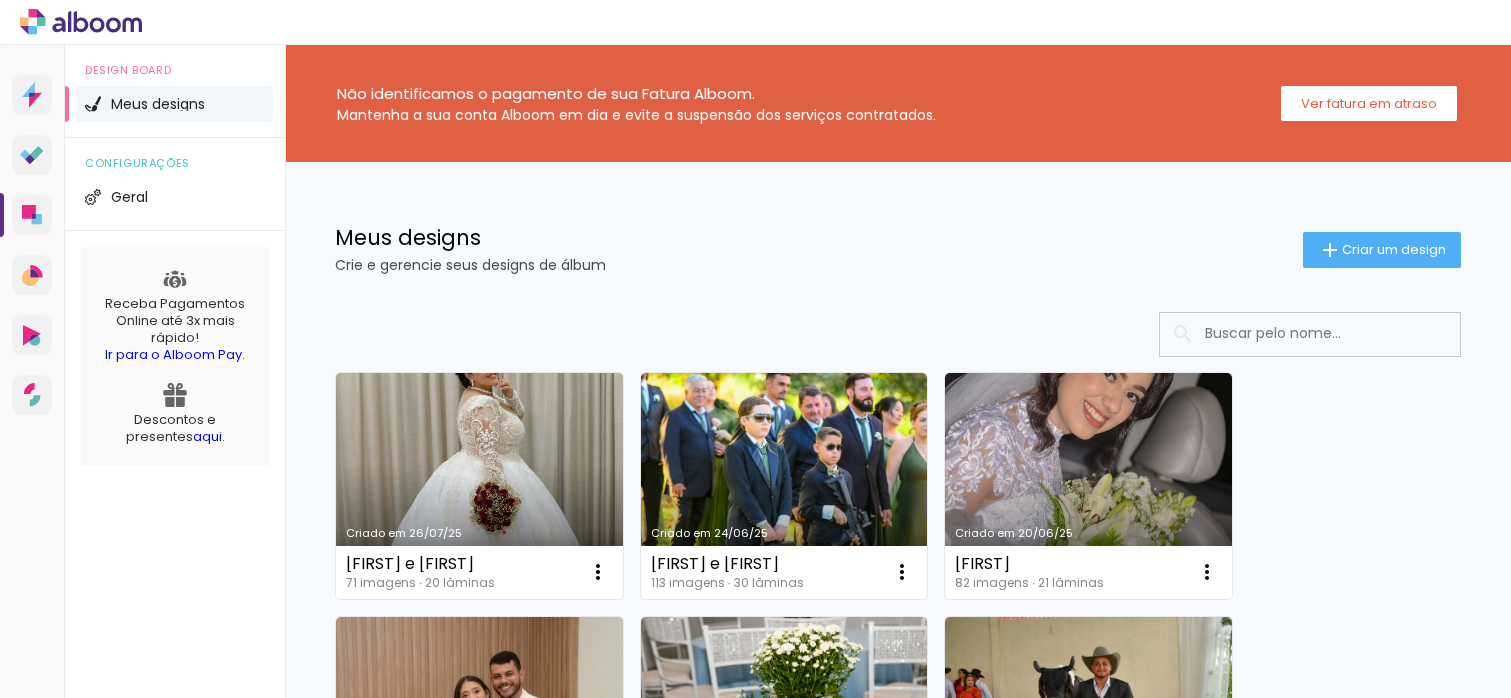 scroll, scrollTop: 0, scrollLeft: 0, axis: both 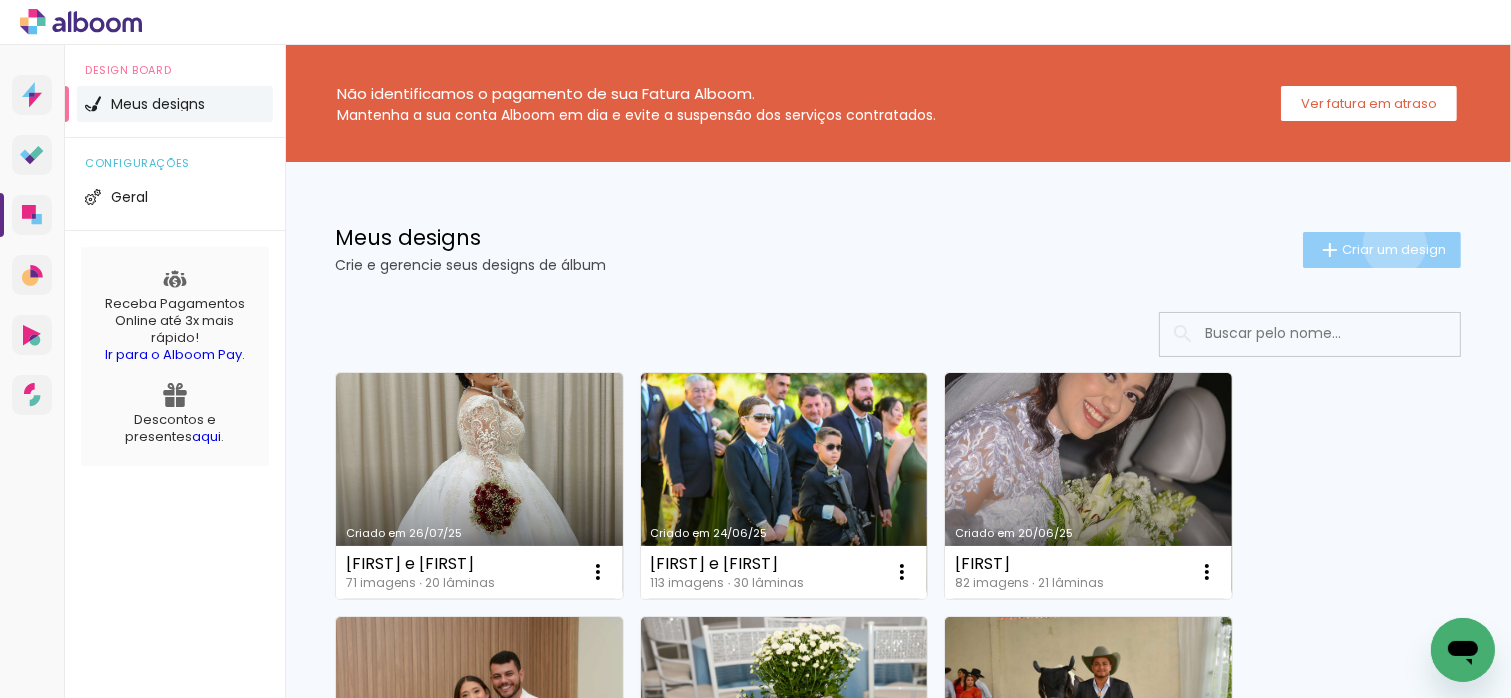 click on "Criar um design" 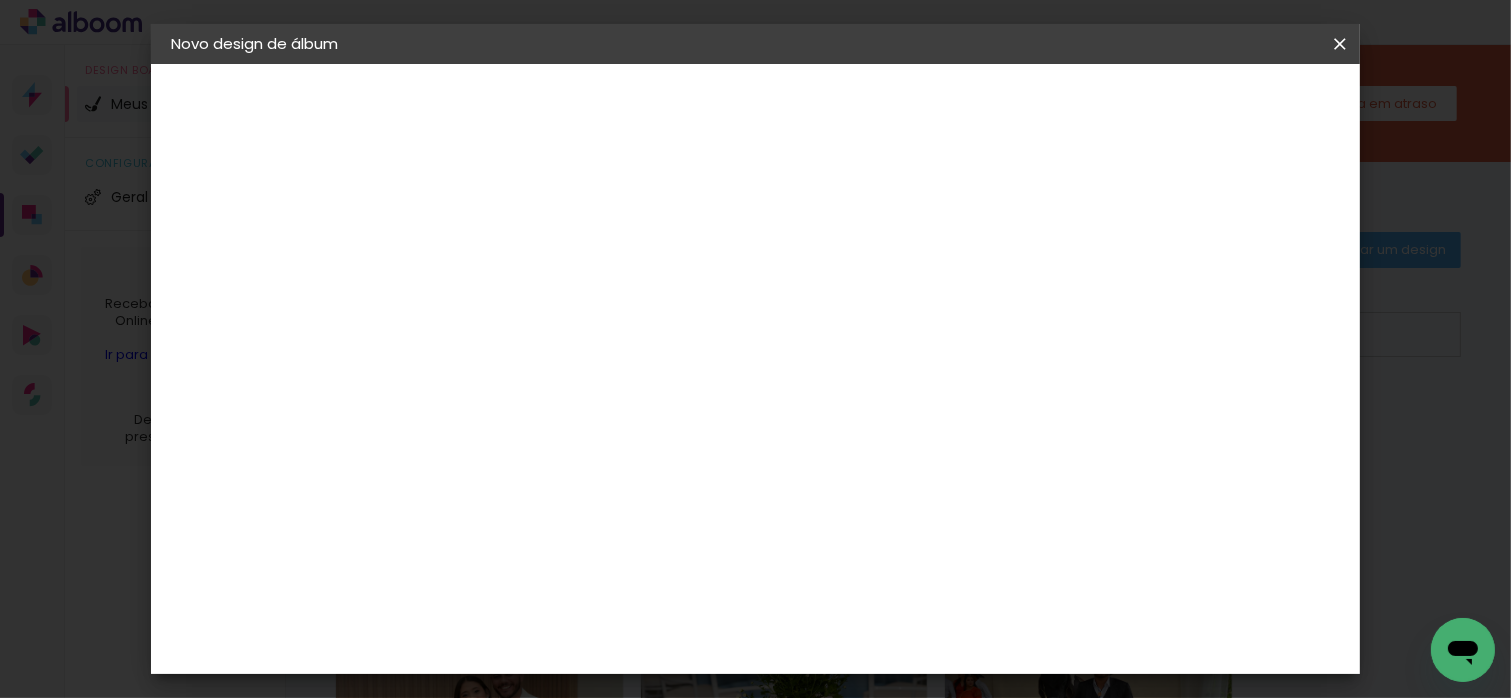 click at bounding box center (498, 268) 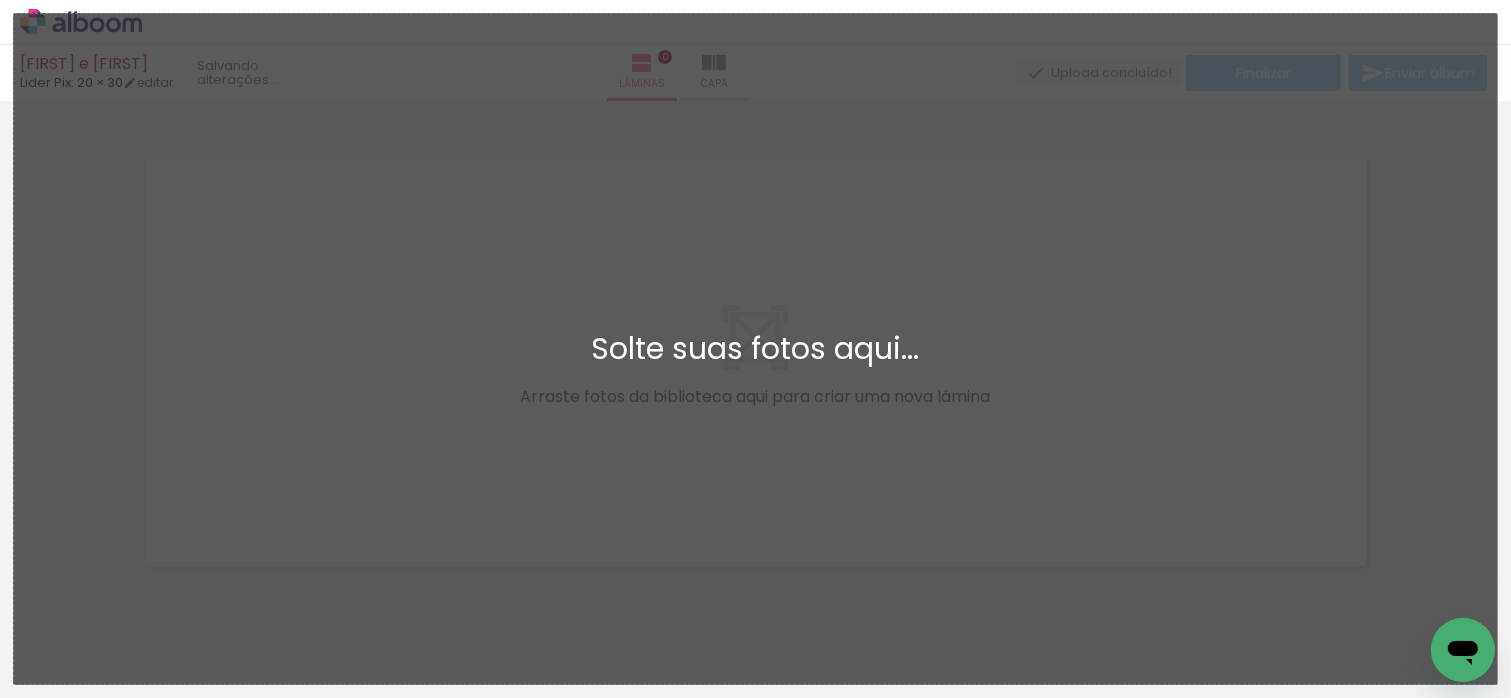scroll, scrollTop: 25, scrollLeft: 0, axis: vertical 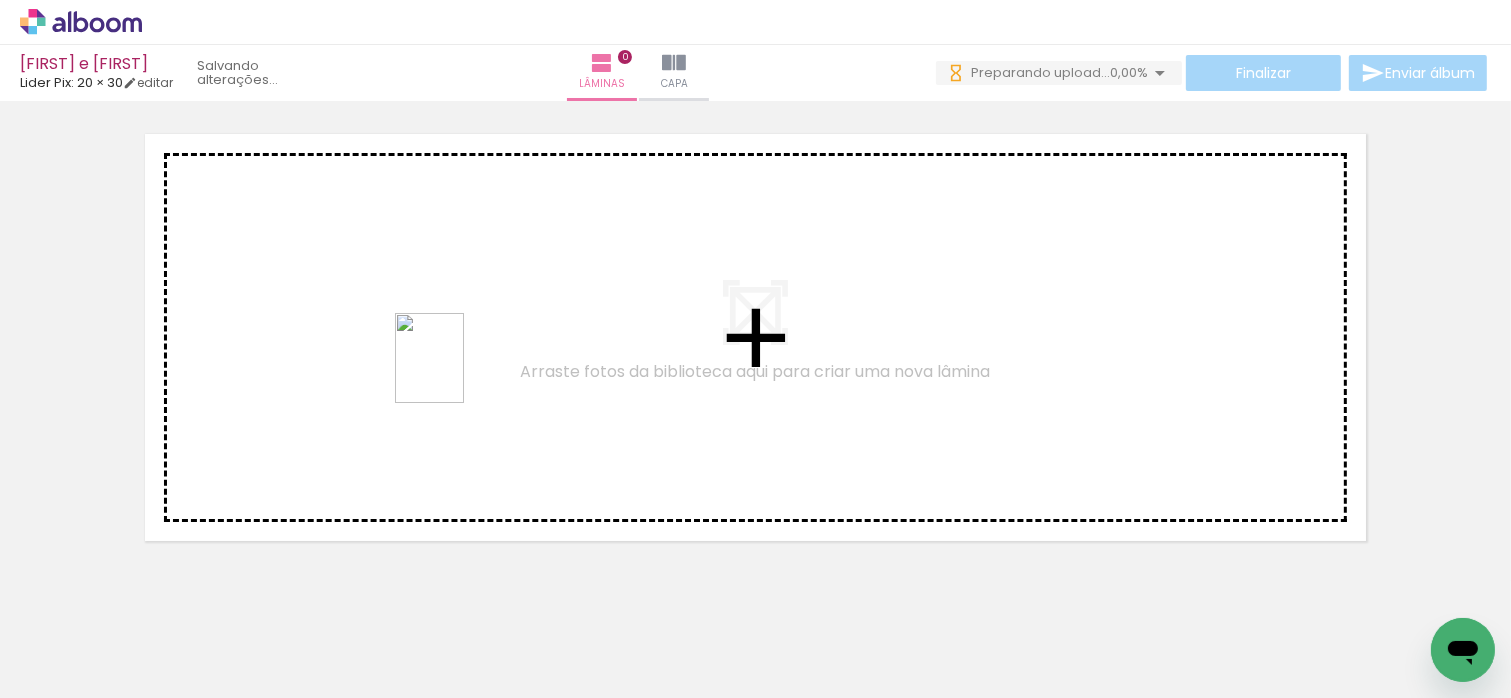 drag, startPoint x: 999, startPoint y: 649, endPoint x: 455, endPoint y: 373, distance: 610.0098 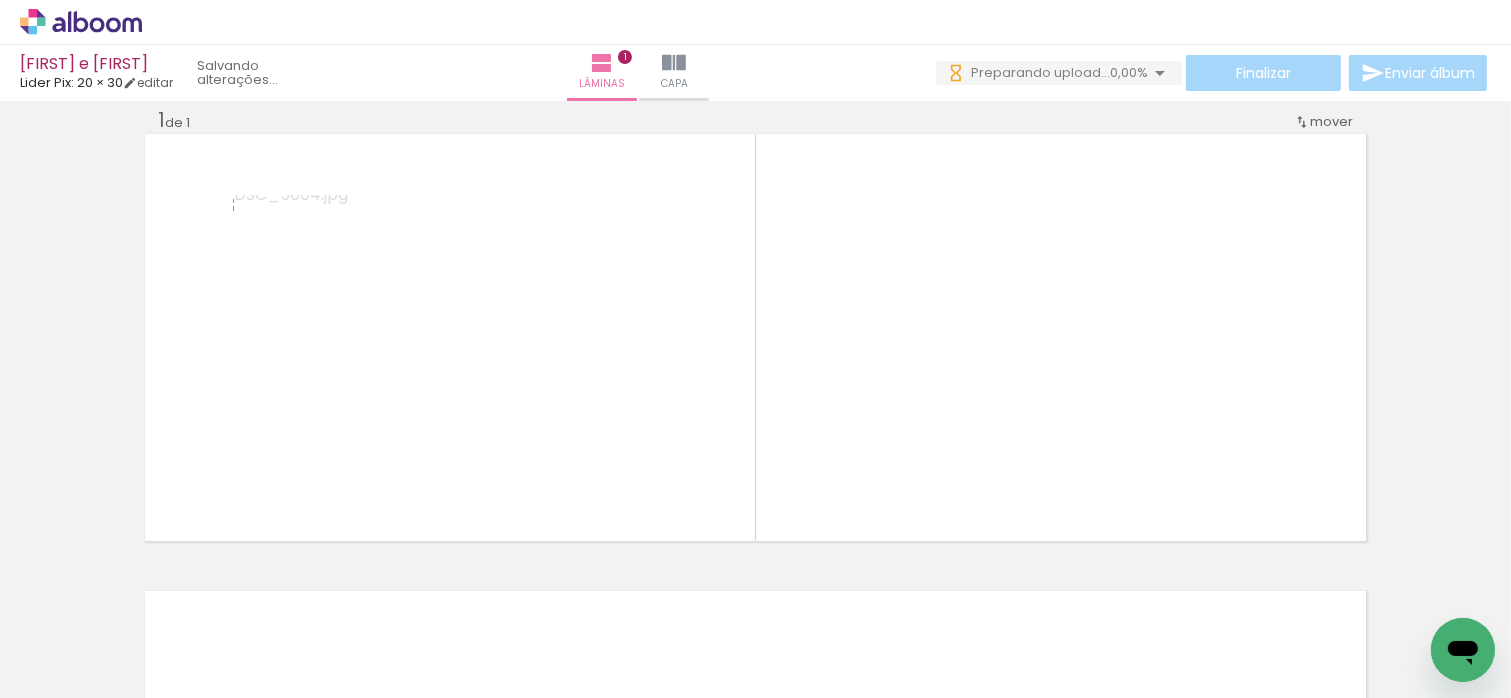 scroll, scrollTop: 25, scrollLeft: 0, axis: vertical 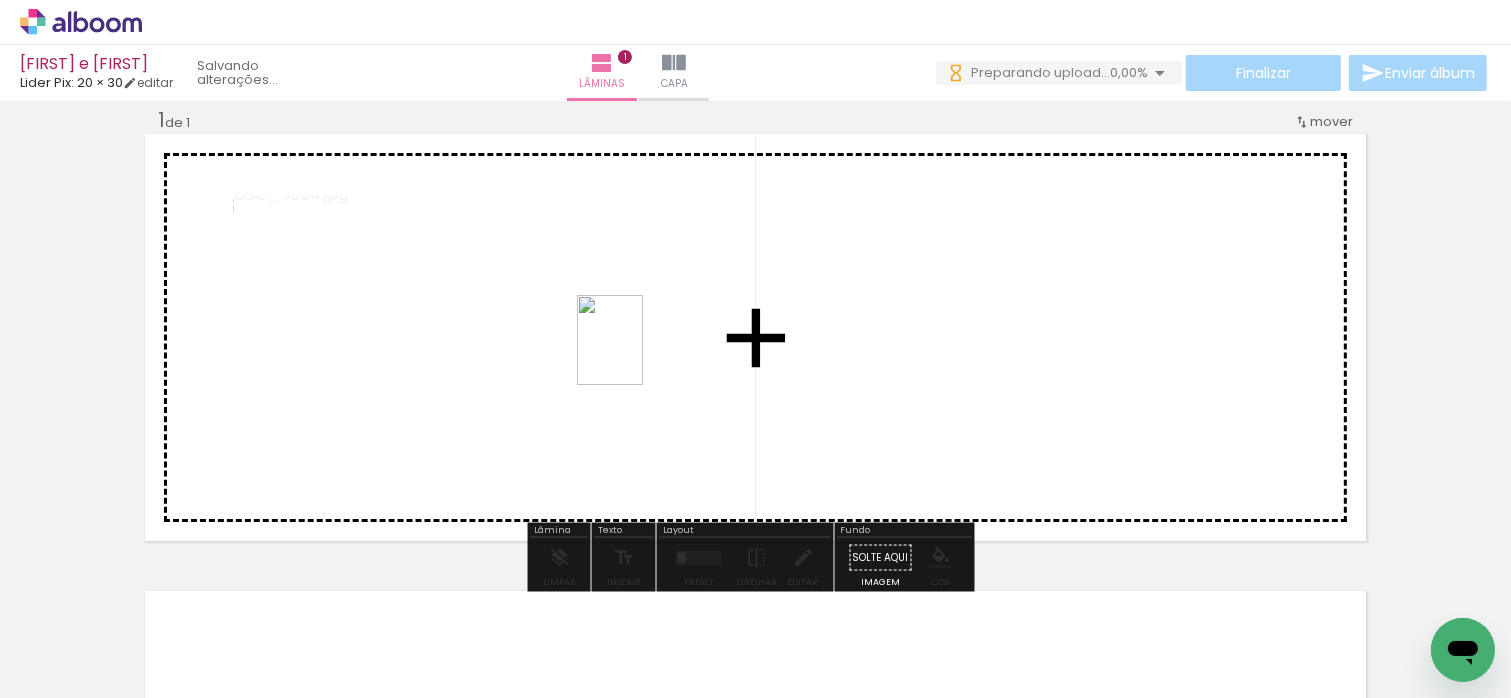 drag, startPoint x: 1116, startPoint y: 653, endPoint x: 637, endPoint y: 355, distance: 564.1321 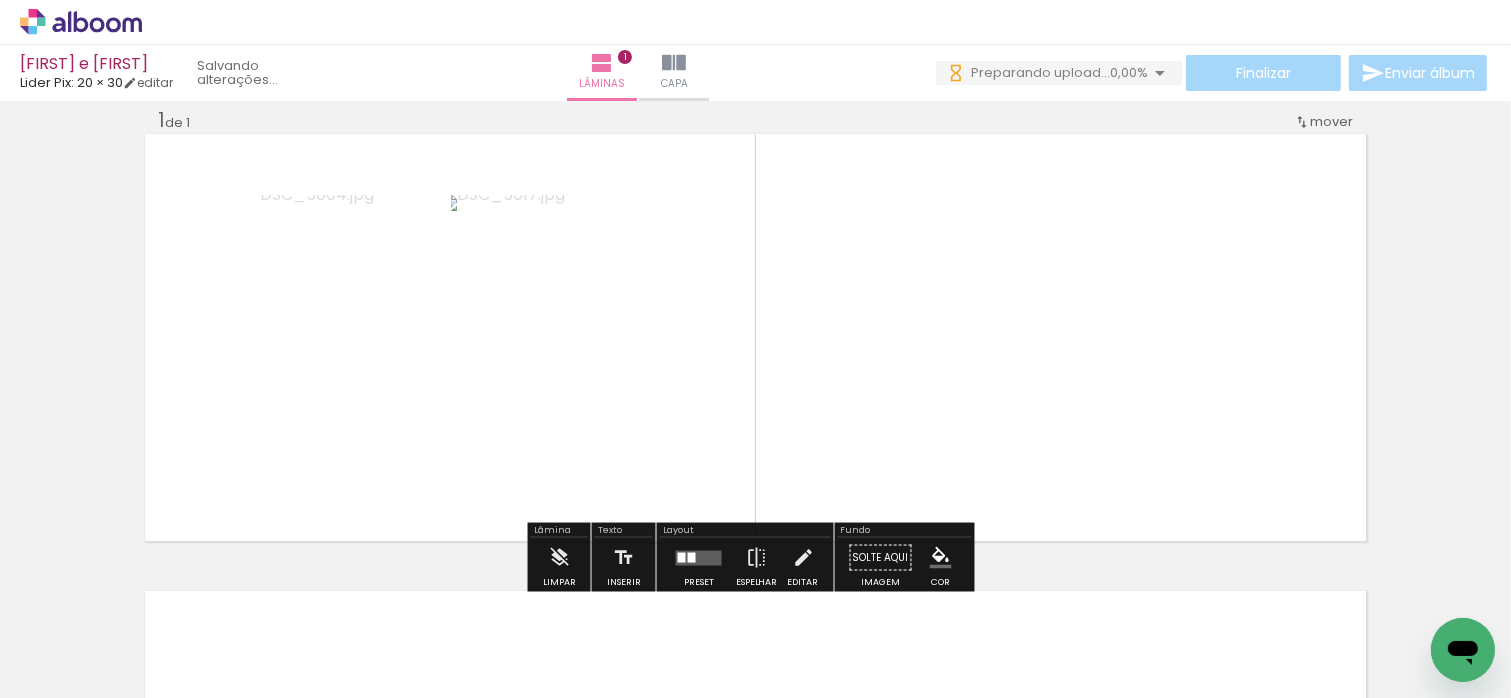 scroll, scrollTop: 0, scrollLeft: 0, axis: both 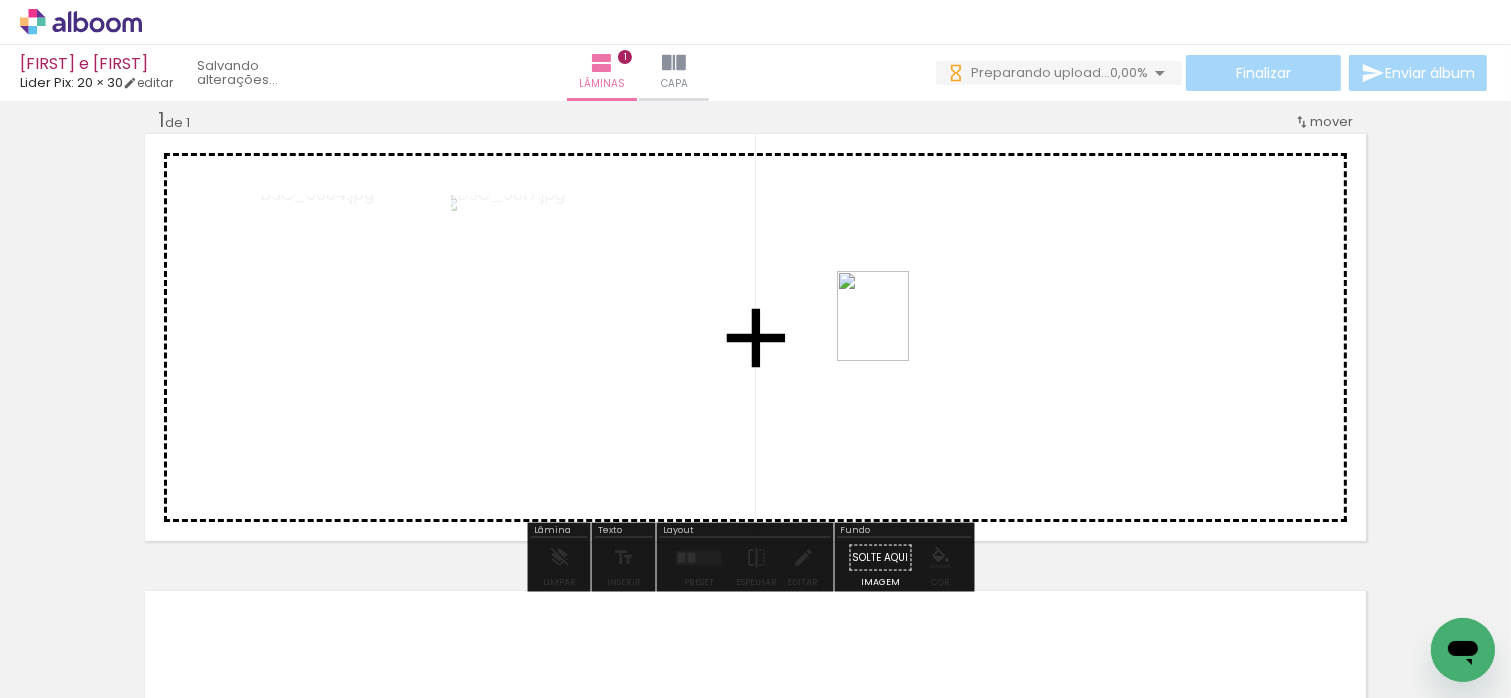 drag, startPoint x: 1219, startPoint y: 652, endPoint x: 897, endPoint y: 331, distance: 454.6702 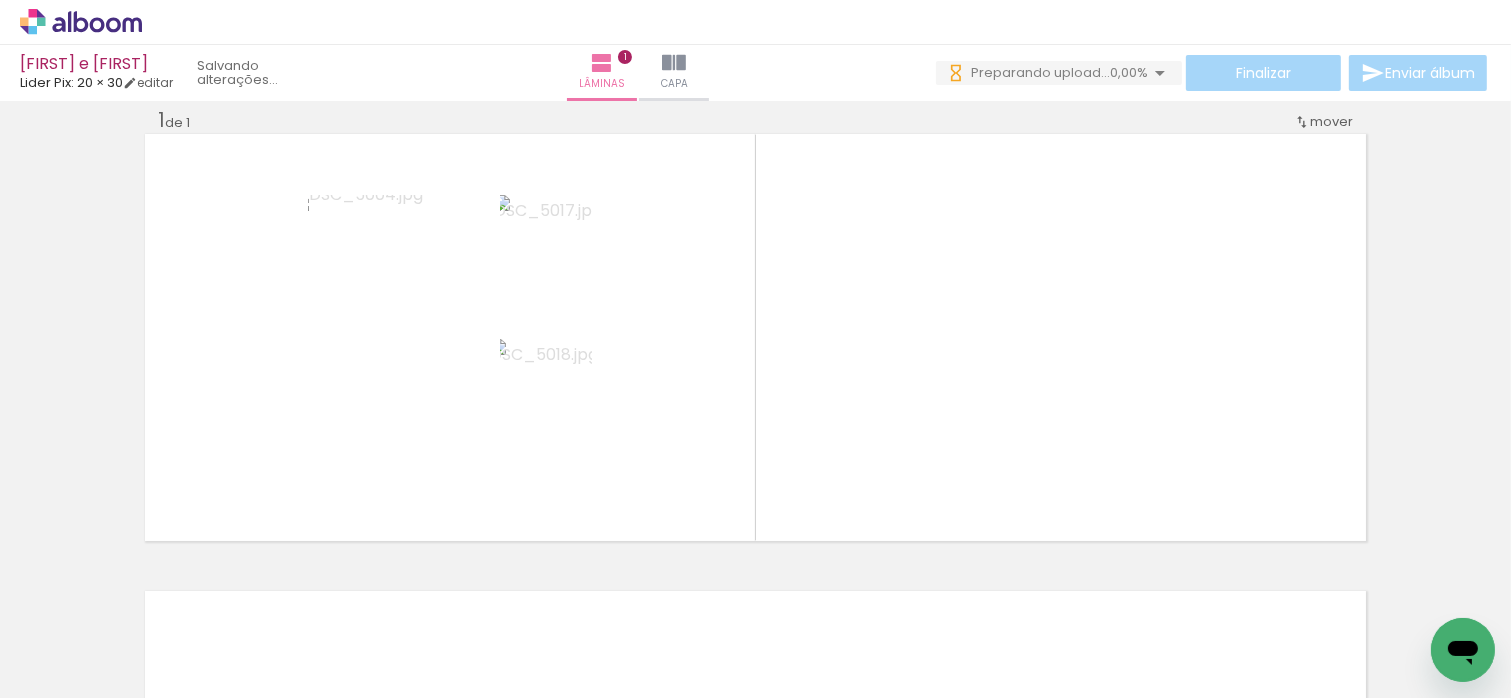 scroll, scrollTop: 0, scrollLeft: 0, axis: both 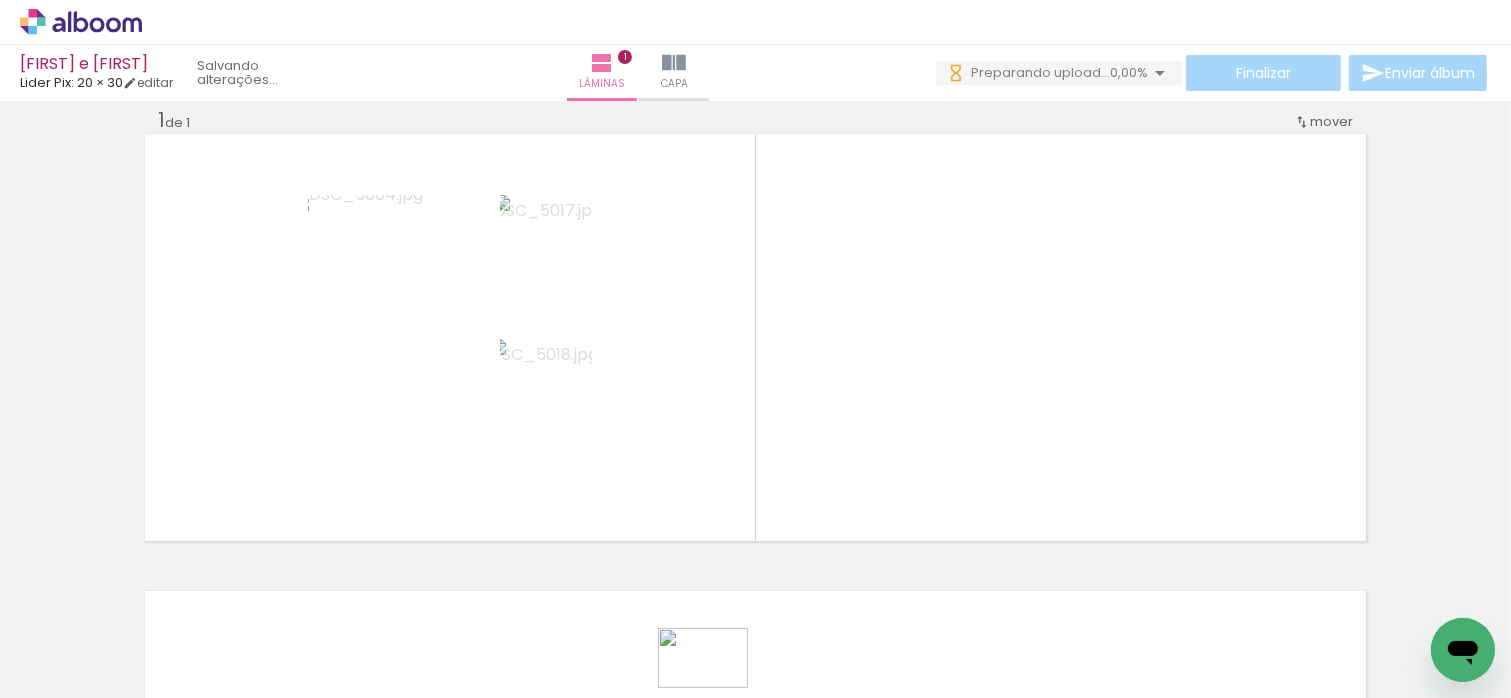 drag, startPoint x: 628, startPoint y: 681, endPoint x: 709, endPoint y: 687, distance: 81.22192 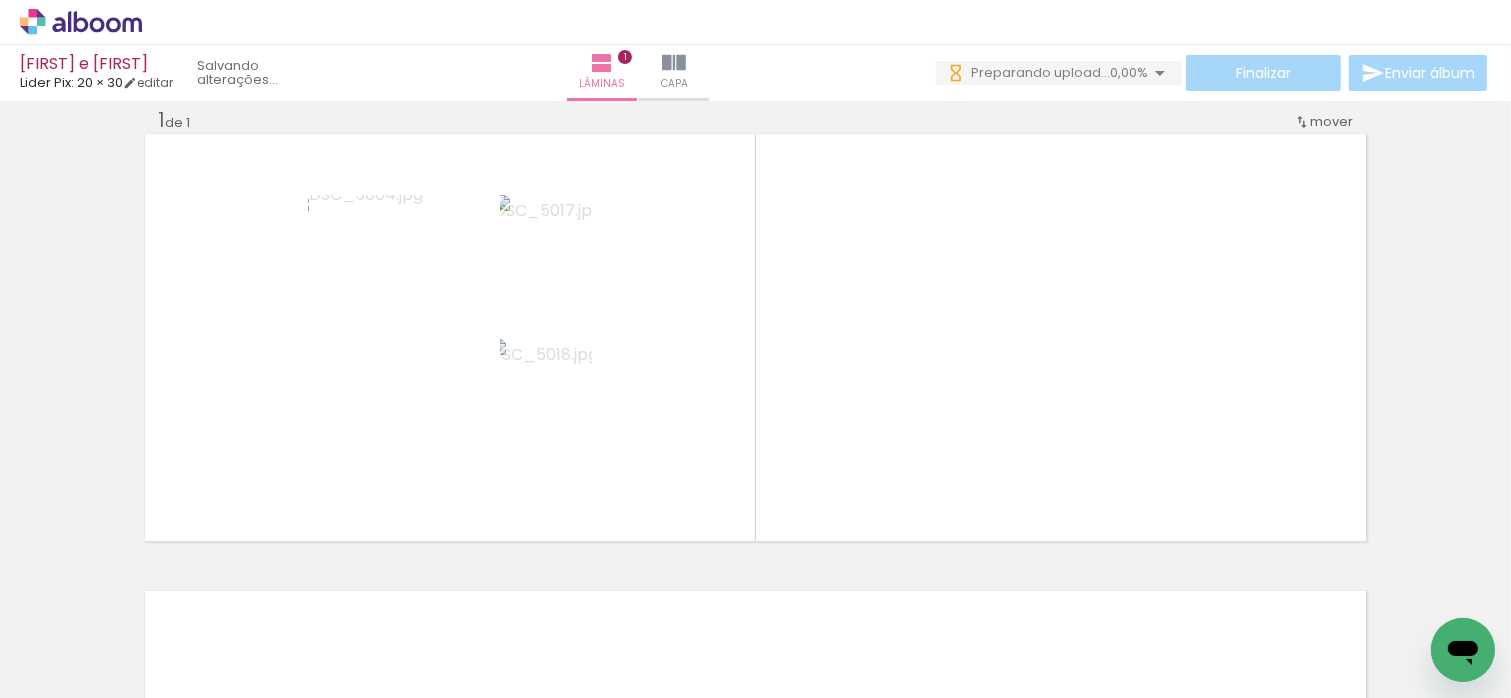 scroll, scrollTop: 0, scrollLeft: 0, axis: both 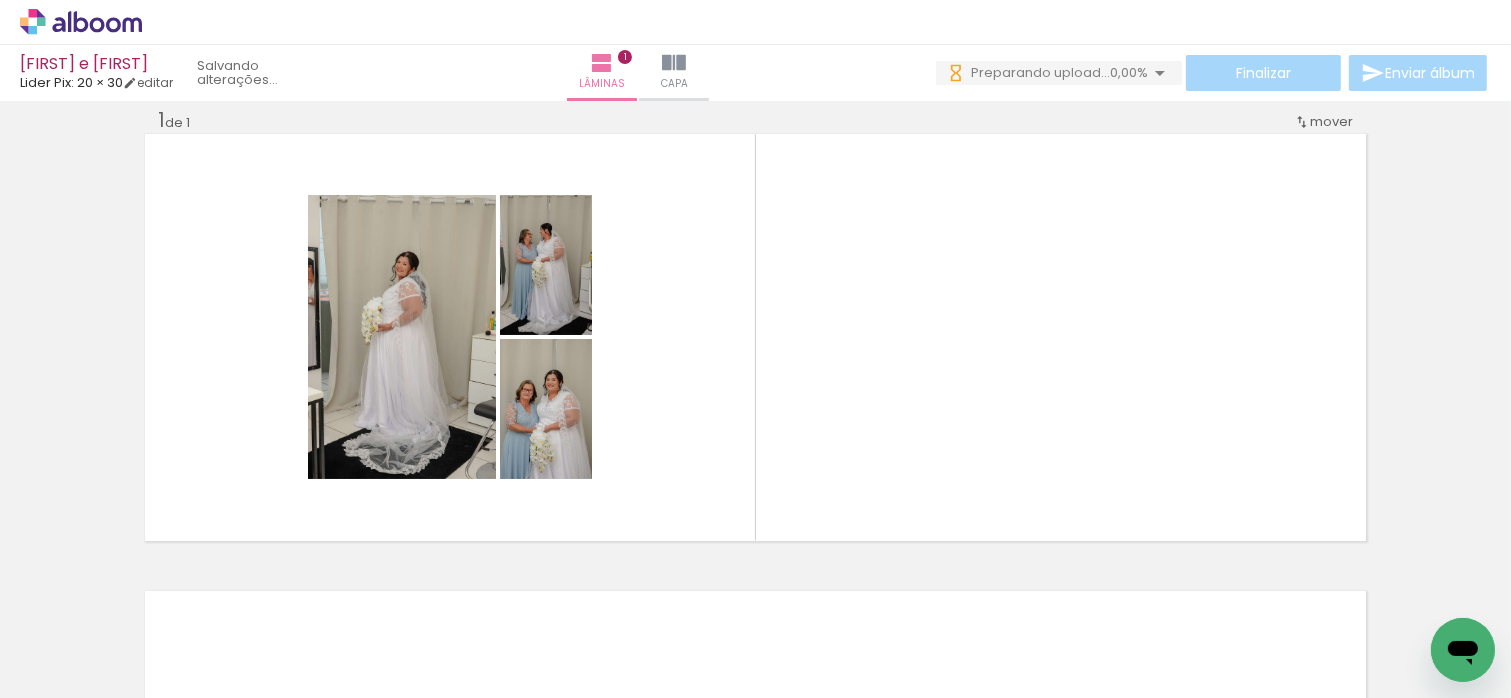 click at bounding box center (1388, 590) 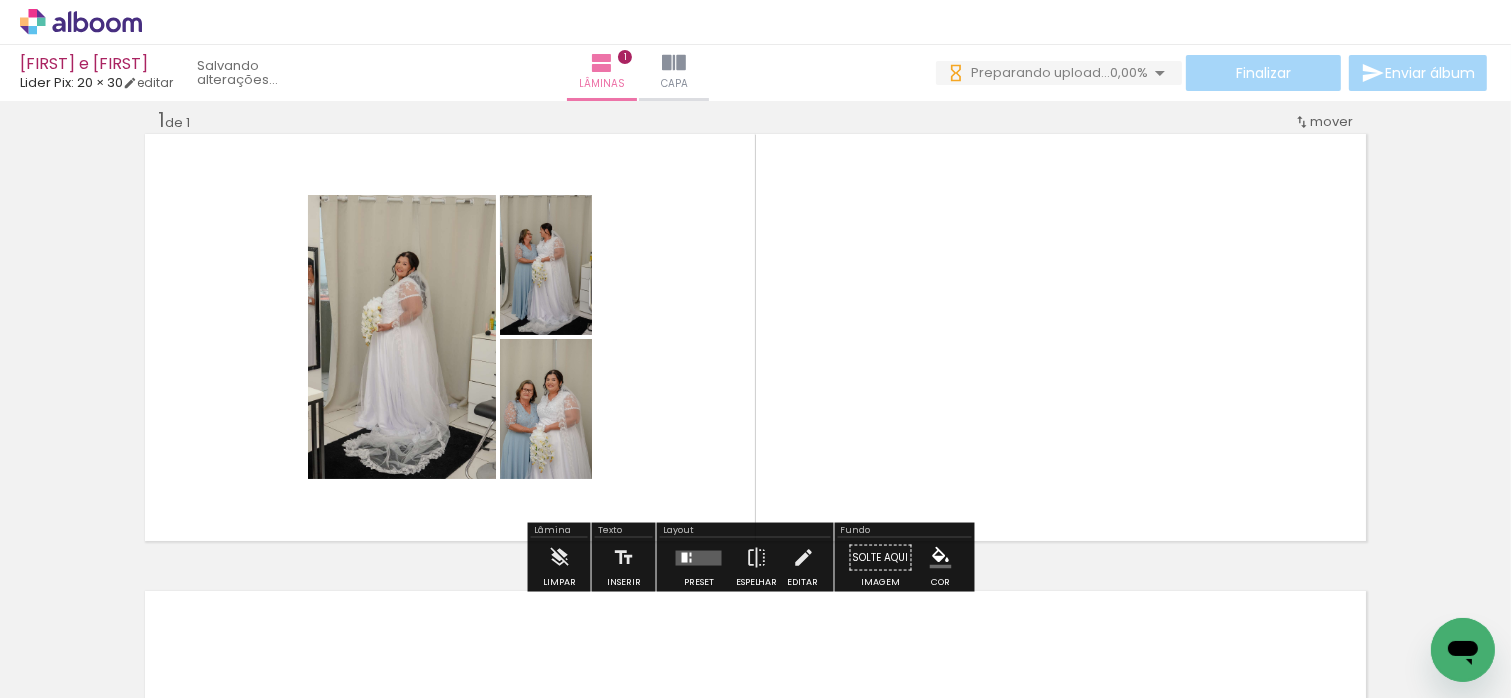 scroll, scrollTop: 0, scrollLeft: 0, axis: both 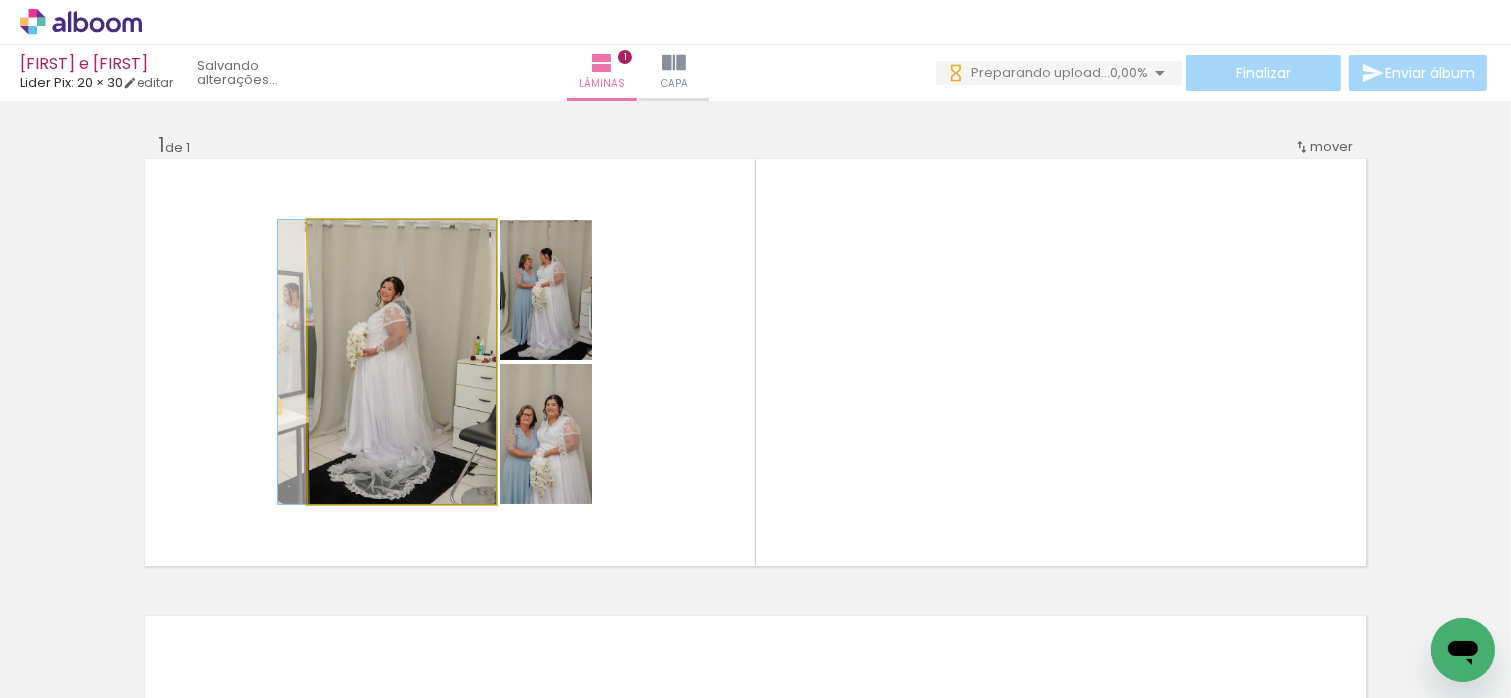 drag, startPoint x: 417, startPoint y: 374, endPoint x: 295, endPoint y: 383, distance: 122.33152 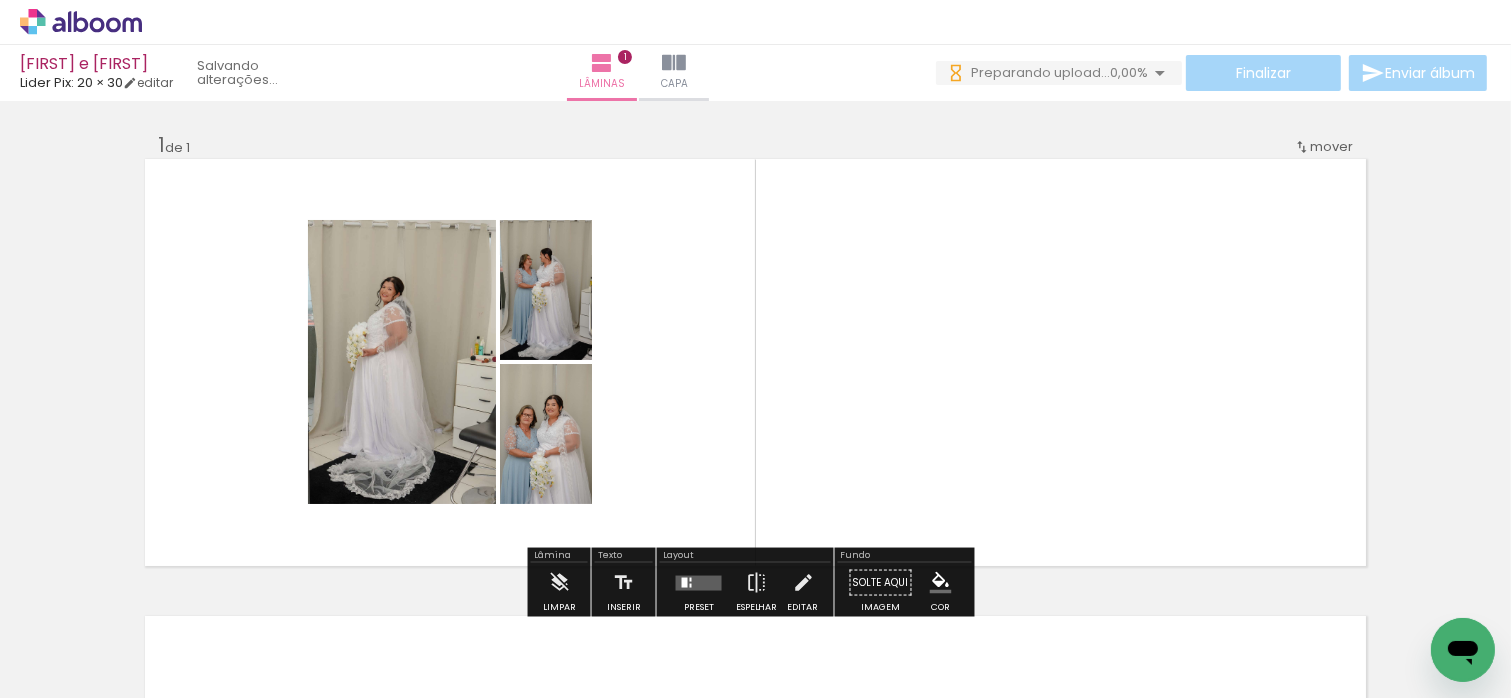 scroll, scrollTop: 400, scrollLeft: 0, axis: vertical 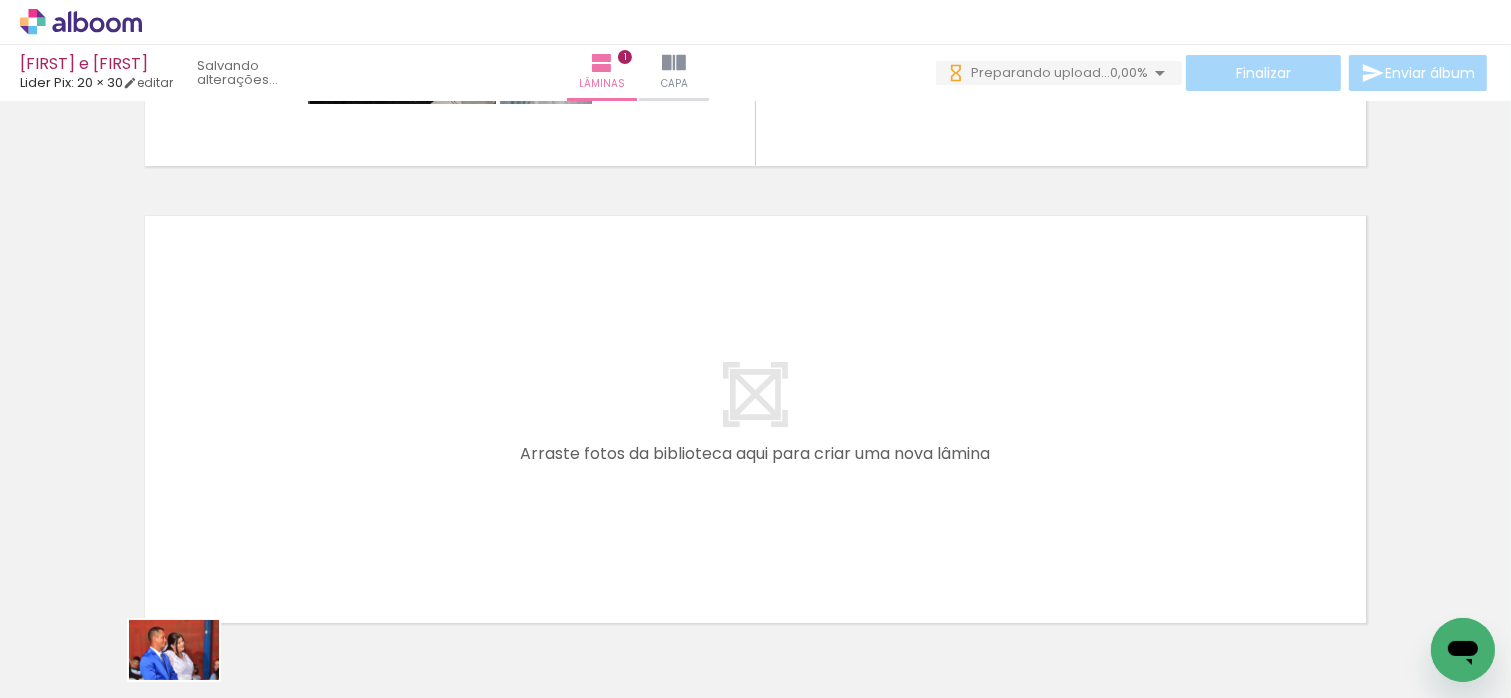 drag, startPoint x: 224, startPoint y: 680, endPoint x: 189, endPoint y: 680, distance: 35 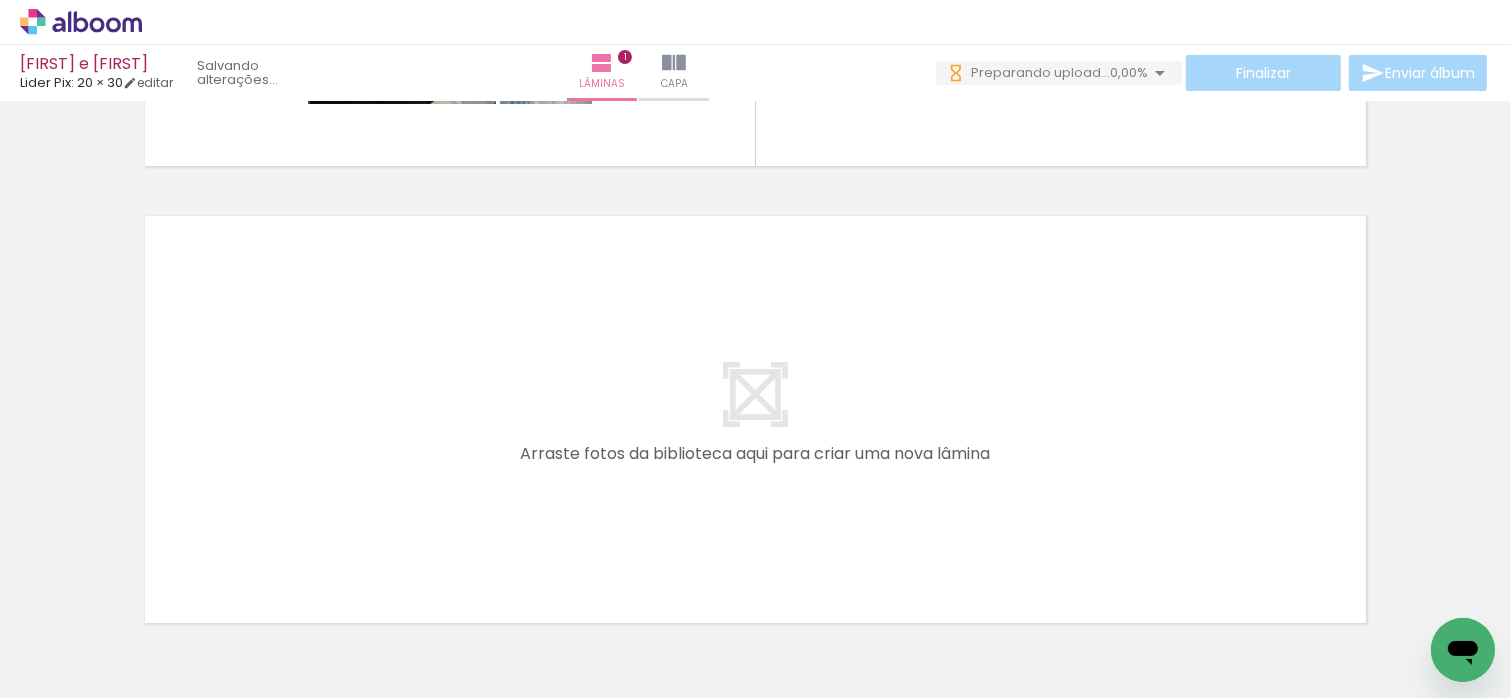 click at bounding box center [1500, 590] 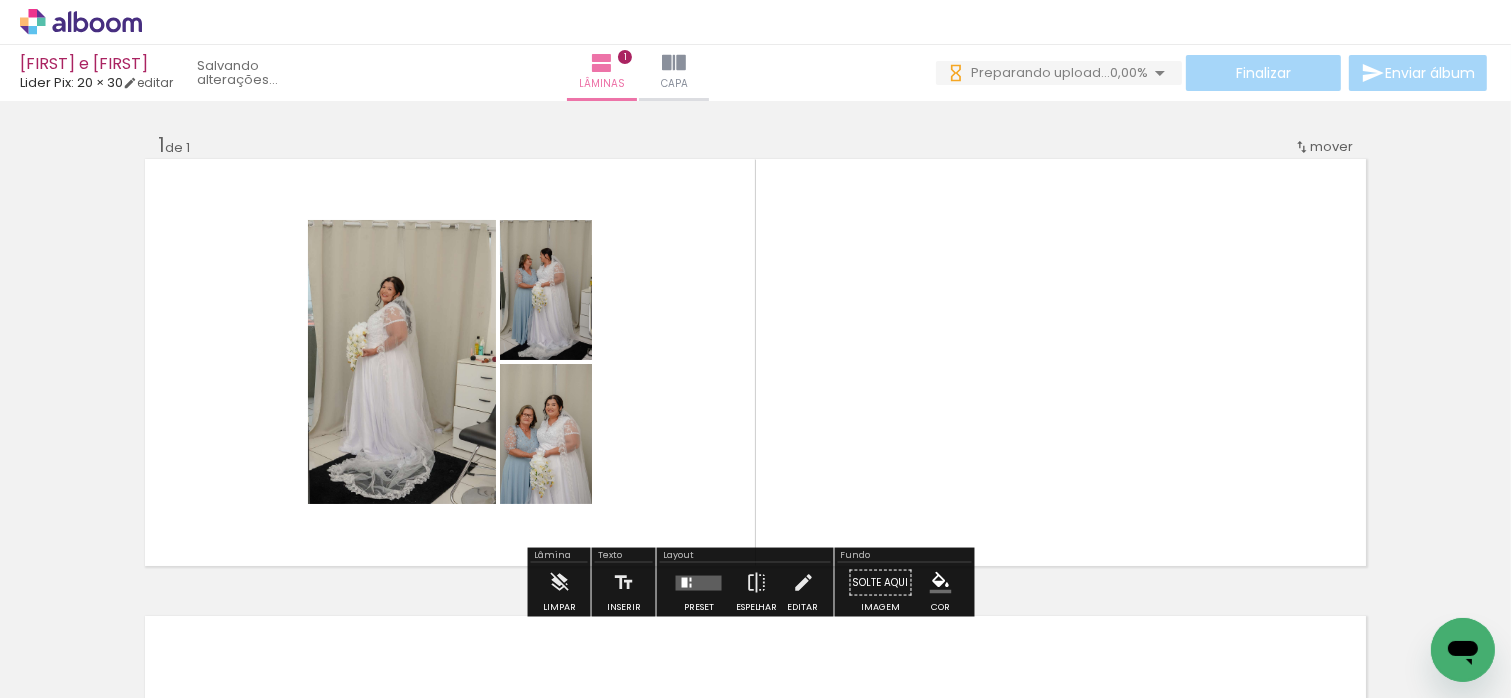 scroll, scrollTop: 400, scrollLeft: 0, axis: vertical 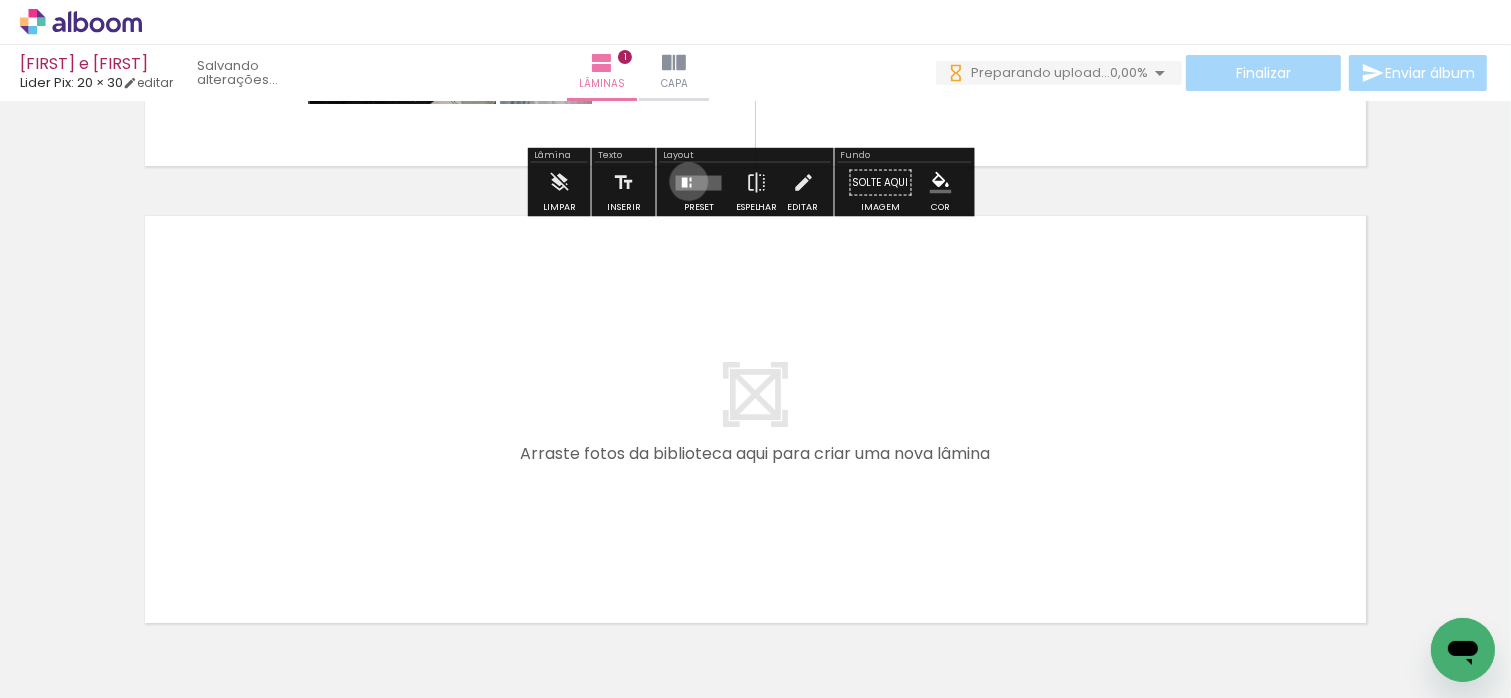 click at bounding box center [699, 182] 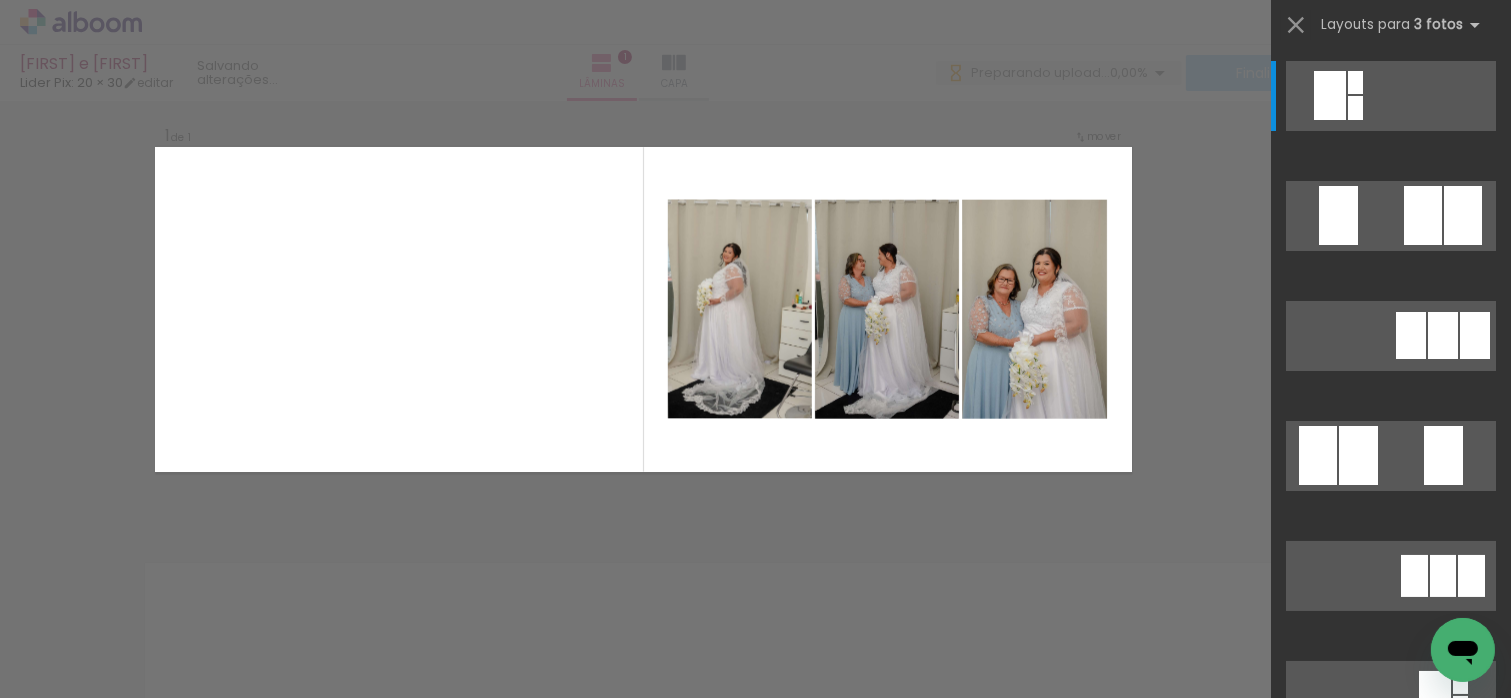 scroll, scrollTop: 25, scrollLeft: 0, axis: vertical 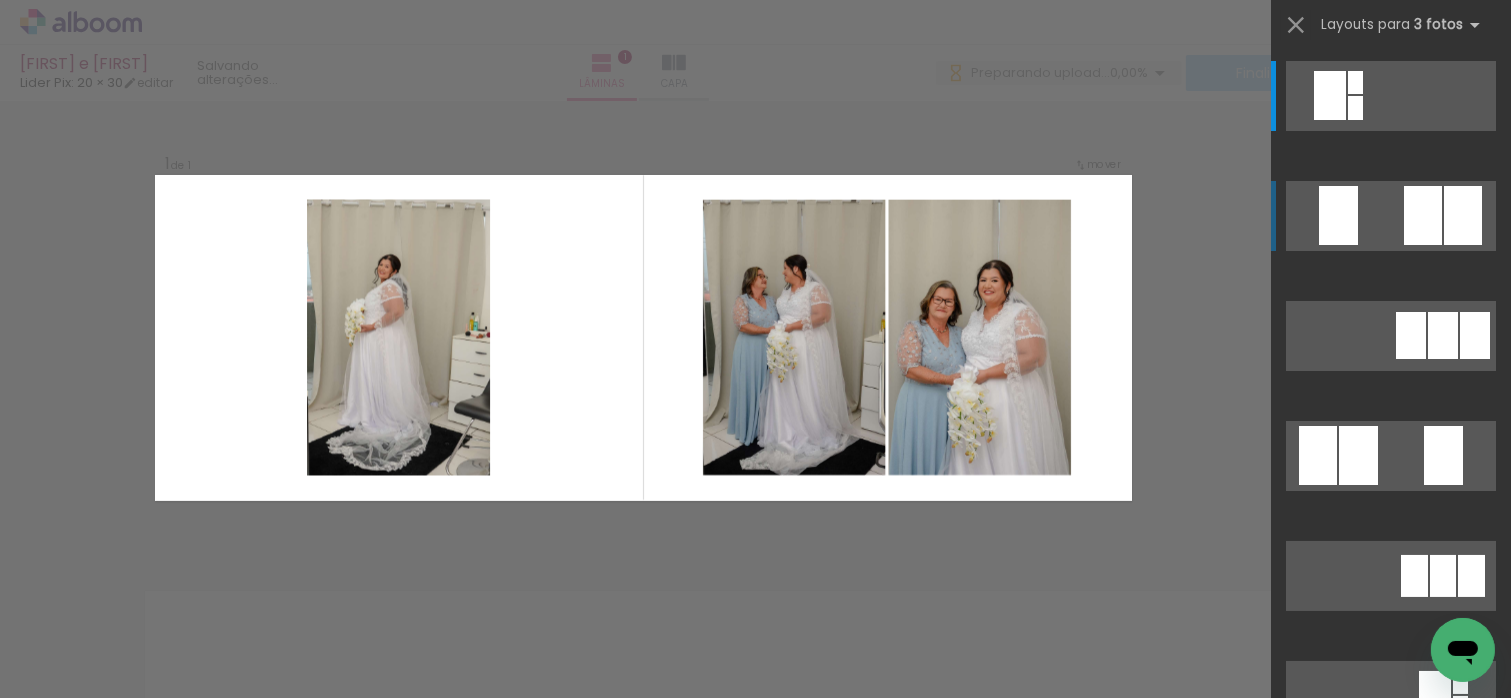 click at bounding box center (1355, 108) 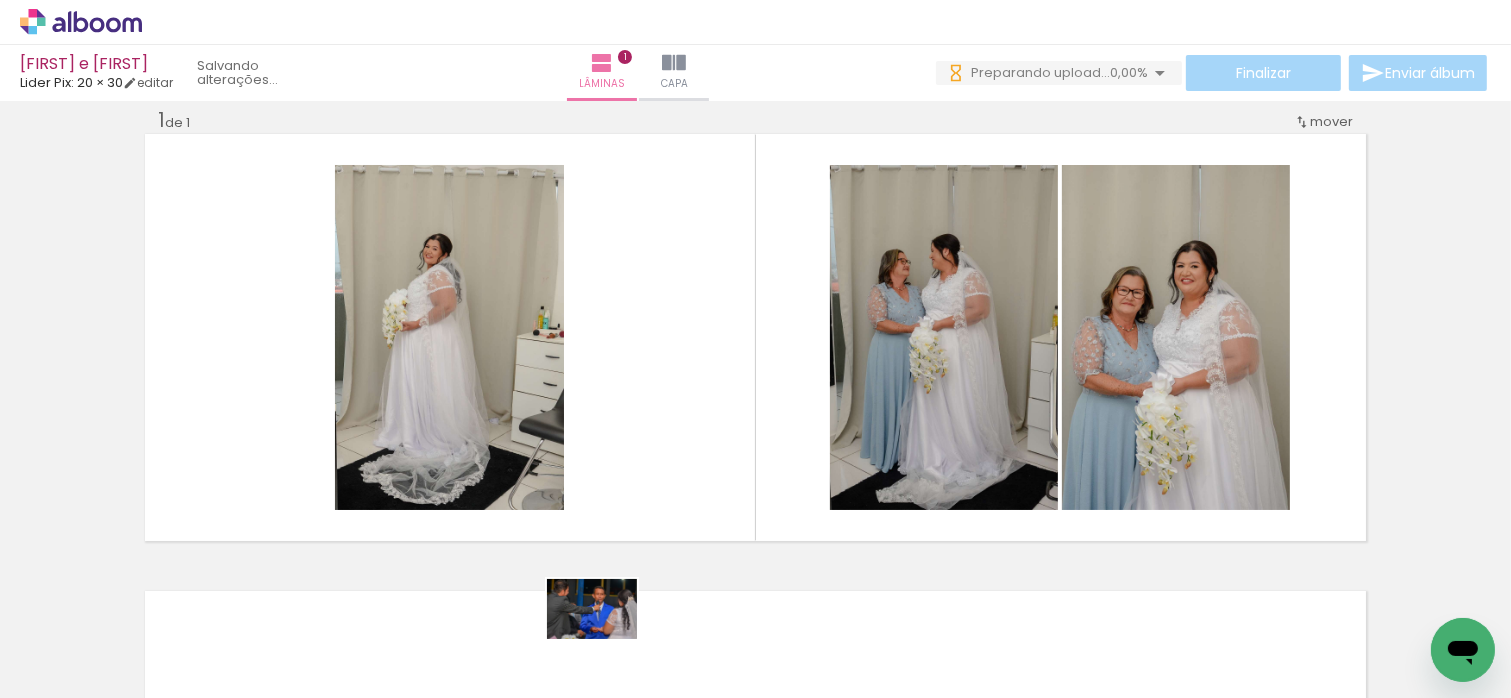 drag, startPoint x: 508, startPoint y: 680, endPoint x: 607, endPoint y: 639, distance: 107.15409 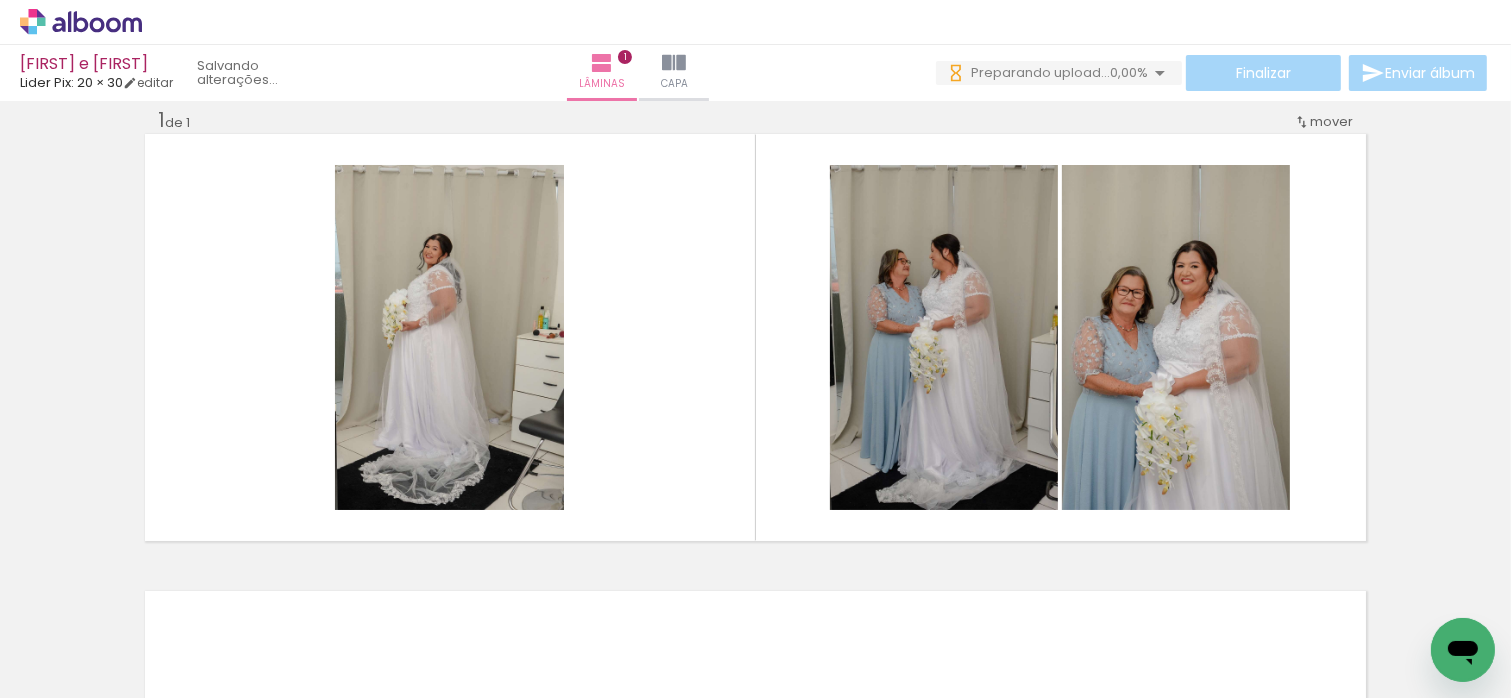 click at bounding box center [156, 590] 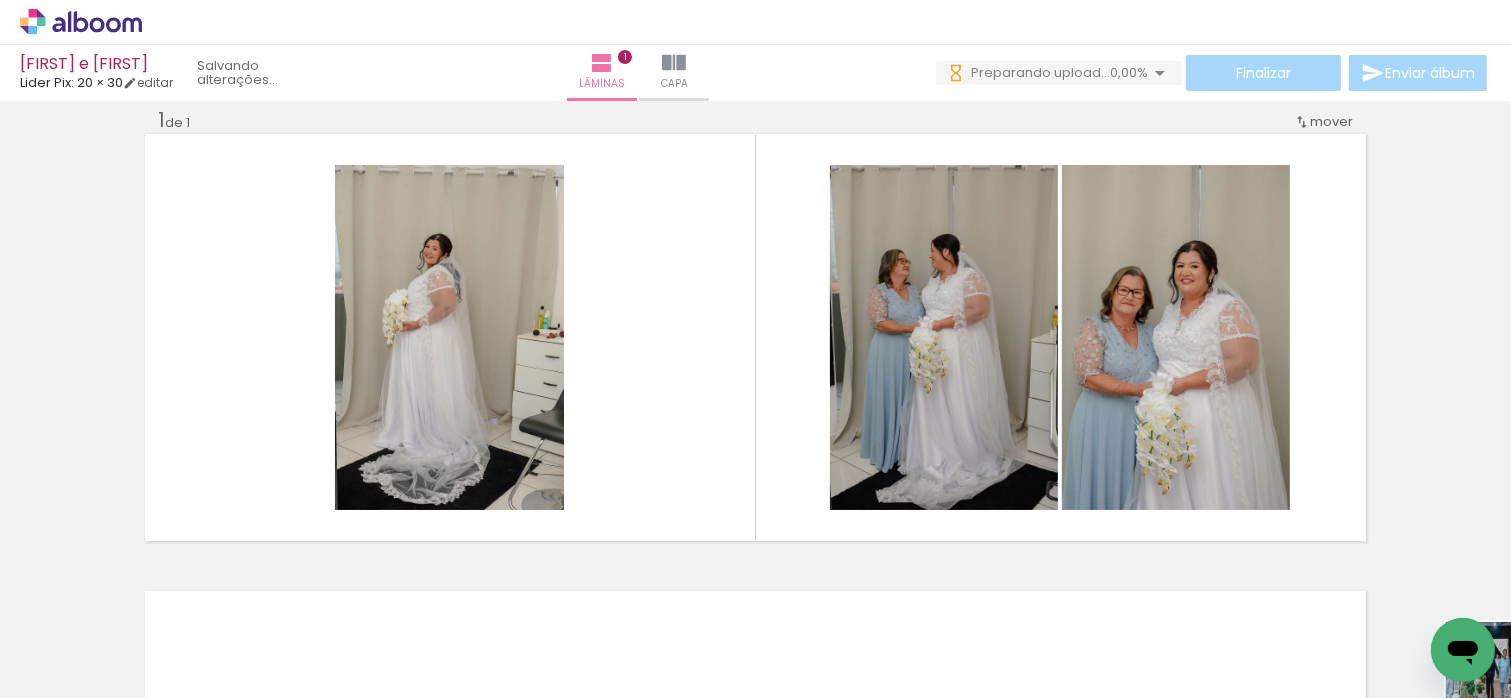 drag, startPoint x: 1484, startPoint y: 680, endPoint x: 1506, endPoint y: 682, distance: 22.090721 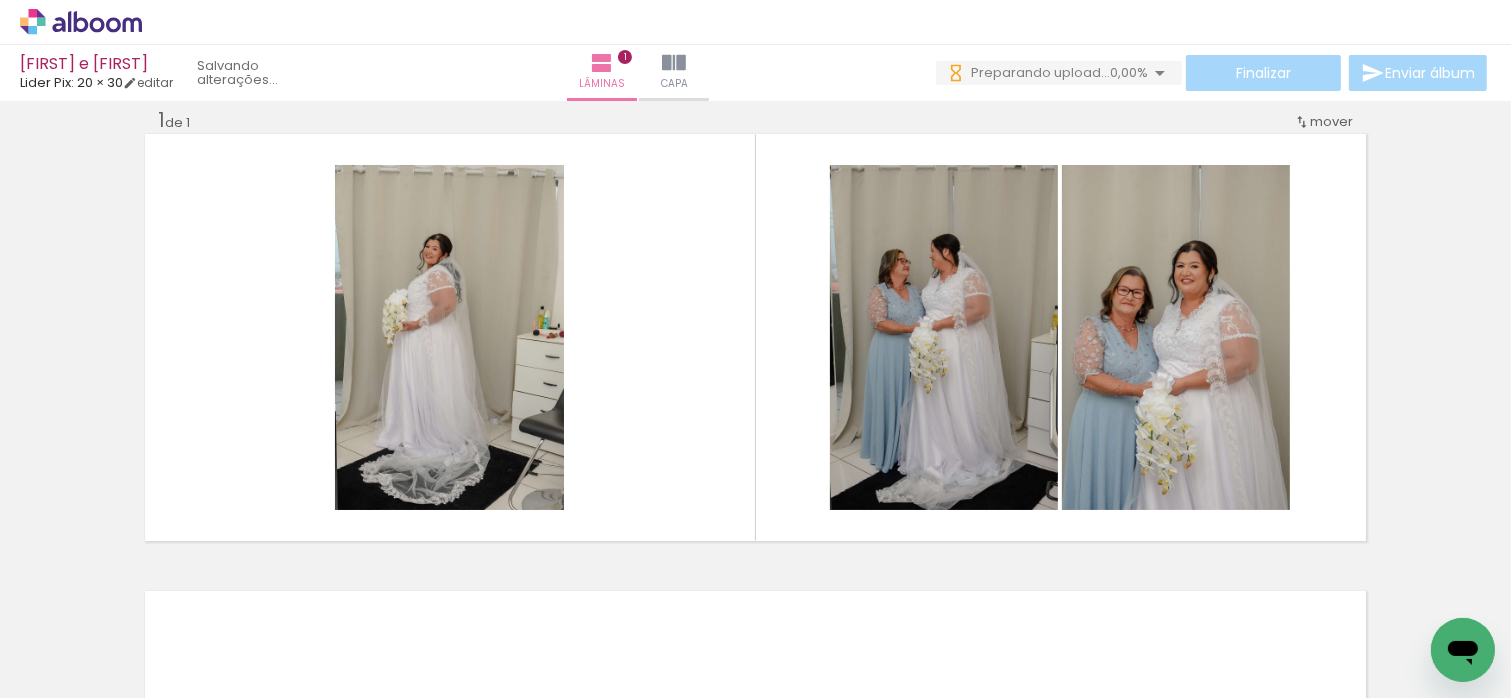 scroll, scrollTop: 0, scrollLeft: 3888, axis: horizontal 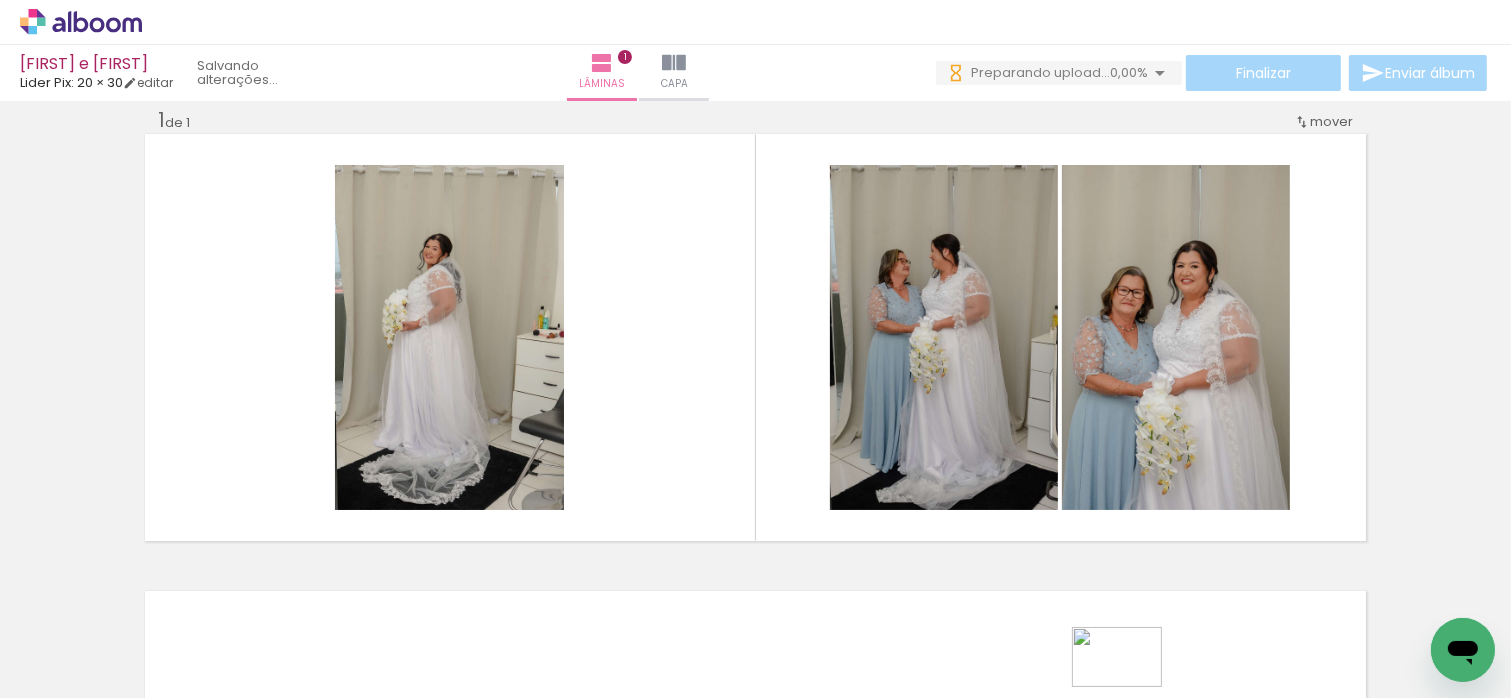 drag, startPoint x: 1009, startPoint y: 681, endPoint x: 1135, endPoint y: 686, distance: 126.09917 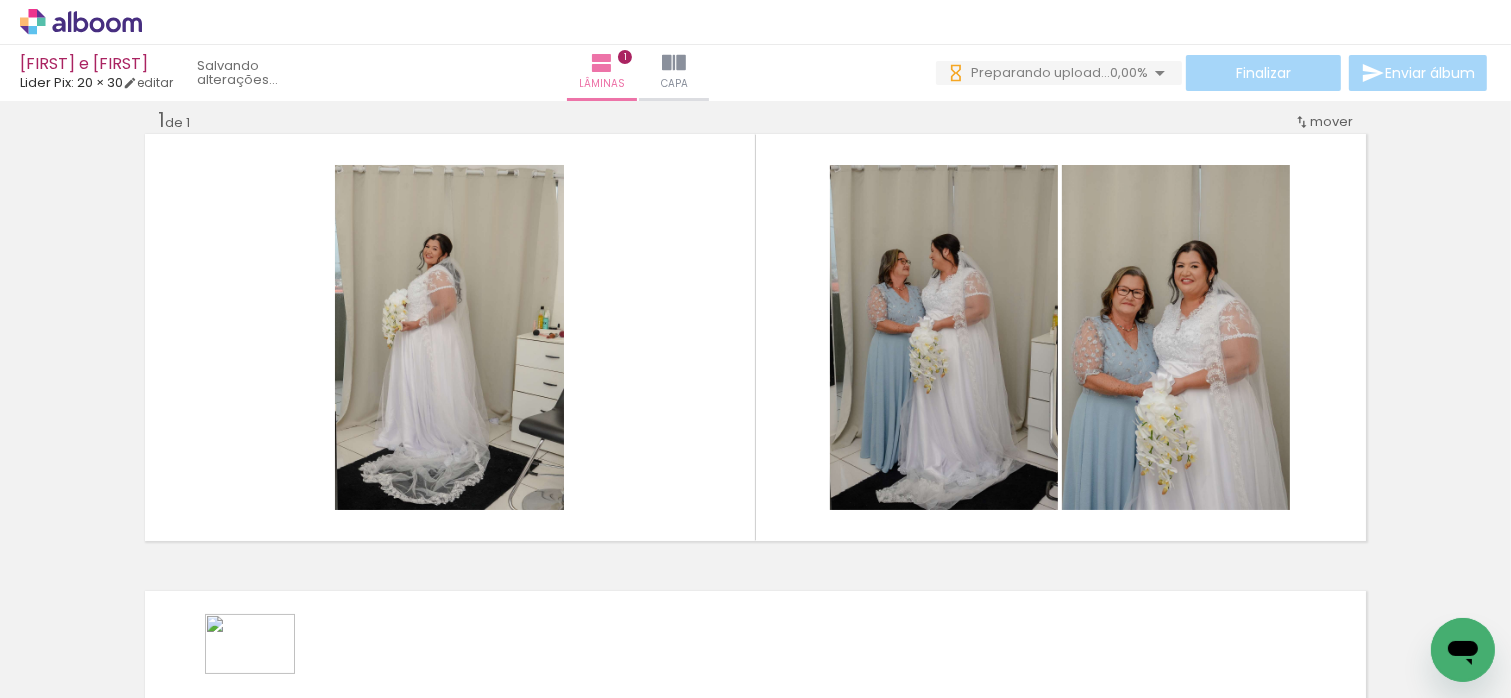 drag, startPoint x: 357, startPoint y: 677, endPoint x: 265, endPoint y: 674, distance: 92.0489 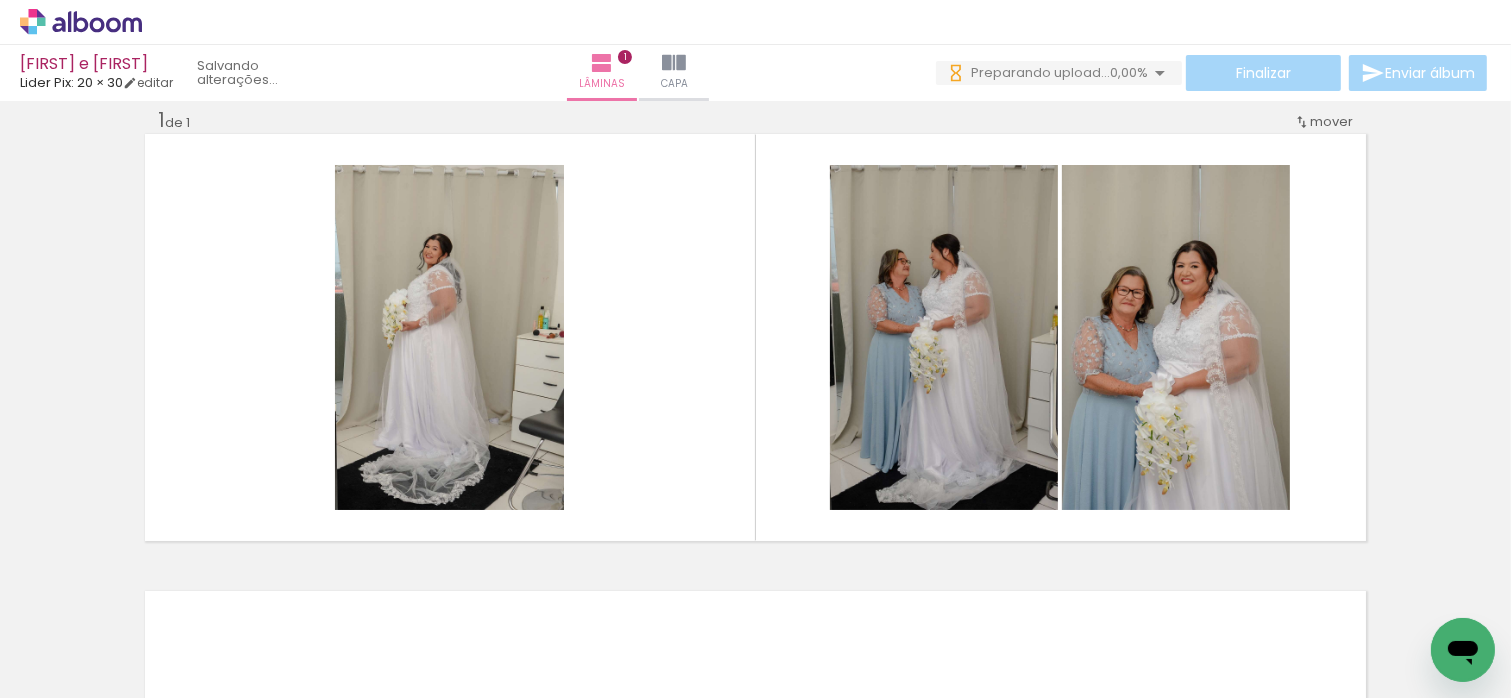 drag, startPoint x: 795, startPoint y: 681, endPoint x: 920, endPoint y: 681, distance: 125 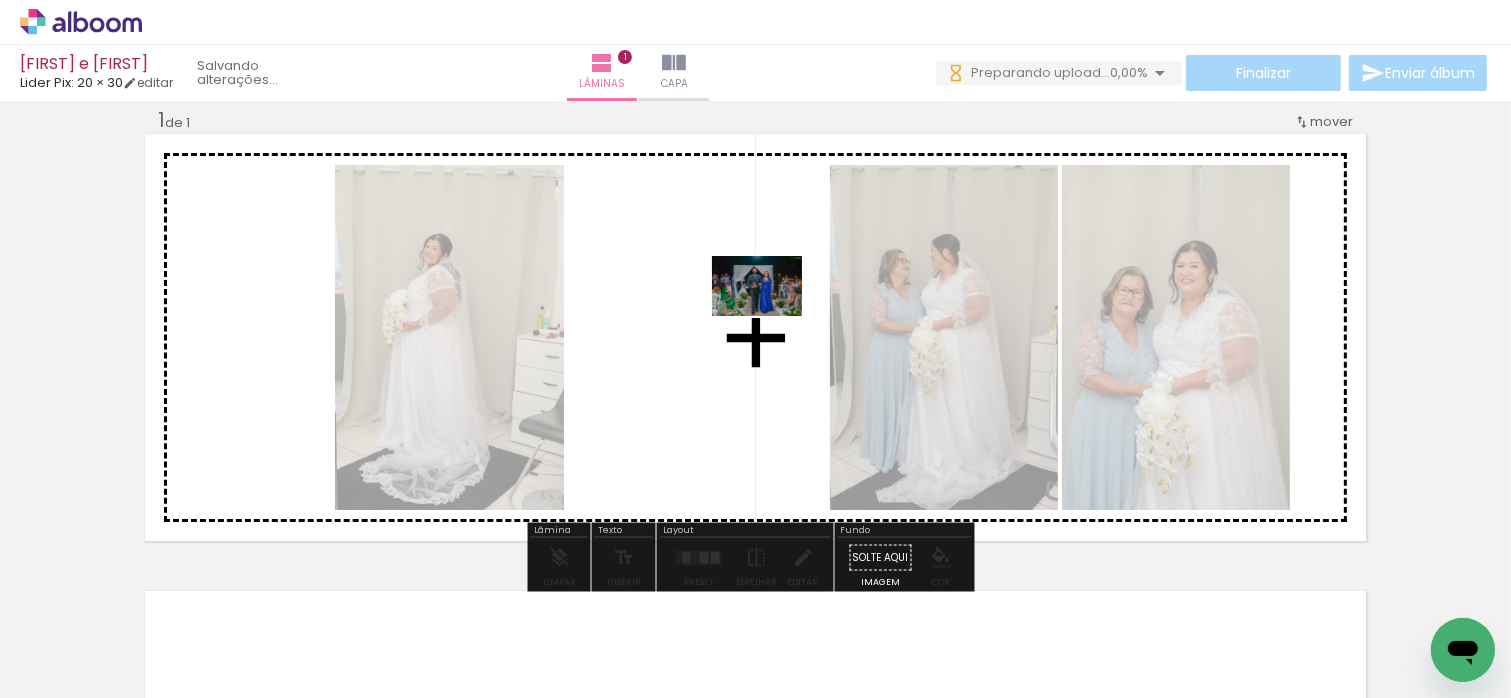 drag, startPoint x: 528, startPoint y: 640, endPoint x: 768, endPoint y: 319, distance: 400.80045 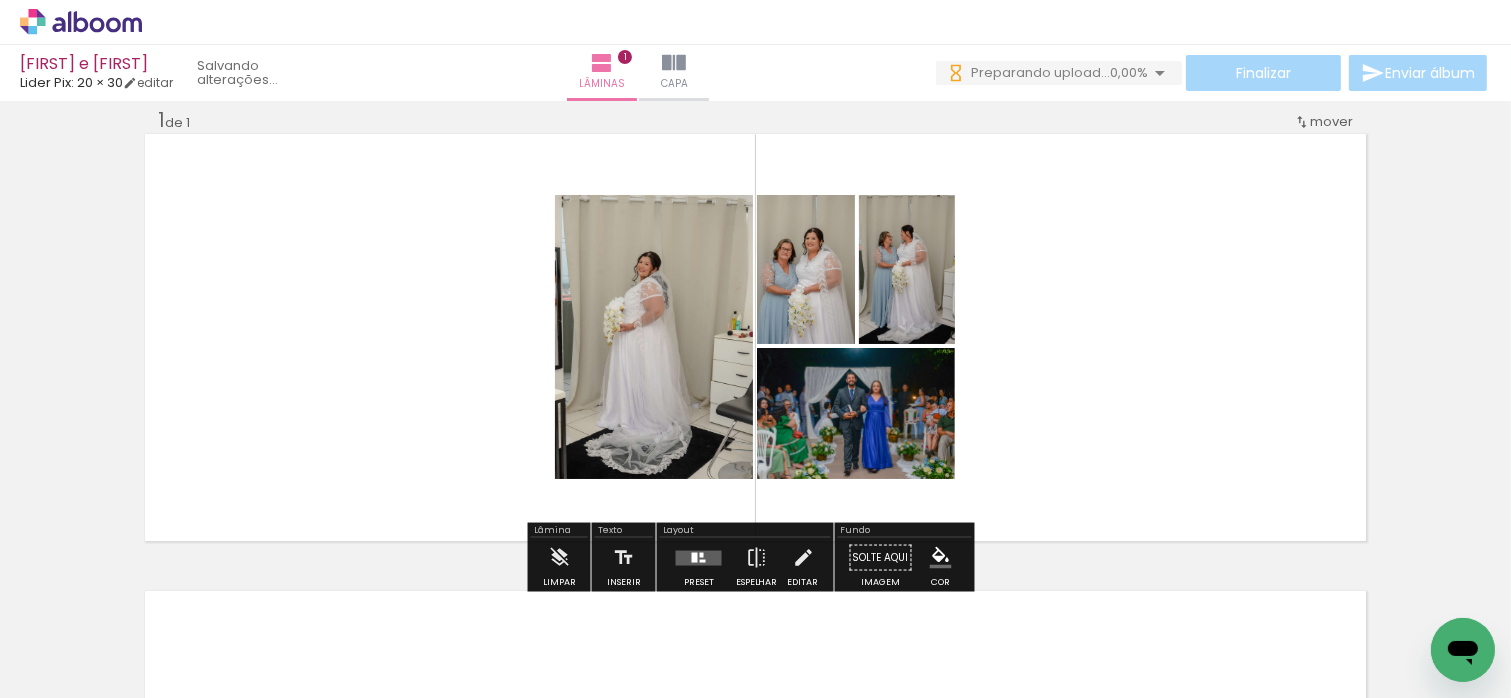 click at bounding box center (699, 558) 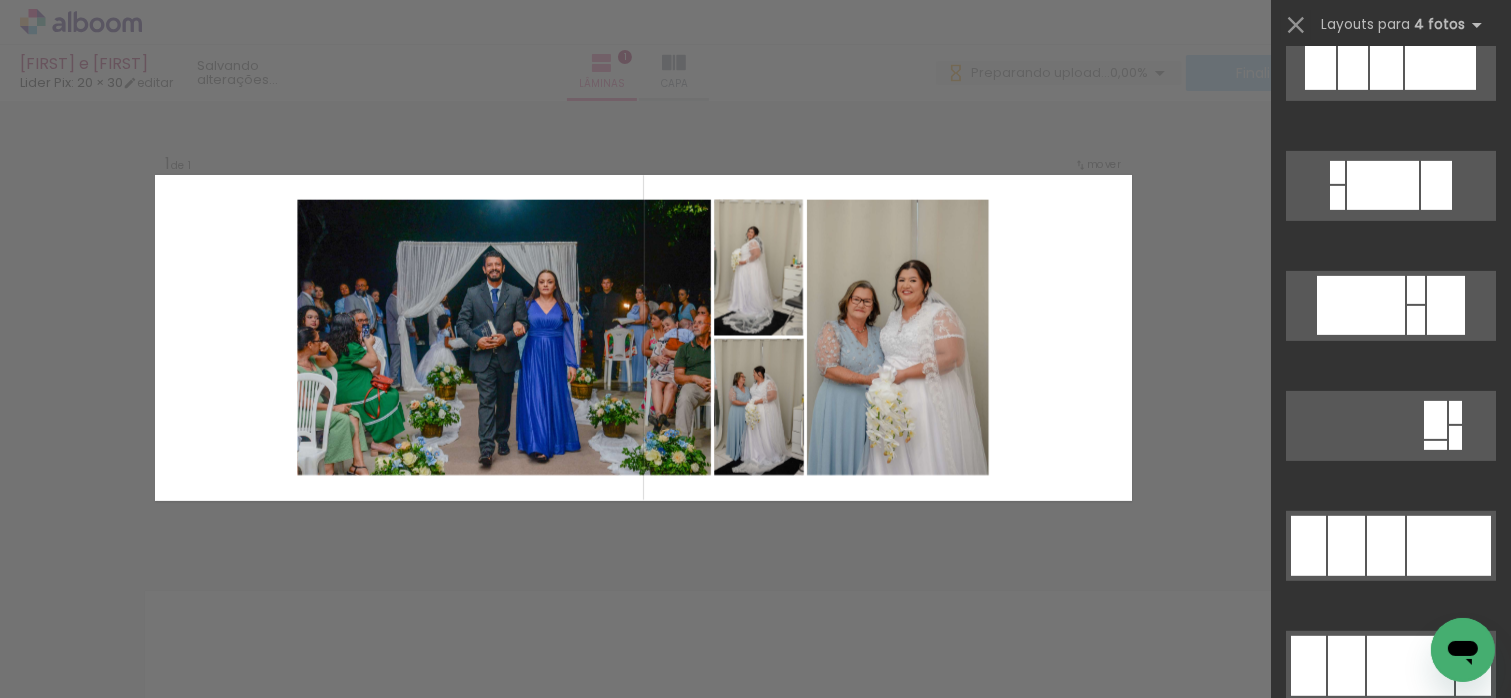 scroll, scrollTop: 1100, scrollLeft: 0, axis: vertical 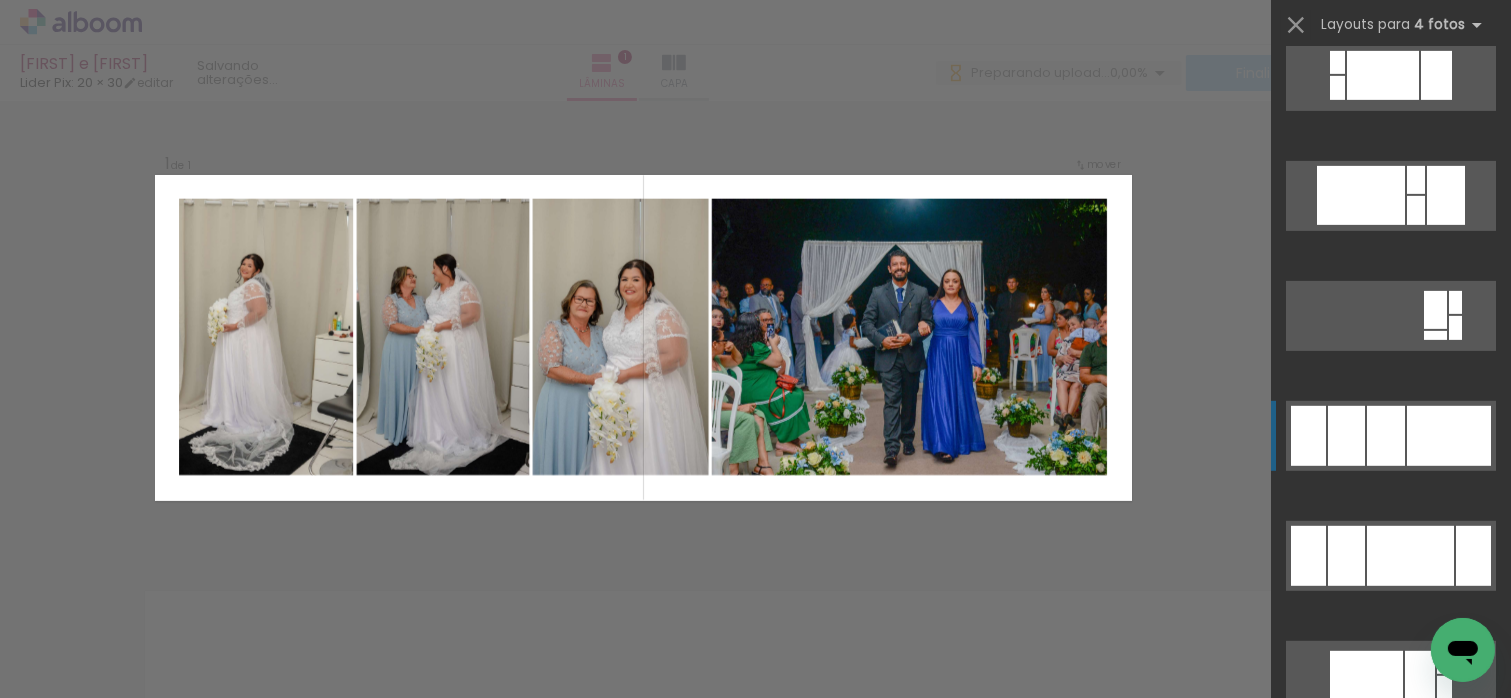click at bounding box center [1391, 556] 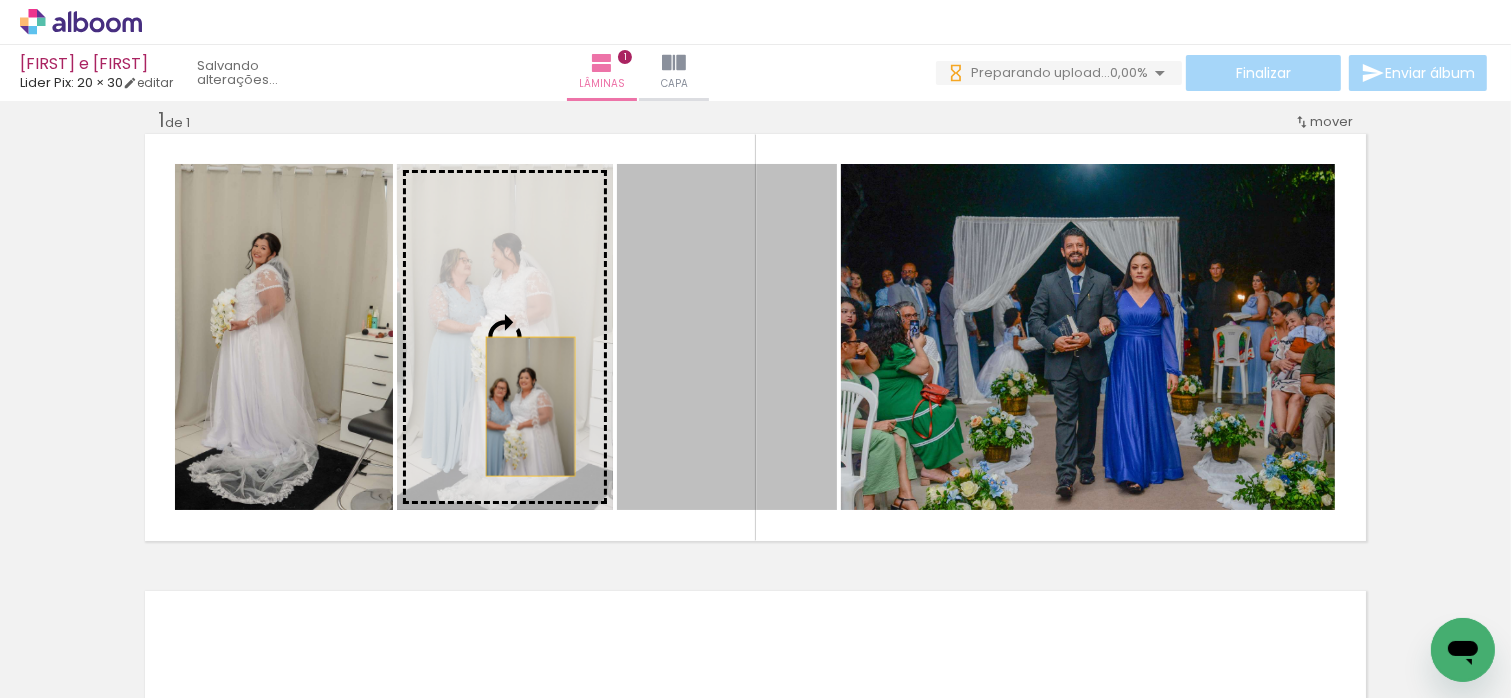 drag, startPoint x: 708, startPoint y: 421, endPoint x: 476, endPoint y: 398, distance: 233.1373 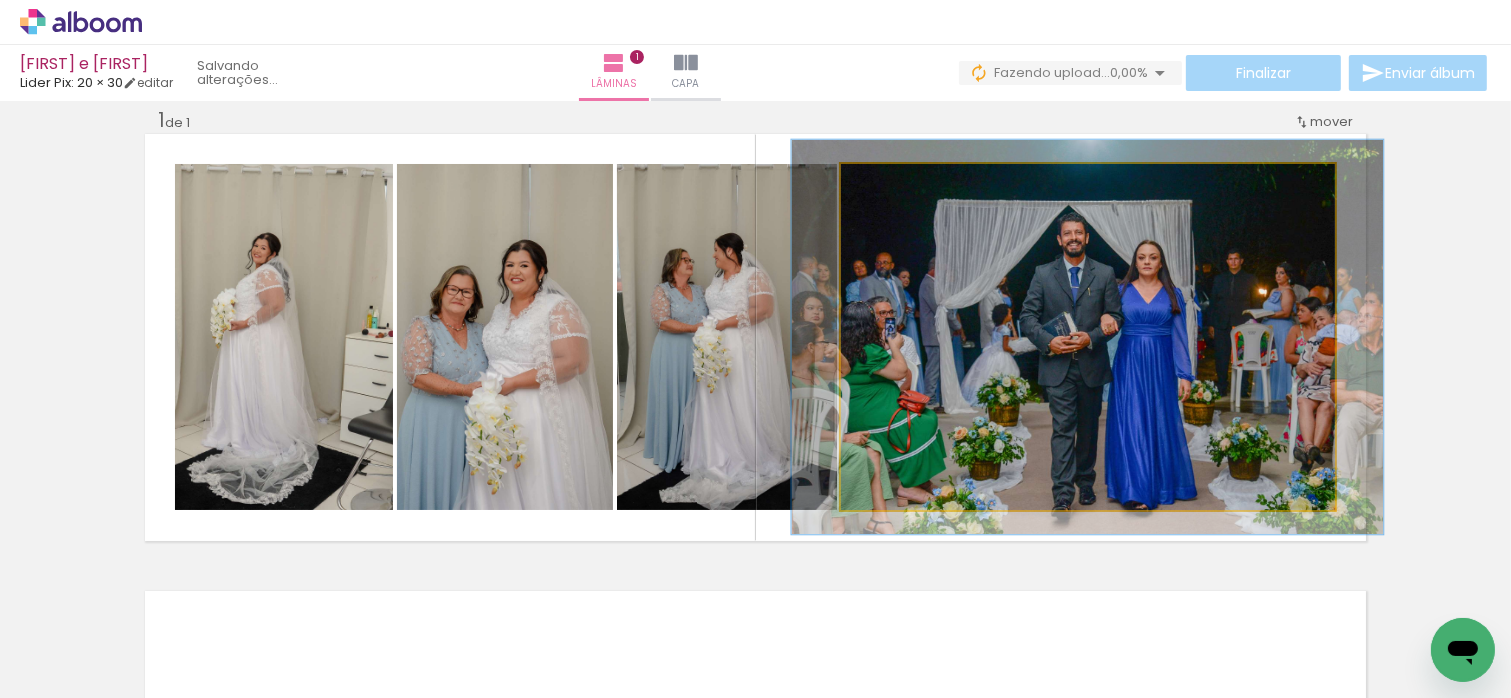 type on "114" 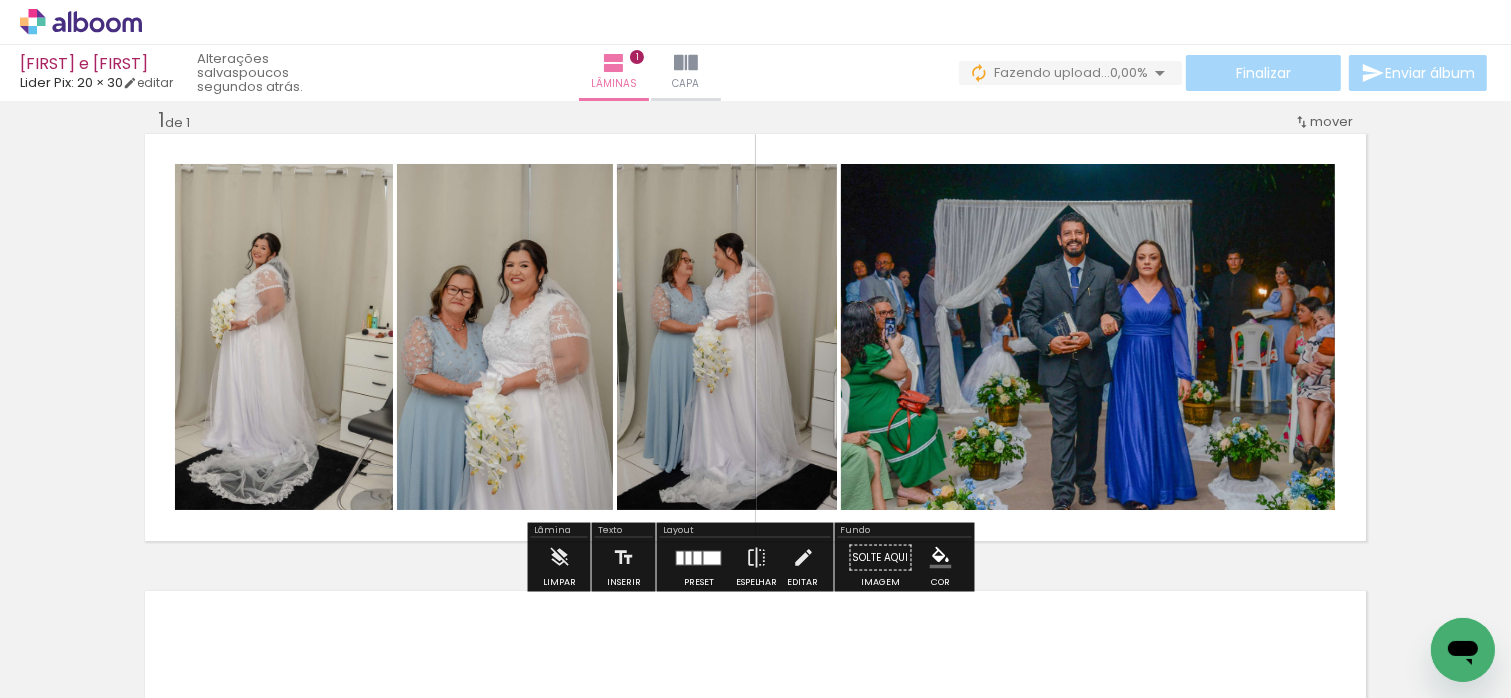 drag, startPoint x: 1072, startPoint y: 323, endPoint x: 1132, endPoint y: 455, distance: 144.99655 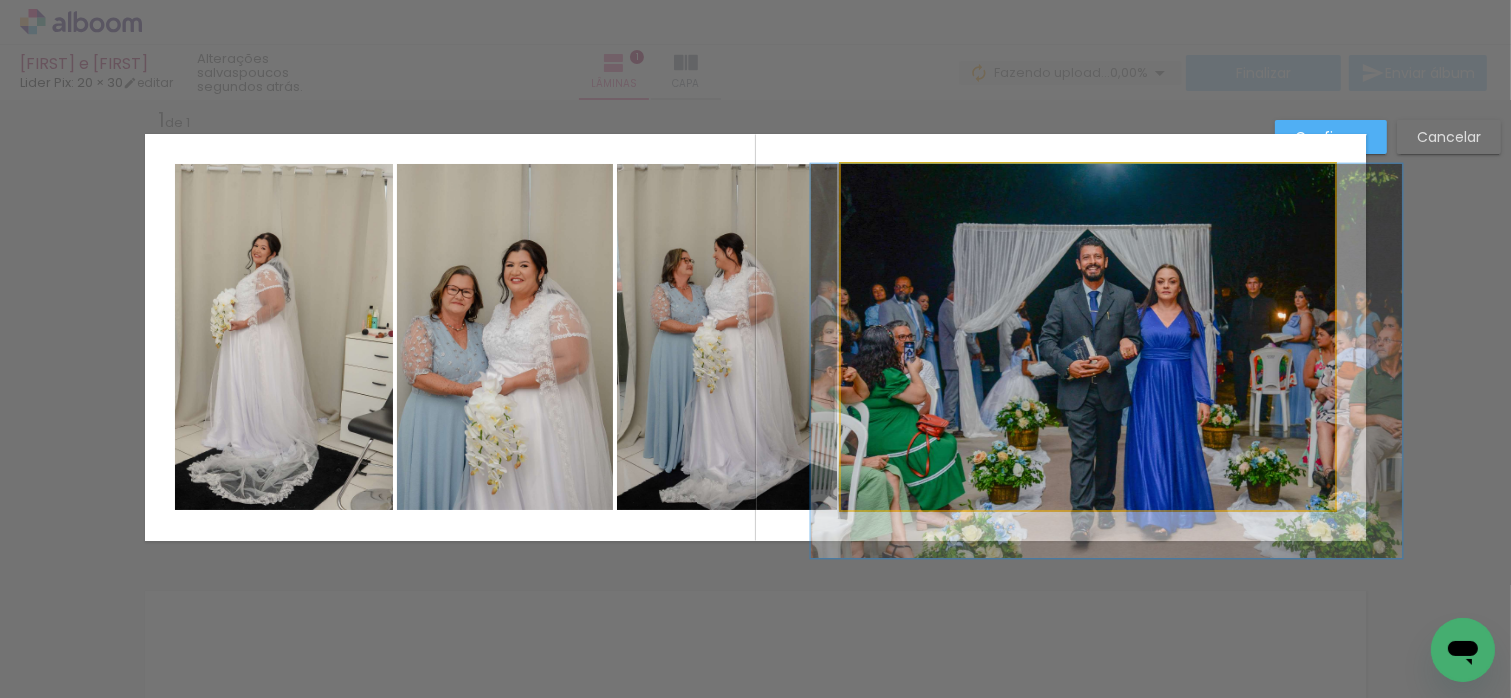 drag, startPoint x: 1132, startPoint y: 455, endPoint x: 1236, endPoint y: 481, distance: 107.200745 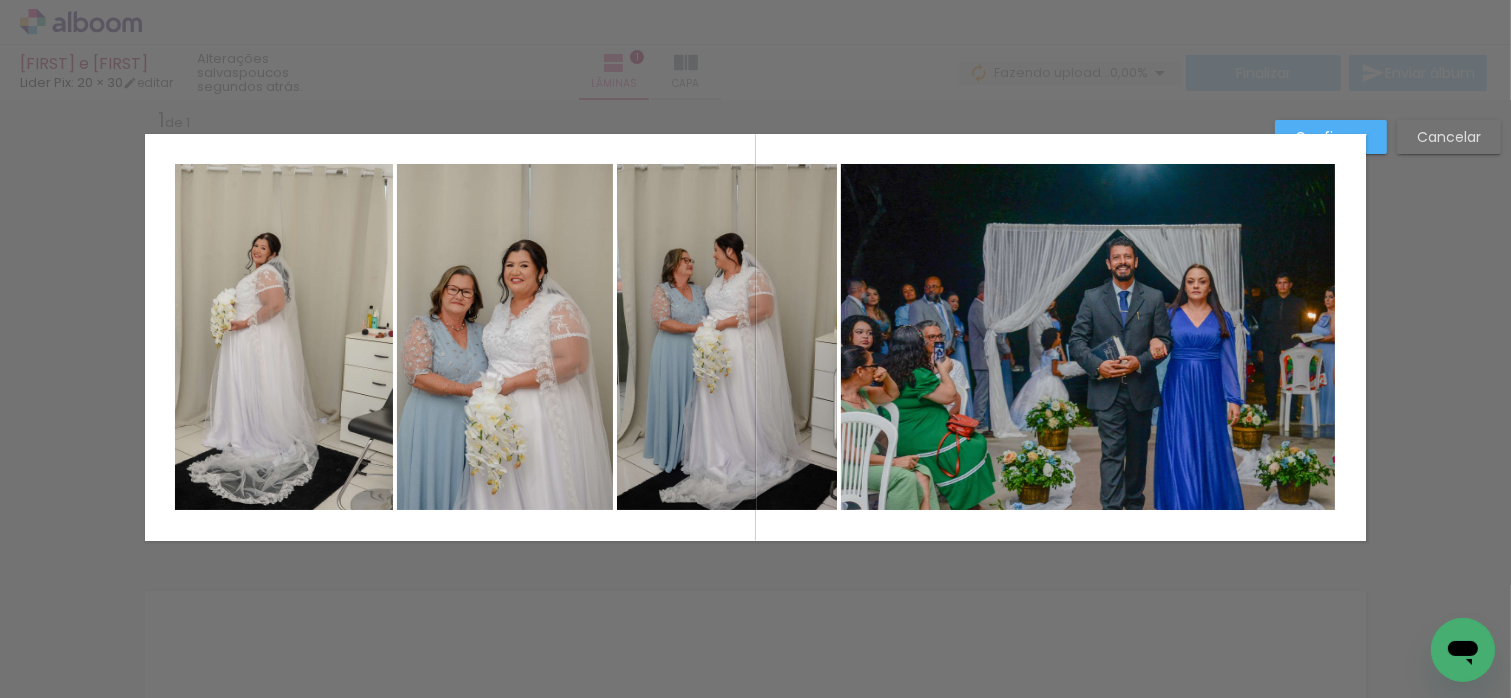 click on "Confirmar" at bounding box center [1331, 137] 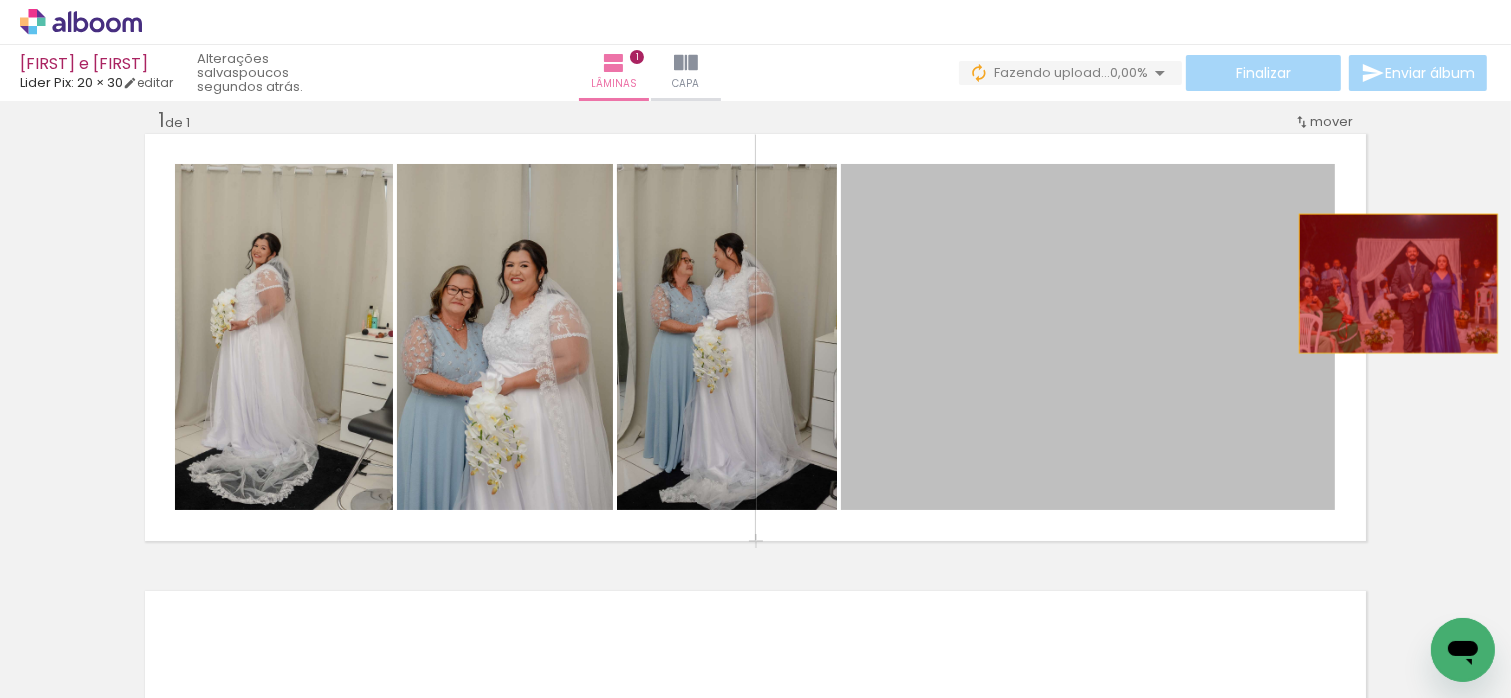drag, startPoint x: 1148, startPoint y: 287, endPoint x: 1391, endPoint y: 283, distance: 243.03291 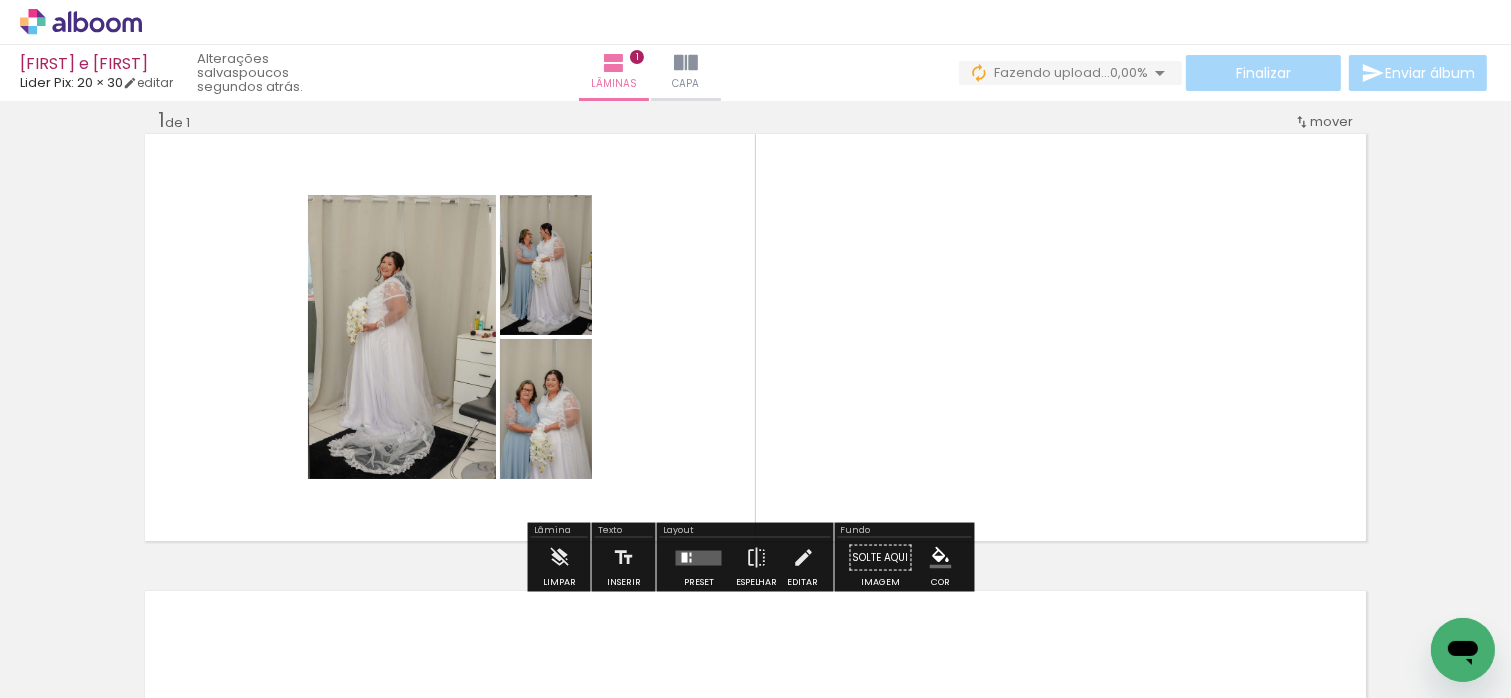 click at bounding box center (-490, 631) 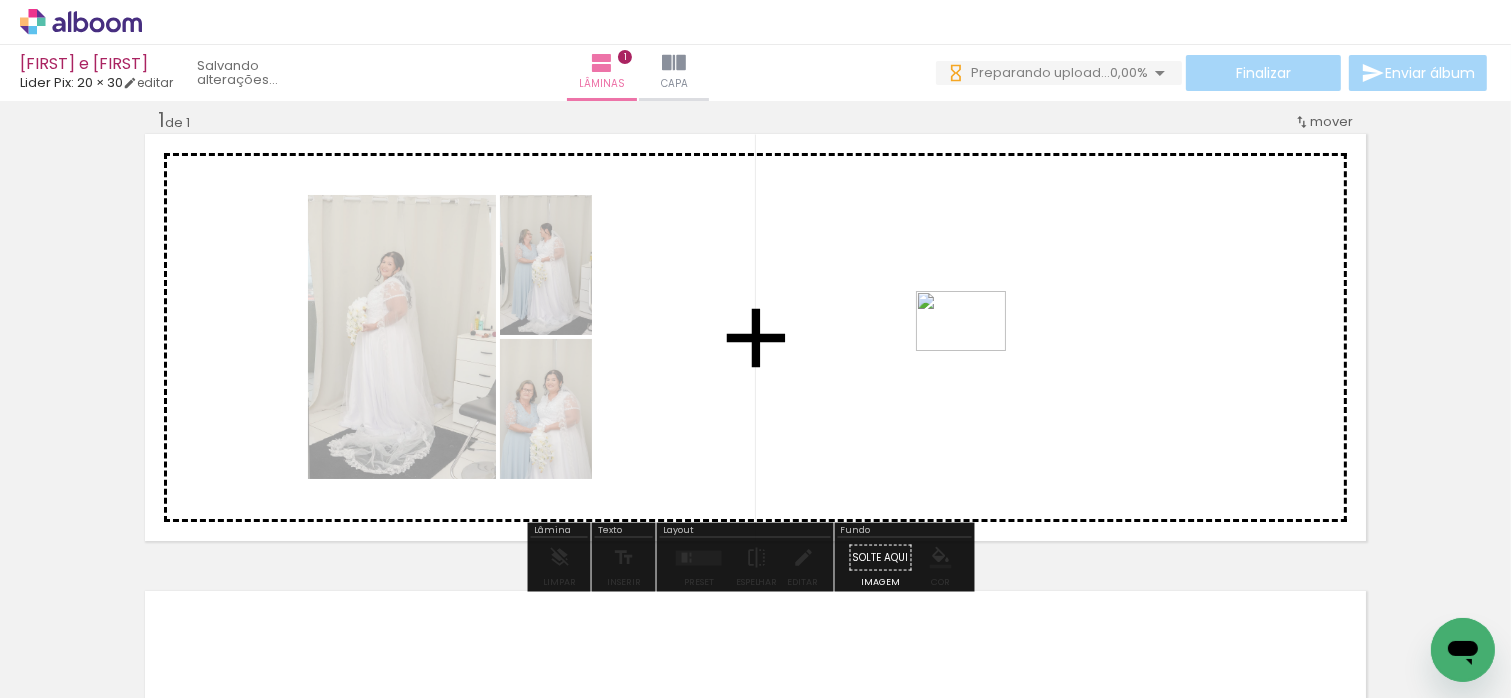 drag, startPoint x: 530, startPoint y: 633, endPoint x: 976, endPoint y: 351, distance: 527.67413 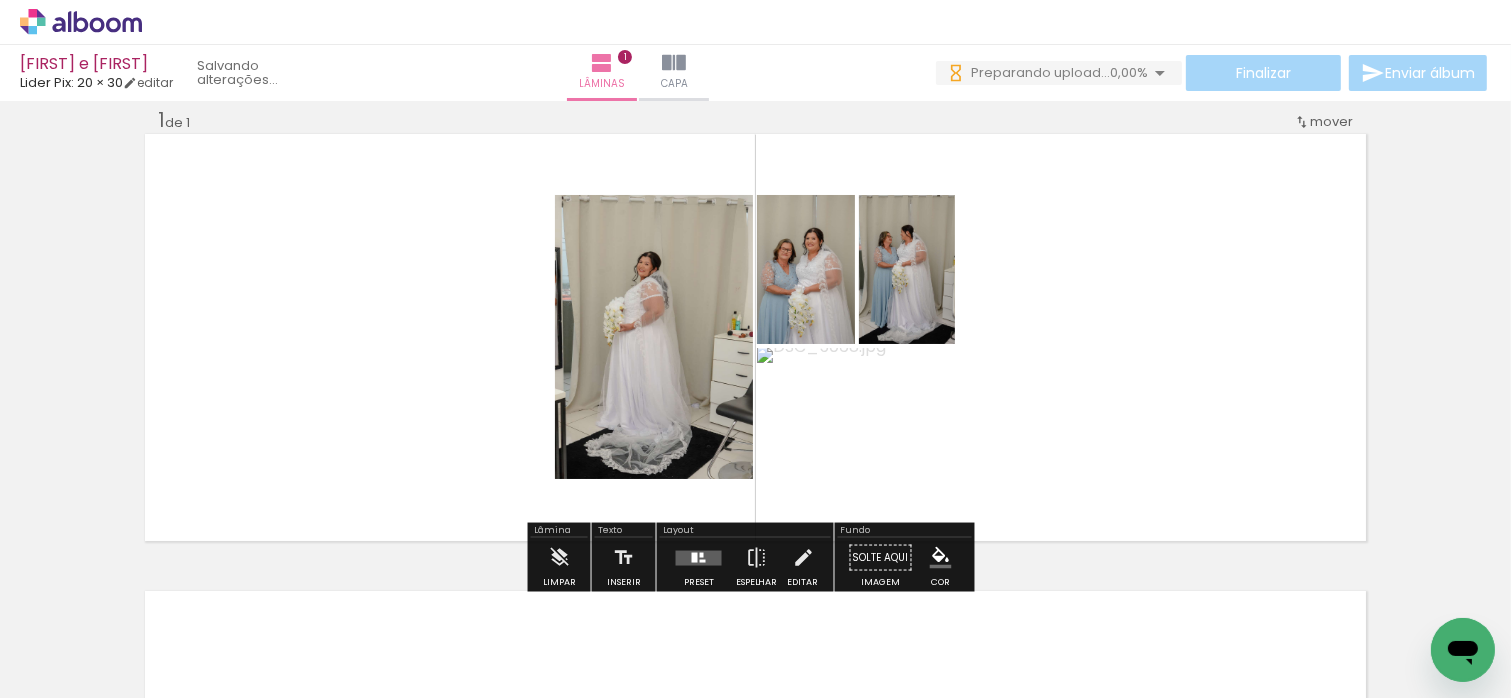 click at bounding box center (699, 557) 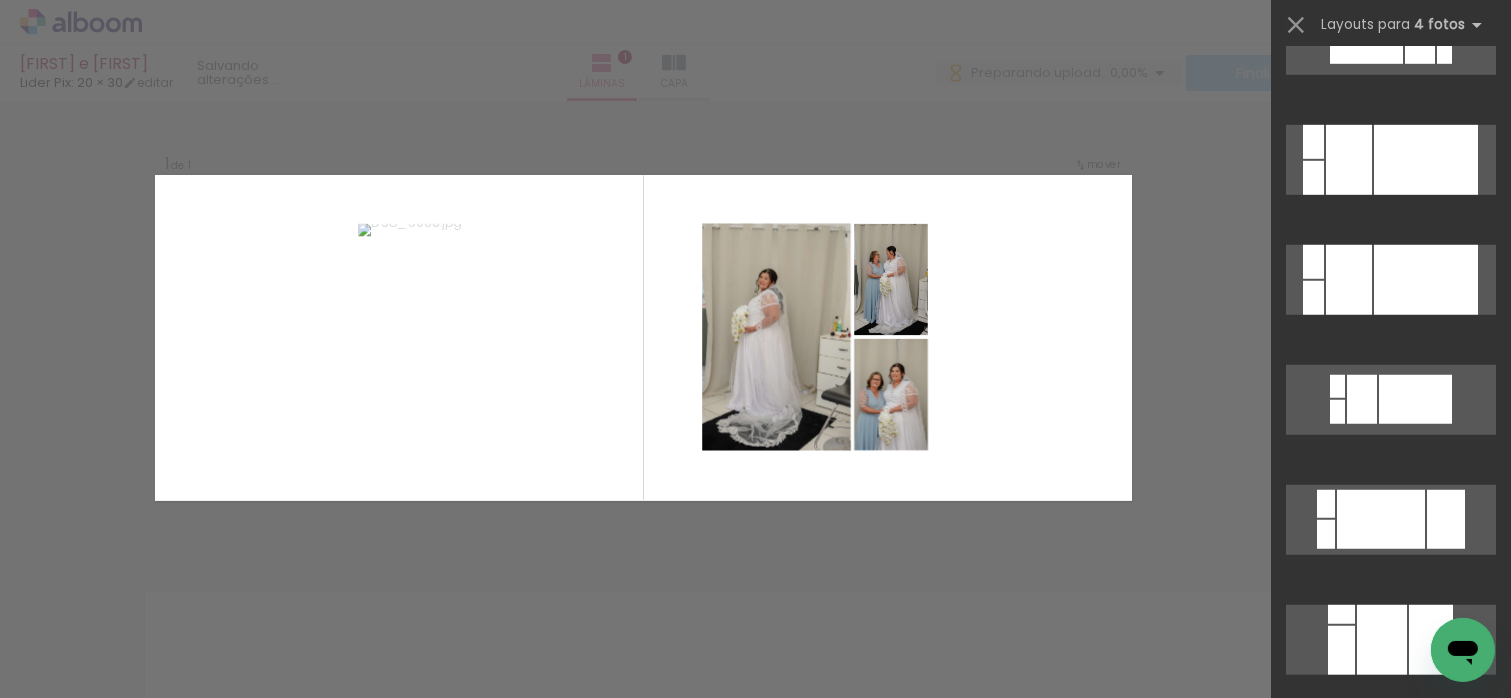 scroll, scrollTop: 1400, scrollLeft: 0, axis: vertical 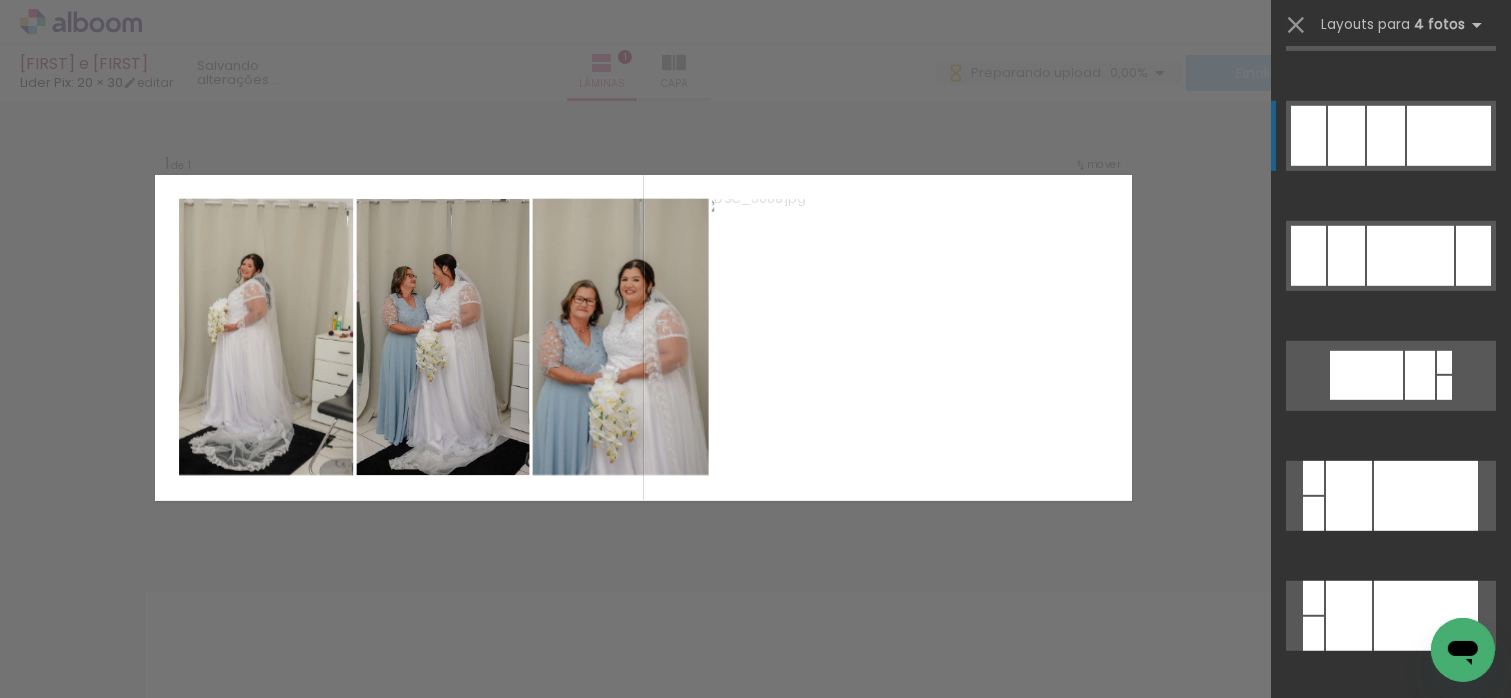 click at bounding box center (1457, 1095) 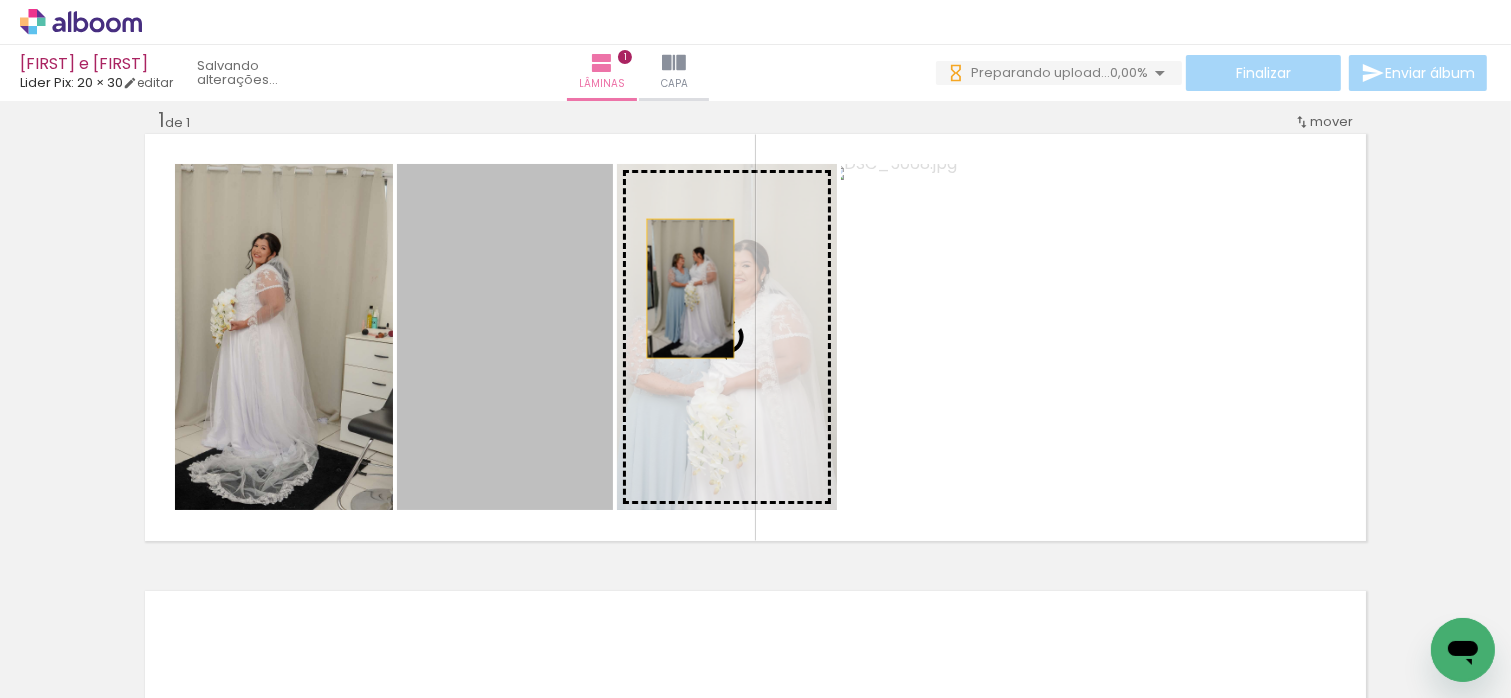 drag, startPoint x: 486, startPoint y: 273, endPoint x: 719, endPoint y: 288, distance: 233.48233 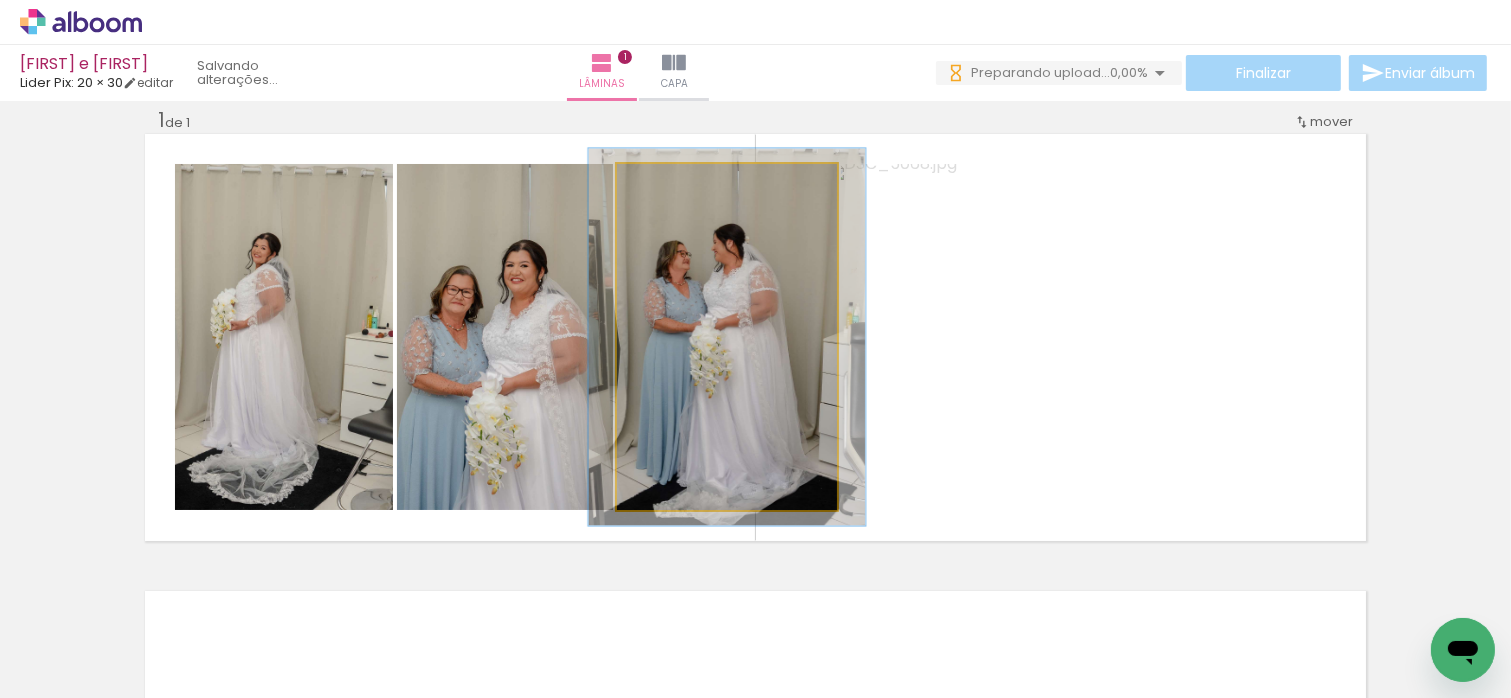 type on "109" 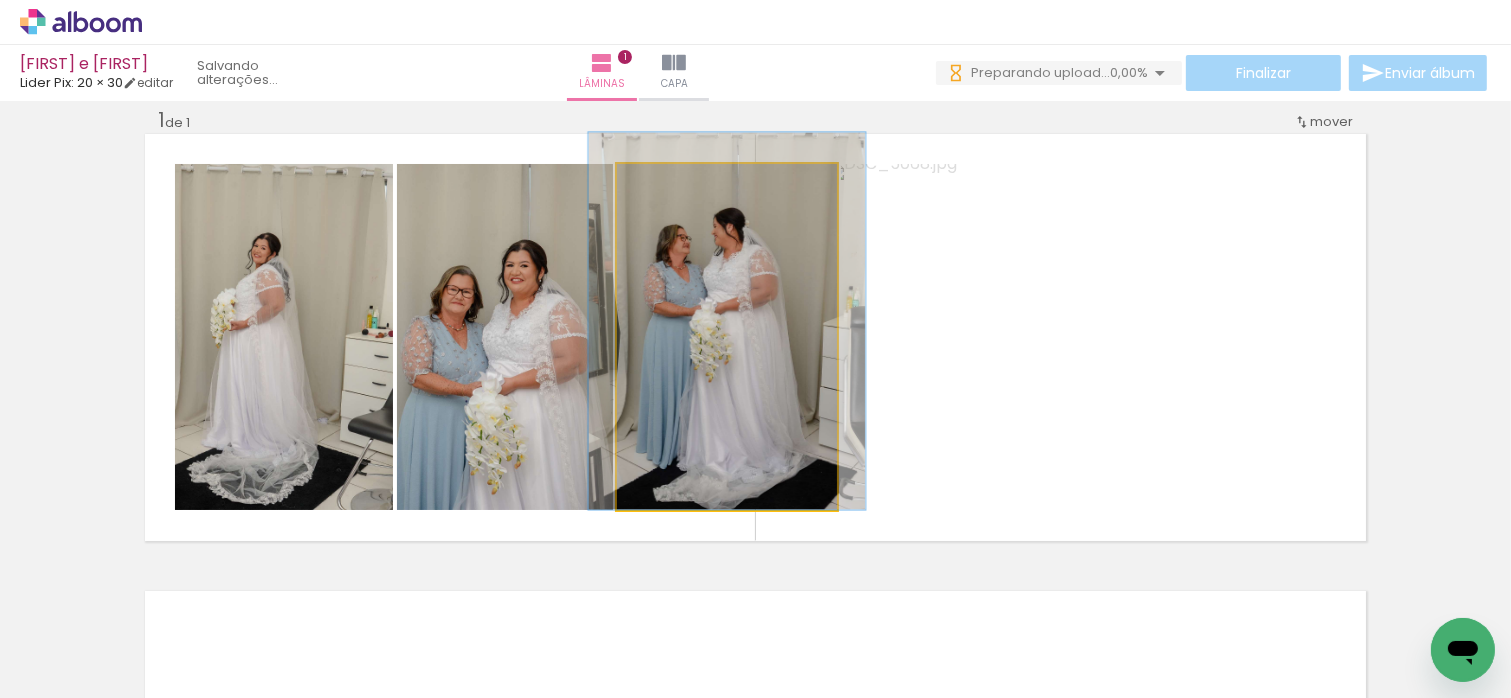 drag, startPoint x: 752, startPoint y: 349, endPoint x: 752, endPoint y: 328, distance: 21 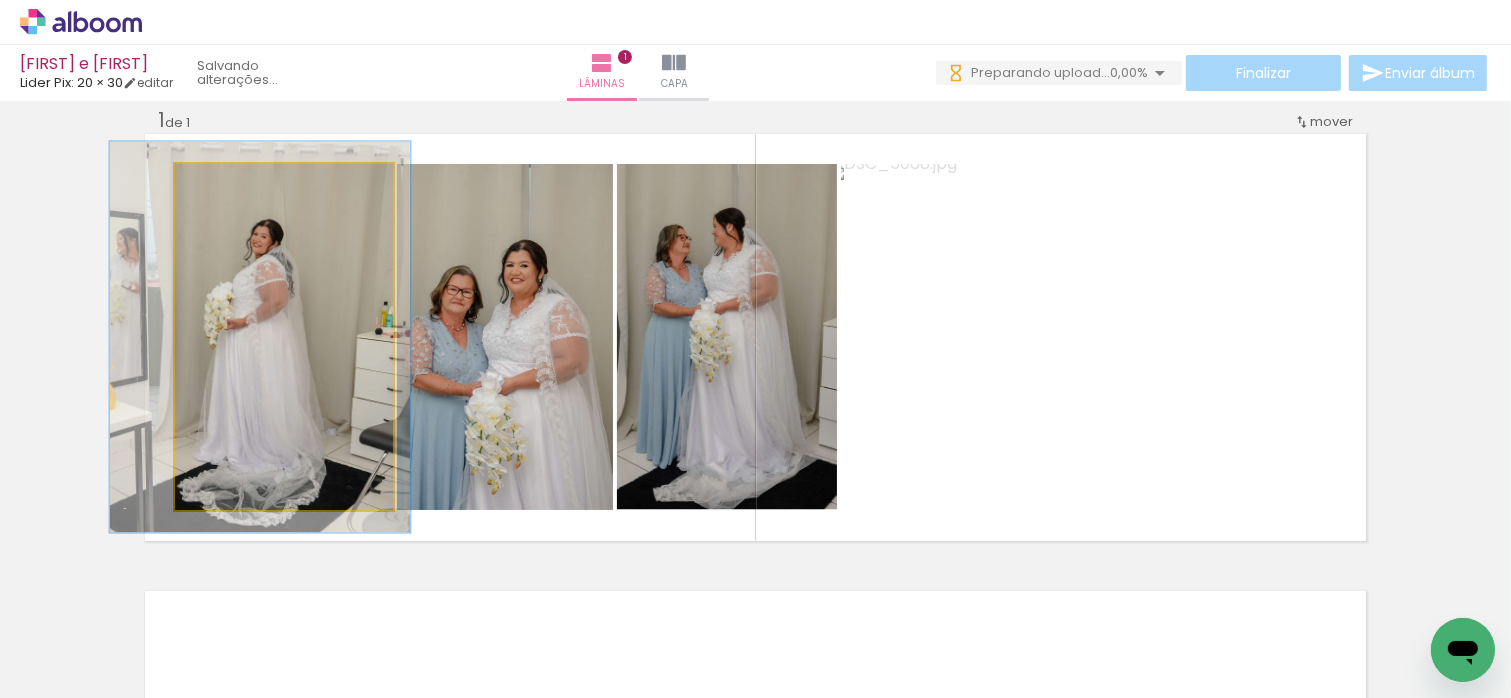 click at bounding box center [231, 185] 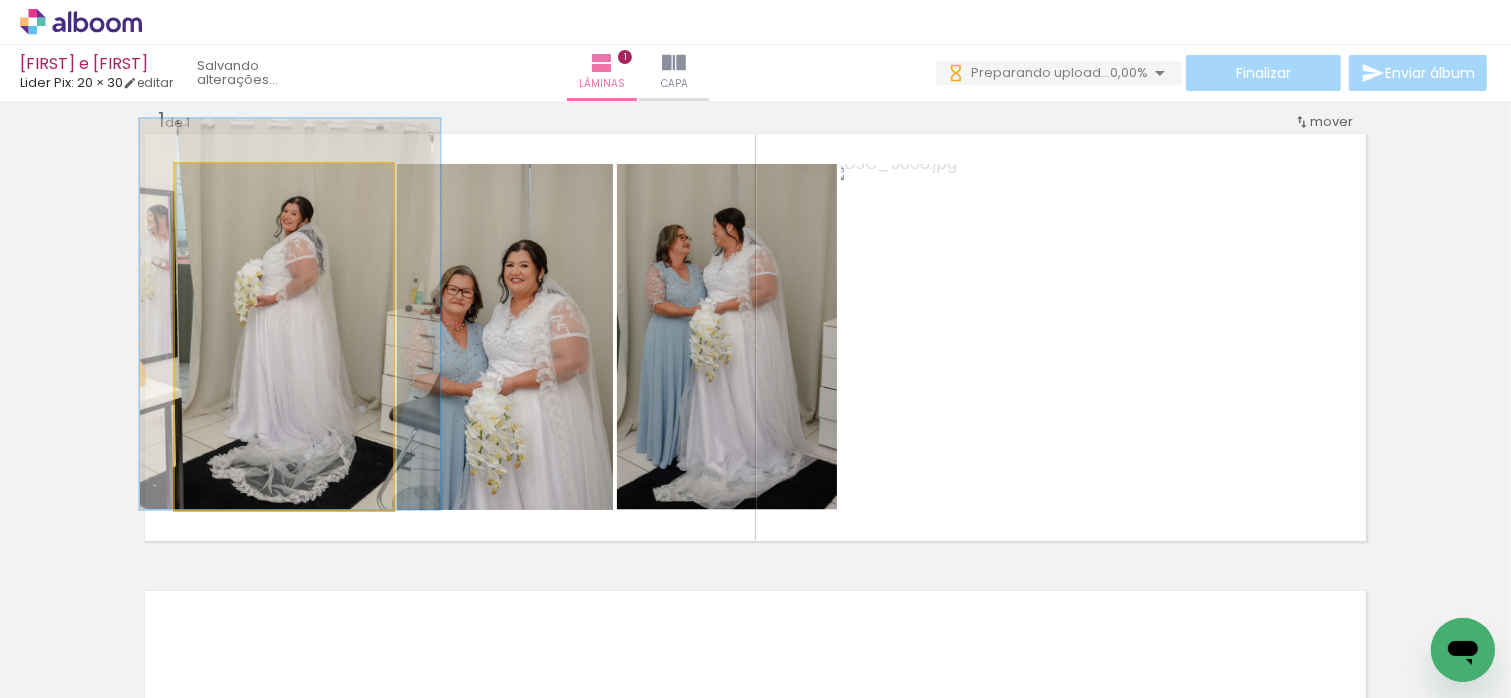 drag, startPoint x: 292, startPoint y: 322, endPoint x: 323, endPoint y: 291, distance: 43.840622 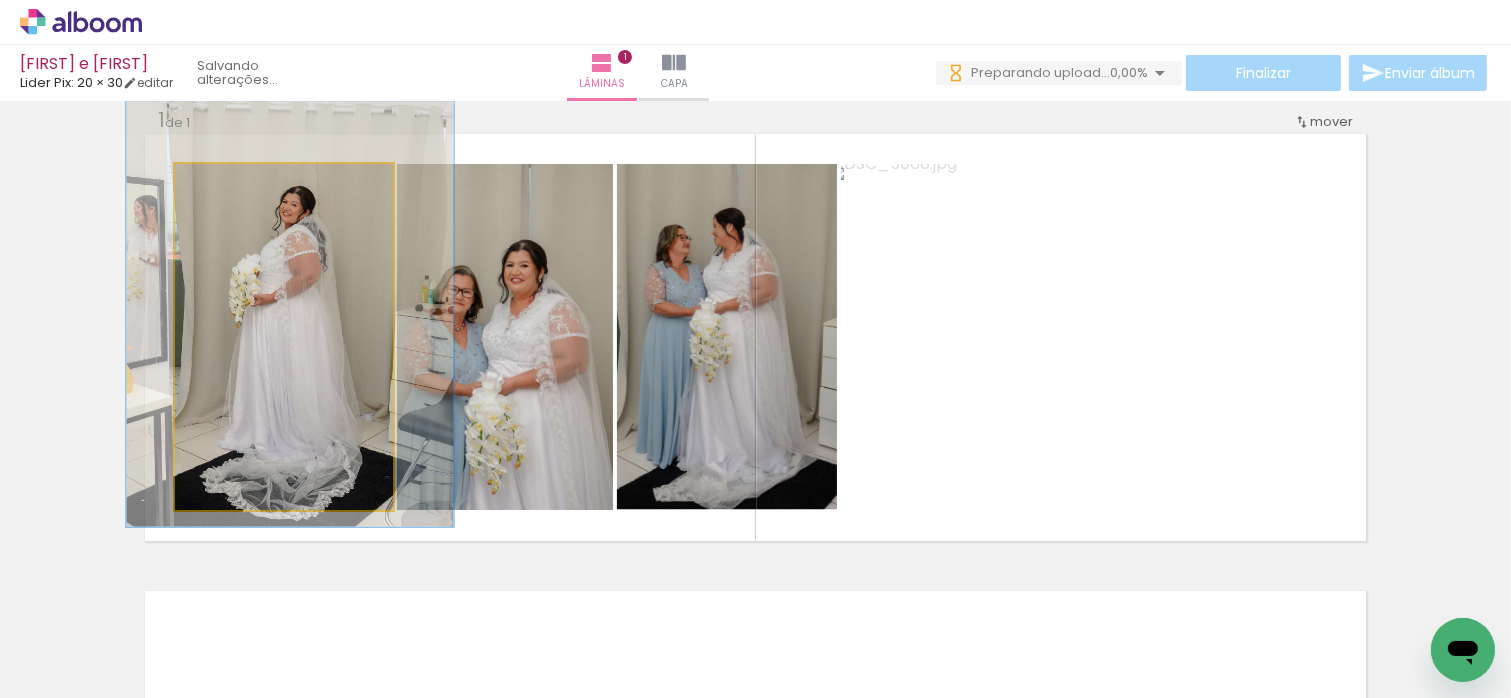 type on "123" 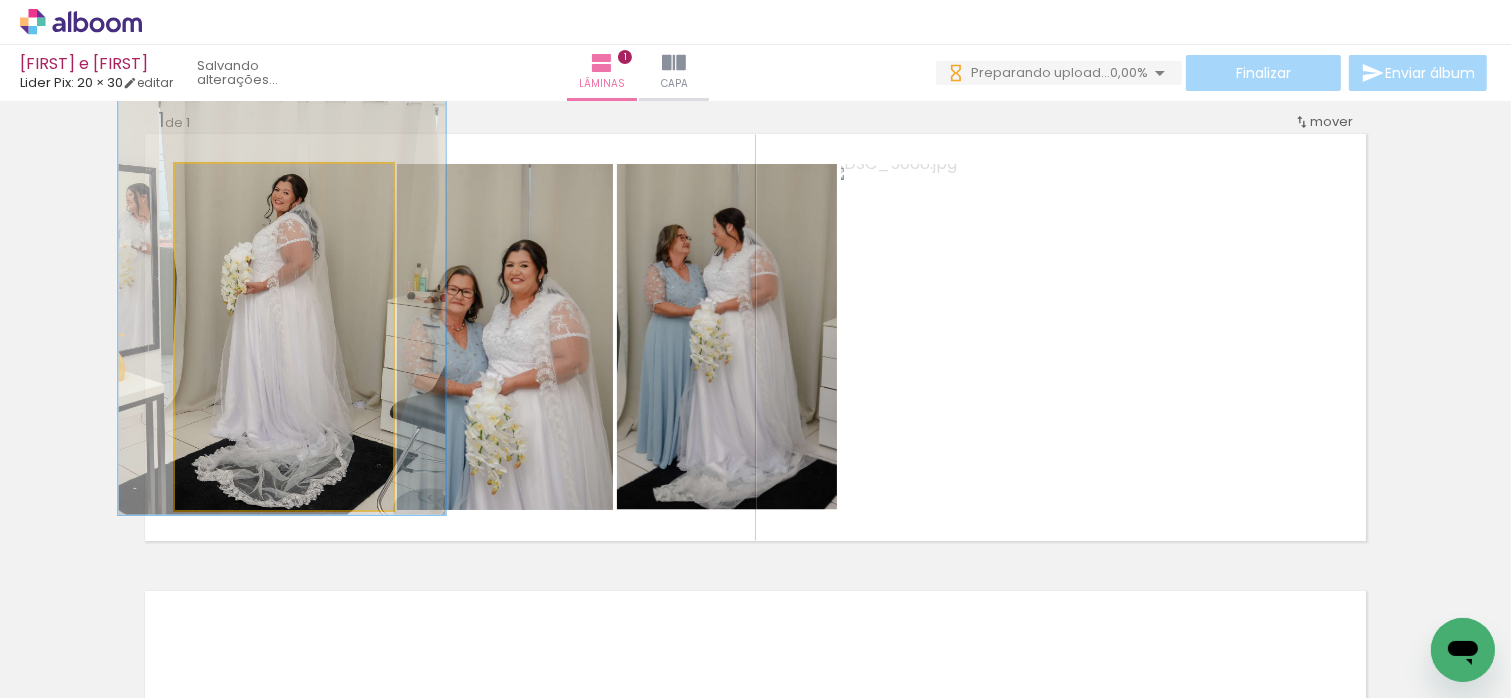 drag, startPoint x: 332, startPoint y: 351, endPoint x: 324, endPoint y: 339, distance: 14.422205 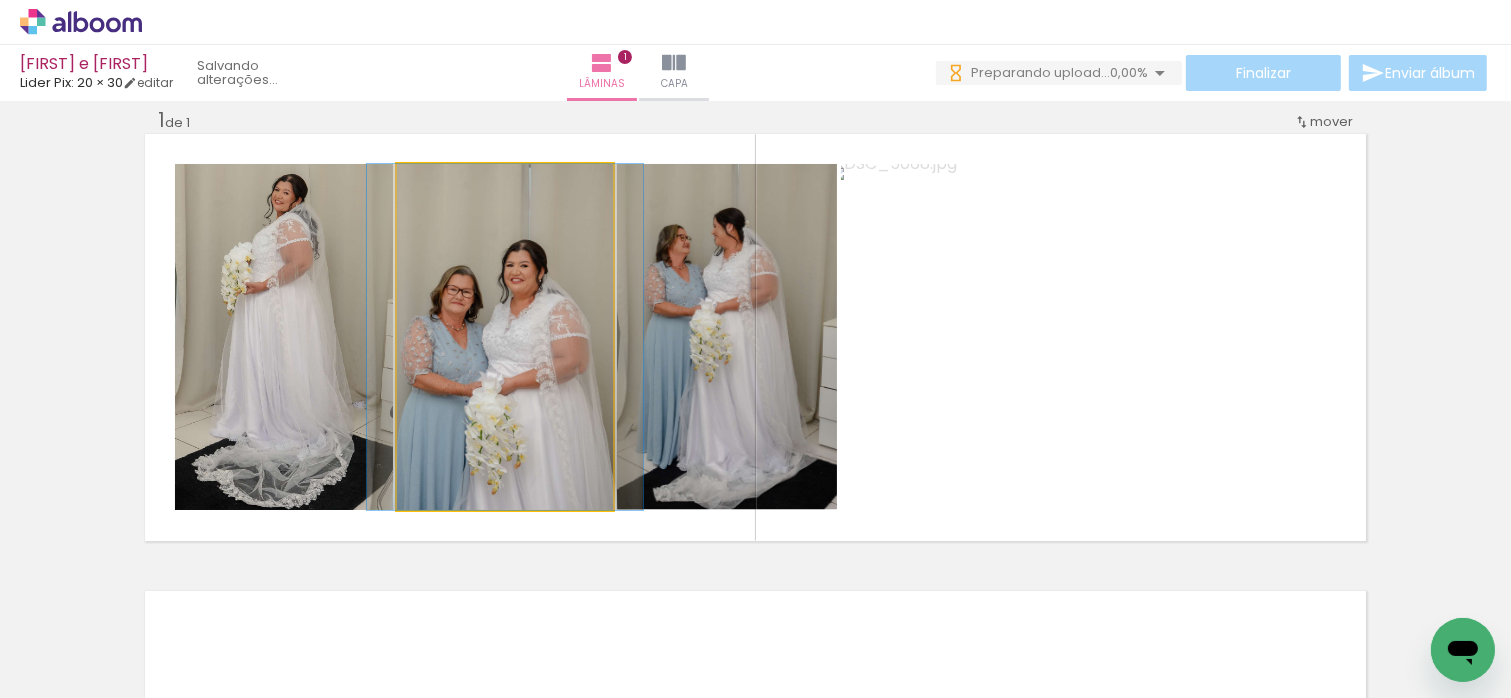 click 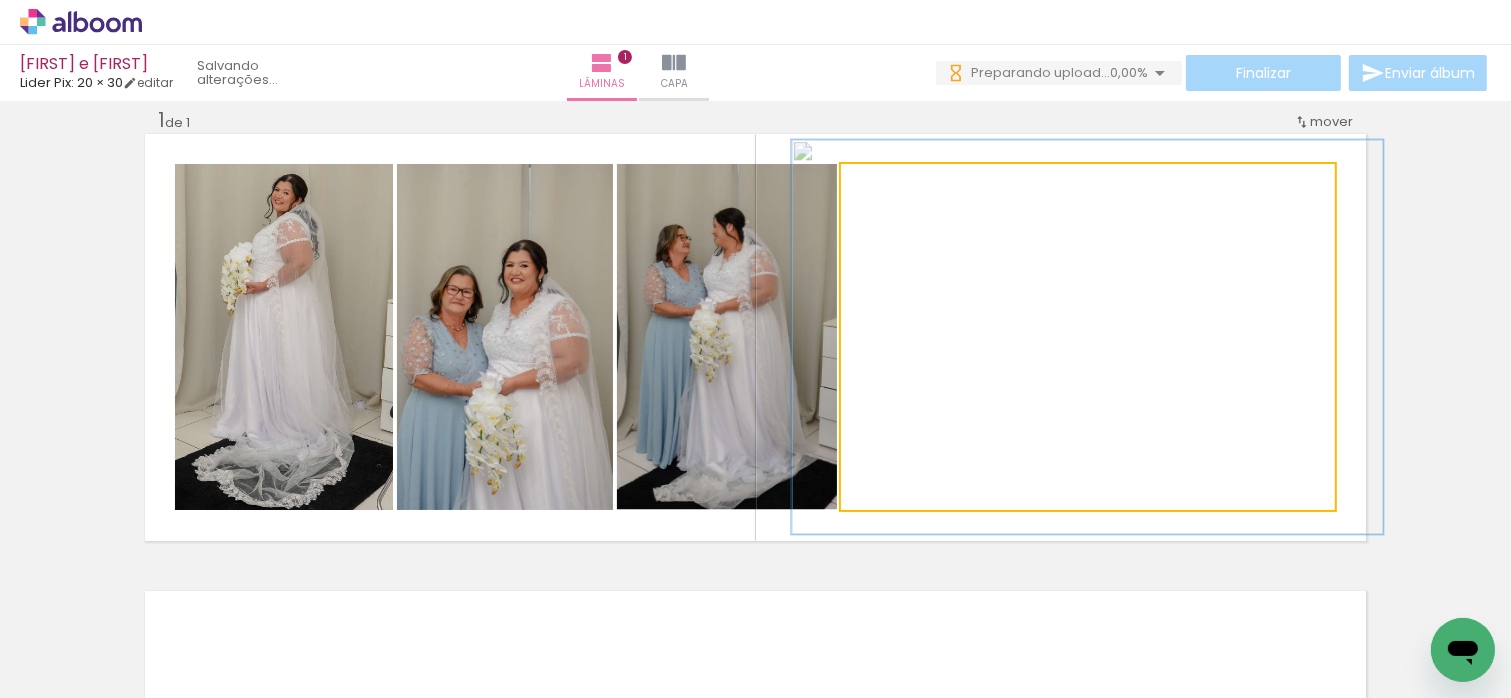 drag, startPoint x: 891, startPoint y: 183, endPoint x: 902, endPoint y: 183, distance: 11 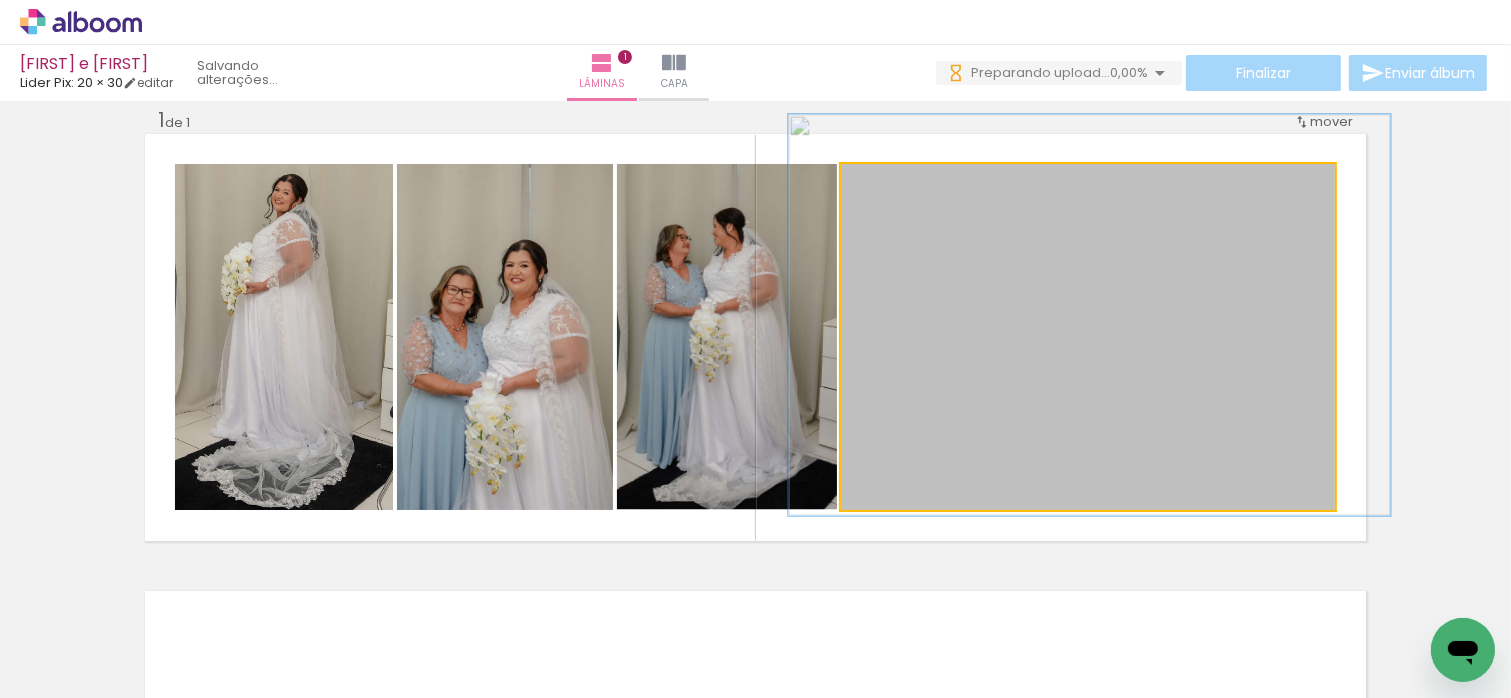 drag, startPoint x: 1123, startPoint y: 371, endPoint x: 1125, endPoint y: 349, distance: 22.090721 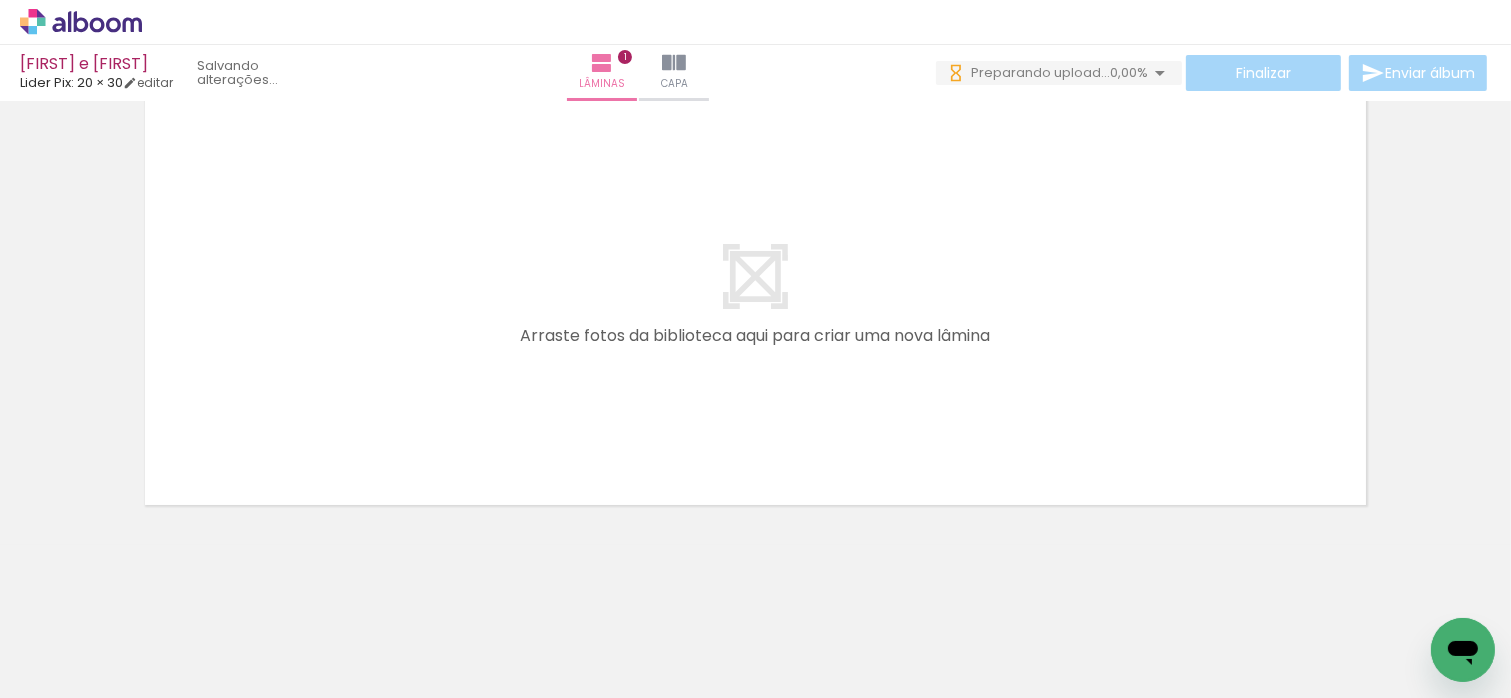 scroll, scrollTop: 520, scrollLeft: 0, axis: vertical 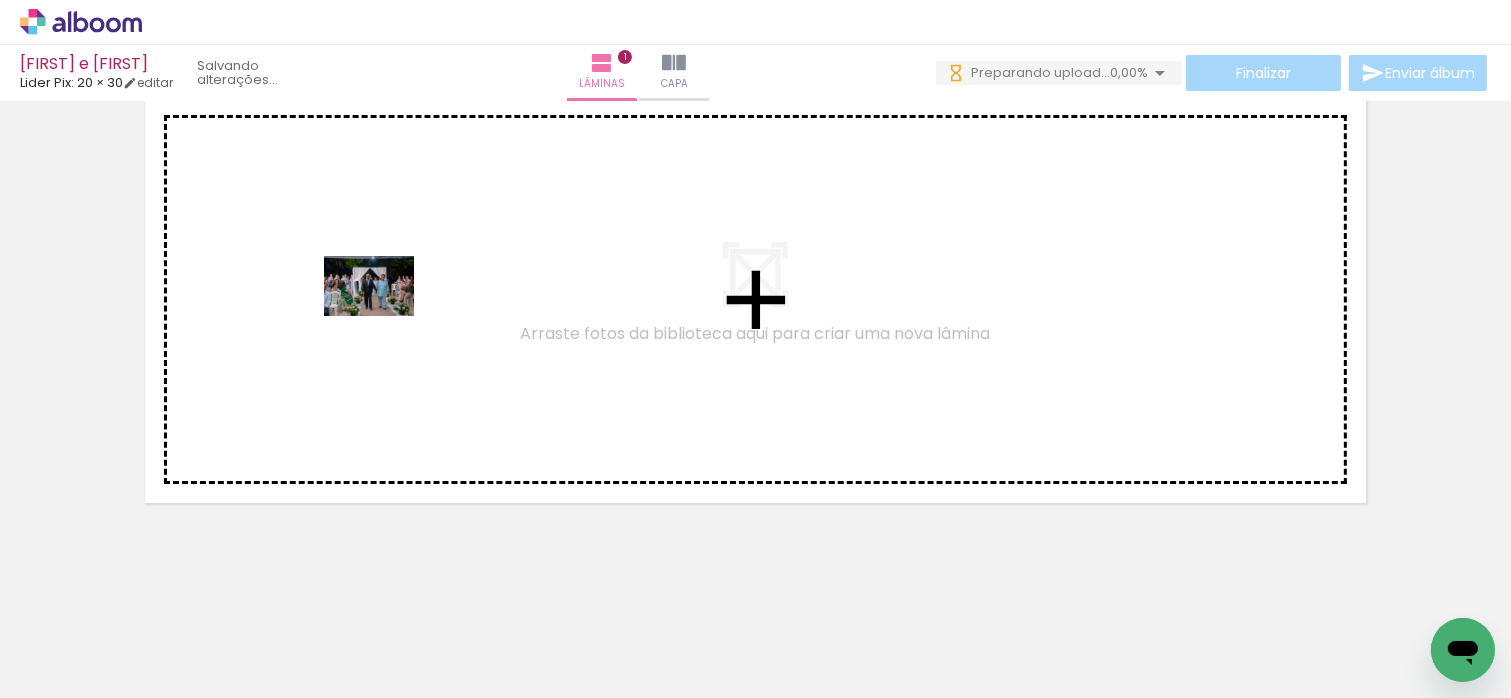 drag, startPoint x: 534, startPoint y: 509, endPoint x: 384, endPoint y: 316, distance: 244.43608 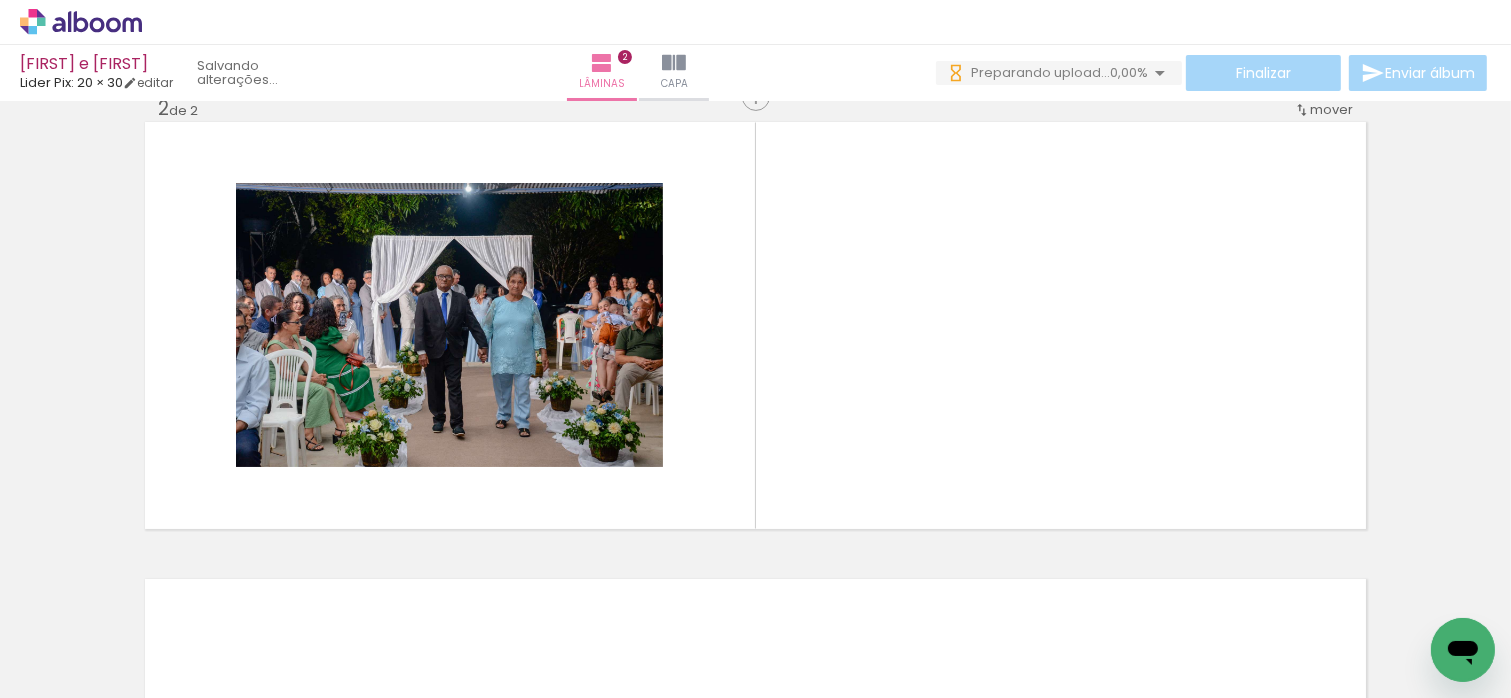 scroll, scrollTop: 482, scrollLeft: 0, axis: vertical 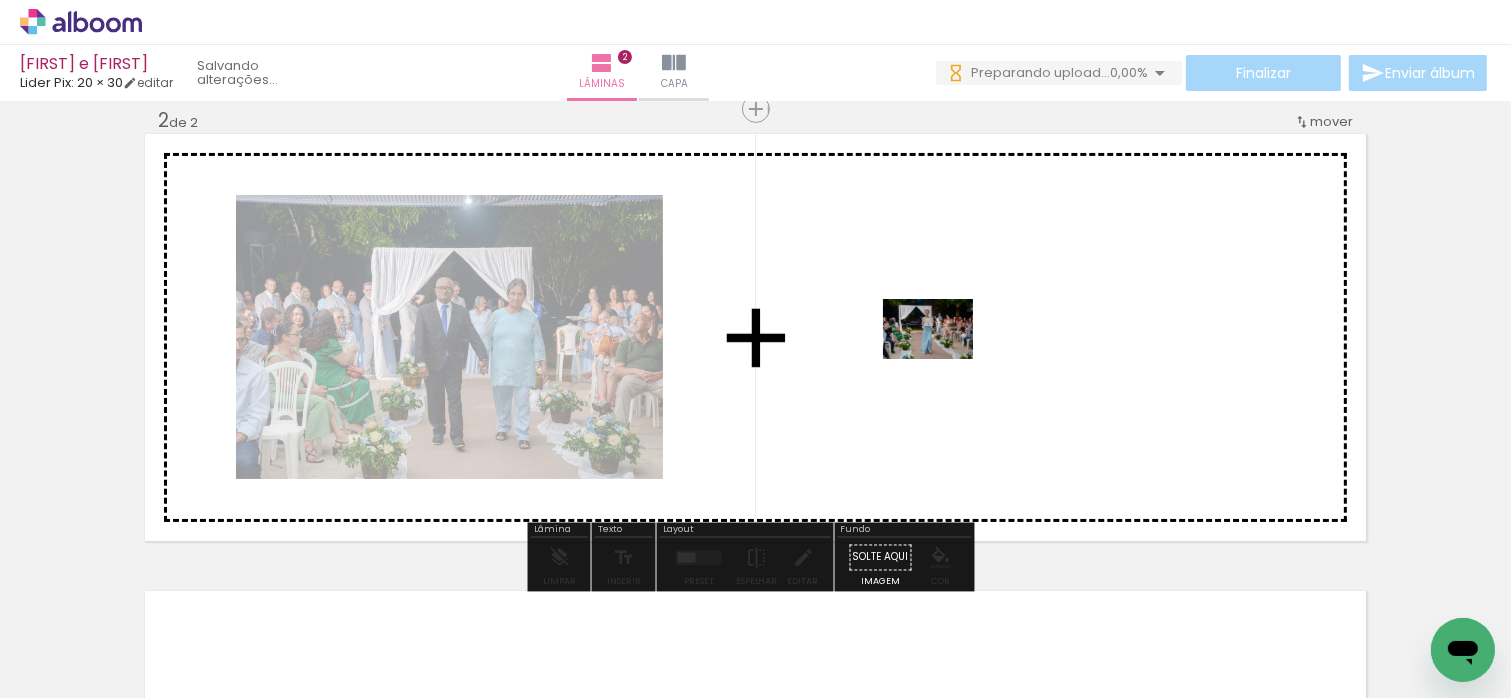 drag, startPoint x: 767, startPoint y: 642, endPoint x: 949, endPoint y: 352, distance: 342.3799 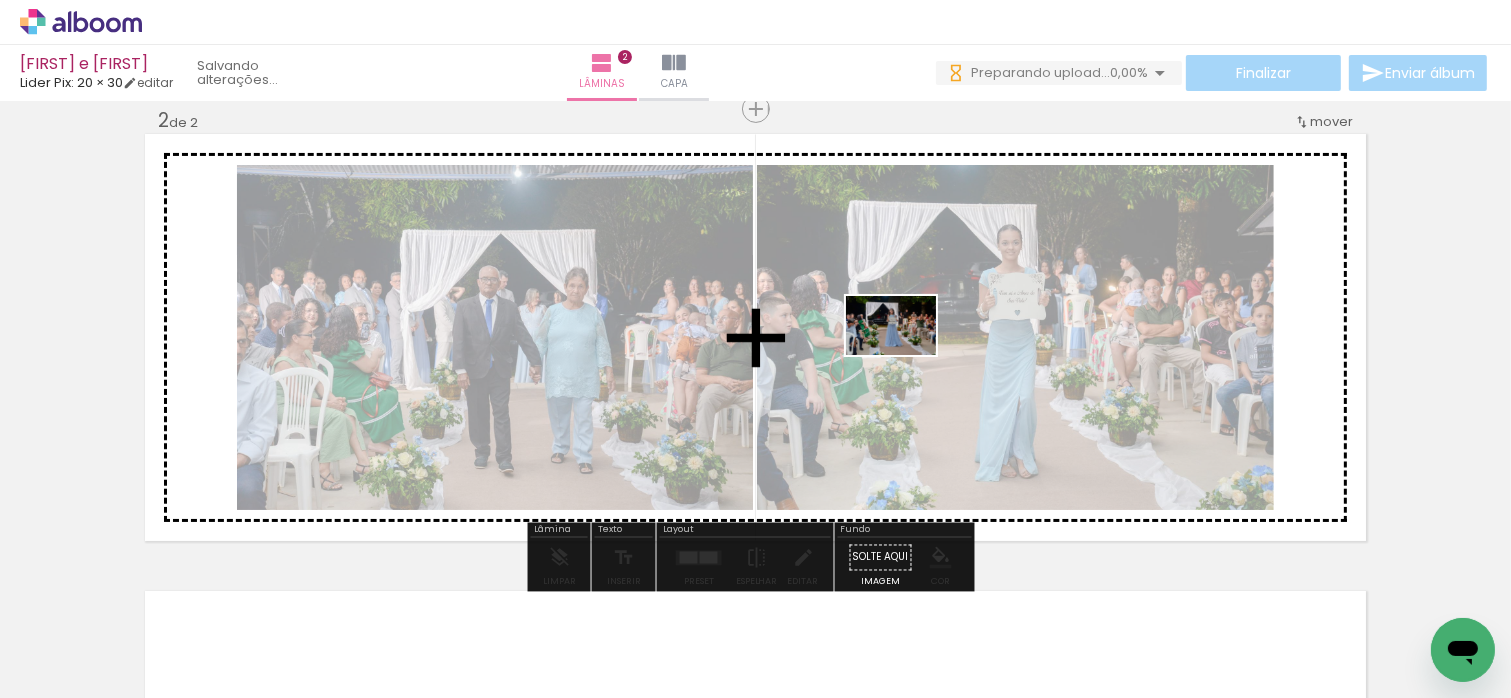 drag, startPoint x: 877, startPoint y: 642, endPoint x: 949, endPoint y: 571, distance: 101.118744 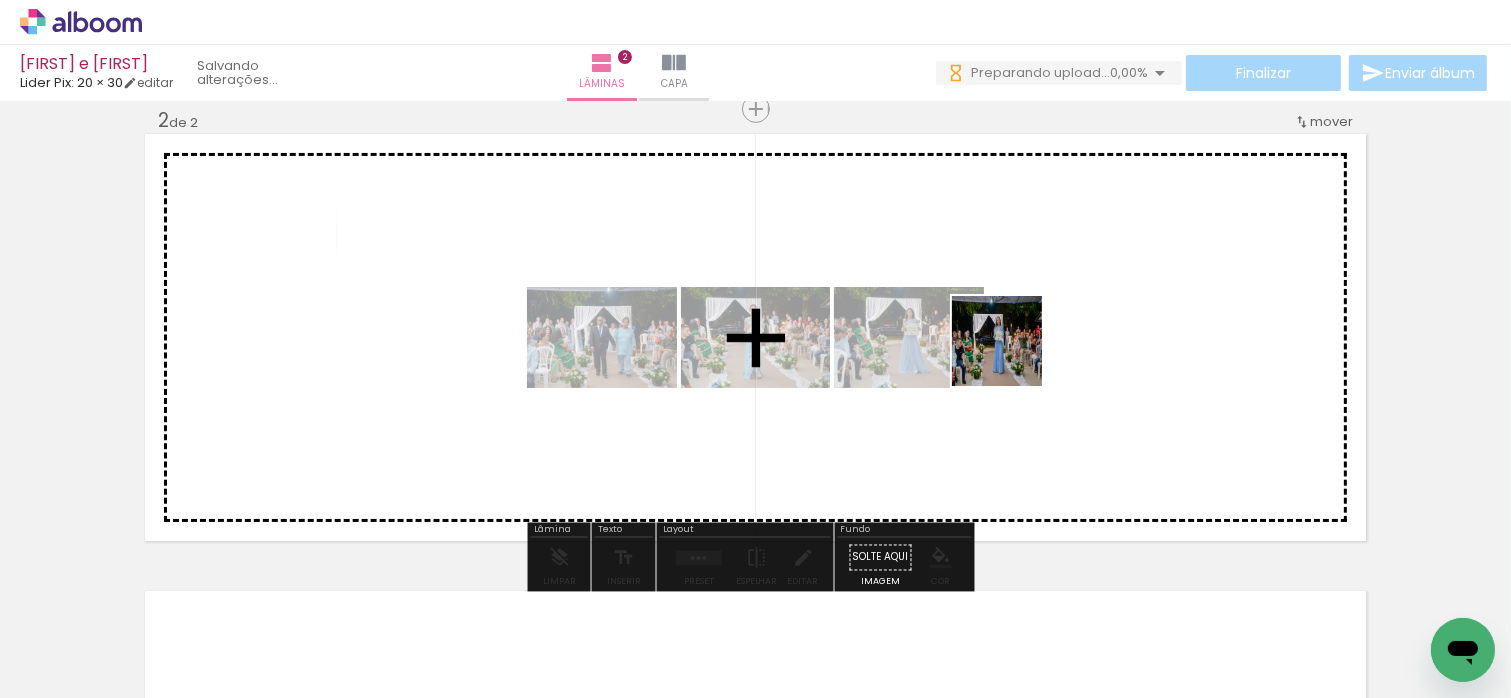 drag, startPoint x: 977, startPoint y: 634, endPoint x: 1014, endPoint y: 348, distance: 288.38342 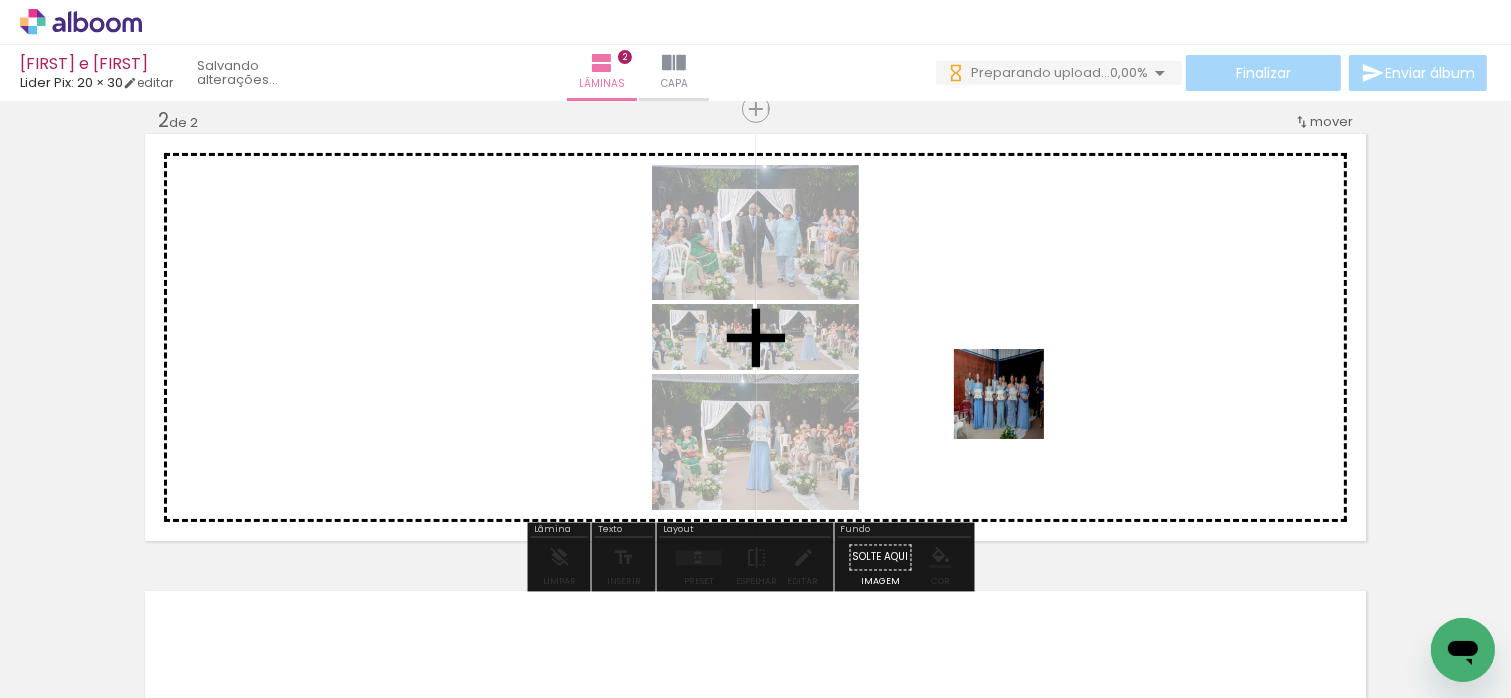 drag, startPoint x: 1075, startPoint y: 573, endPoint x: 1008, endPoint y: 387, distance: 197.69926 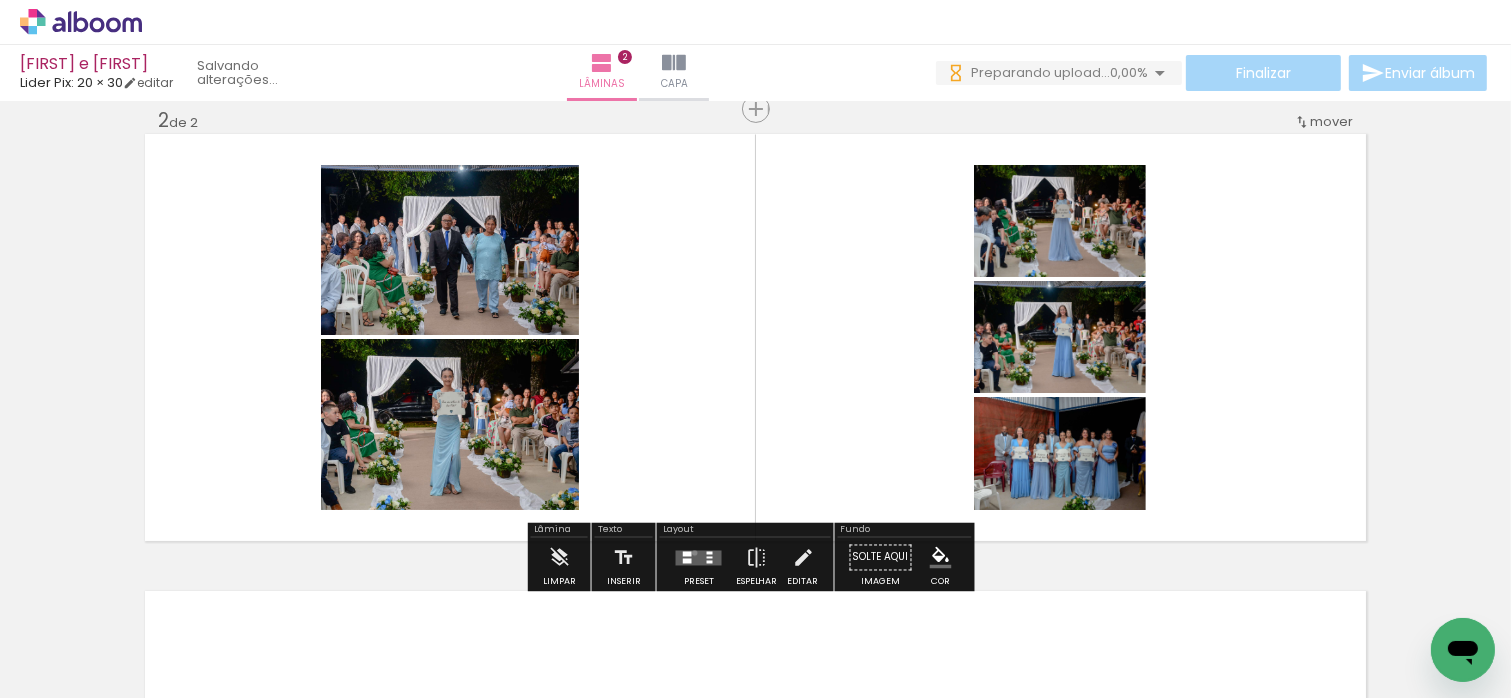 click at bounding box center [699, 557] 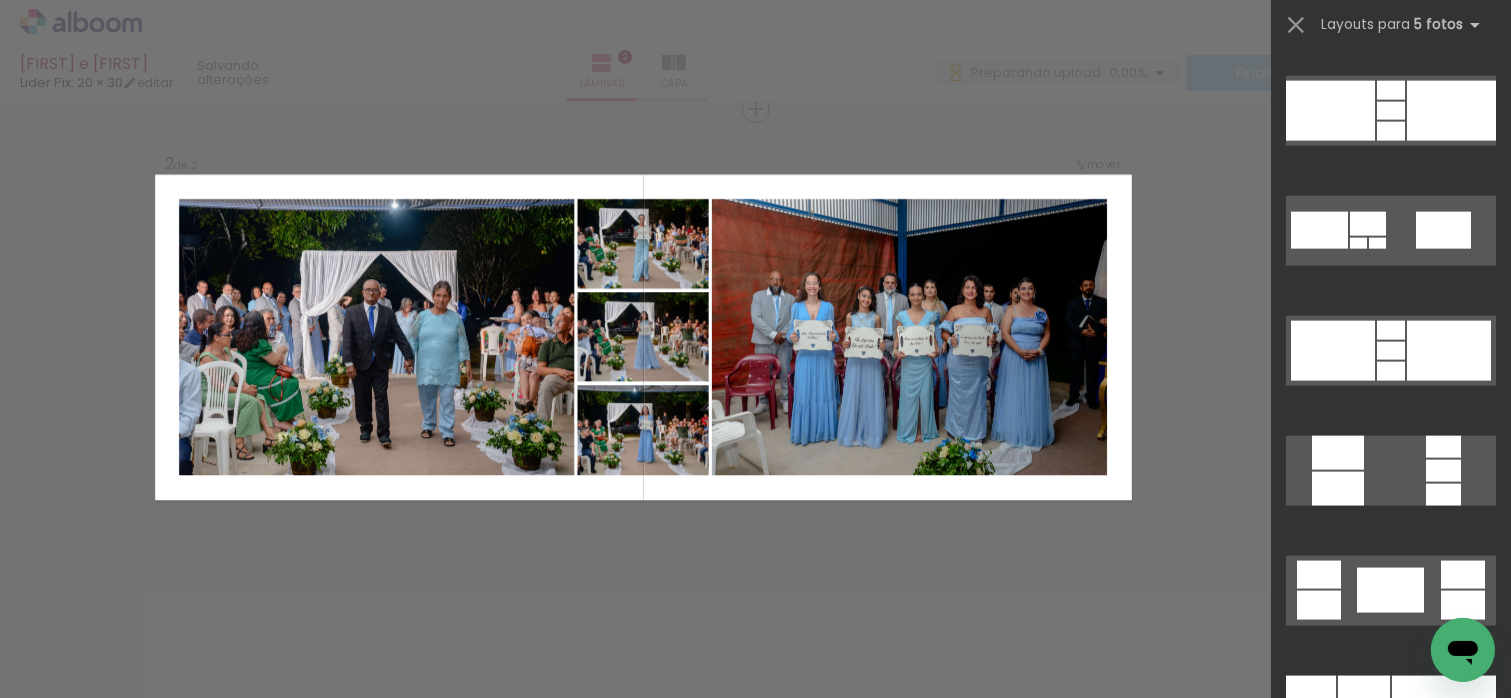 scroll, scrollTop: 3100, scrollLeft: 0, axis: vertical 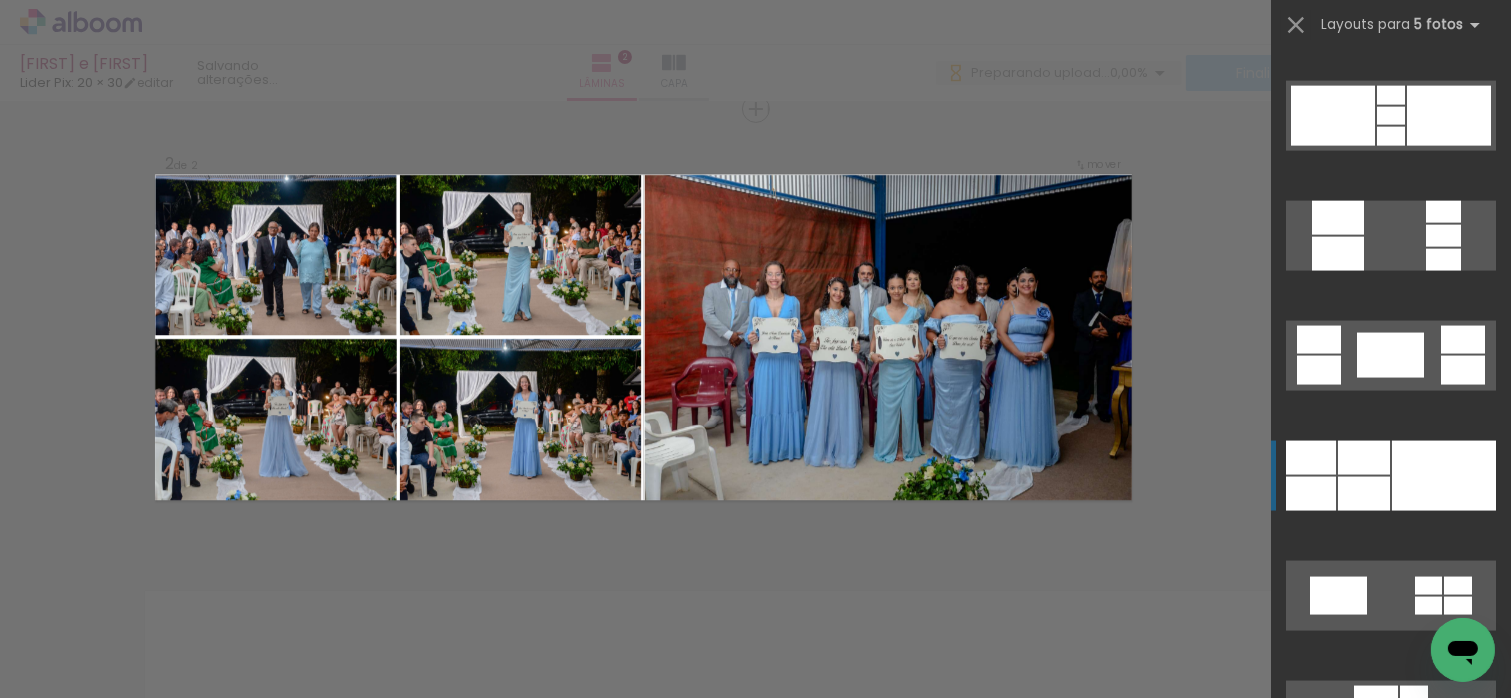 click at bounding box center (1443, -5) 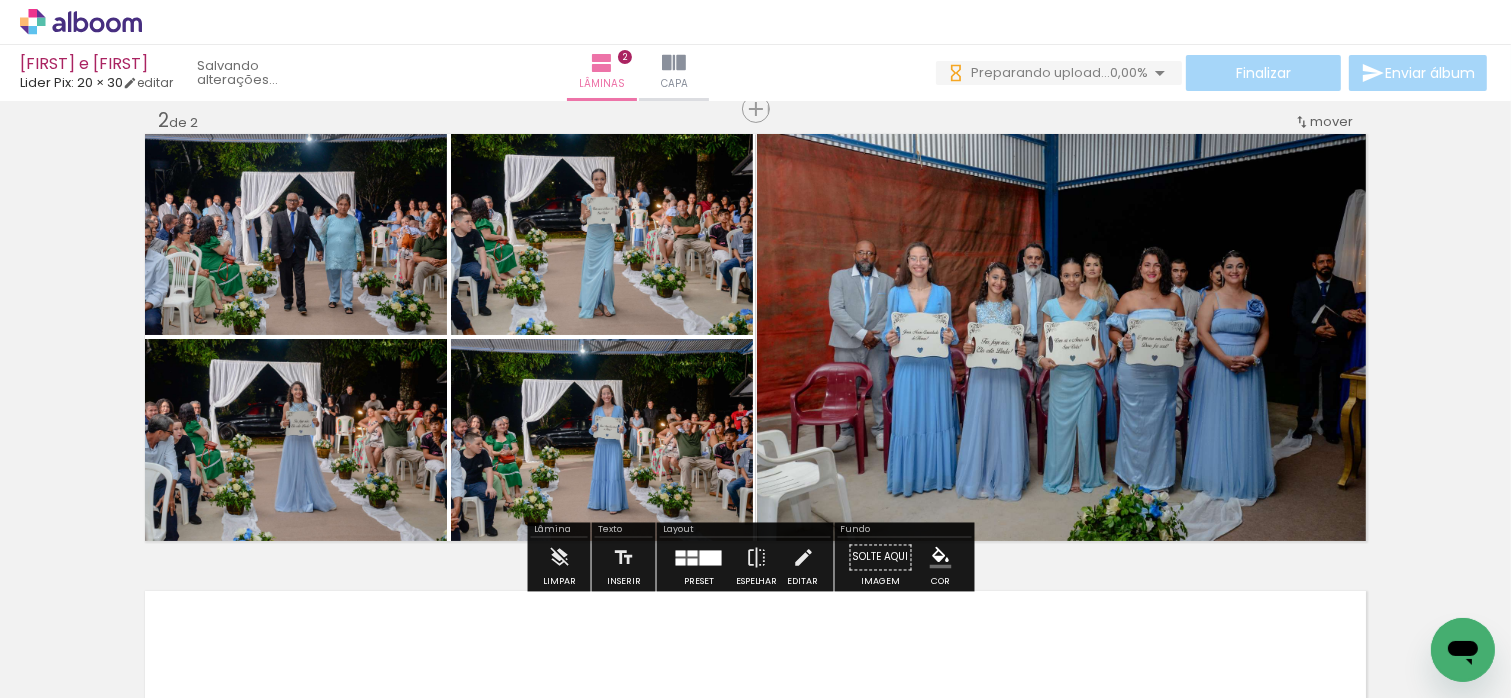 click at bounding box center [699, 558] 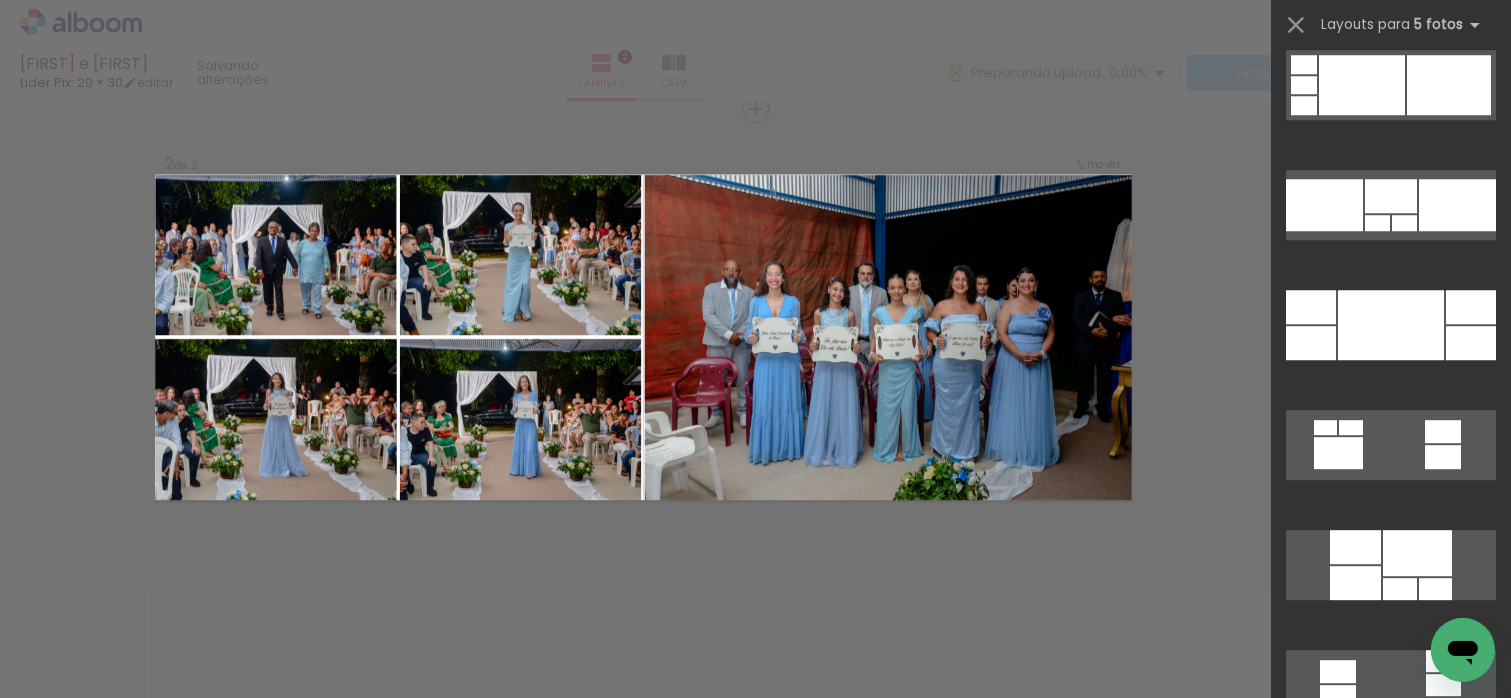 scroll, scrollTop: 5780, scrollLeft: 0, axis: vertical 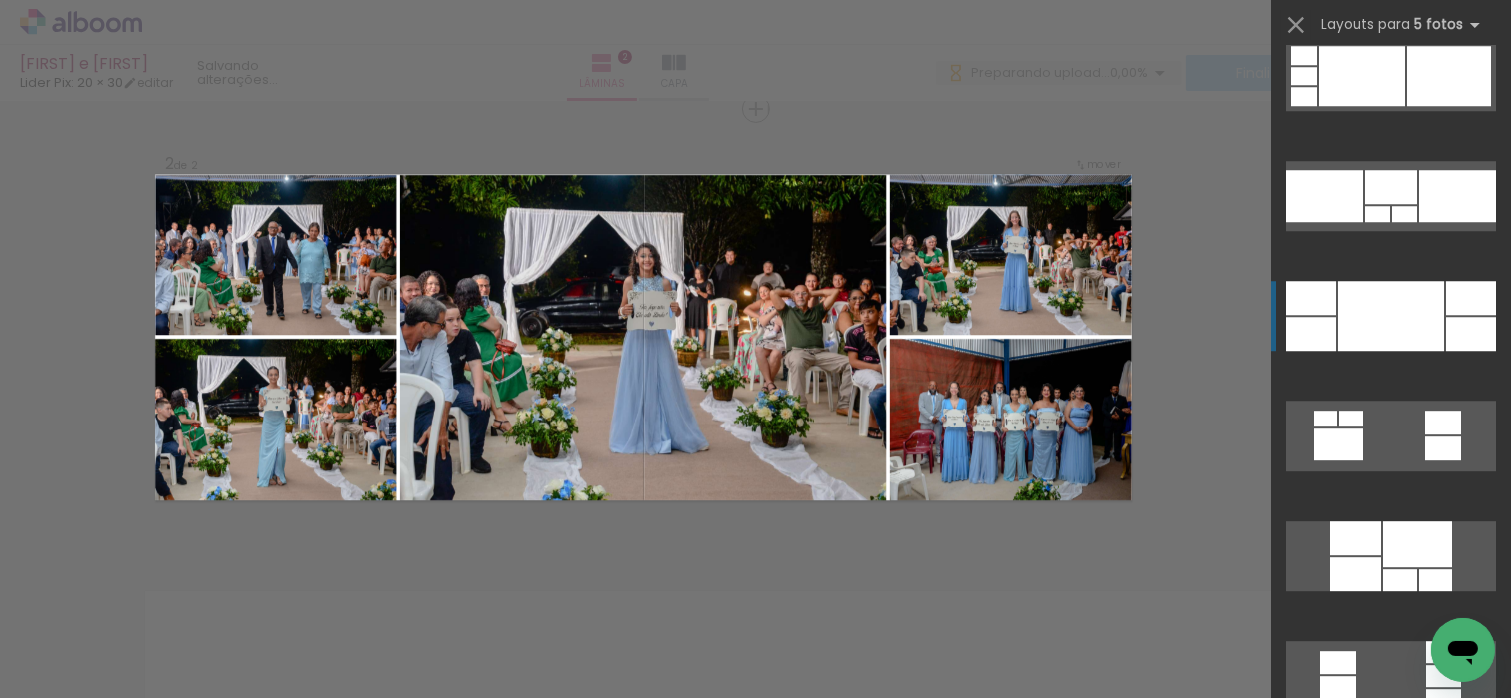 click at bounding box center [1391, 316] 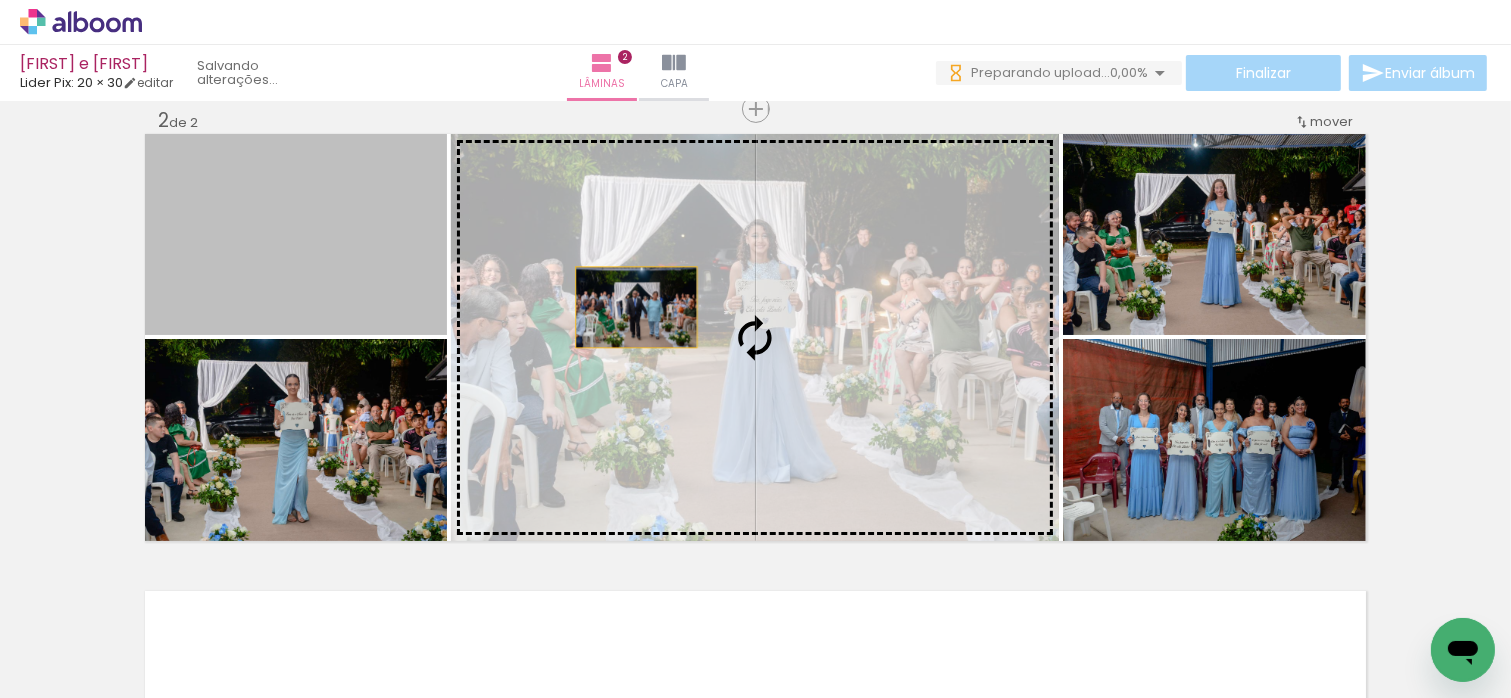 drag, startPoint x: 326, startPoint y: 243, endPoint x: 668, endPoint y: 315, distance: 349.4968 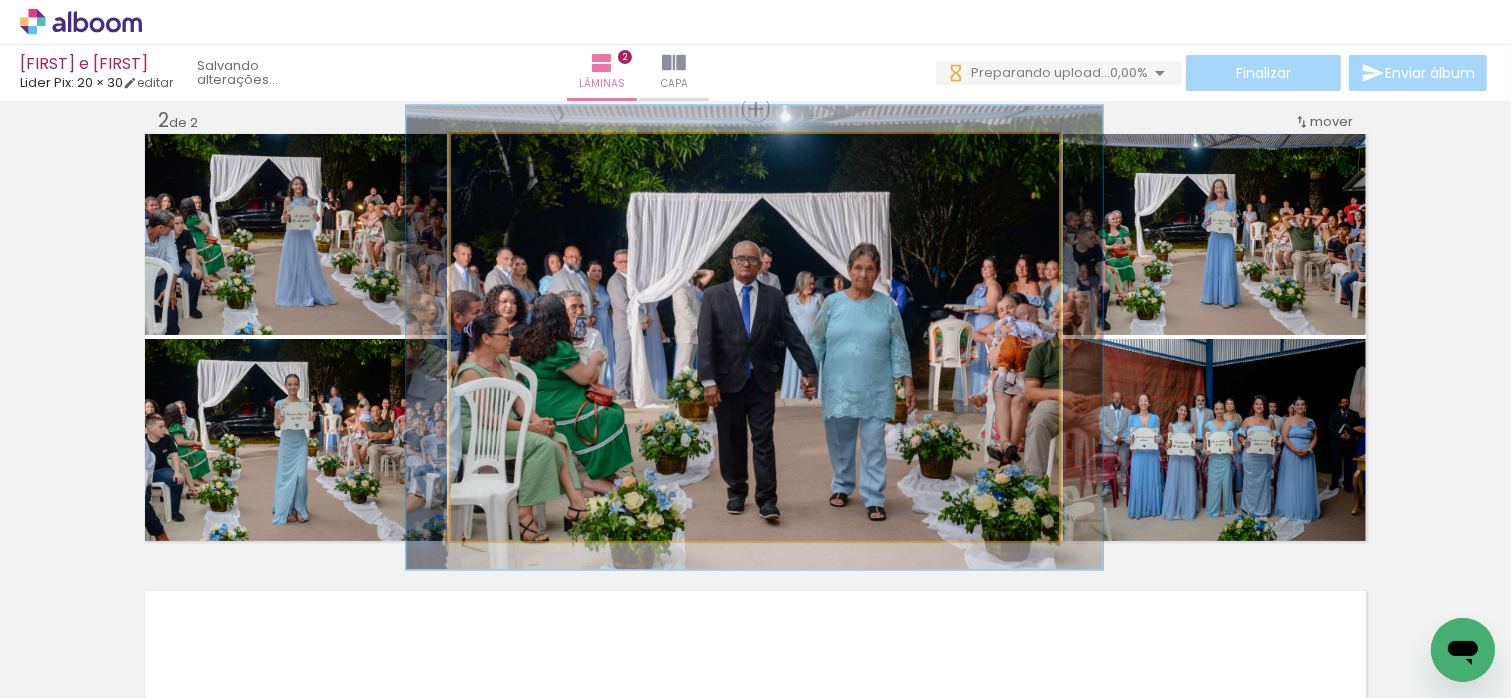 click at bounding box center (508, 155) 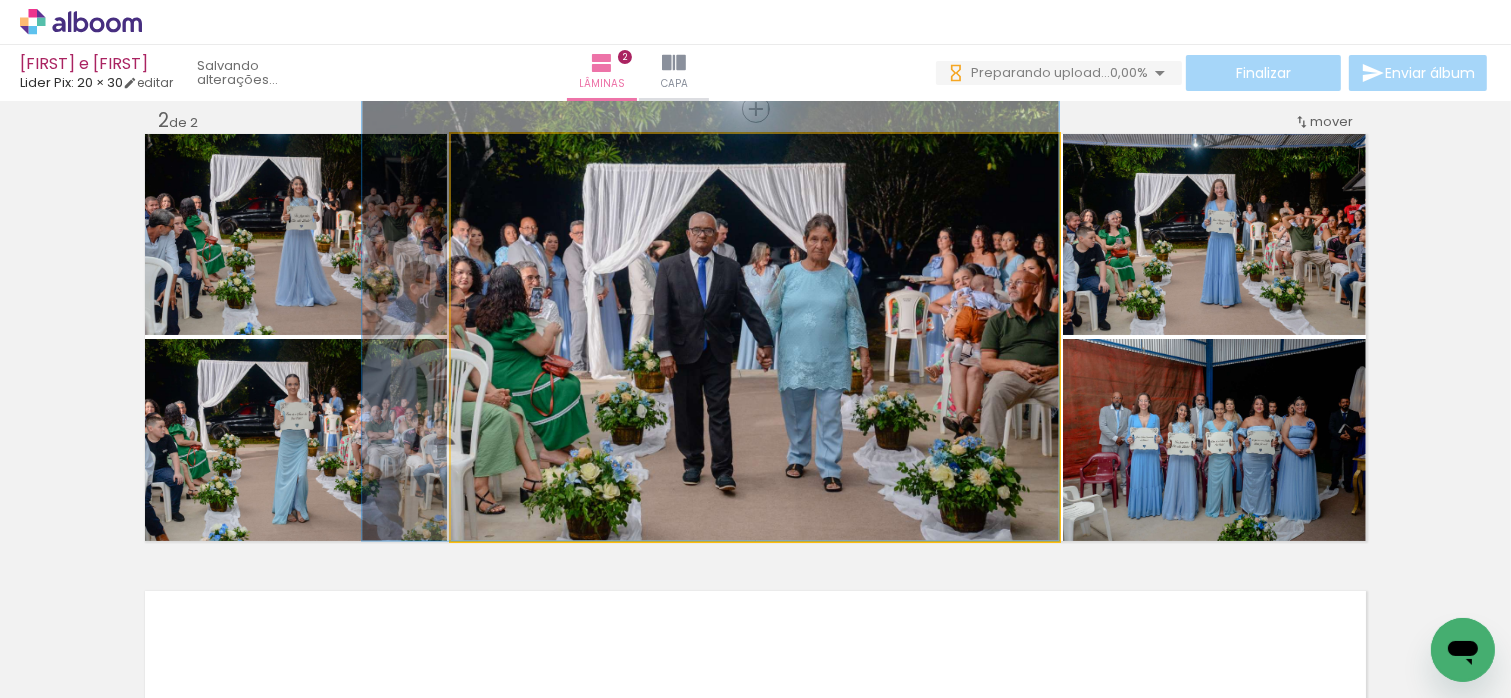 drag, startPoint x: 886, startPoint y: 405, endPoint x: 839, endPoint y: 378, distance: 54.20332 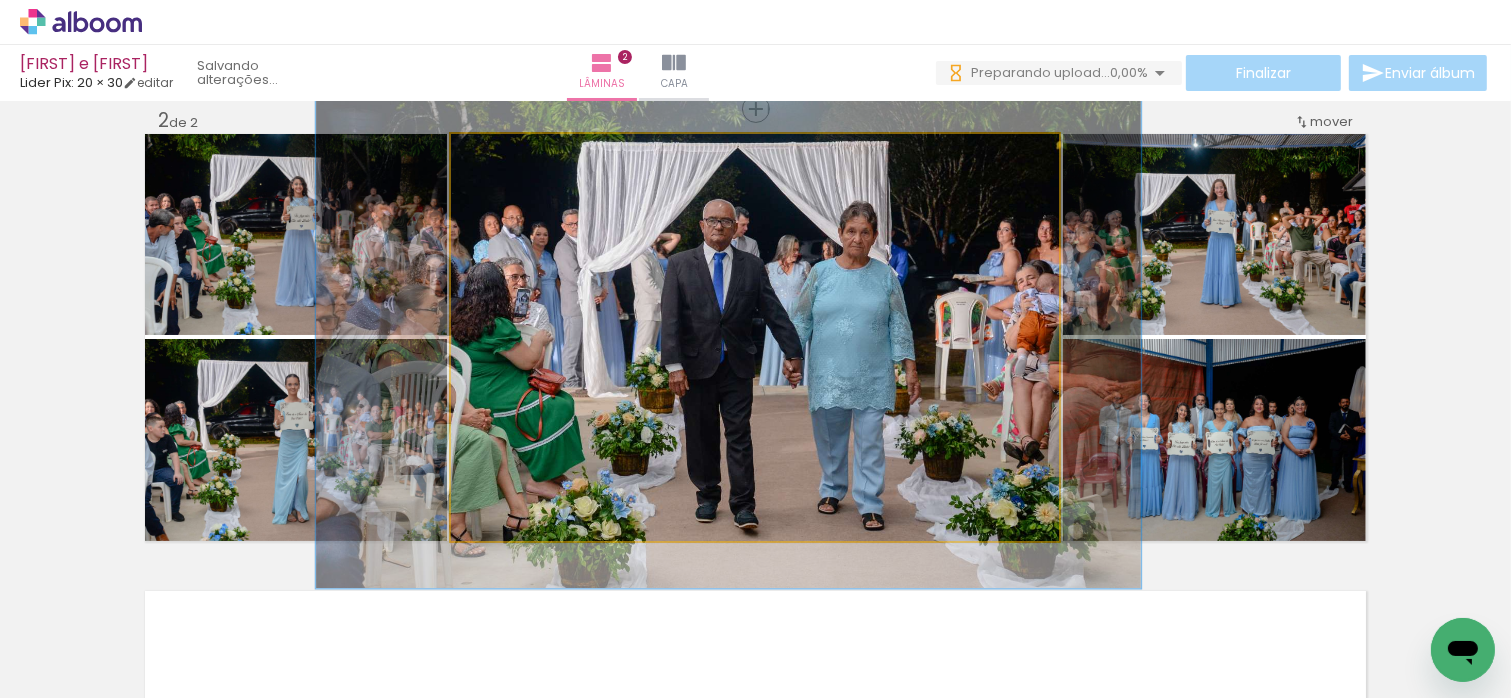 drag, startPoint x: 504, startPoint y: 156, endPoint x: 520, endPoint y: 156, distance: 16 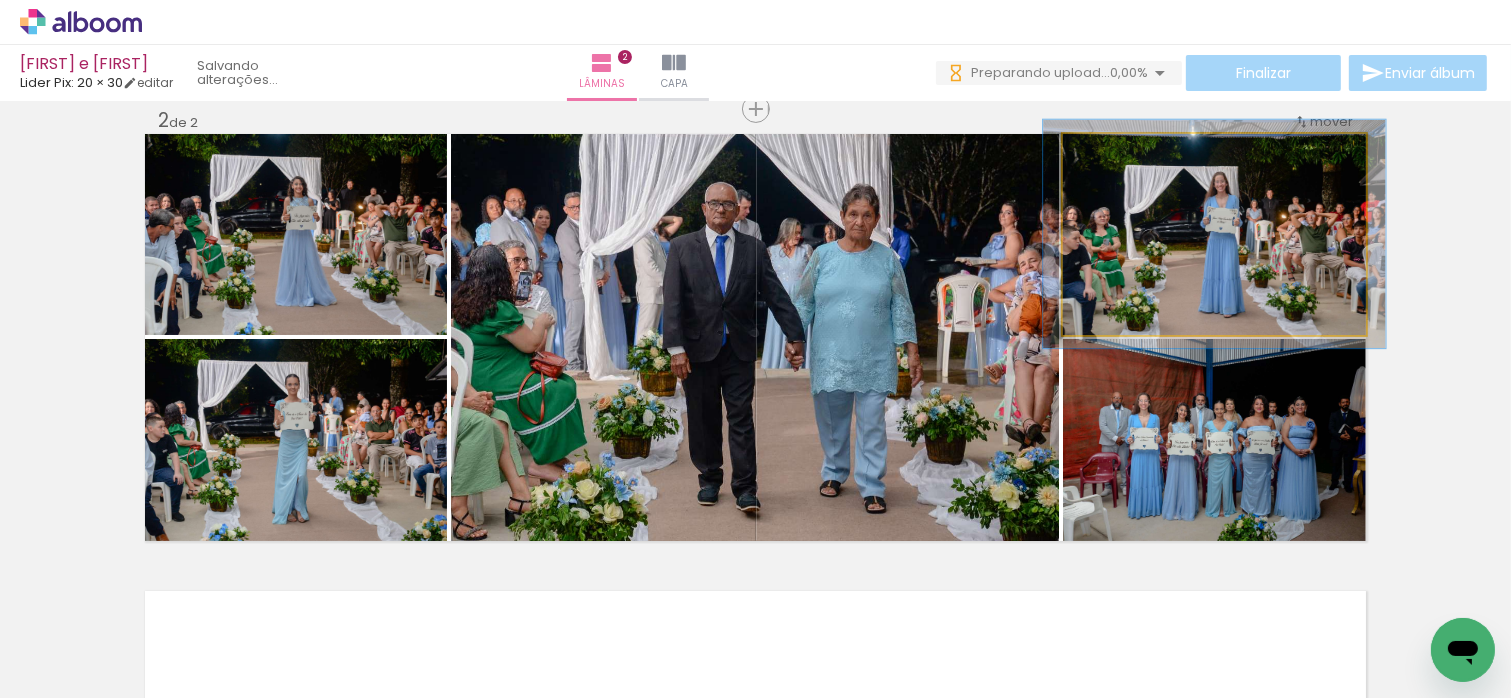 type on "113" 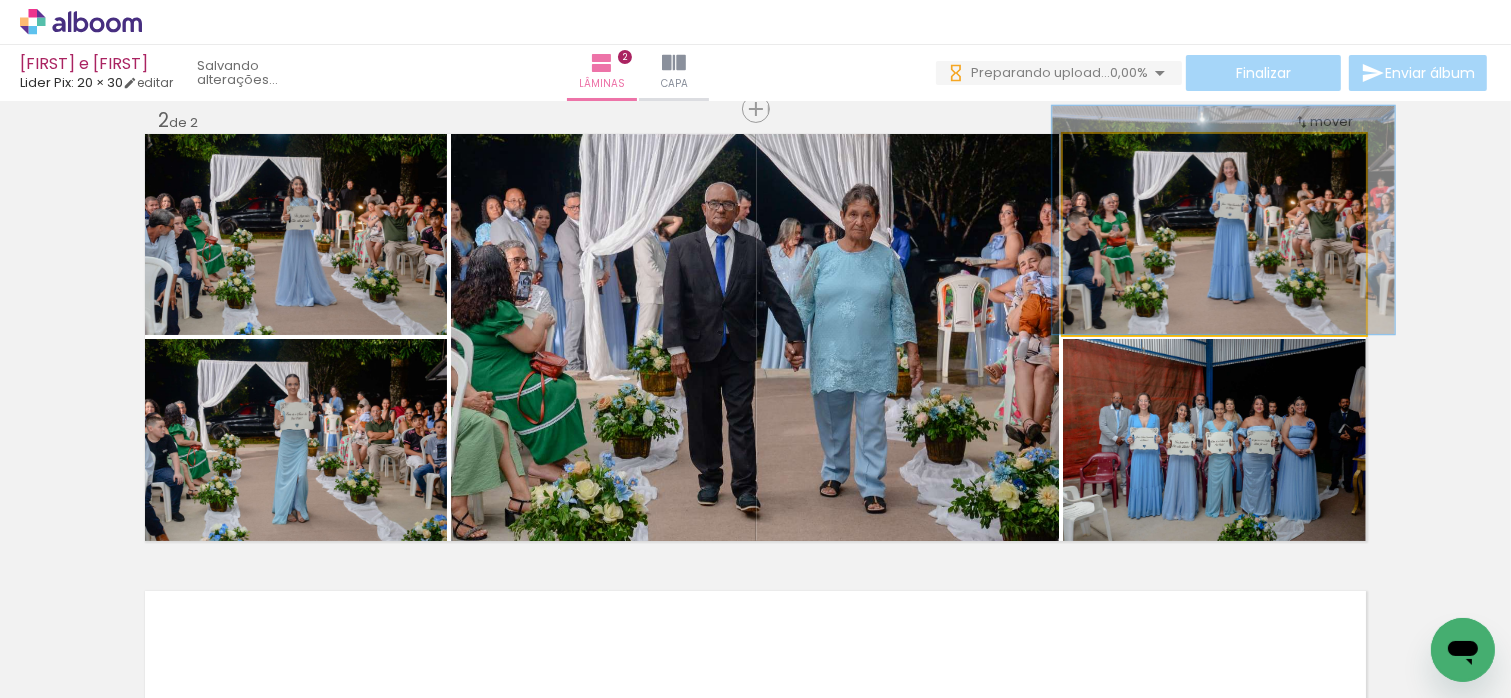 drag, startPoint x: 1172, startPoint y: 238, endPoint x: 1181, endPoint y: 218, distance: 21.931713 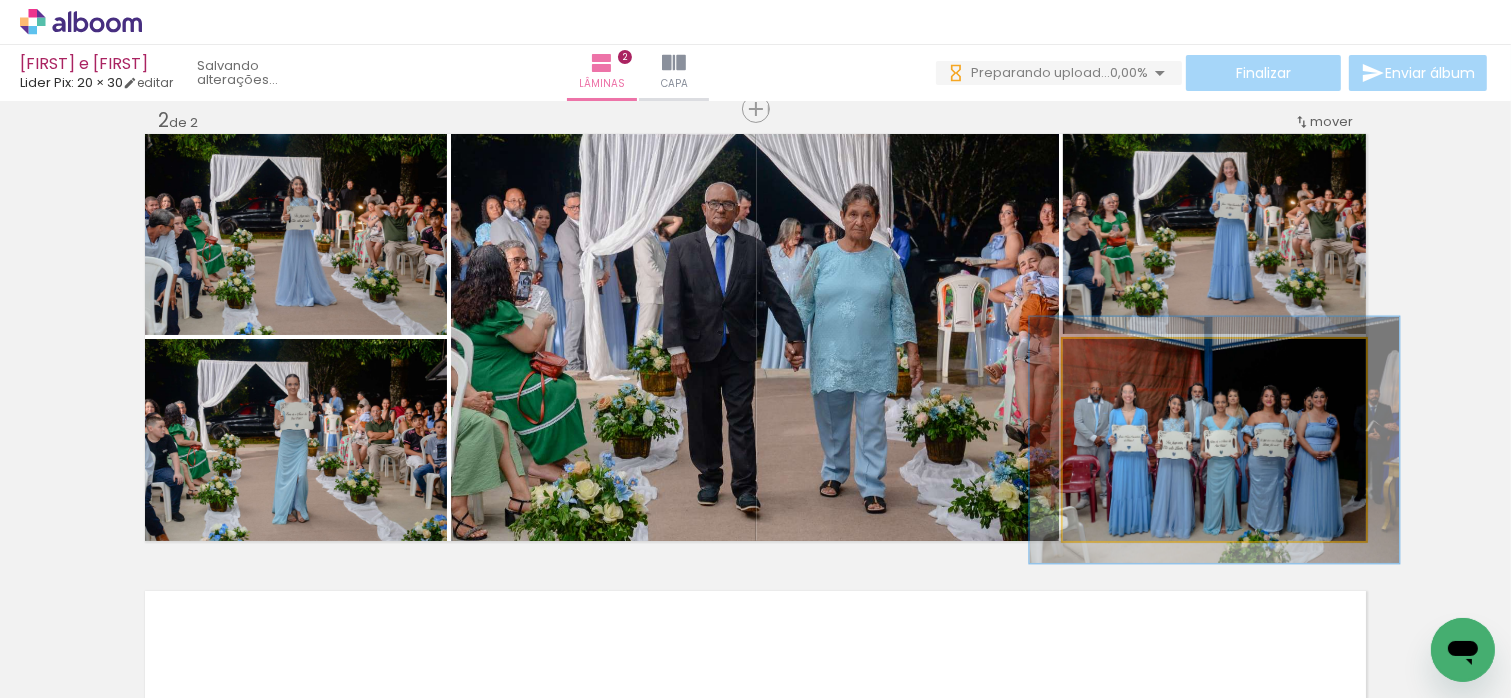 drag, startPoint x: 1109, startPoint y: 357, endPoint x: 1124, endPoint y: 357, distance: 15 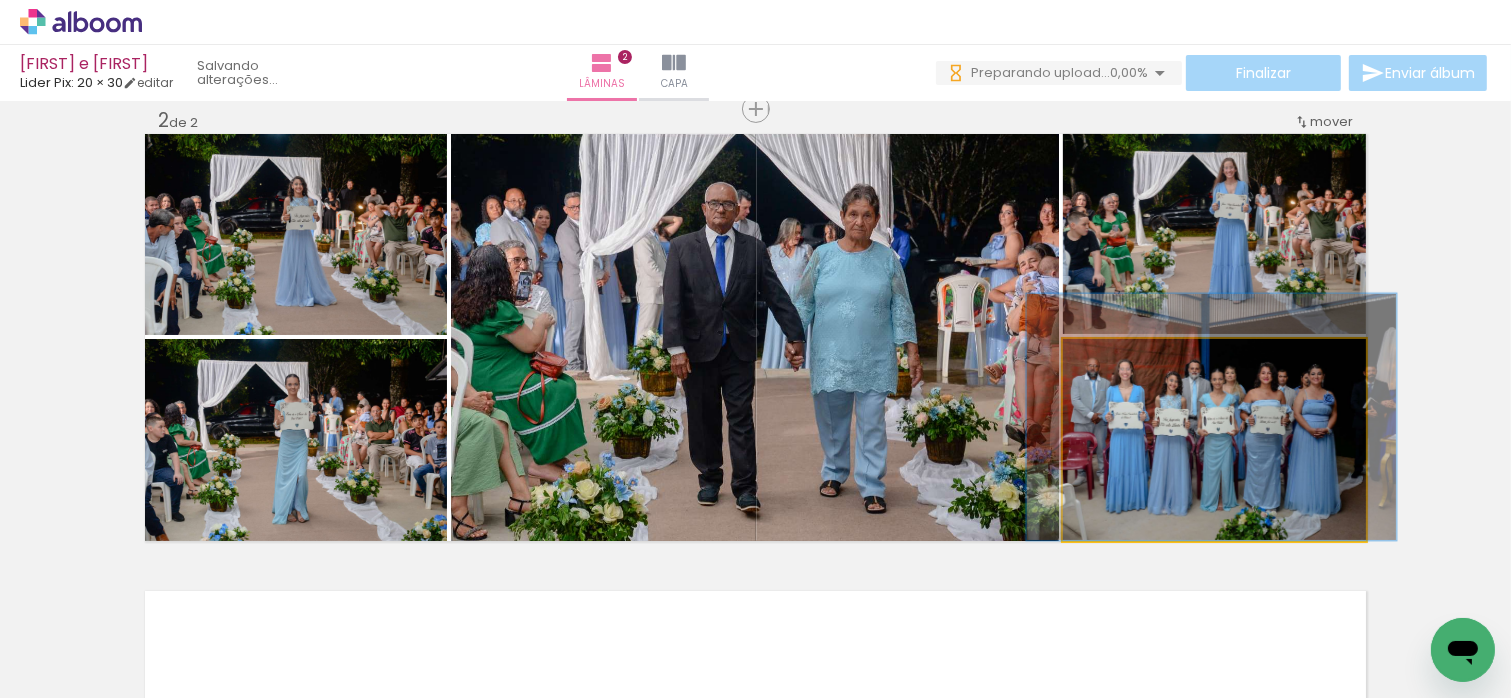 drag, startPoint x: 1214, startPoint y: 462, endPoint x: 1211, endPoint y: 439, distance: 23.194826 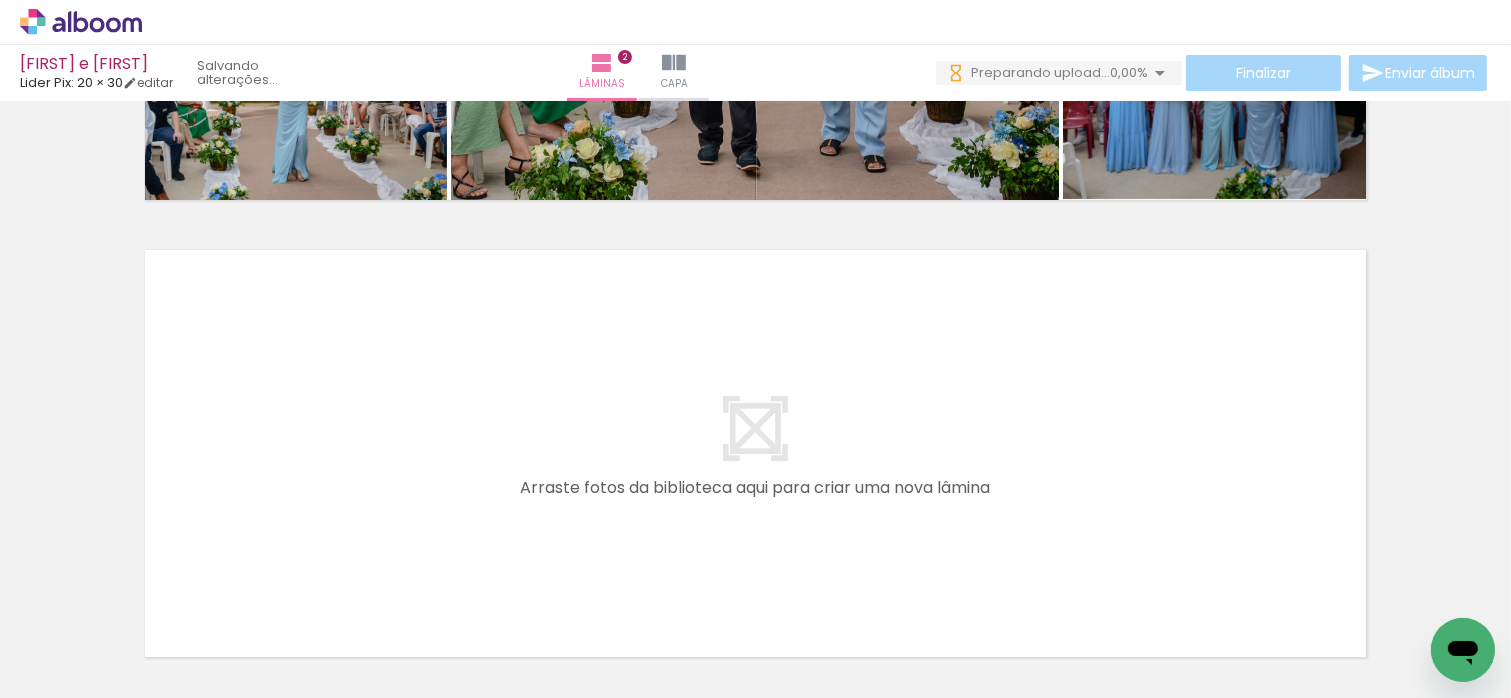 scroll, scrollTop: 977, scrollLeft: 0, axis: vertical 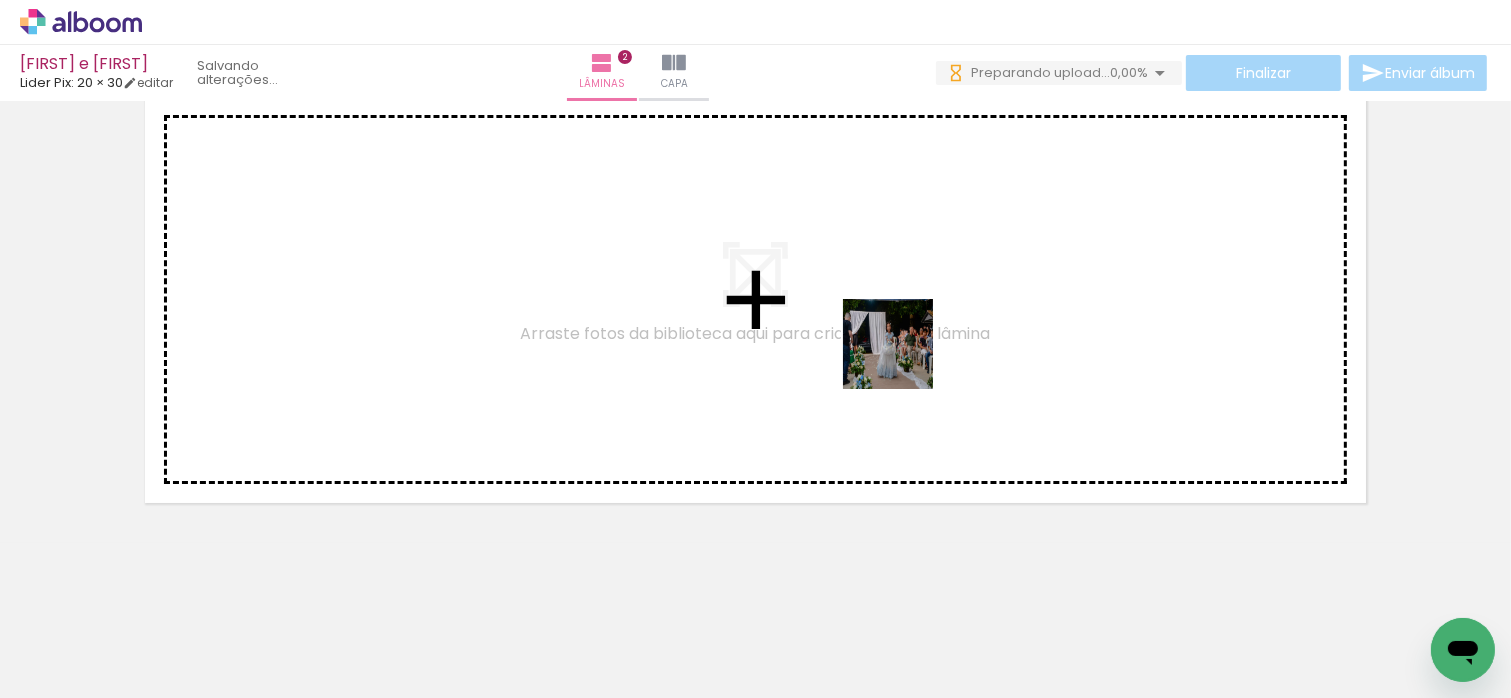 drag, startPoint x: 1204, startPoint y: 637, endPoint x: 1272, endPoint y: 601, distance: 76.941536 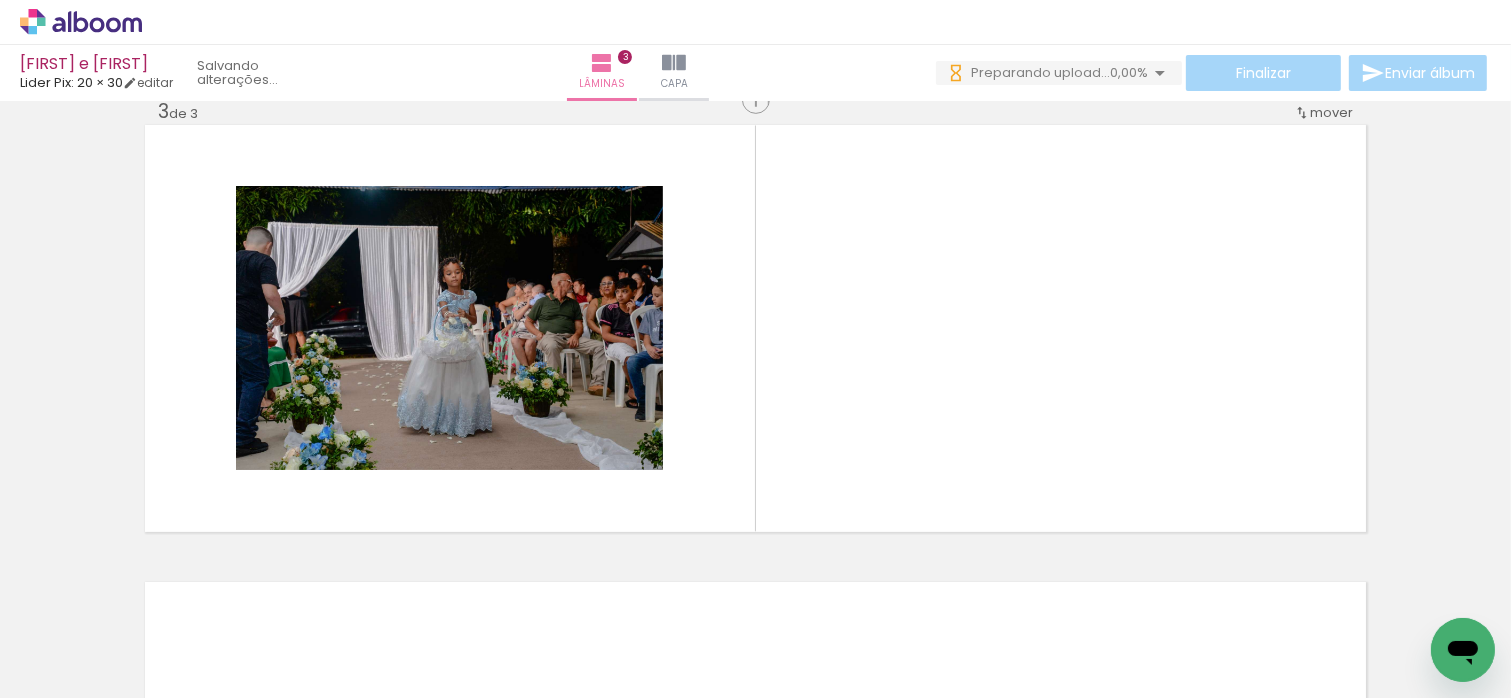 scroll, scrollTop: 940, scrollLeft: 0, axis: vertical 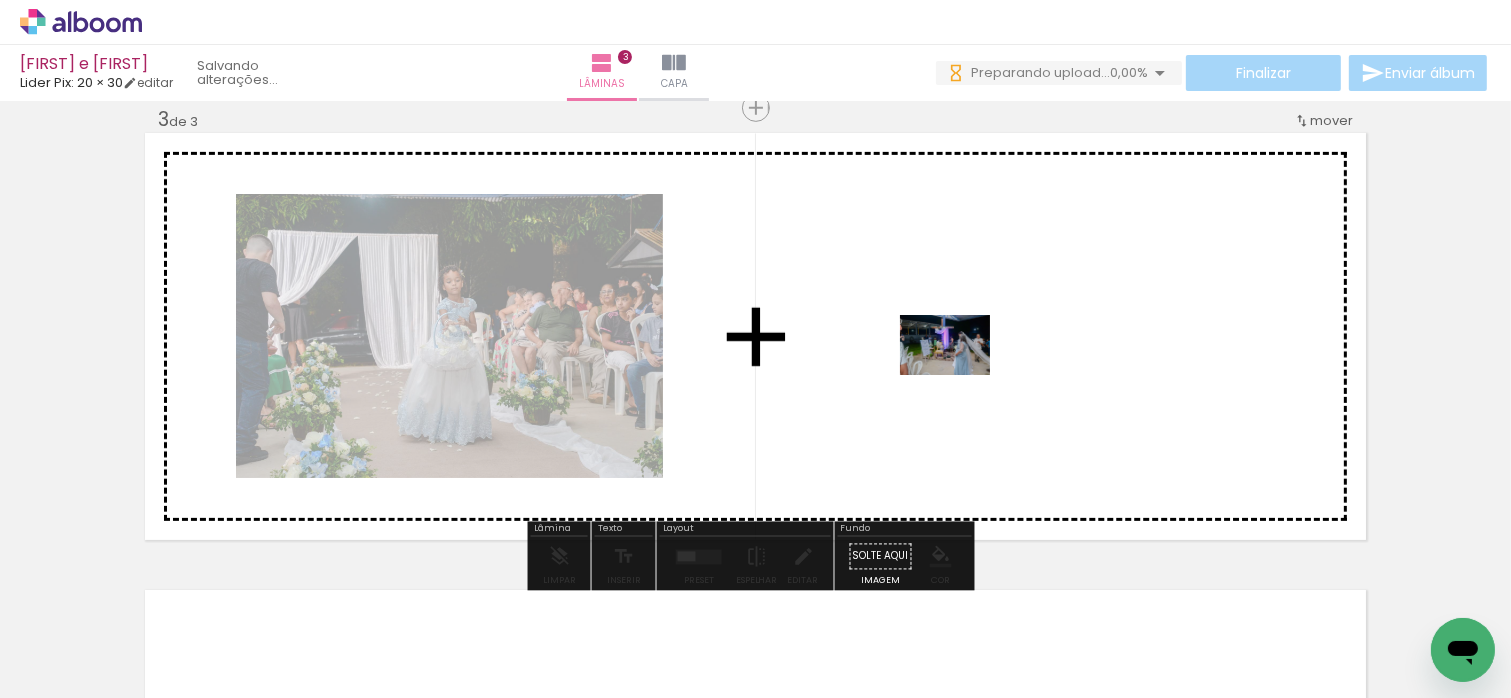 drag, startPoint x: 1256, startPoint y: 584, endPoint x: 960, endPoint y: 375, distance: 362.34927 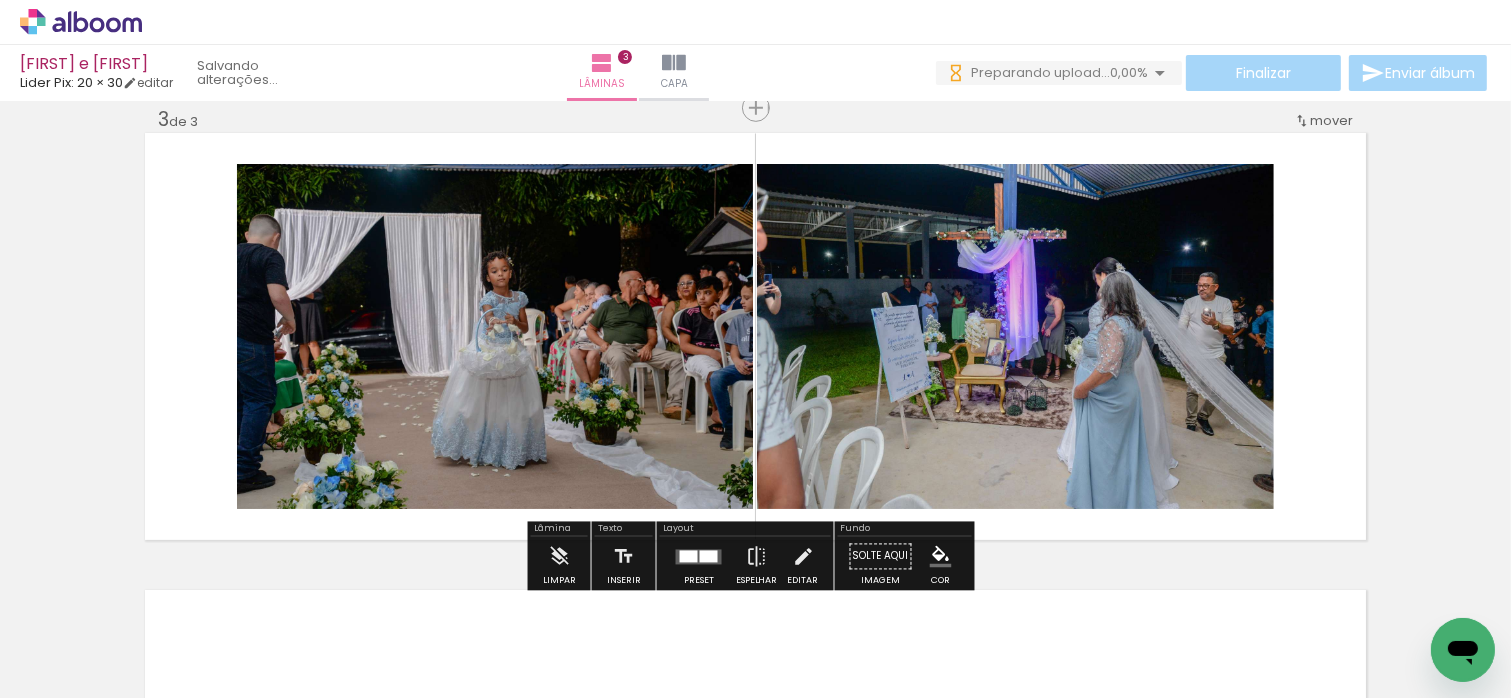 click at bounding box center [709, 556] 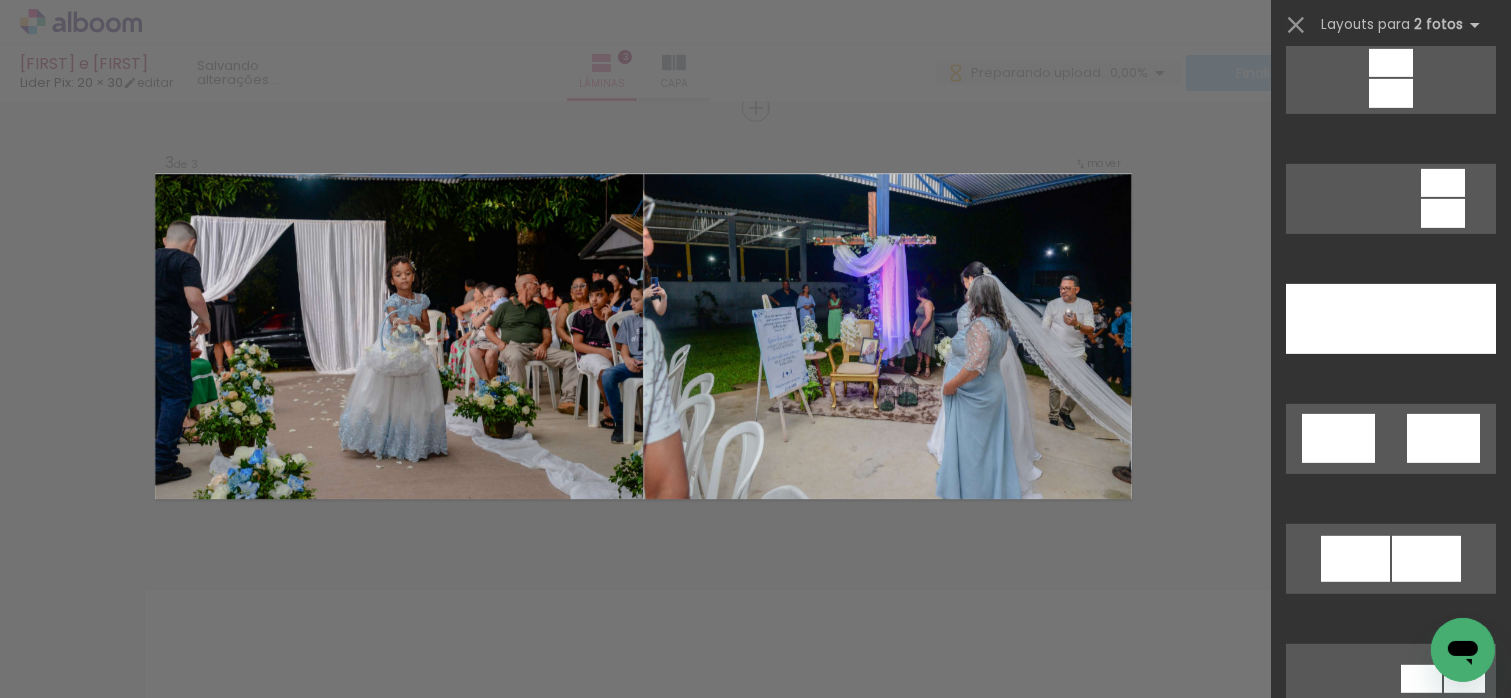 scroll, scrollTop: 1200, scrollLeft: 0, axis: vertical 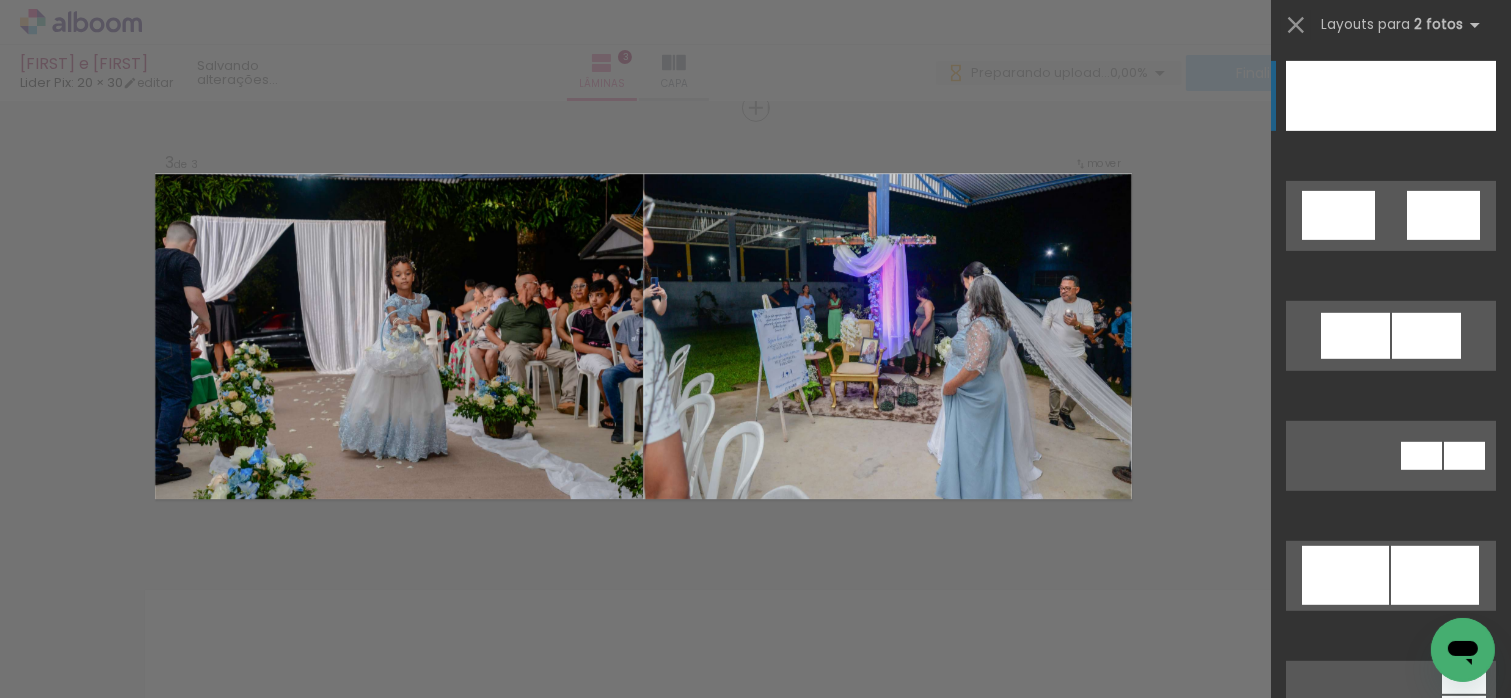 click at bounding box center [1443, 1176] 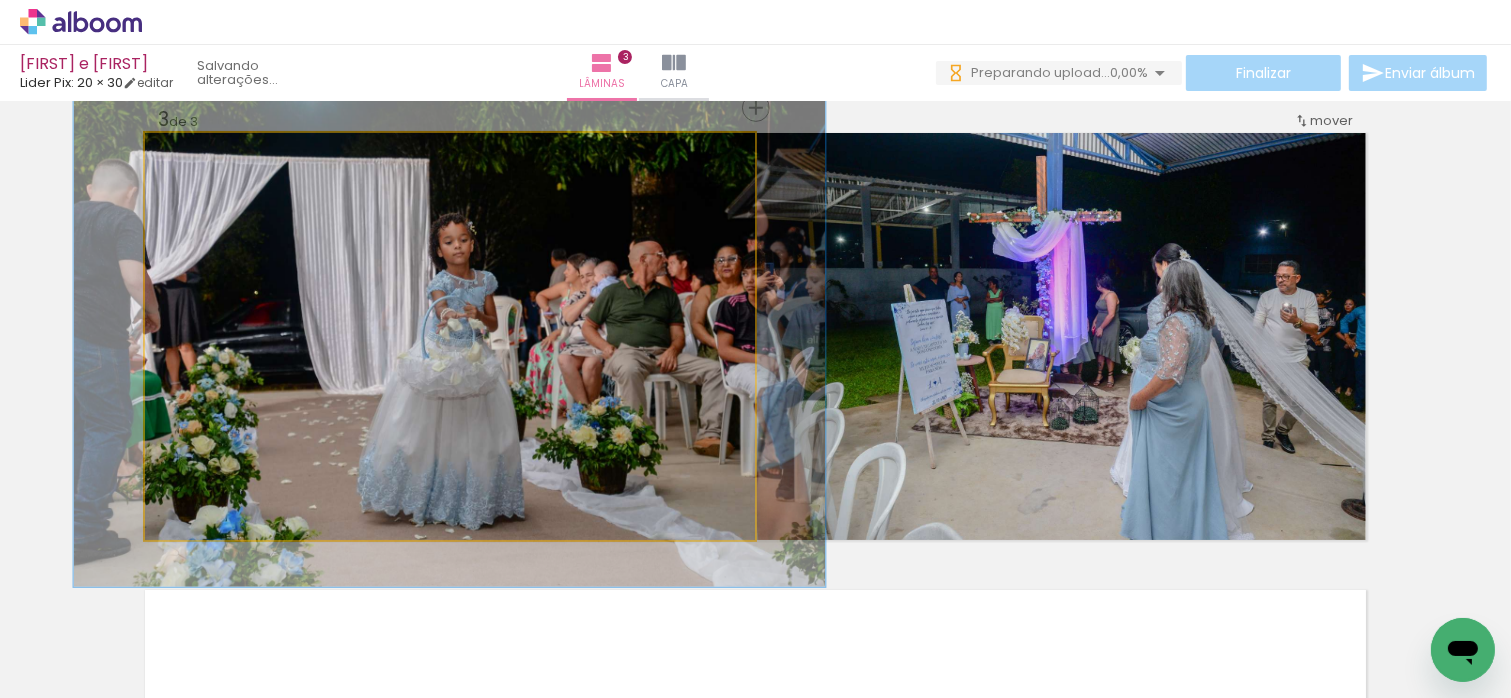 drag, startPoint x: 190, startPoint y: 155, endPoint x: 206, endPoint y: 155, distance: 16 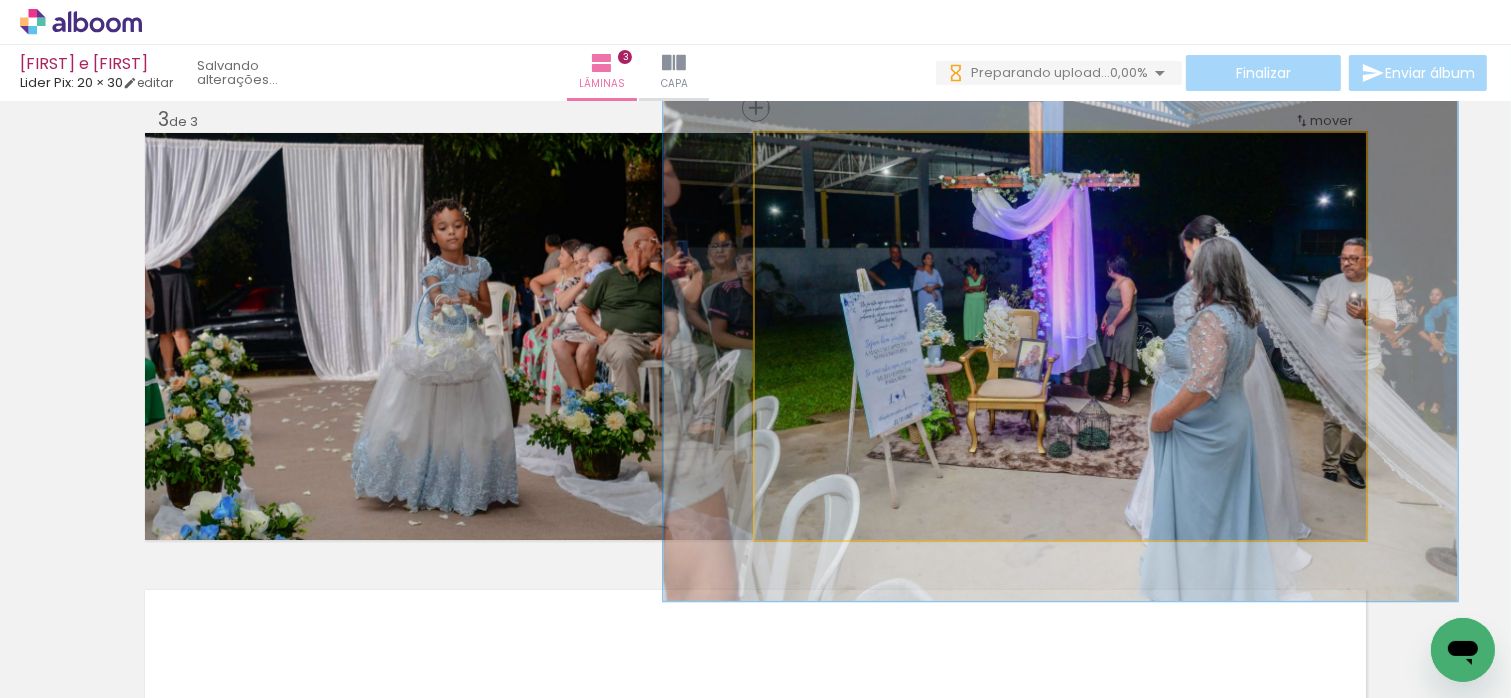 drag, startPoint x: 803, startPoint y: 155, endPoint x: 824, endPoint y: 156, distance: 21.023796 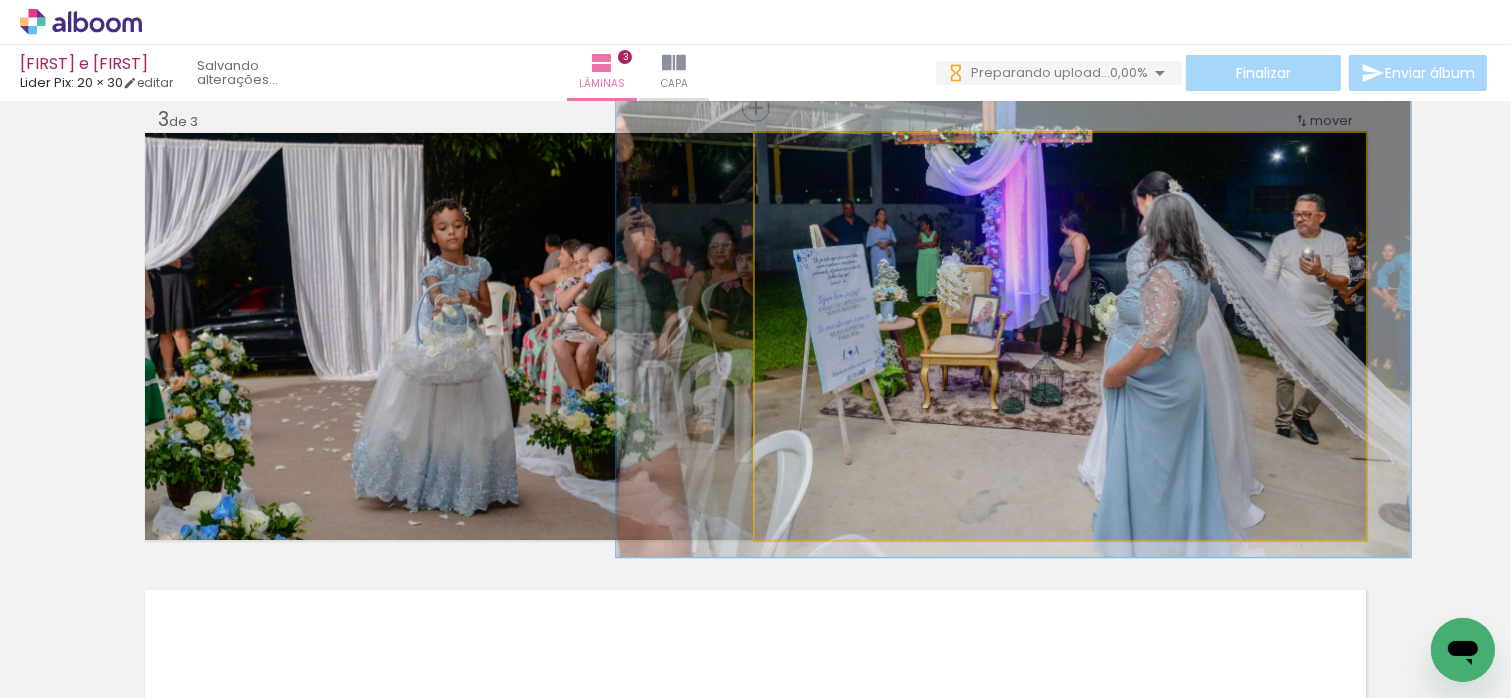 drag, startPoint x: 1075, startPoint y: 371, endPoint x: 1038, endPoint y: 330, distance: 55.226807 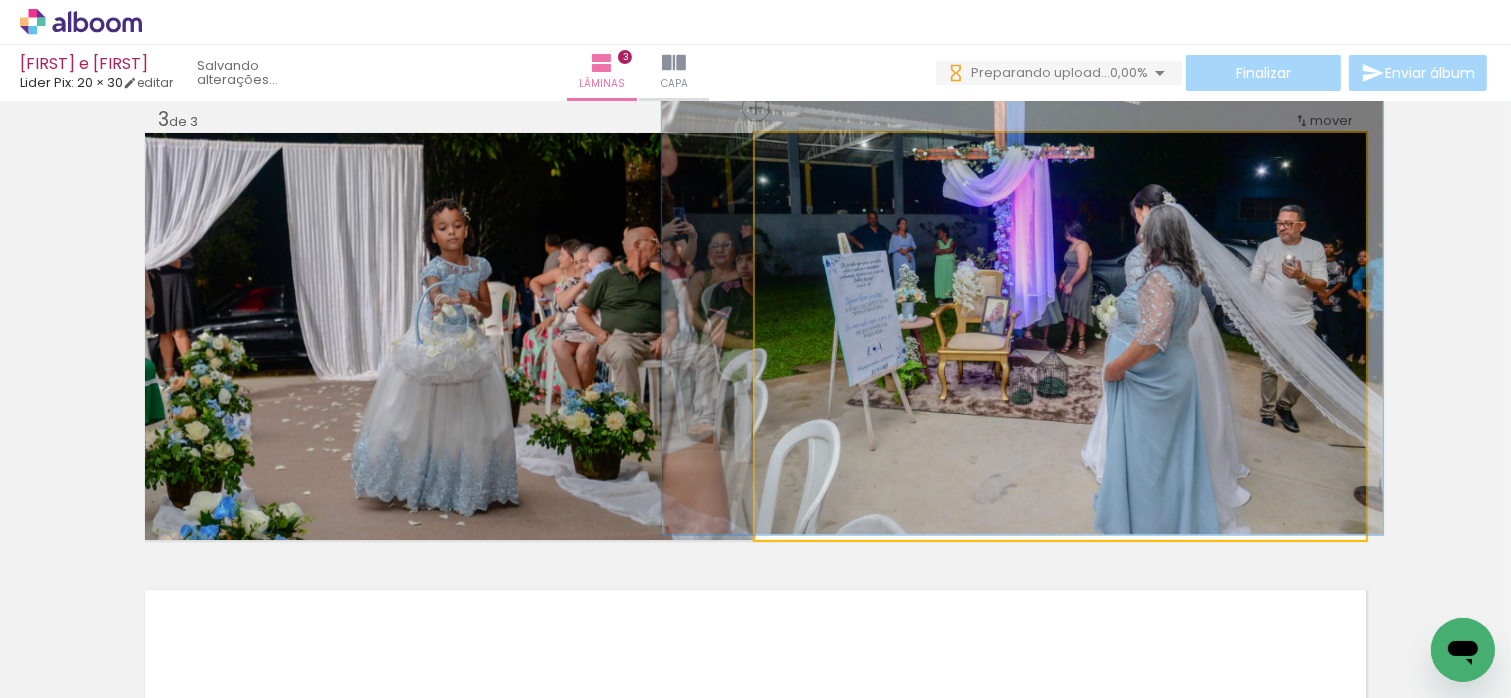 drag, startPoint x: 821, startPoint y: 157, endPoint x: 938, endPoint y: 255, distance: 152.62044 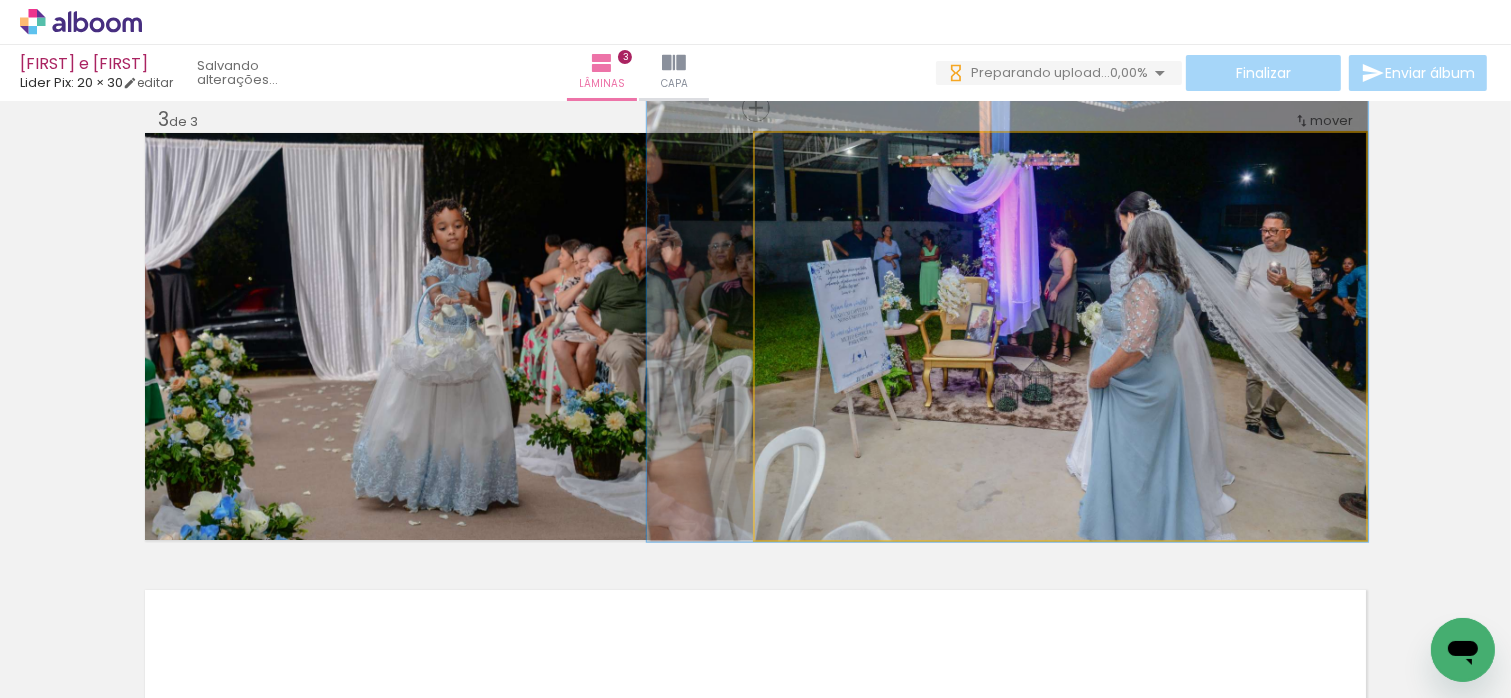 drag, startPoint x: 1048, startPoint y: 310, endPoint x: 1039, endPoint y: 315, distance: 10.29563 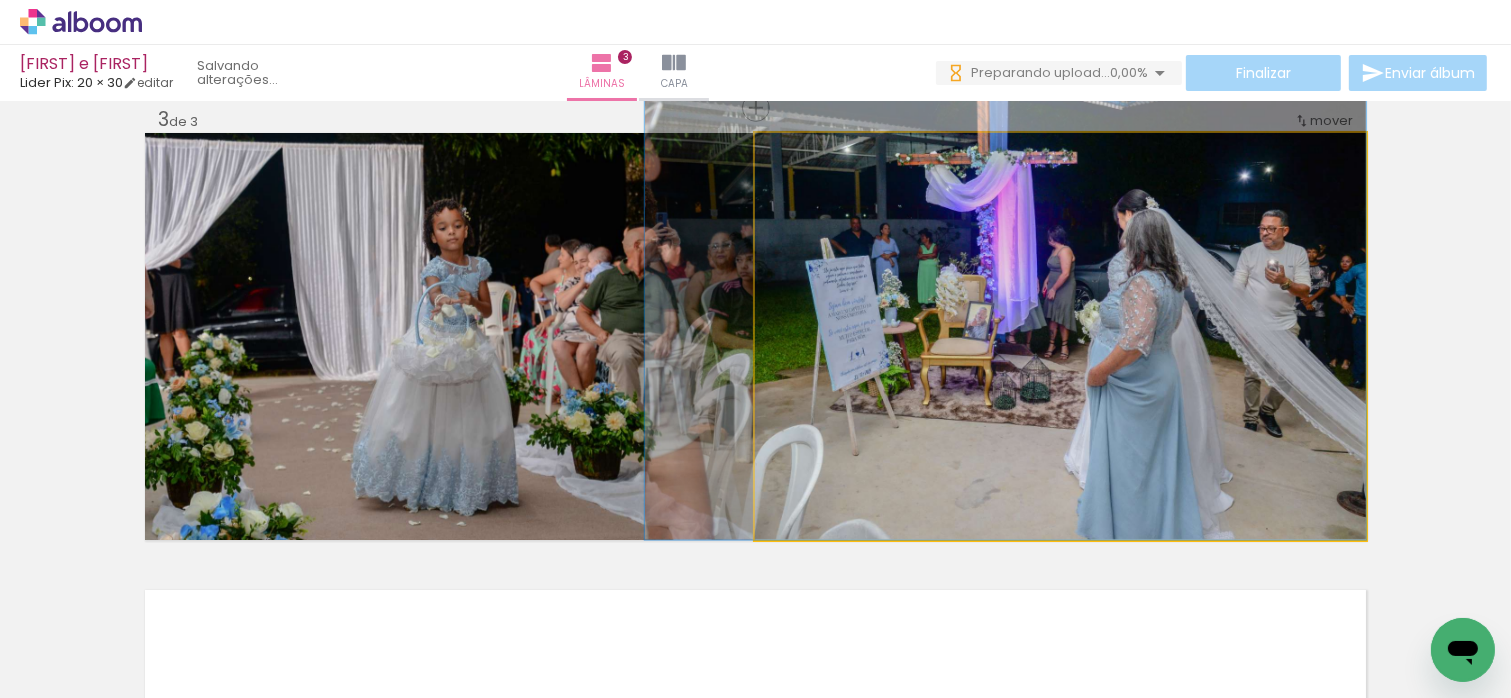 drag, startPoint x: 1225, startPoint y: 355, endPoint x: 1148, endPoint y: 343, distance: 77.92946 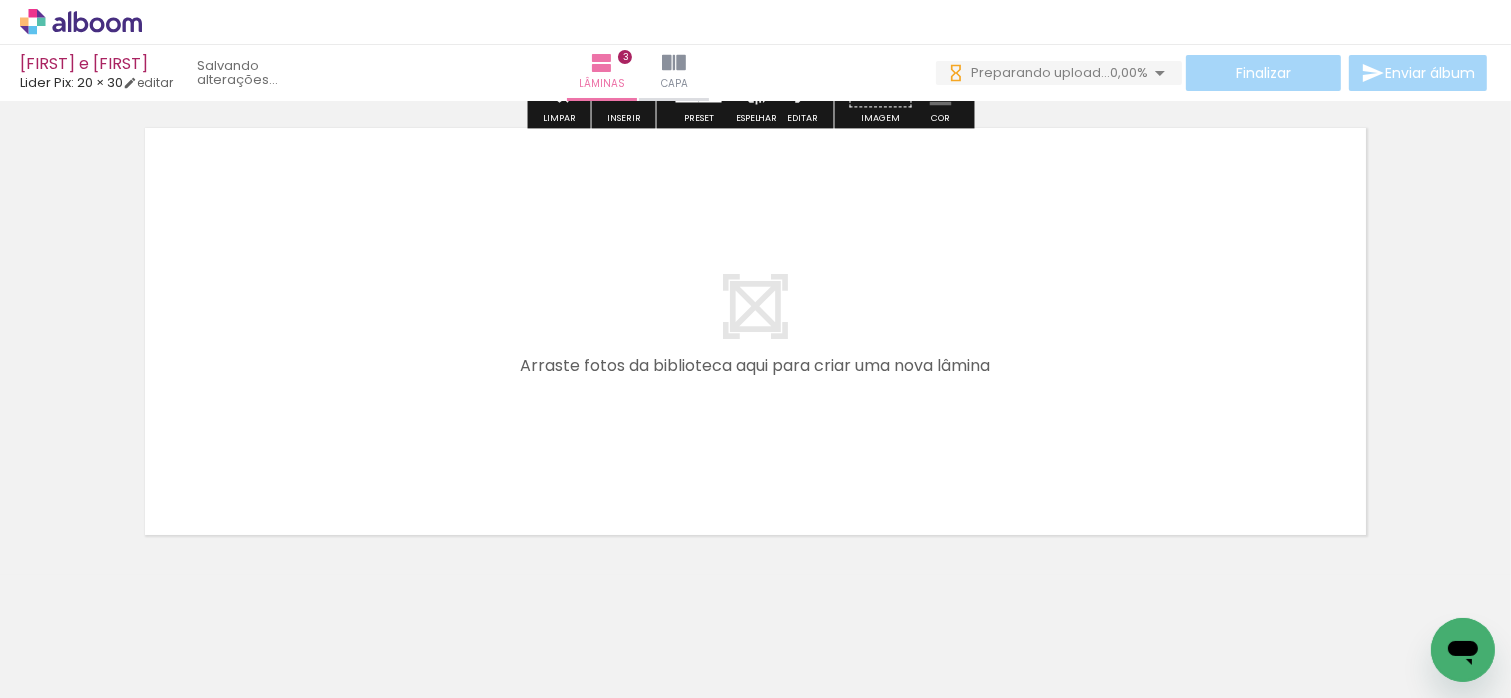 scroll, scrollTop: 1434, scrollLeft: 0, axis: vertical 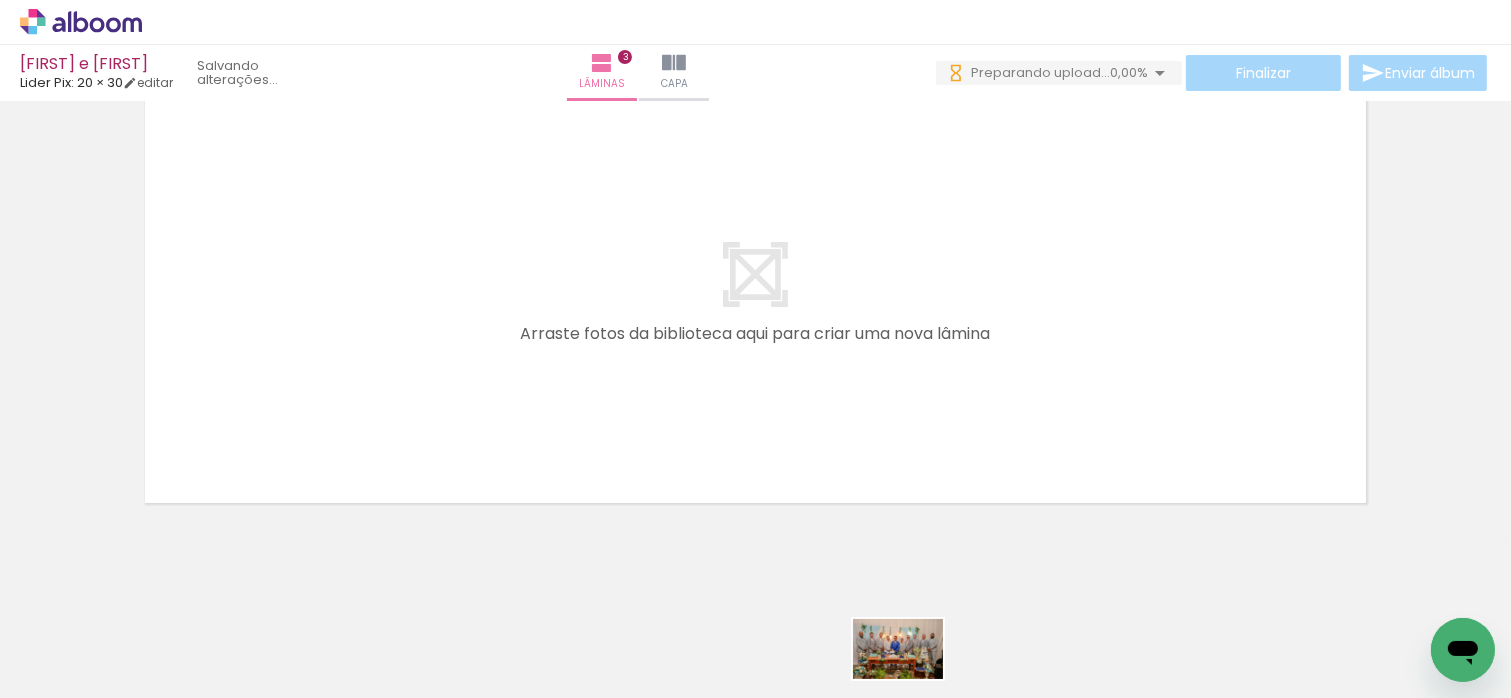 drag, startPoint x: 960, startPoint y: 680, endPoint x: 913, endPoint y: 679, distance: 47.010635 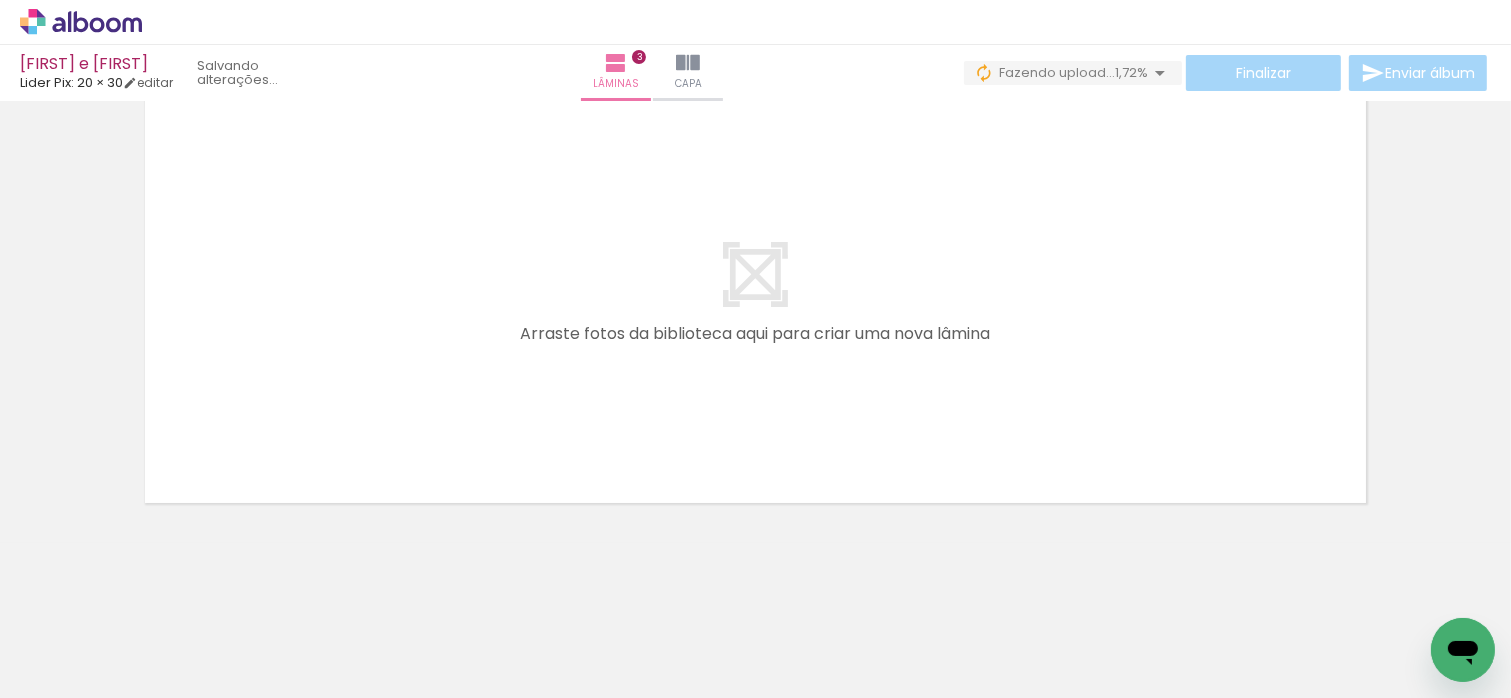 scroll, scrollTop: 0, scrollLeft: 1611, axis: horizontal 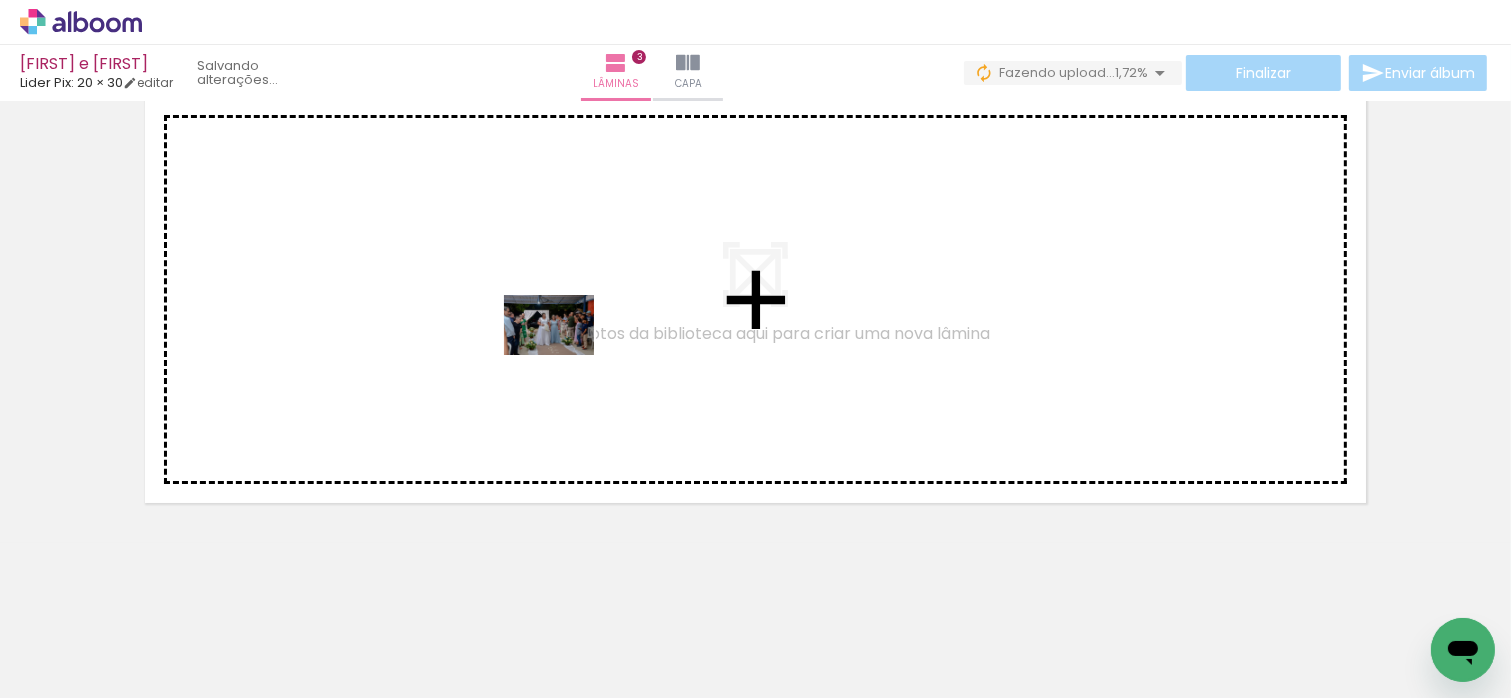 drag, startPoint x: 617, startPoint y: 634, endPoint x: 720, endPoint y: 615, distance: 104.73777 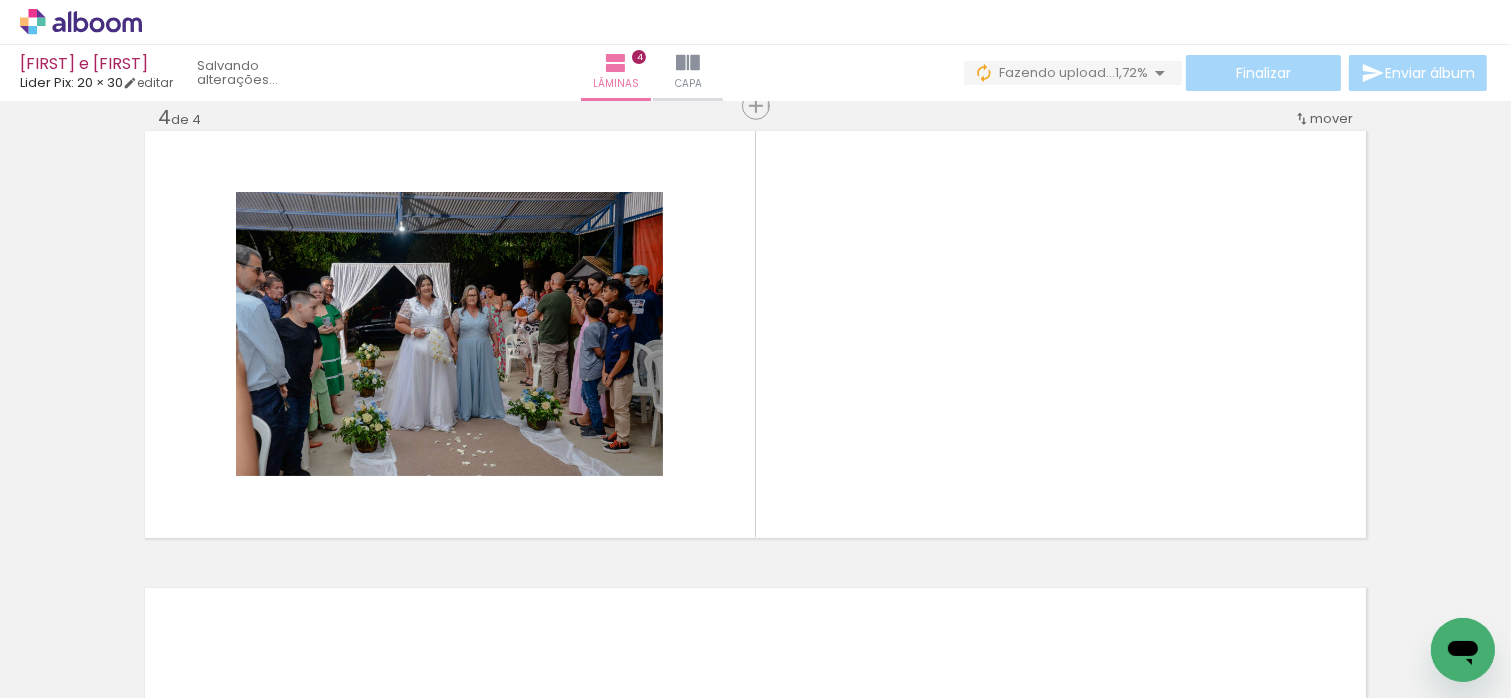 scroll, scrollTop: 1396, scrollLeft: 0, axis: vertical 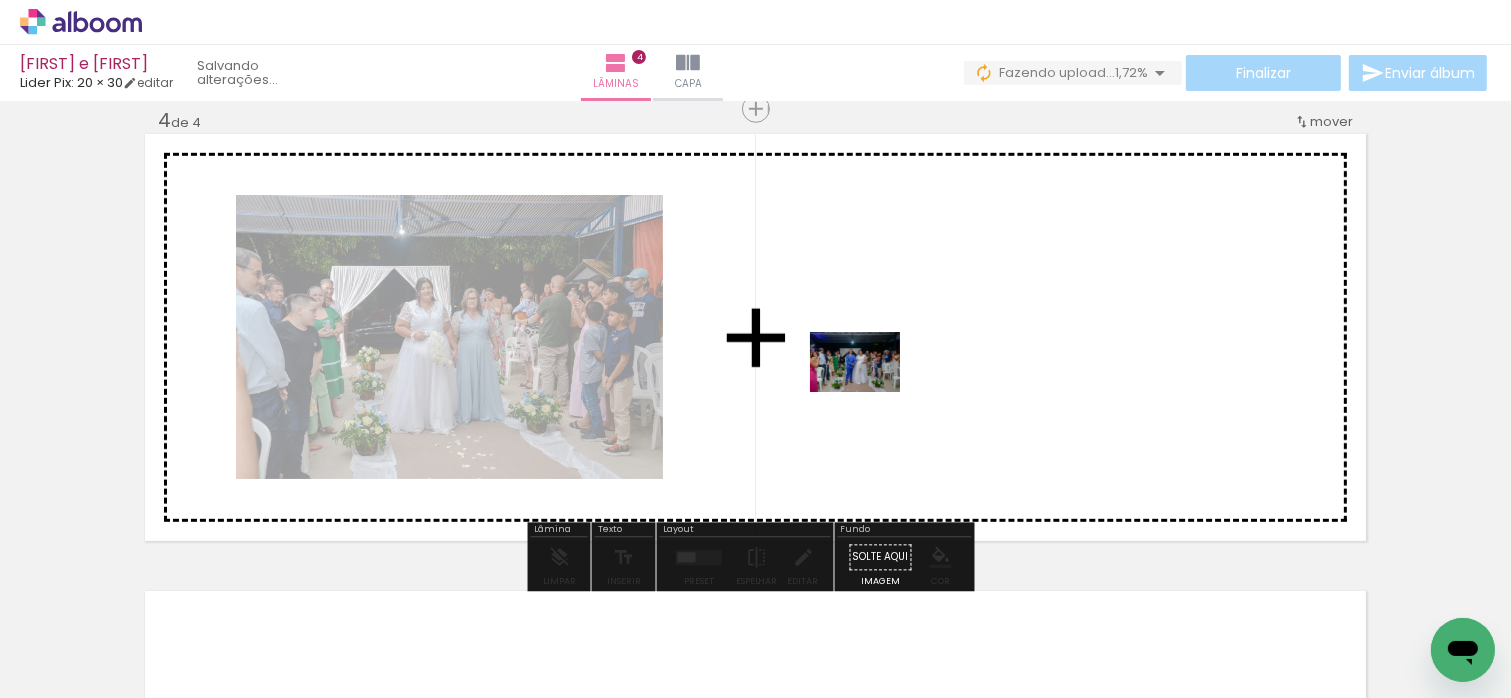 drag, startPoint x: 739, startPoint y: 655, endPoint x: 872, endPoint y: 388, distance: 298.2918 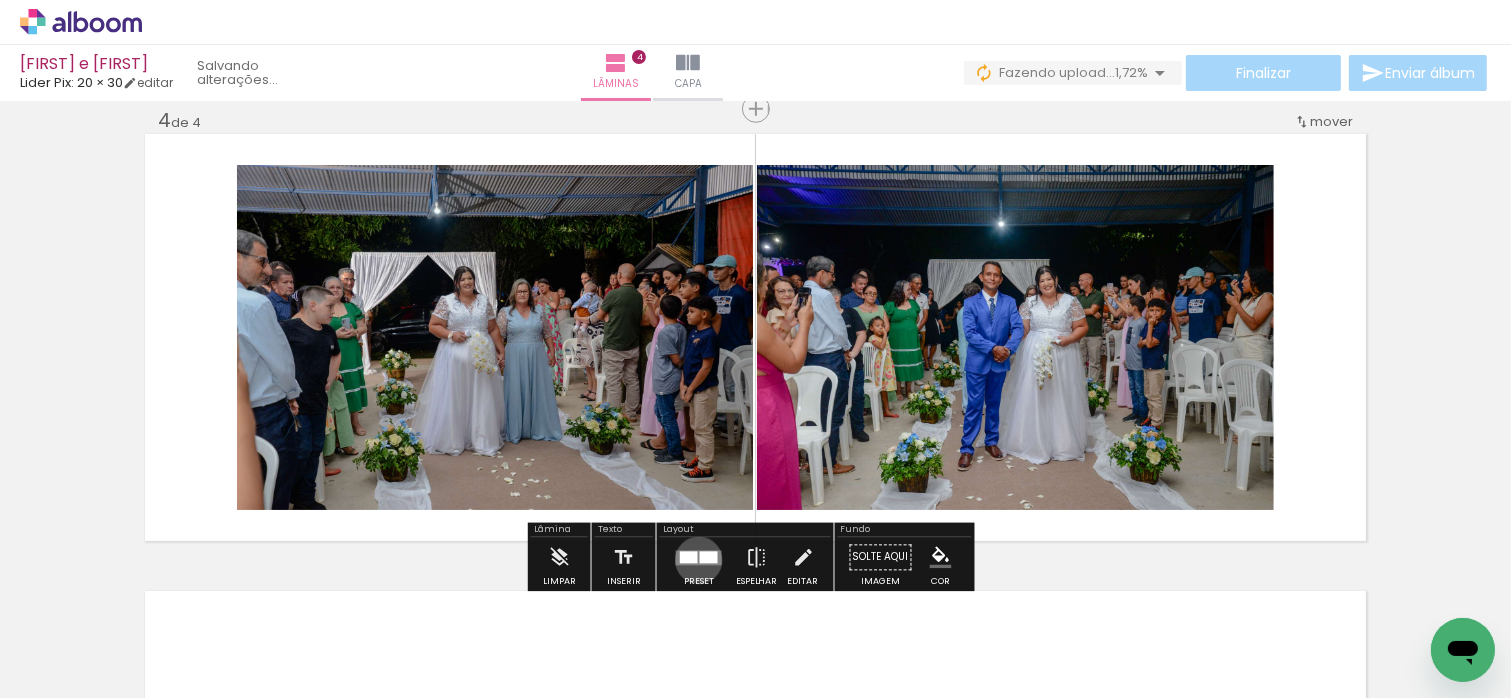 click at bounding box center (709, 557) 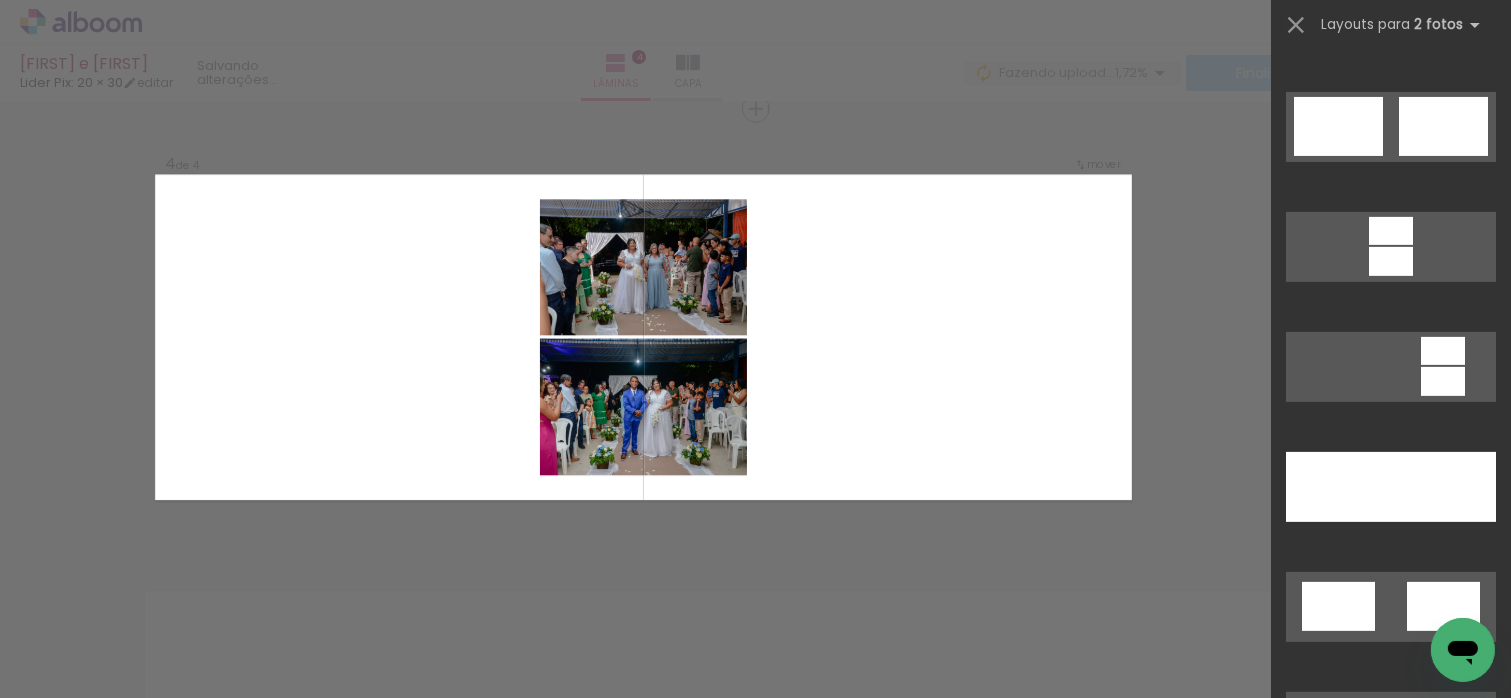 scroll, scrollTop: 900, scrollLeft: 0, axis: vertical 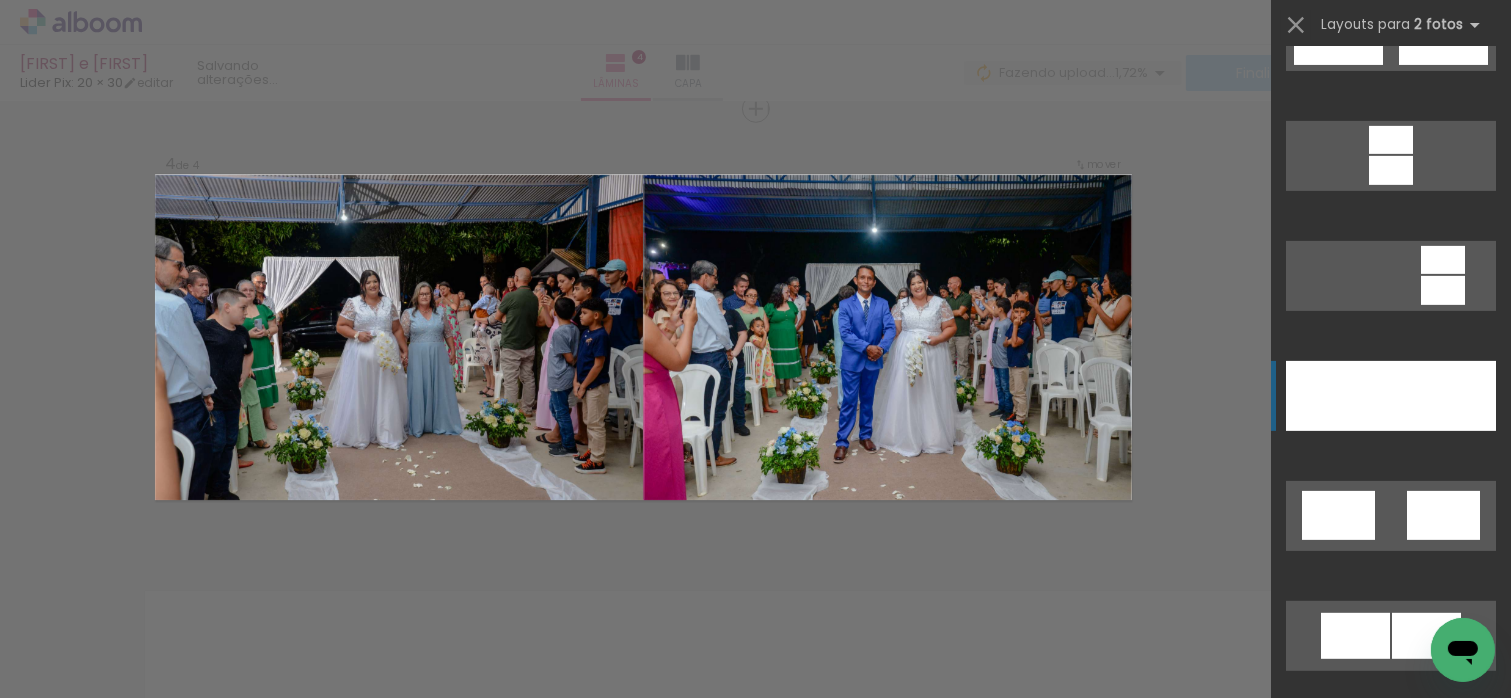 click at bounding box center [1391, 1128] 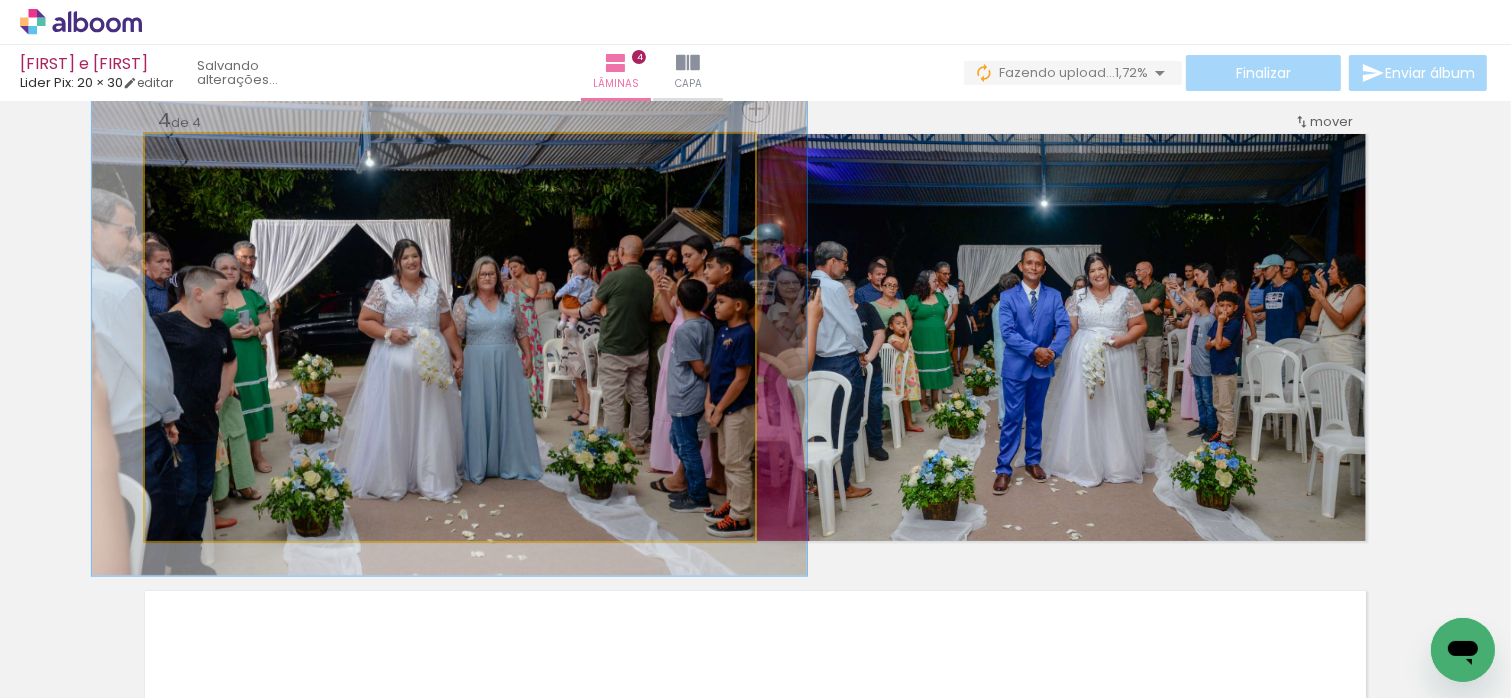 drag, startPoint x: 189, startPoint y: 157, endPoint x: 201, endPoint y: 159, distance: 12.165525 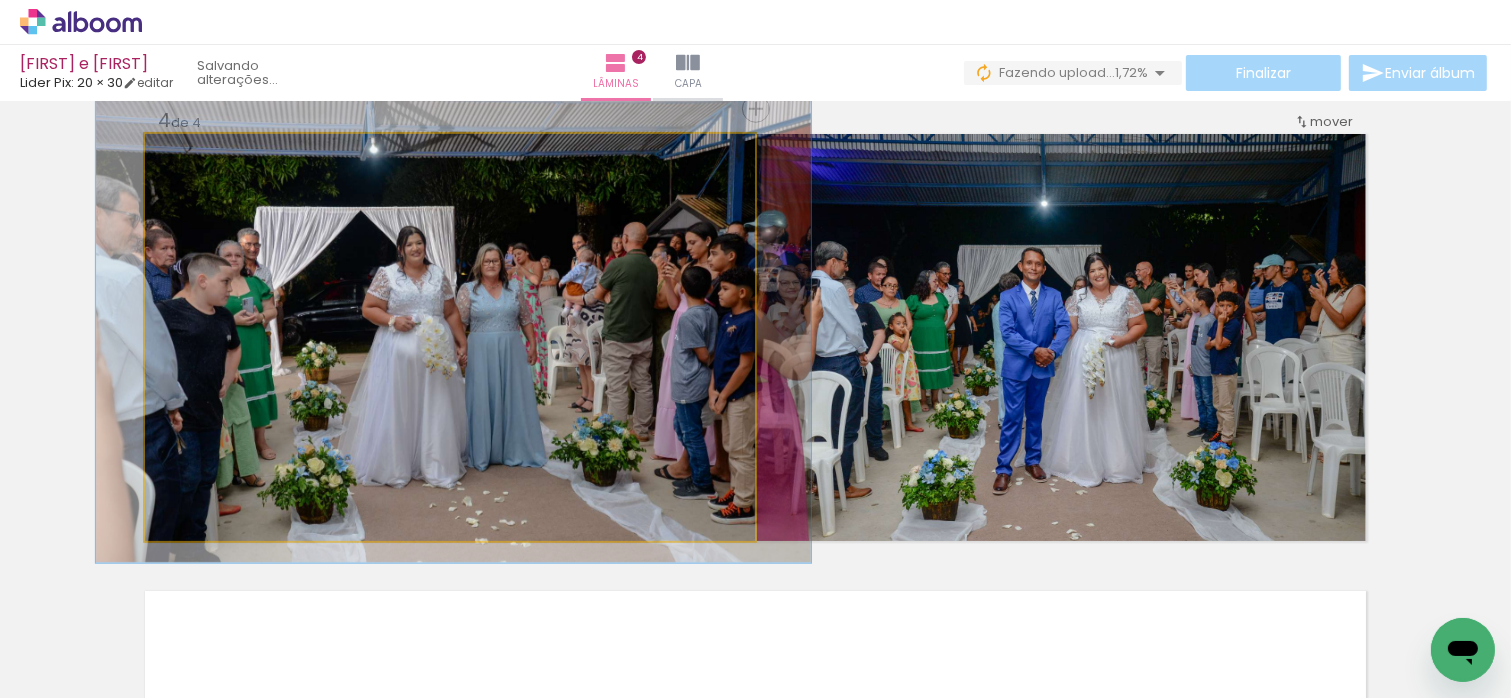 drag, startPoint x: 380, startPoint y: 344, endPoint x: 535, endPoint y: 349, distance: 155.08063 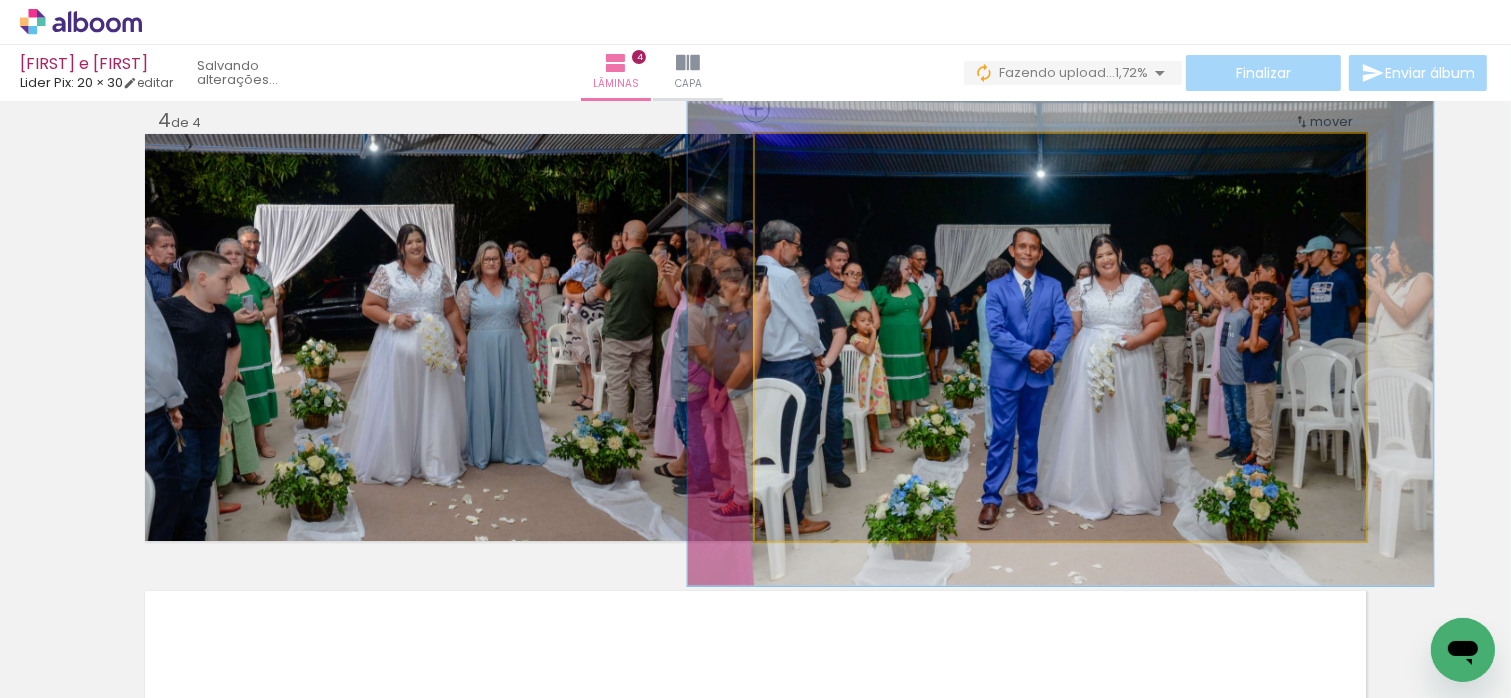 drag, startPoint x: 804, startPoint y: 155, endPoint x: 819, endPoint y: 156, distance: 15.033297 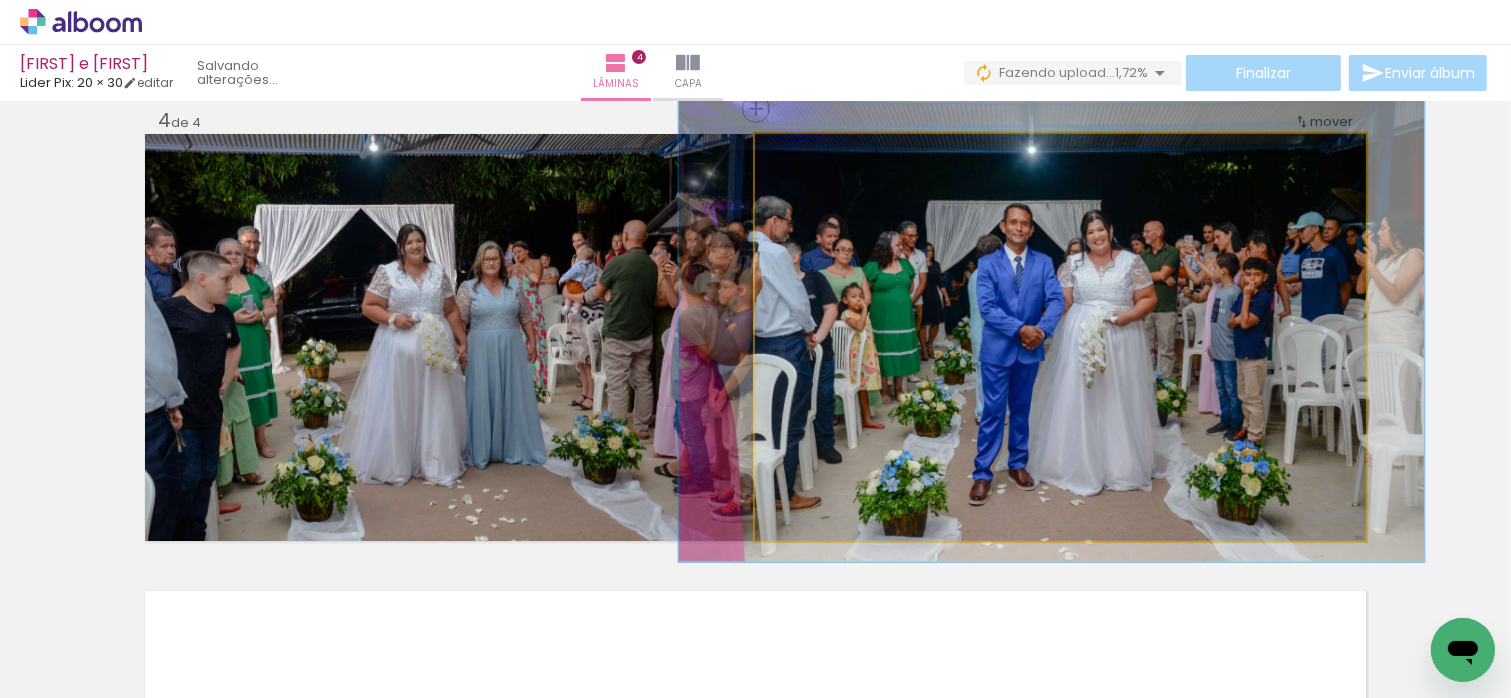 drag, startPoint x: 1004, startPoint y: 352, endPoint x: 1001, endPoint y: 328, distance: 24.186773 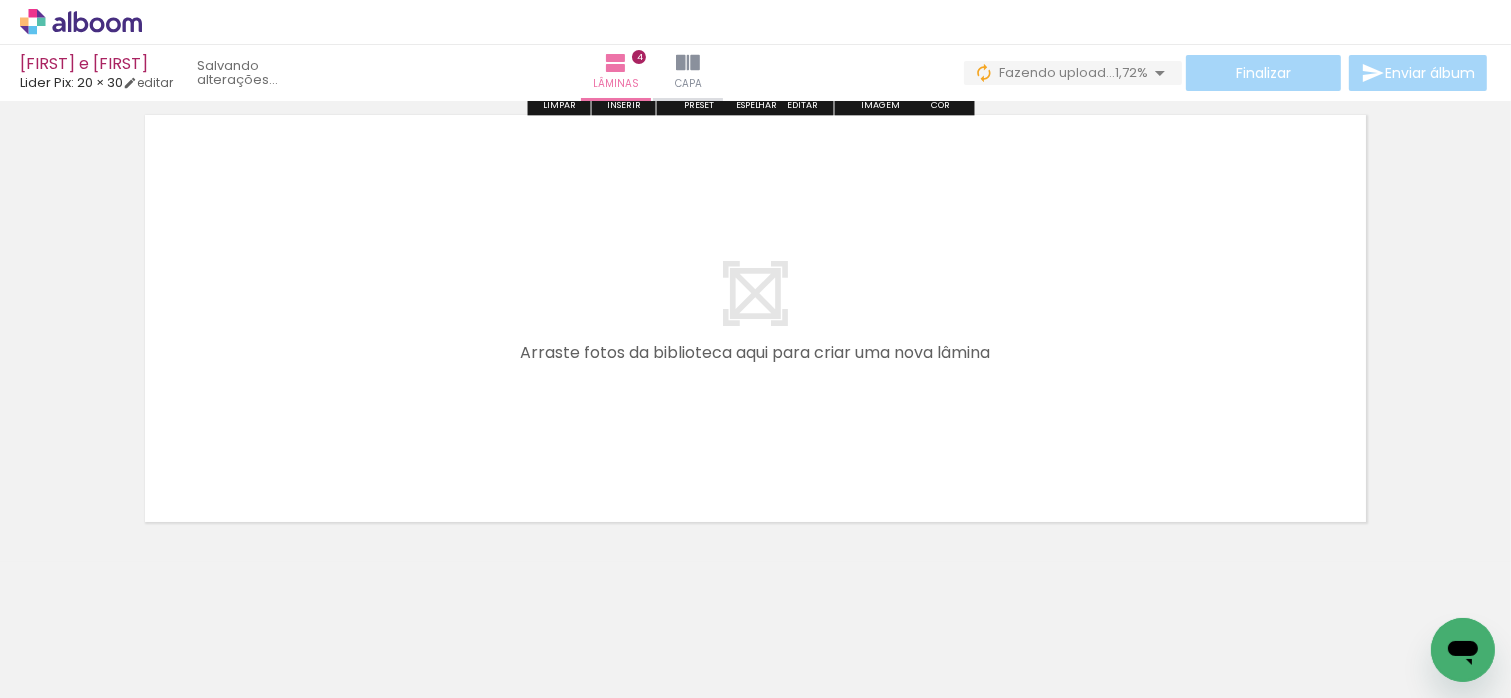 scroll, scrollTop: 1891, scrollLeft: 0, axis: vertical 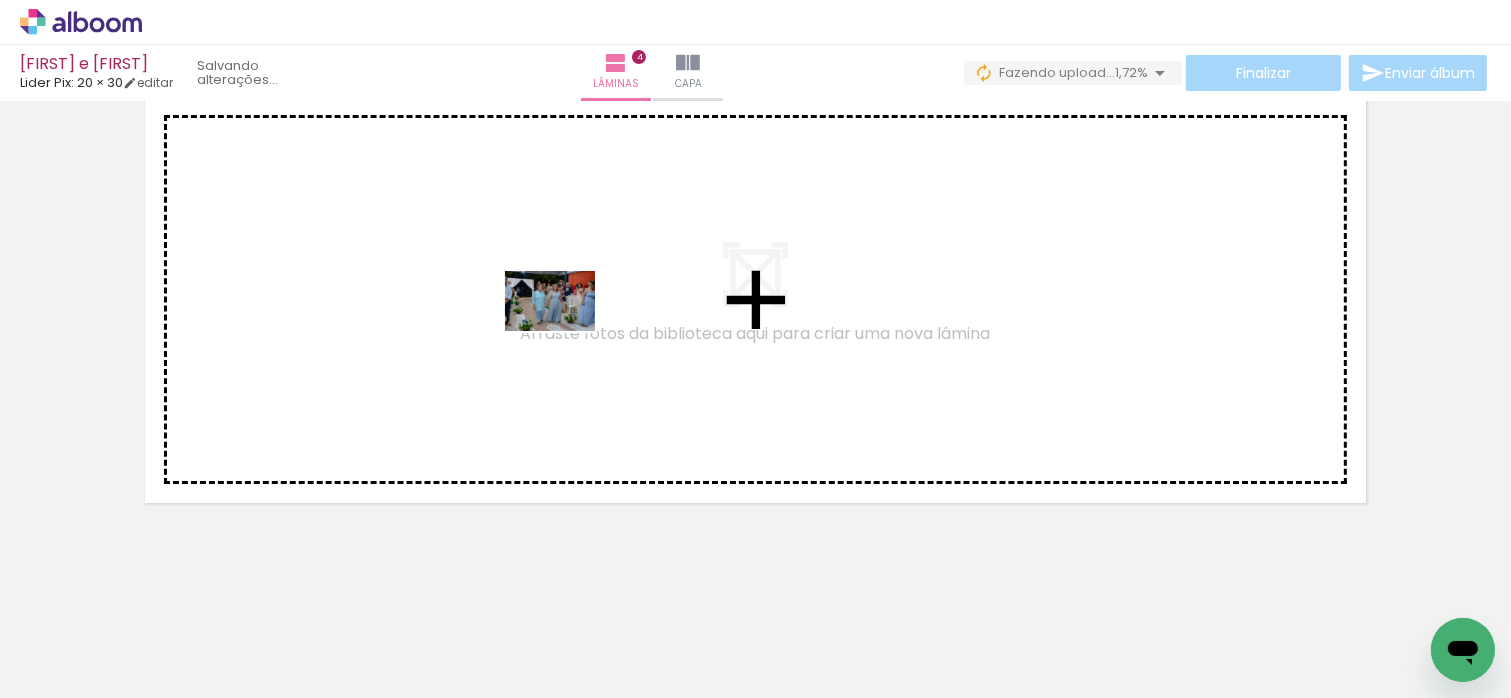 drag, startPoint x: 799, startPoint y: 616, endPoint x: 565, endPoint y: 331, distance: 368.756 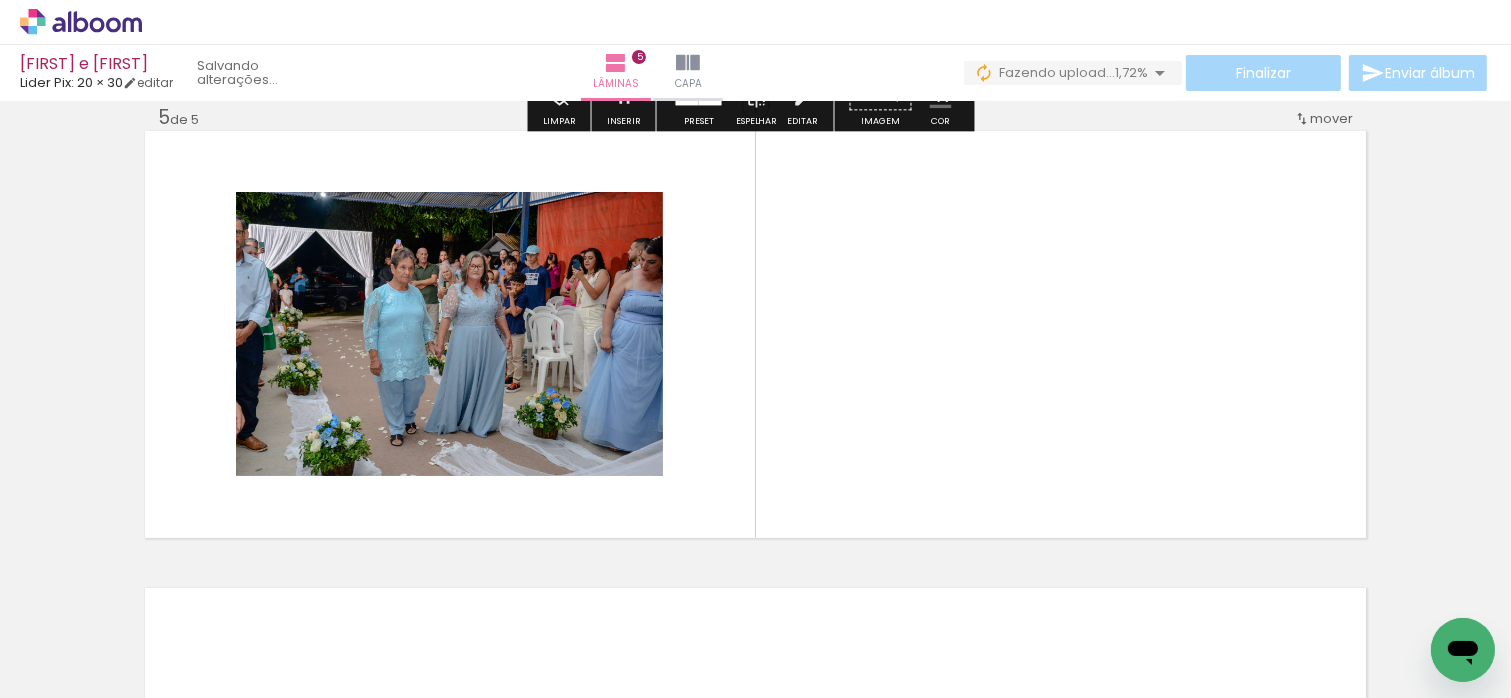 scroll, scrollTop: 1853, scrollLeft: 0, axis: vertical 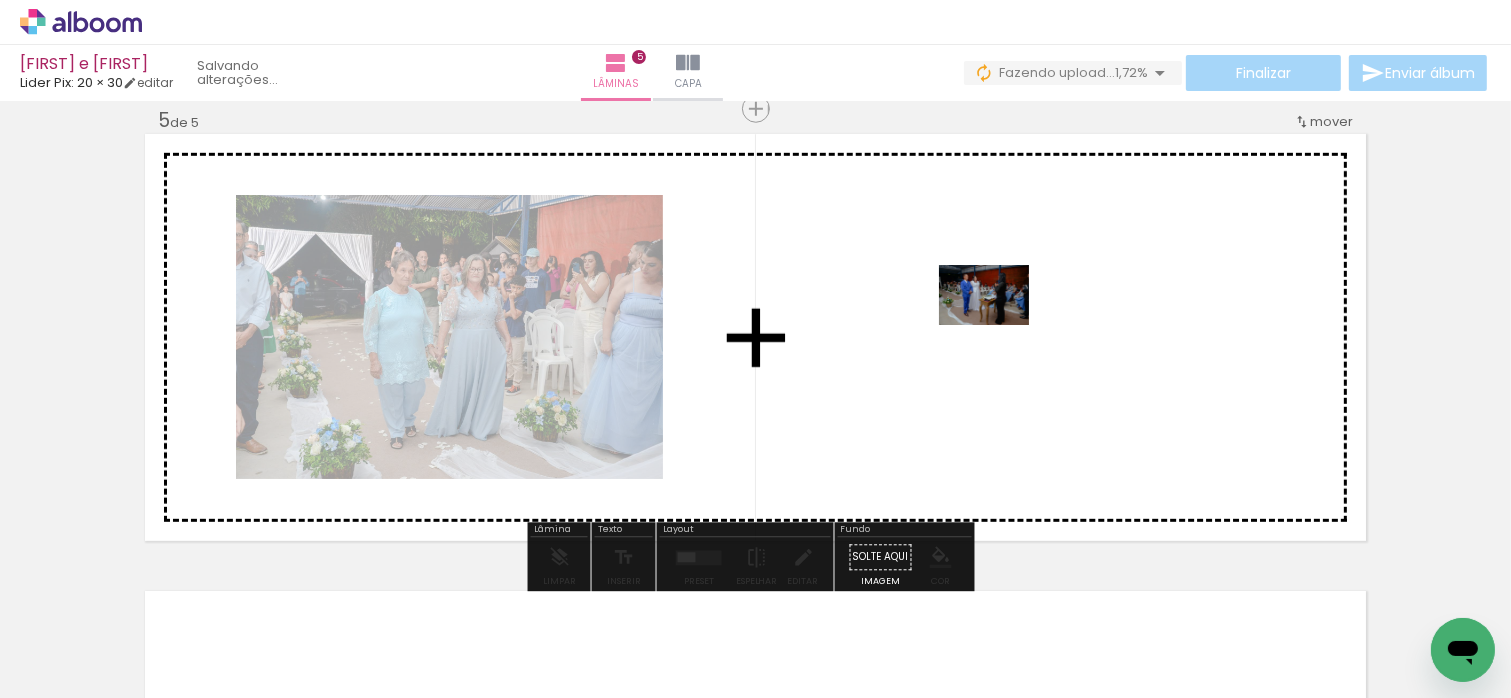 drag, startPoint x: 952, startPoint y: 639, endPoint x: 999, endPoint y: 323, distance: 319.47614 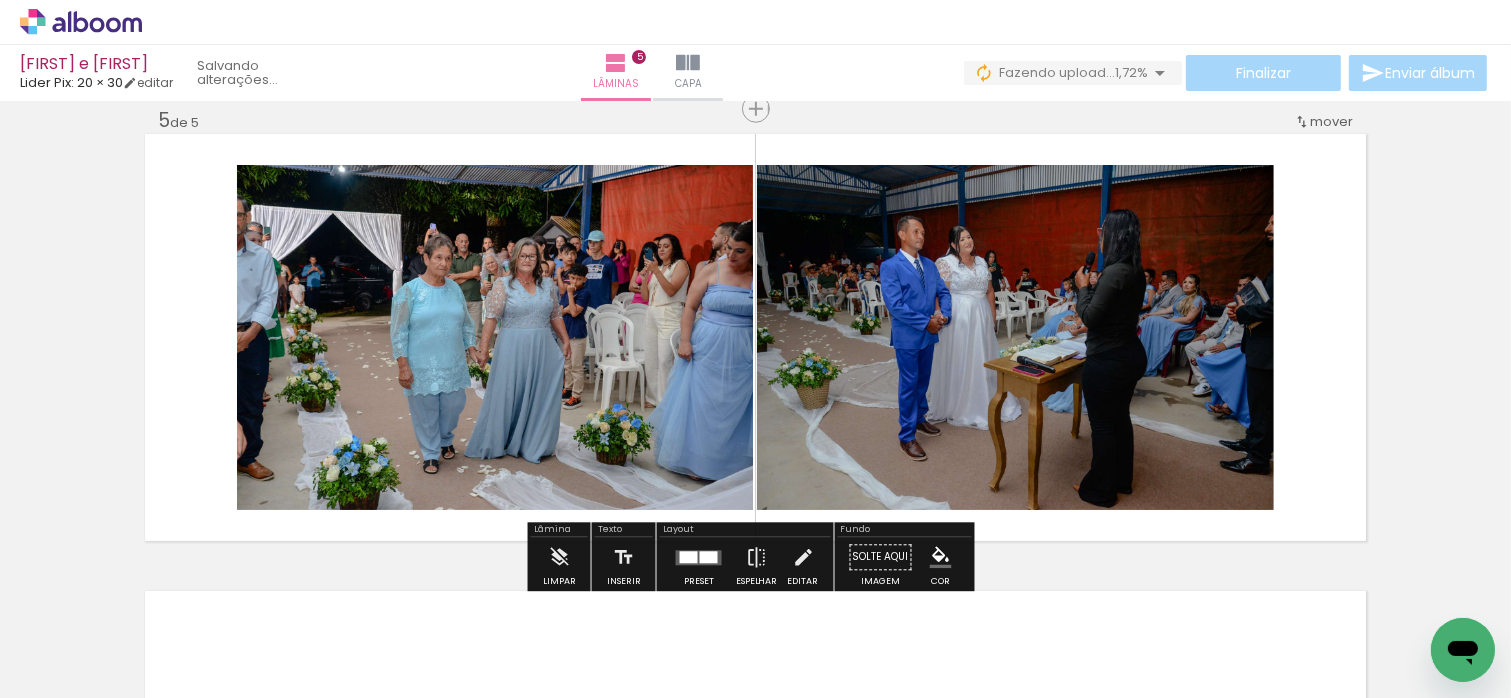 click at bounding box center [699, 557] 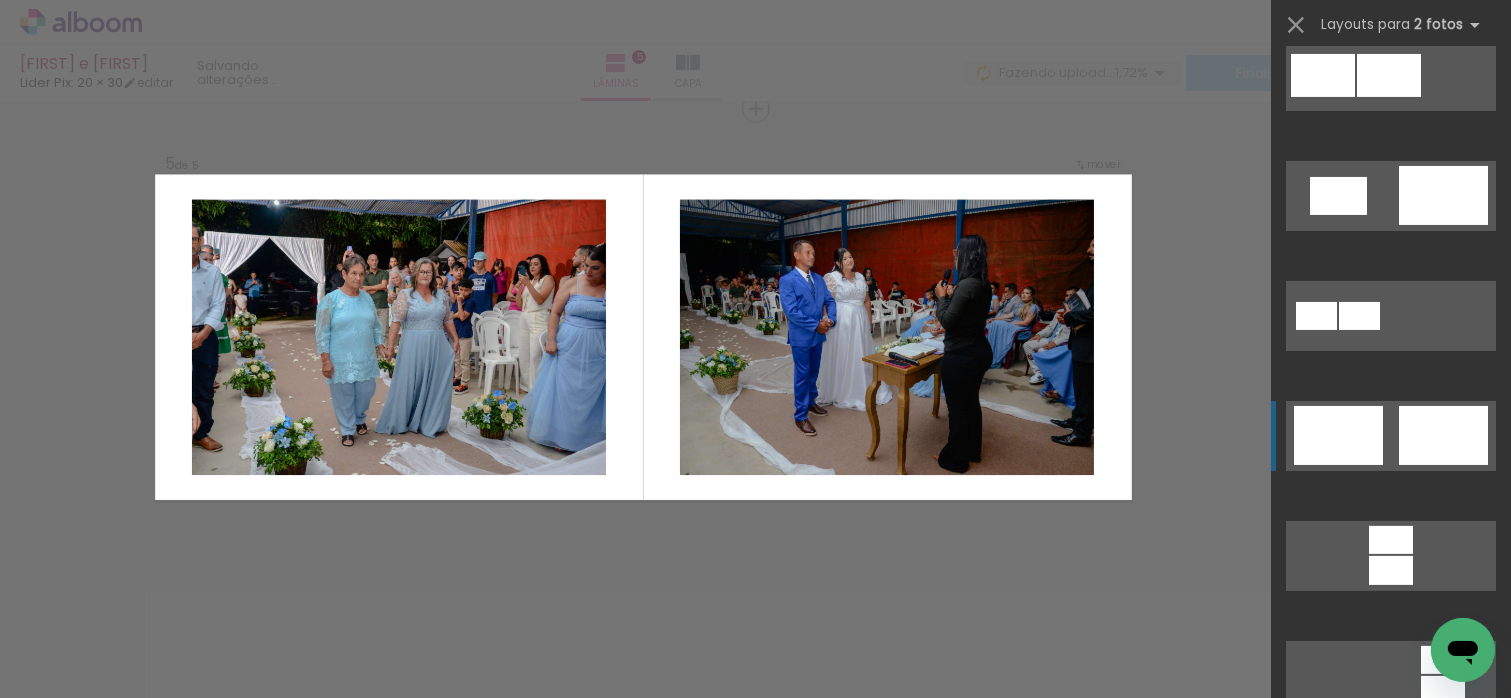 scroll, scrollTop: 900, scrollLeft: 0, axis: vertical 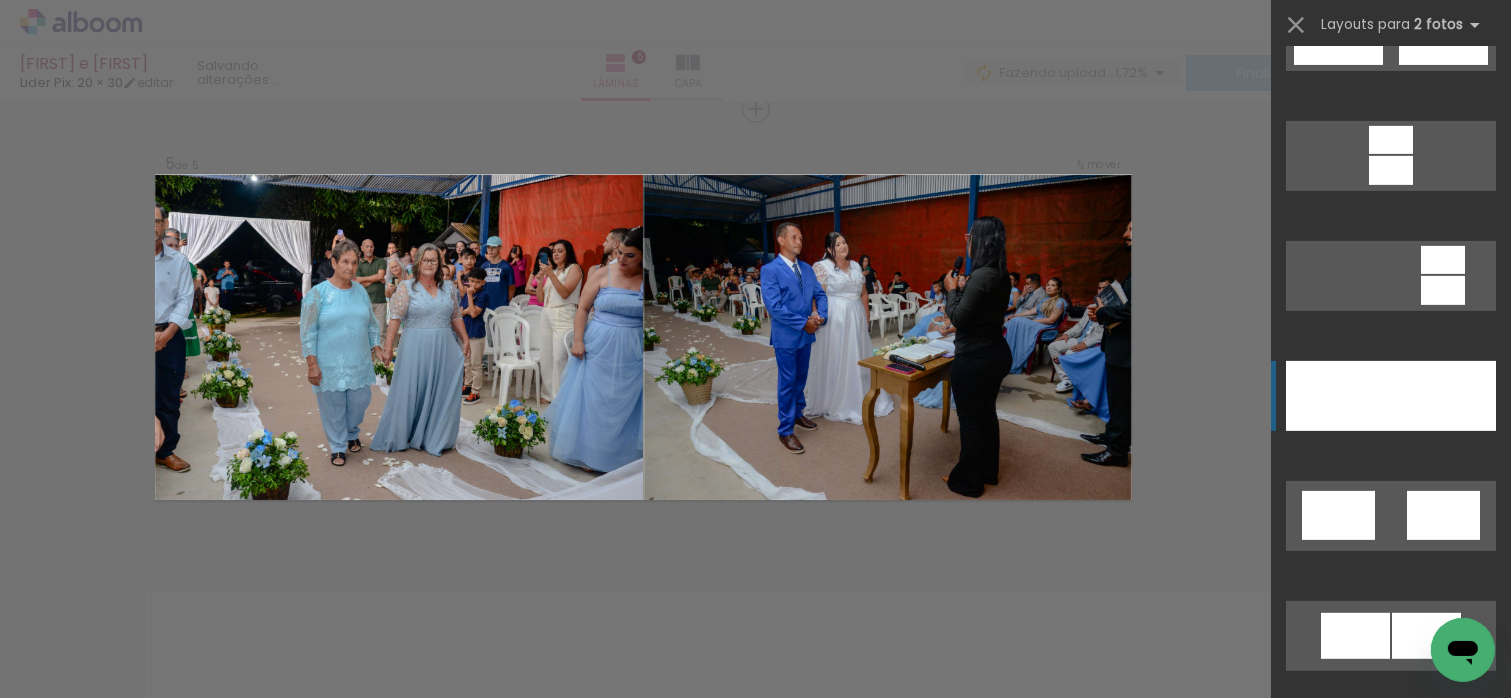click at bounding box center [1464, 1010] 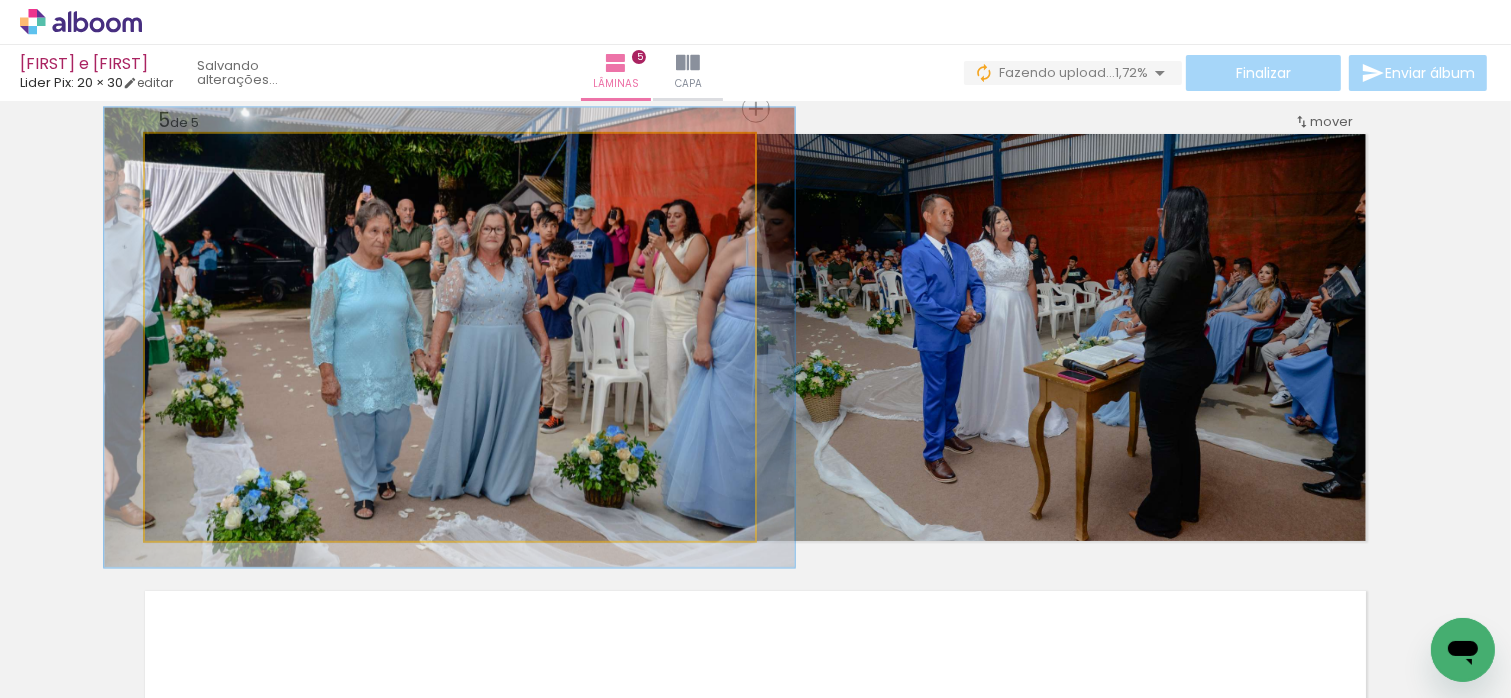 type on "113" 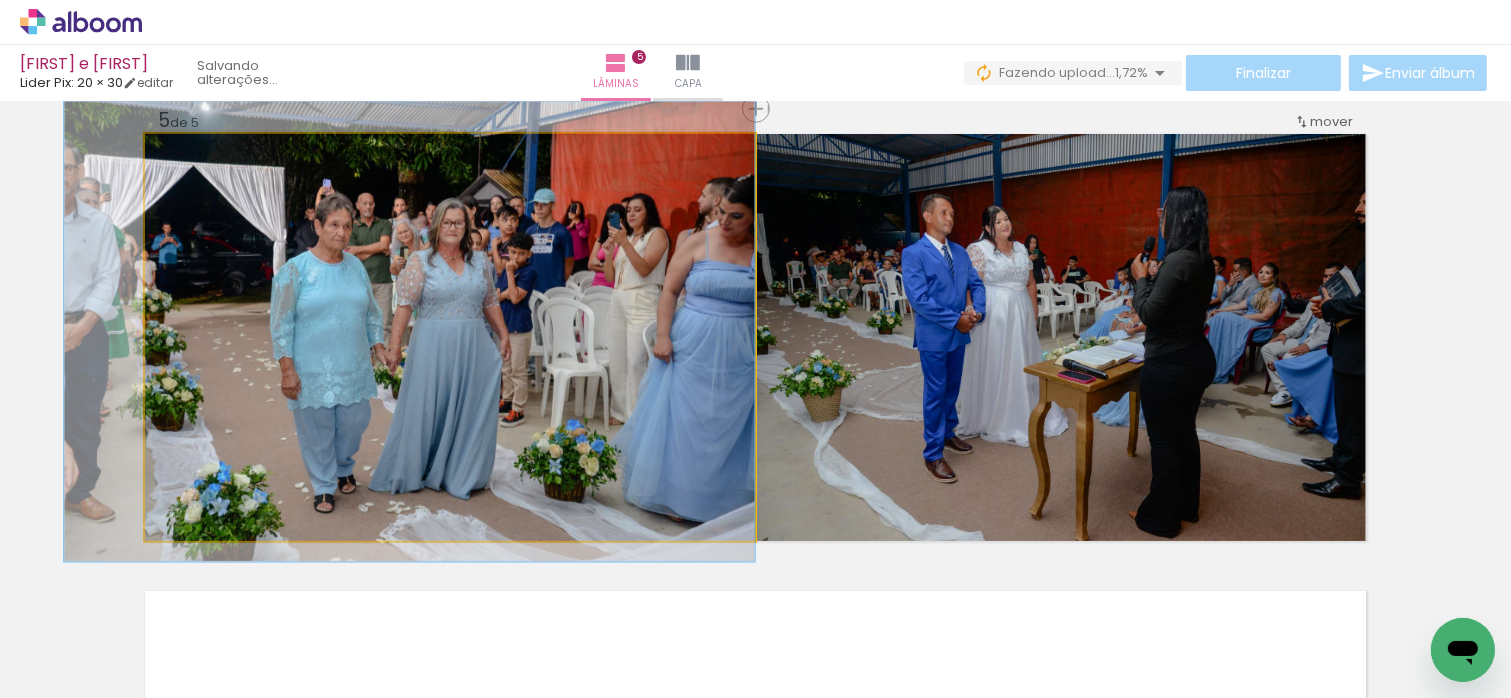 drag, startPoint x: 492, startPoint y: 391, endPoint x: 441, endPoint y: 385, distance: 51.351727 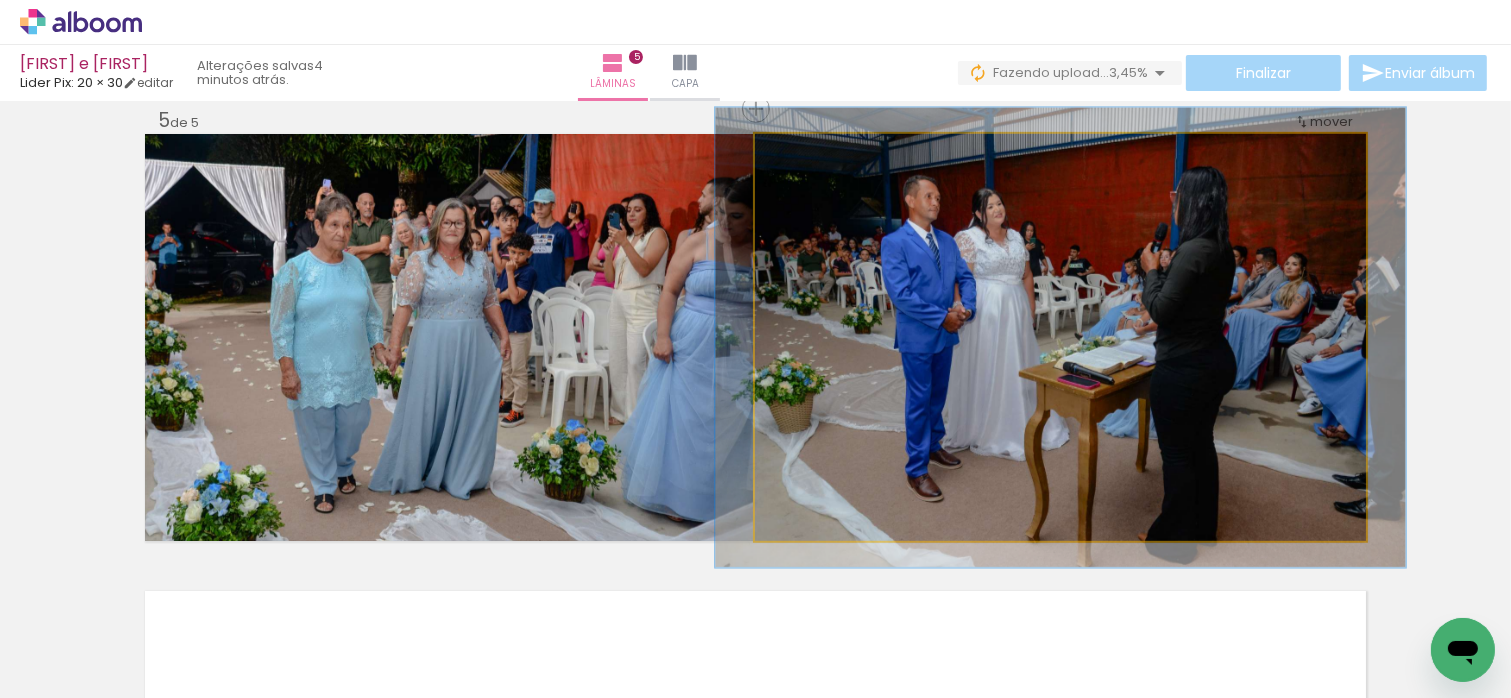 type on "113" 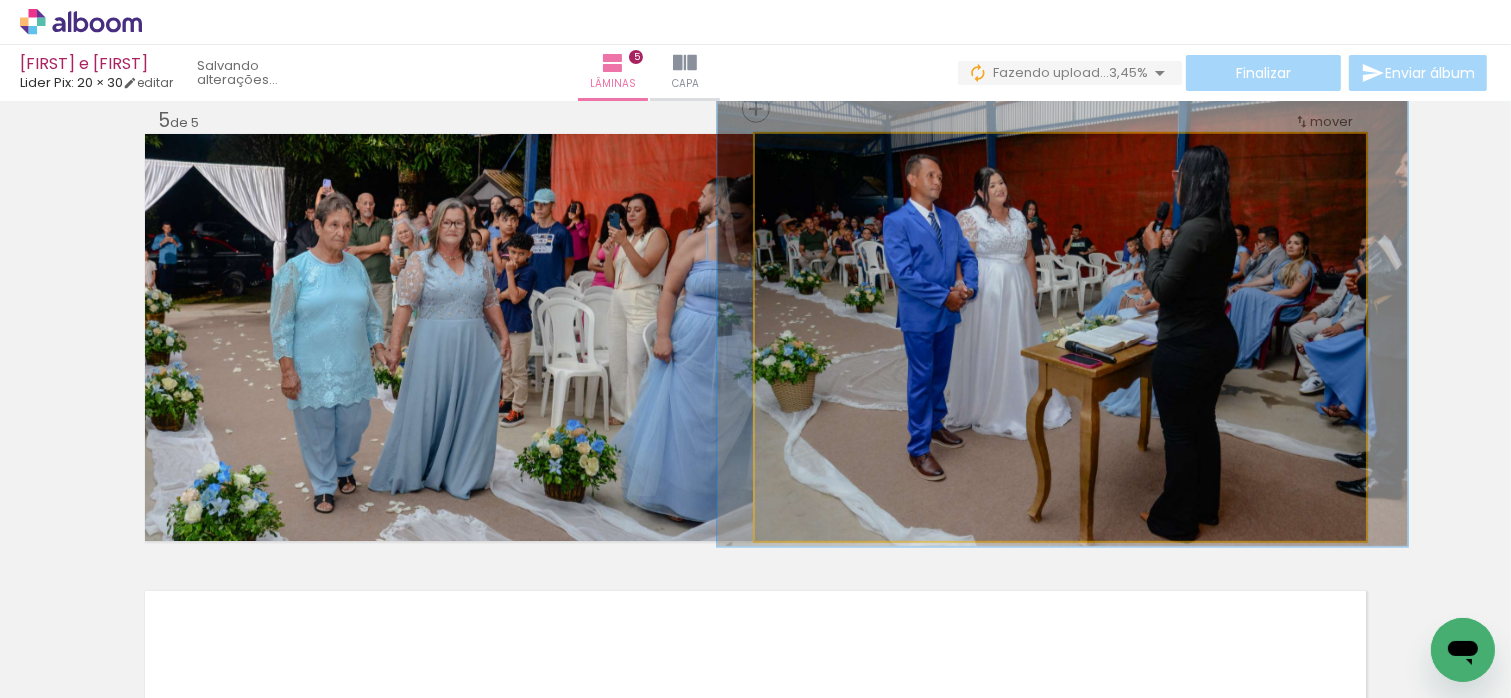 drag, startPoint x: 1070, startPoint y: 339, endPoint x: 1072, endPoint y: 318, distance: 21.095022 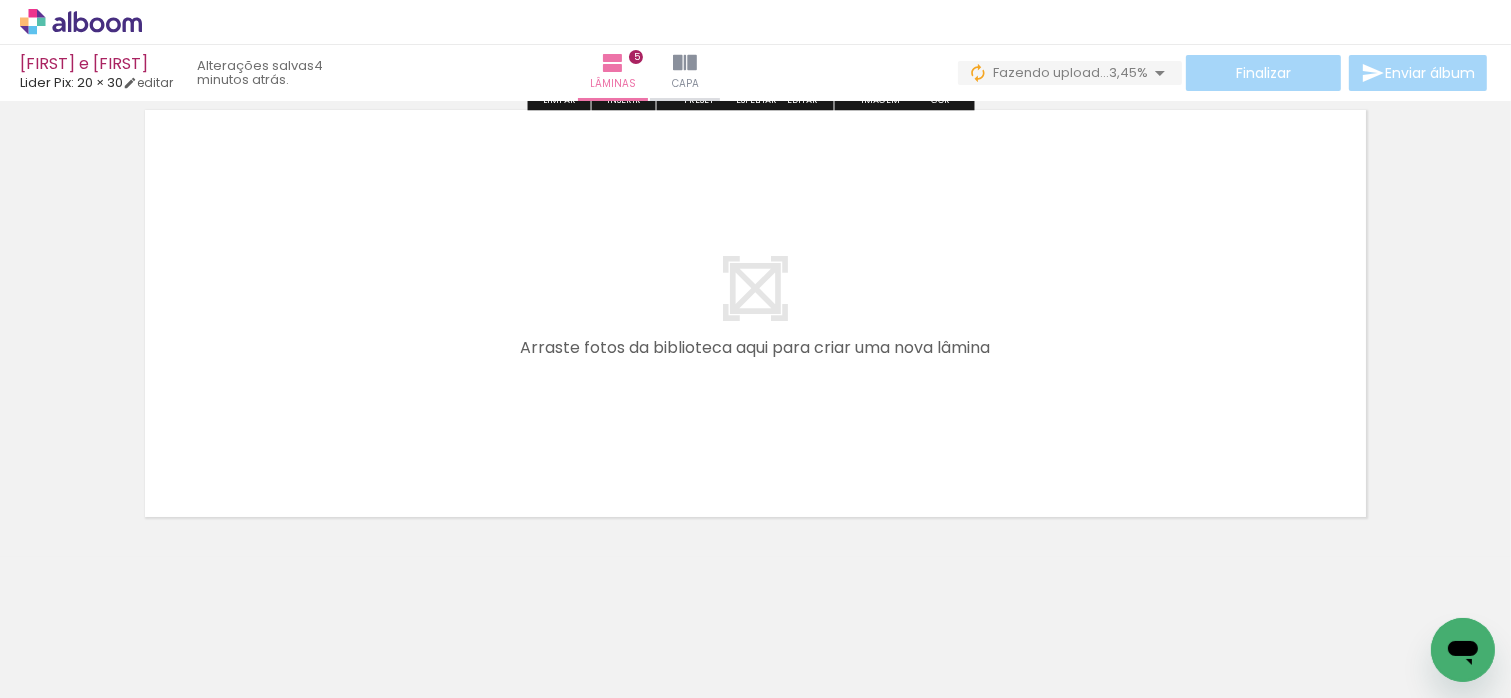 scroll, scrollTop: 2348, scrollLeft: 0, axis: vertical 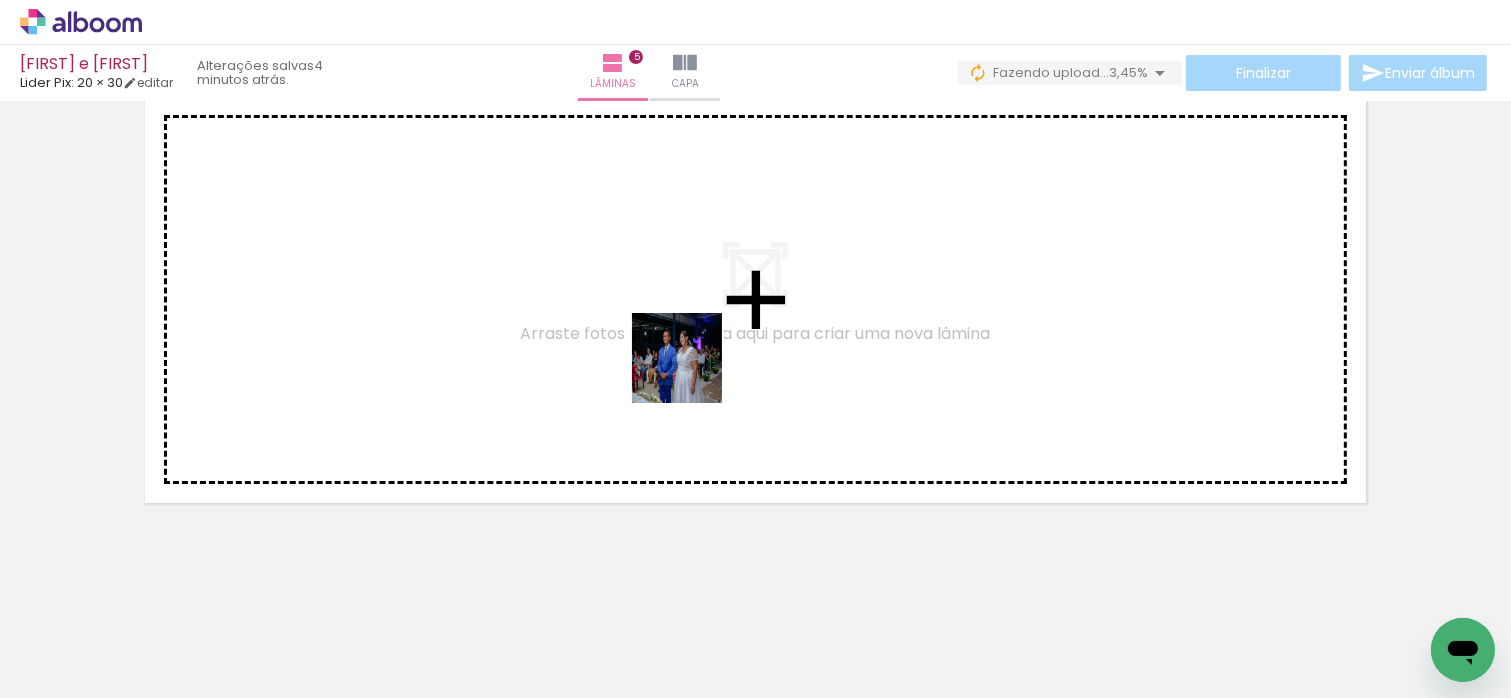 drag, startPoint x: 1068, startPoint y: 647, endPoint x: 1257, endPoint y: 635, distance: 189.38057 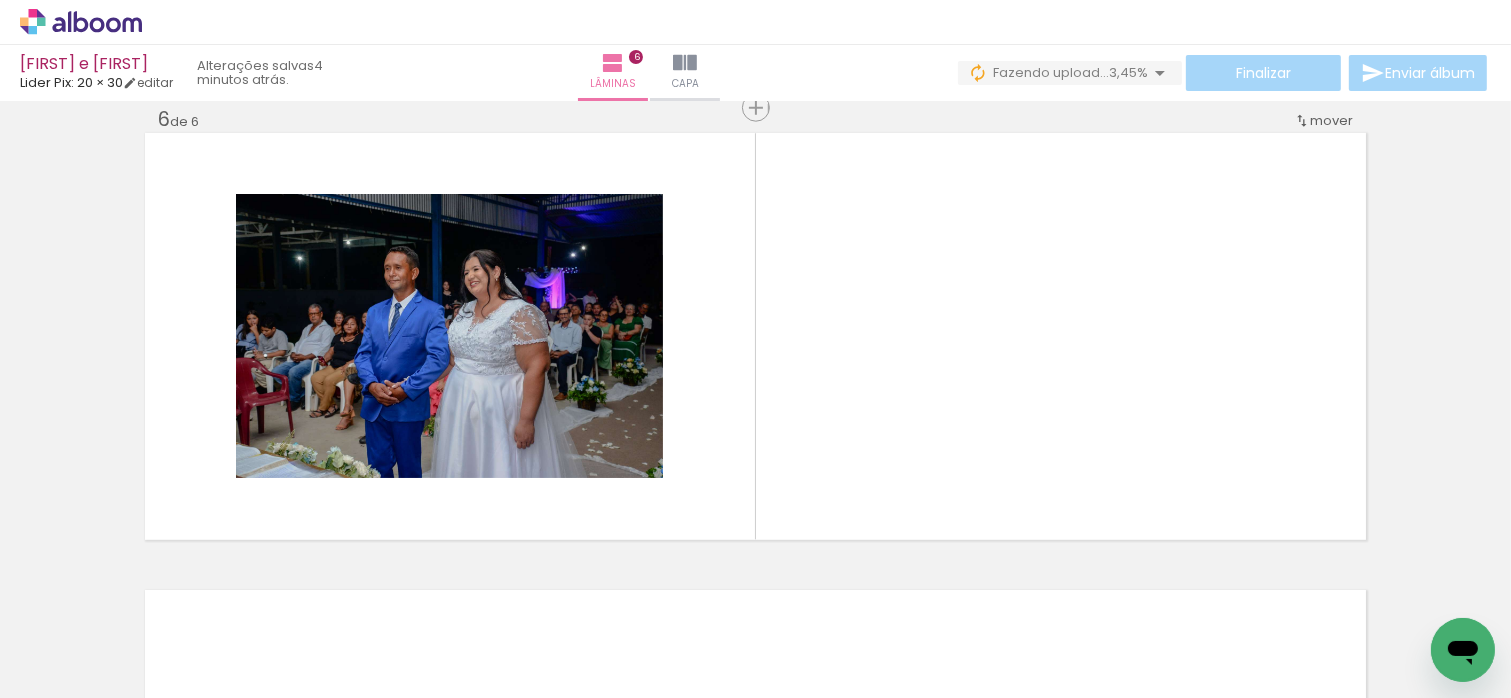 scroll, scrollTop: 2310, scrollLeft: 0, axis: vertical 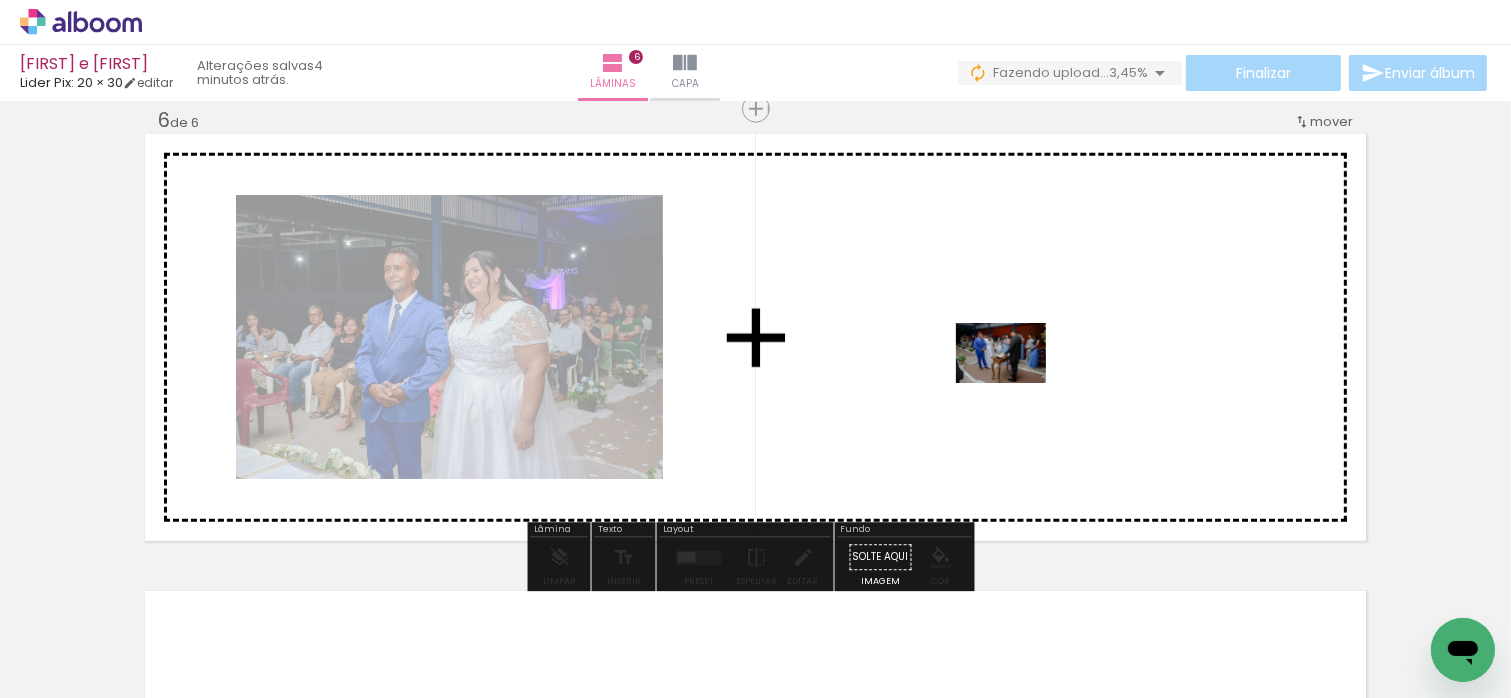 drag, startPoint x: 1181, startPoint y: 636, endPoint x: 1016, endPoint y: 383, distance: 302.04965 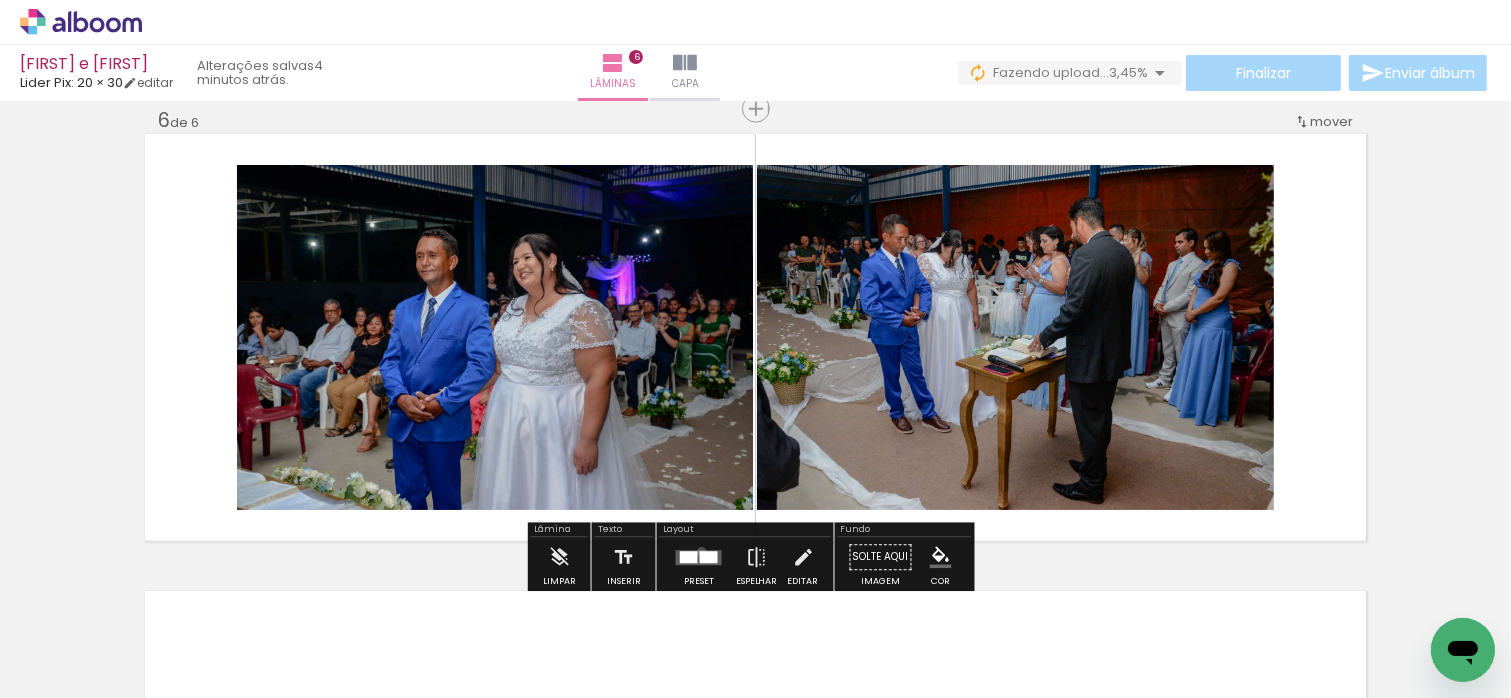 click at bounding box center [709, 557] 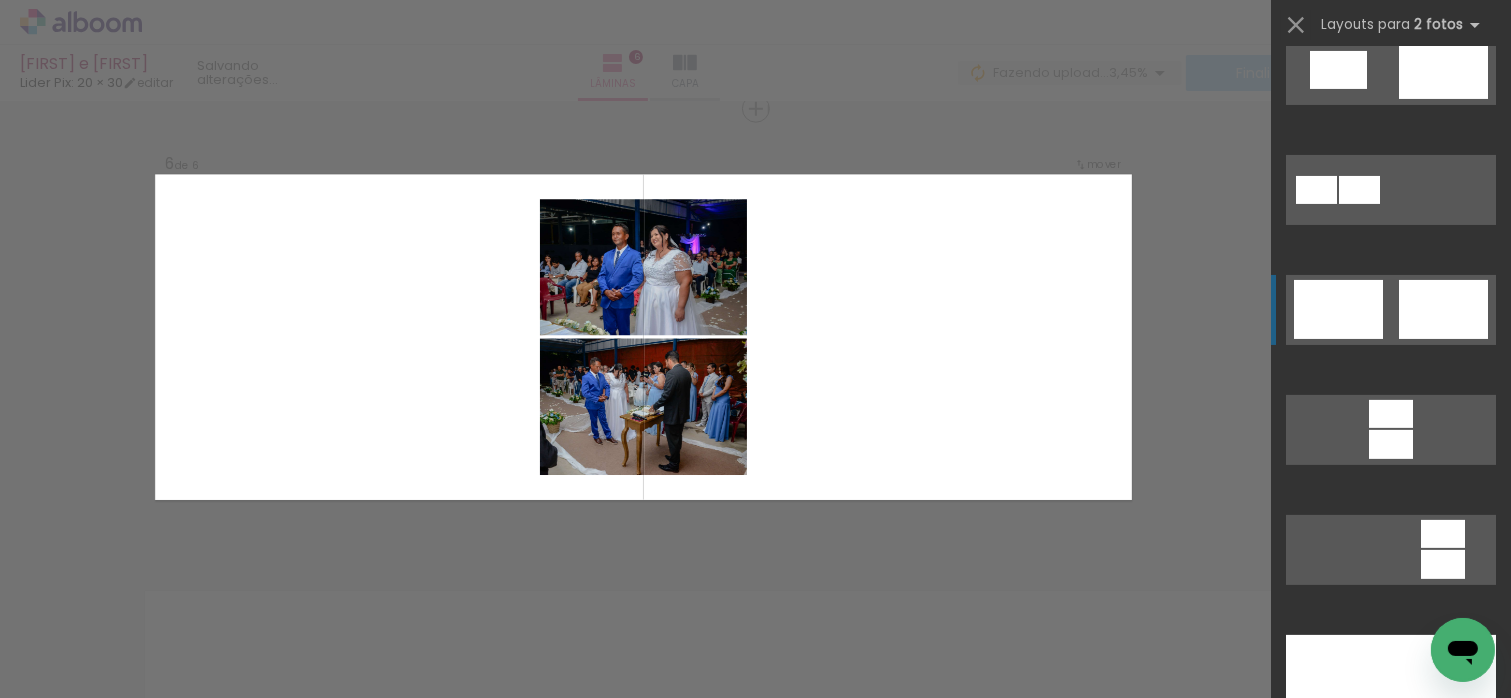 scroll, scrollTop: 1000, scrollLeft: 0, axis: vertical 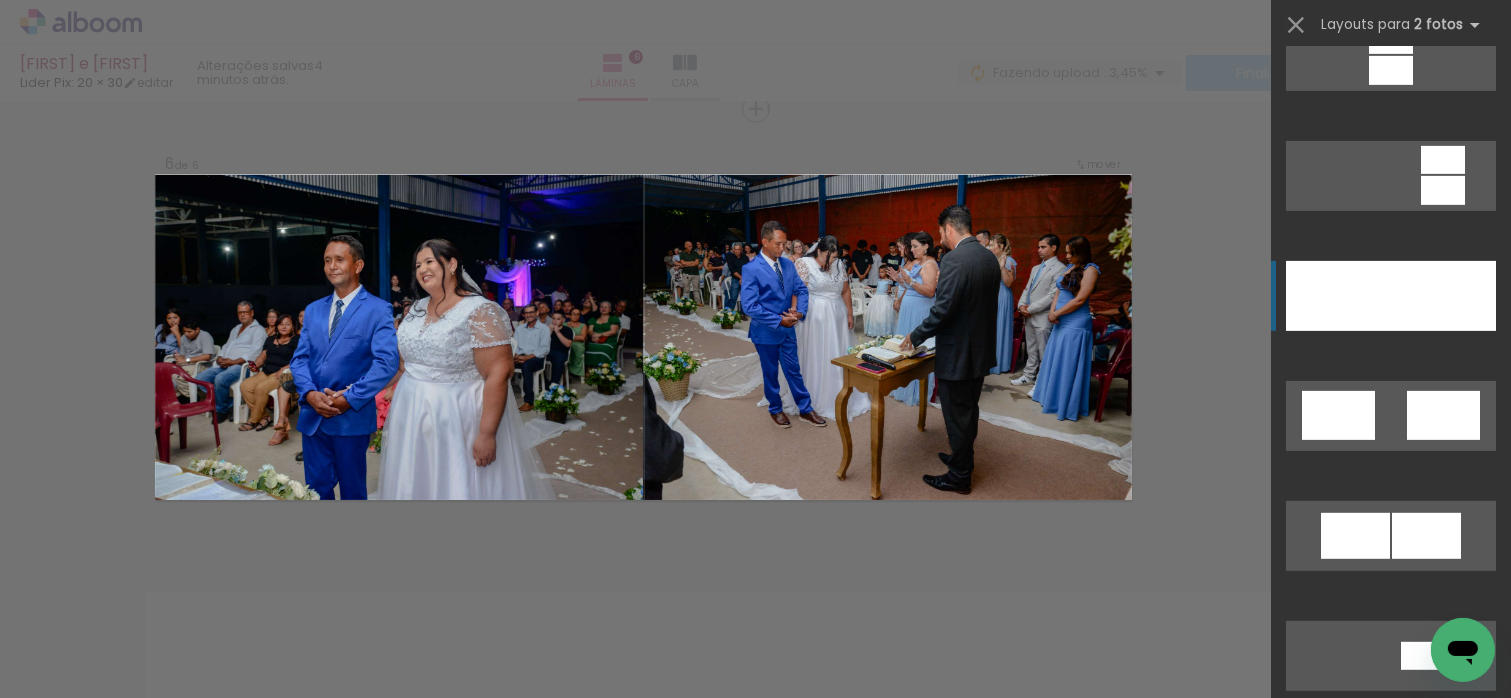 click at bounding box center [1443, 1376] 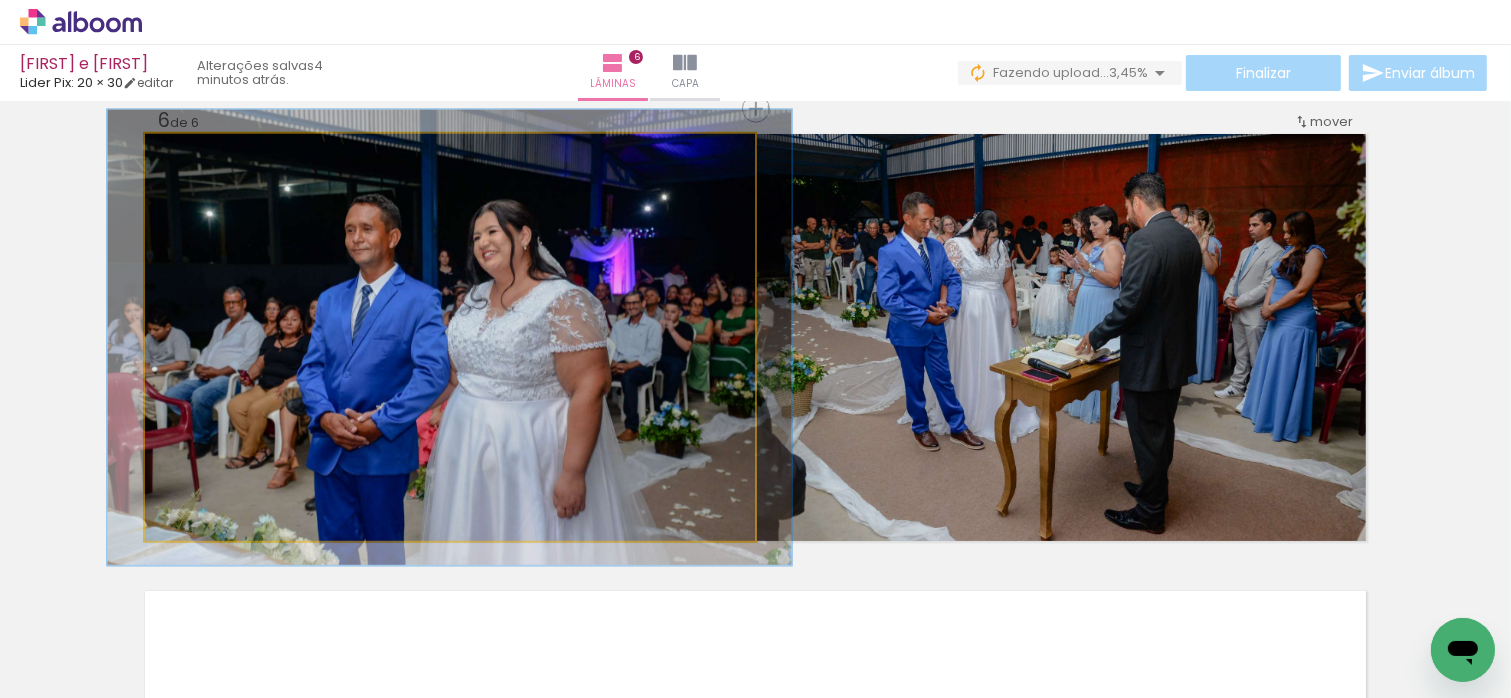 type on "112" 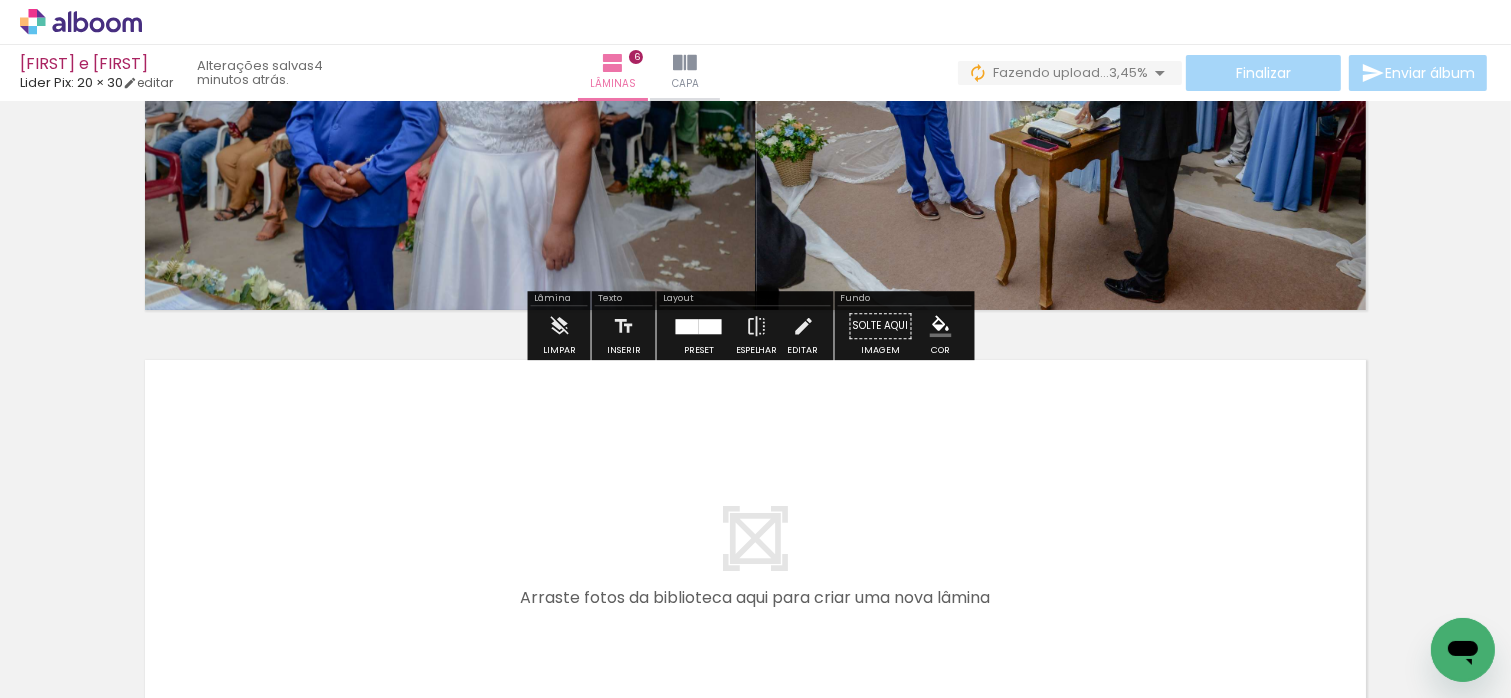 scroll, scrollTop: 2805, scrollLeft: 0, axis: vertical 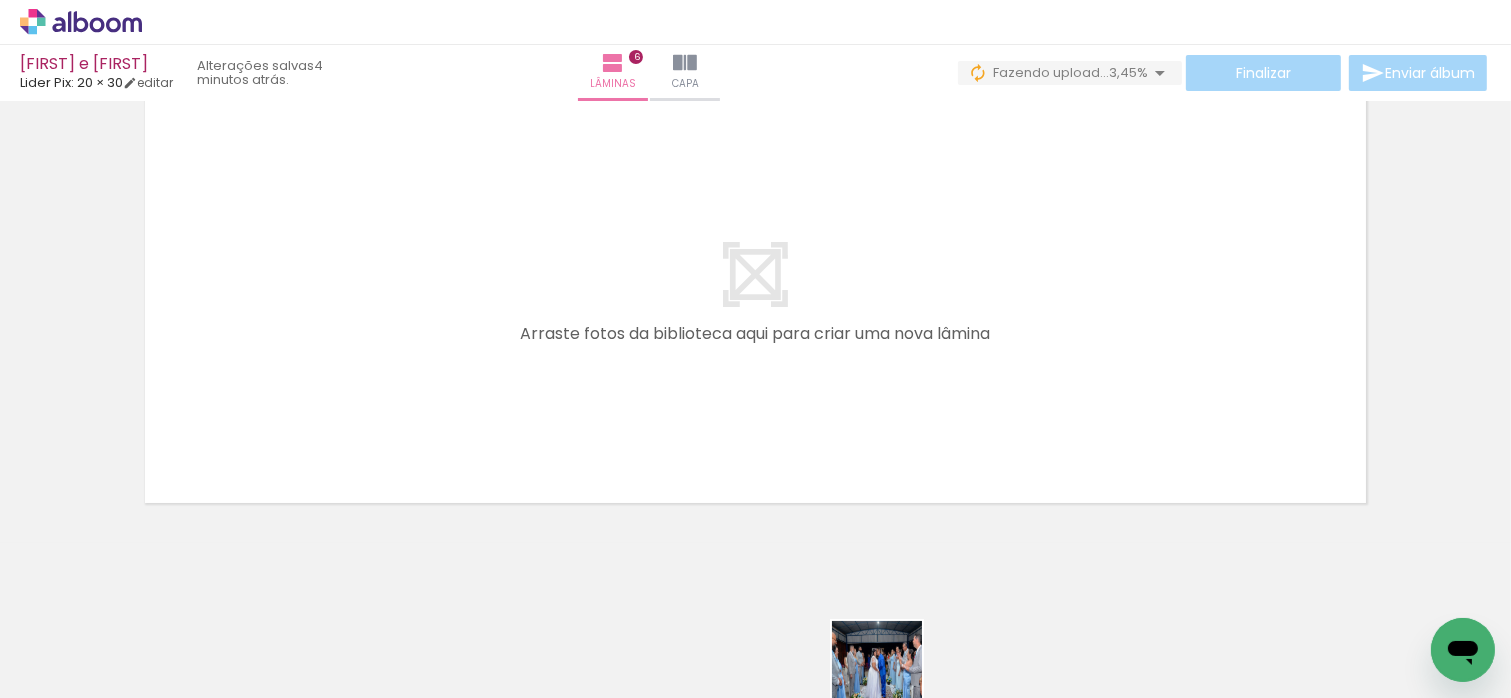 drag, startPoint x: 916, startPoint y: 679, endPoint x: 880, endPoint y: 679, distance: 36 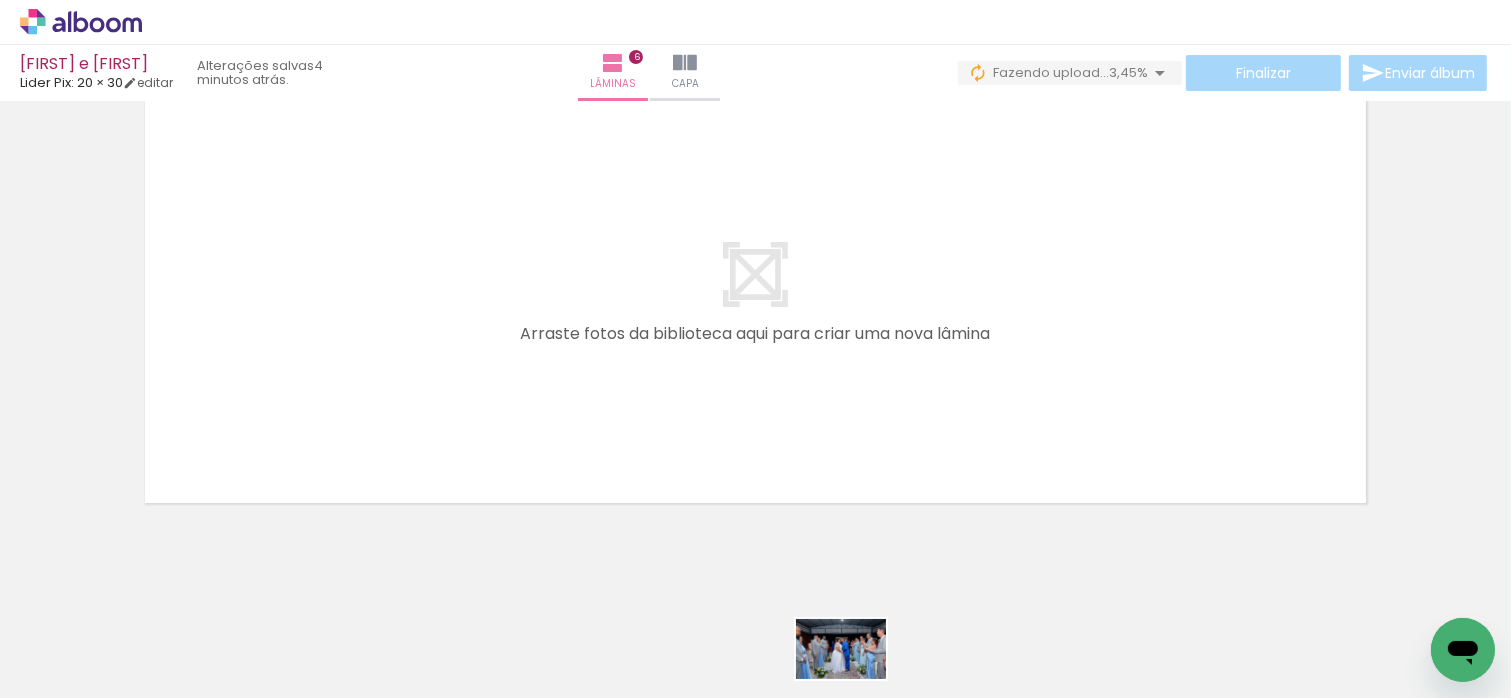 click at bounding box center (859, 630) 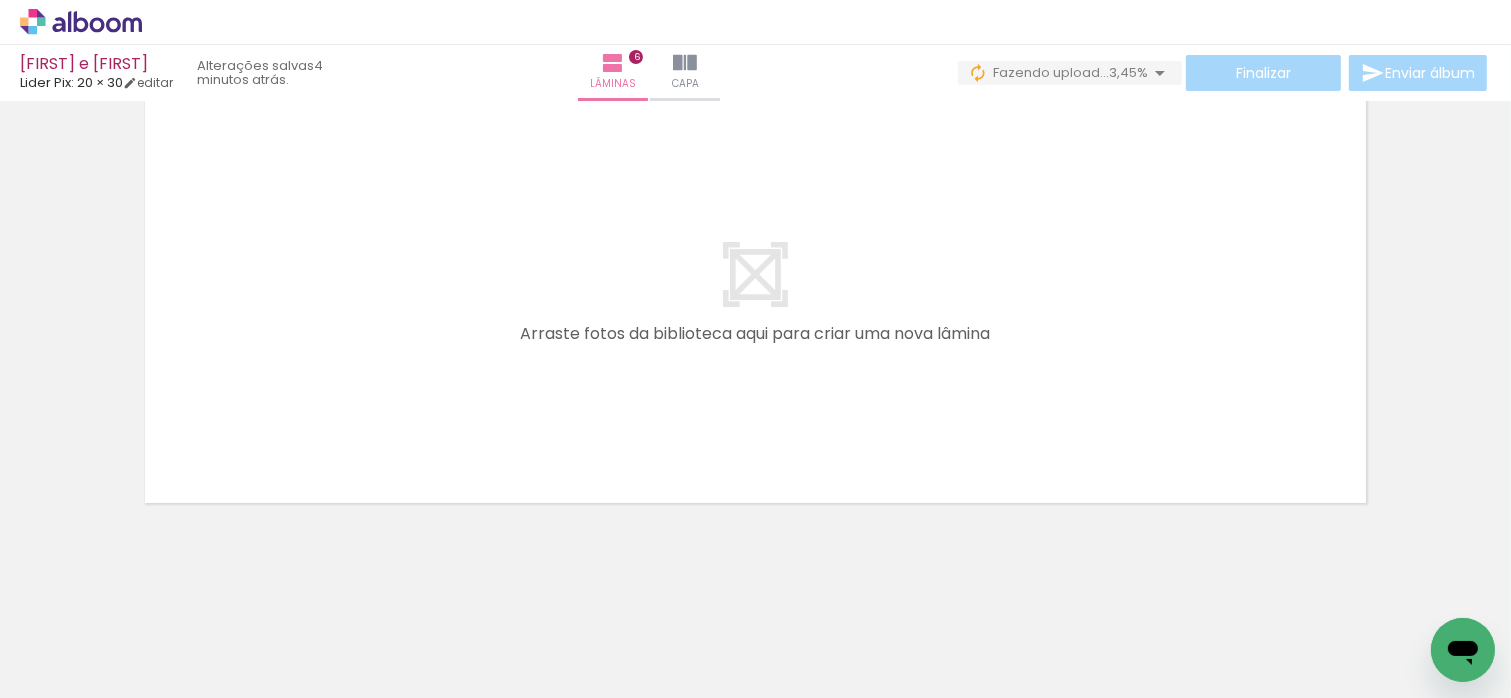 click at bounding box center [859, 630] 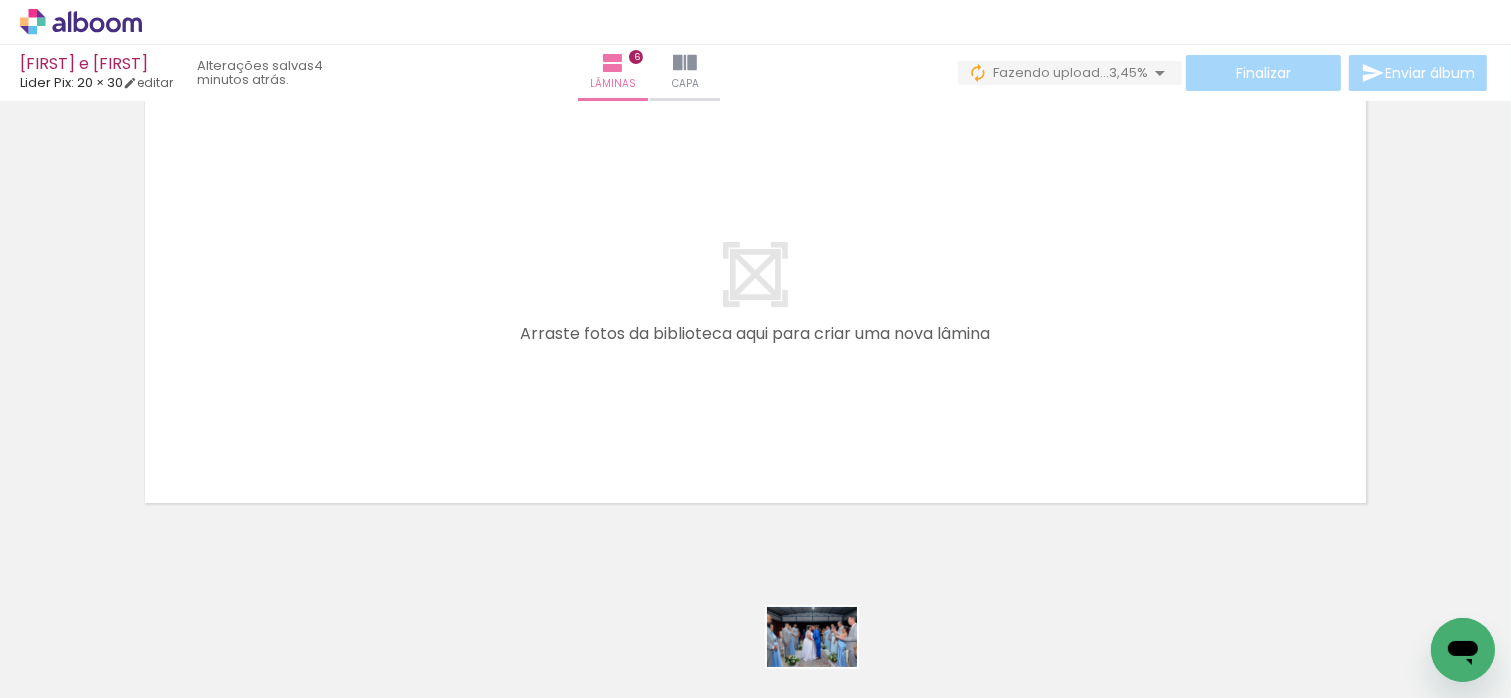 drag, startPoint x: 846, startPoint y: 670, endPoint x: 864, endPoint y: 671, distance: 18.027756 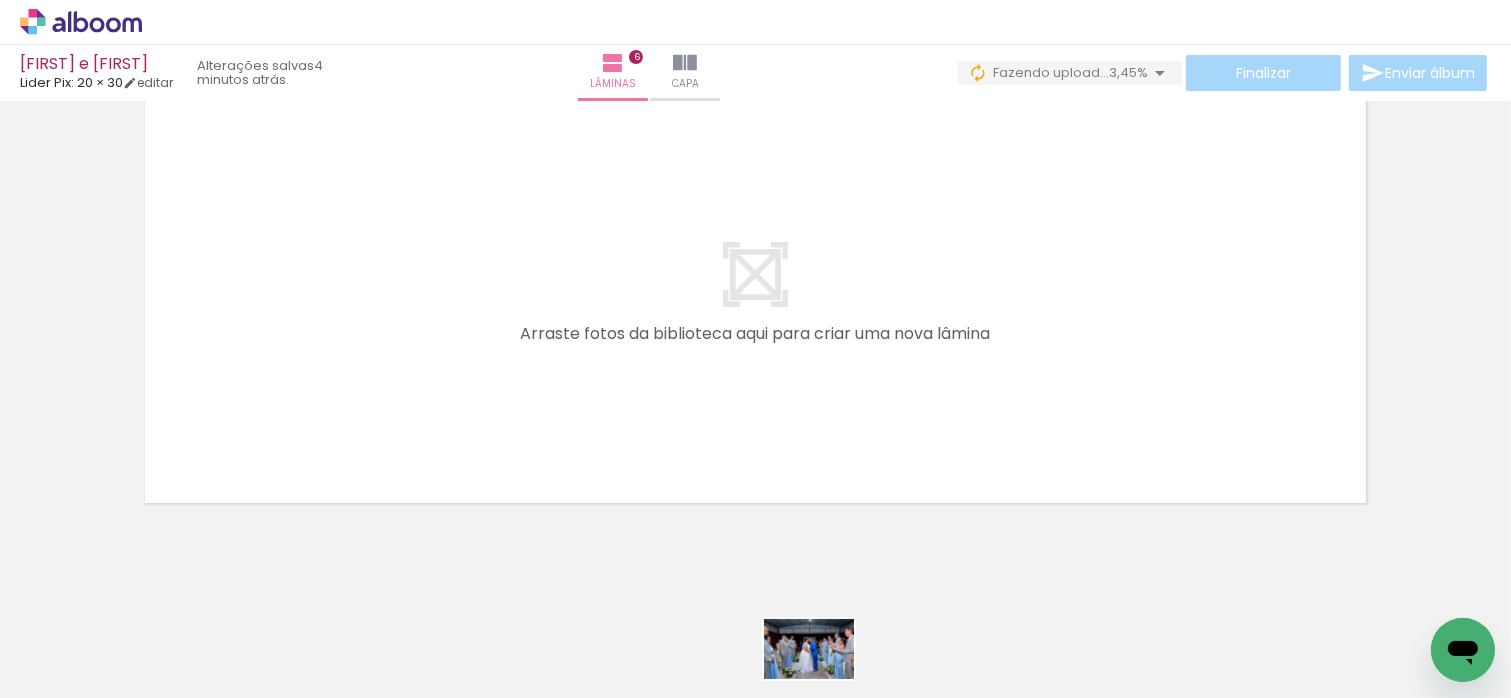 drag, startPoint x: 863, startPoint y: 681, endPoint x: 563, endPoint y: 665, distance: 300.42636 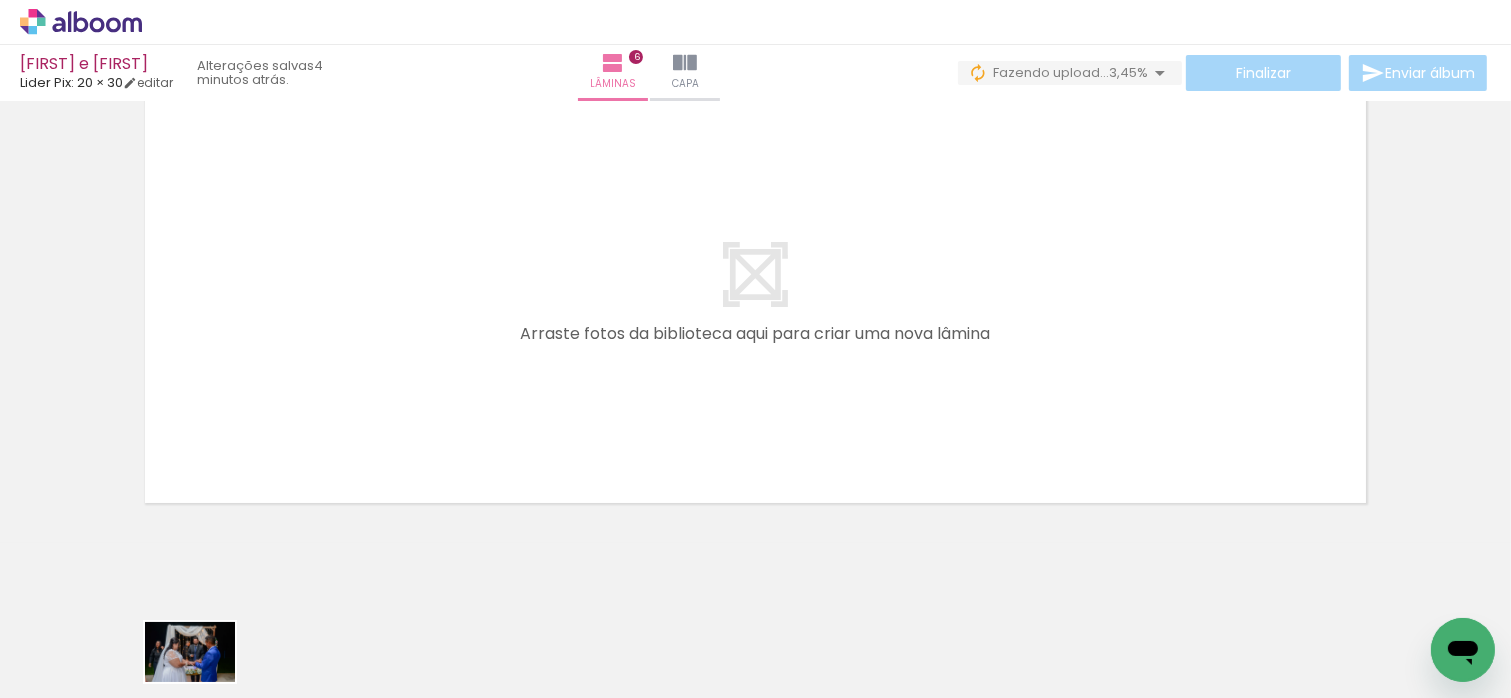 drag, startPoint x: 164, startPoint y: 680, endPoint x: 215, endPoint y: 679, distance: 51.009804 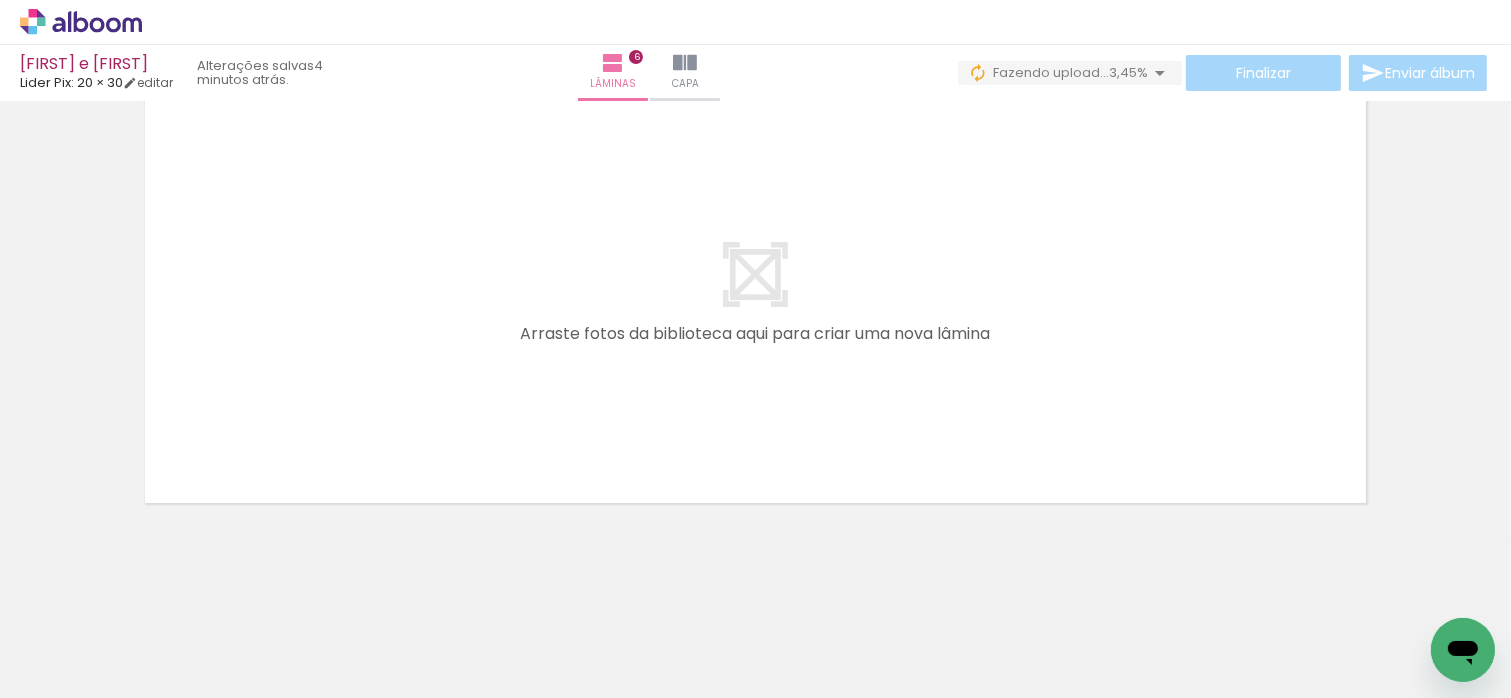 scroll, scrollTop: 0, scrollLeft: 2305, axis: horizontal 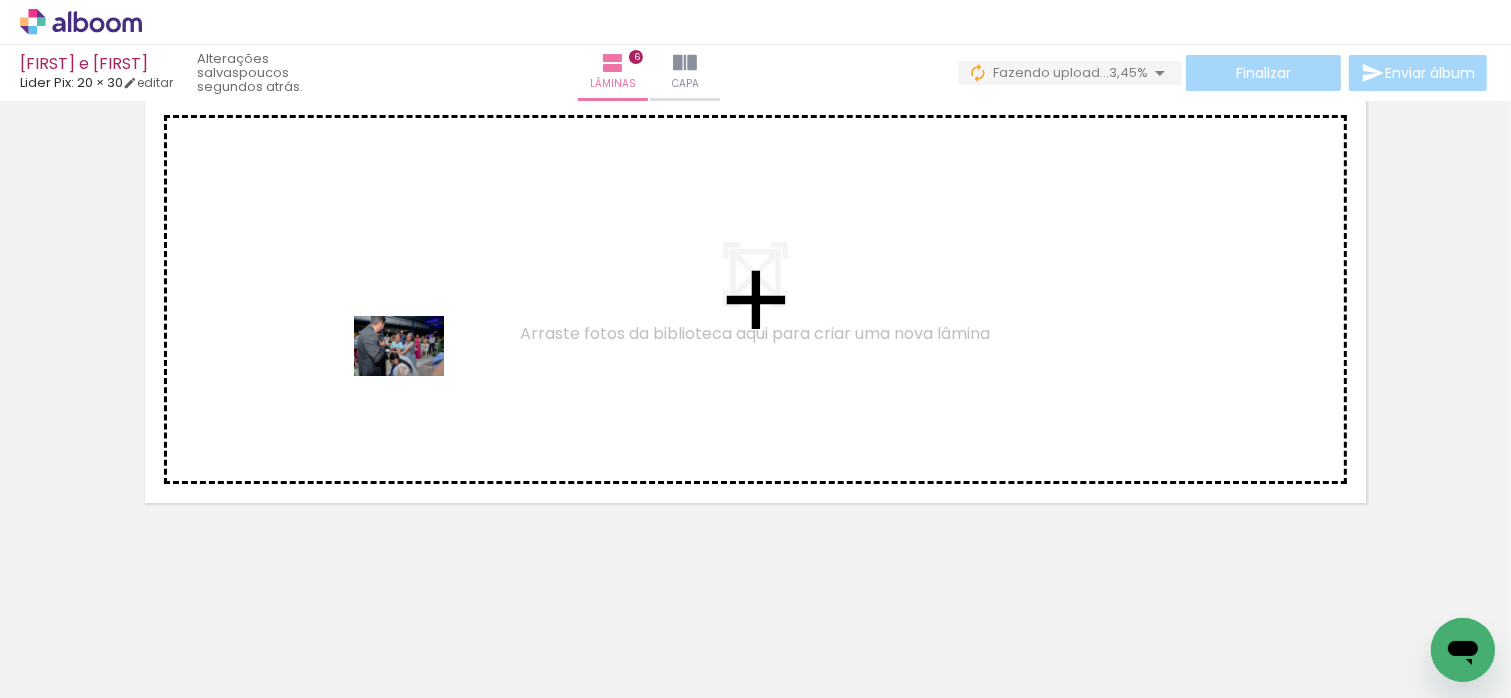 drag, startPoint x: 602, startPoint y: 635, endPoint x: 697, endPoint y: 627, distance: 95.33625 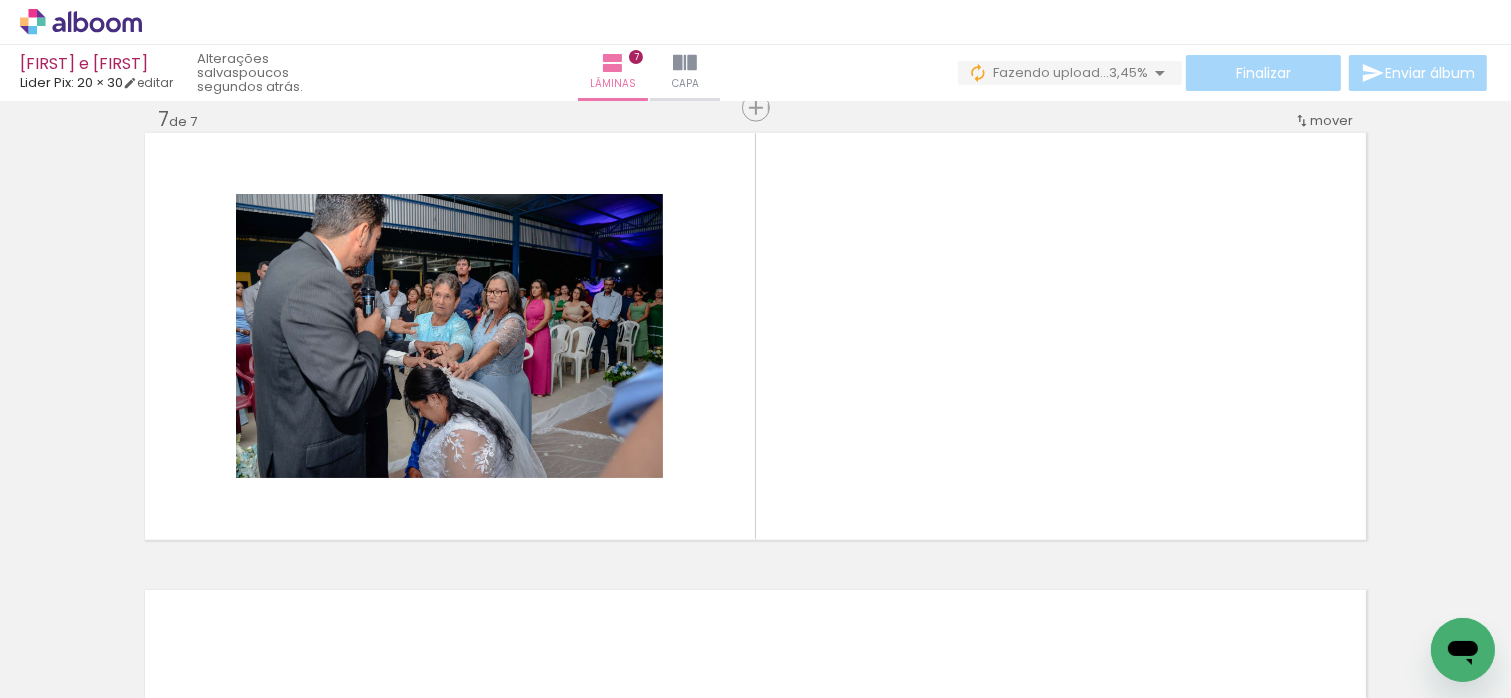 scroll, scrollTop: 2768, scrollLeft: 0, axis: vertical 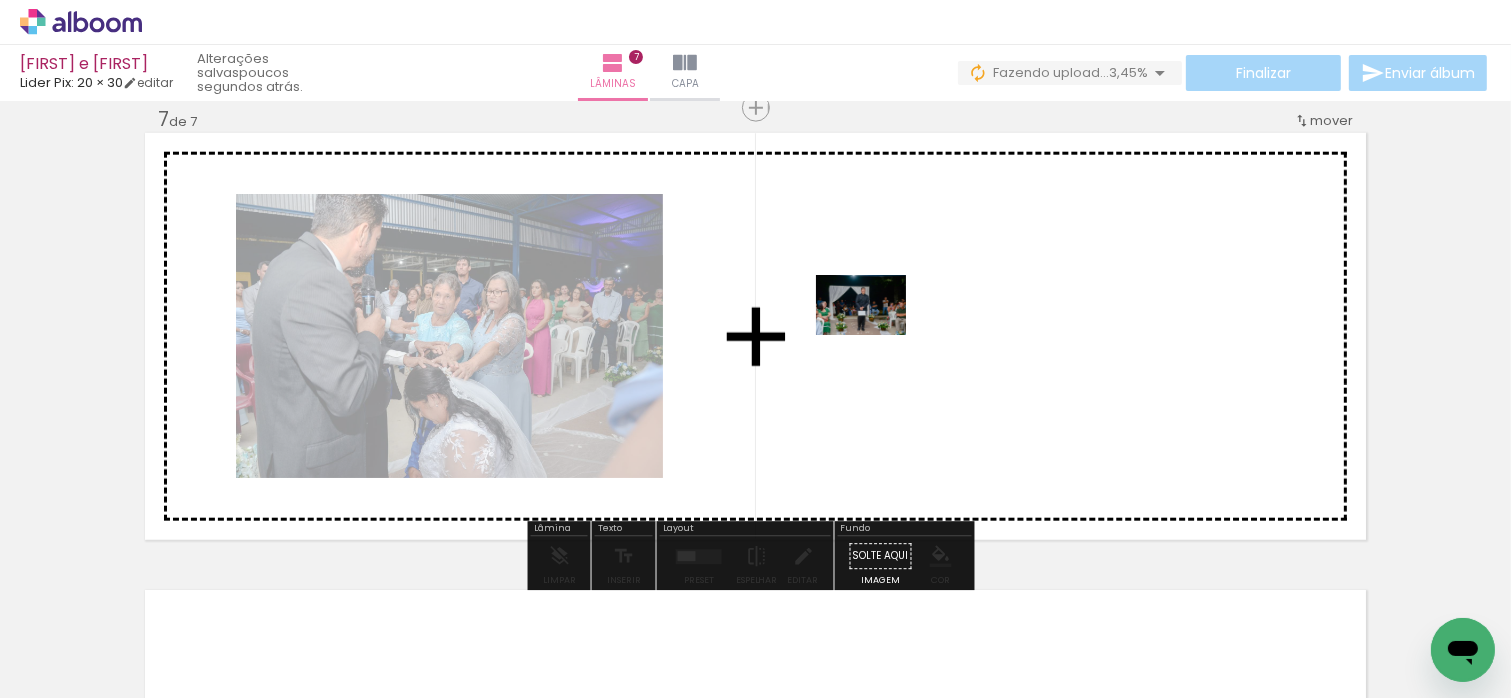drag, startPoint x: 722, startPoint y: 585, endPoint x: 878, endPoint y: 335, distance: 294.67947 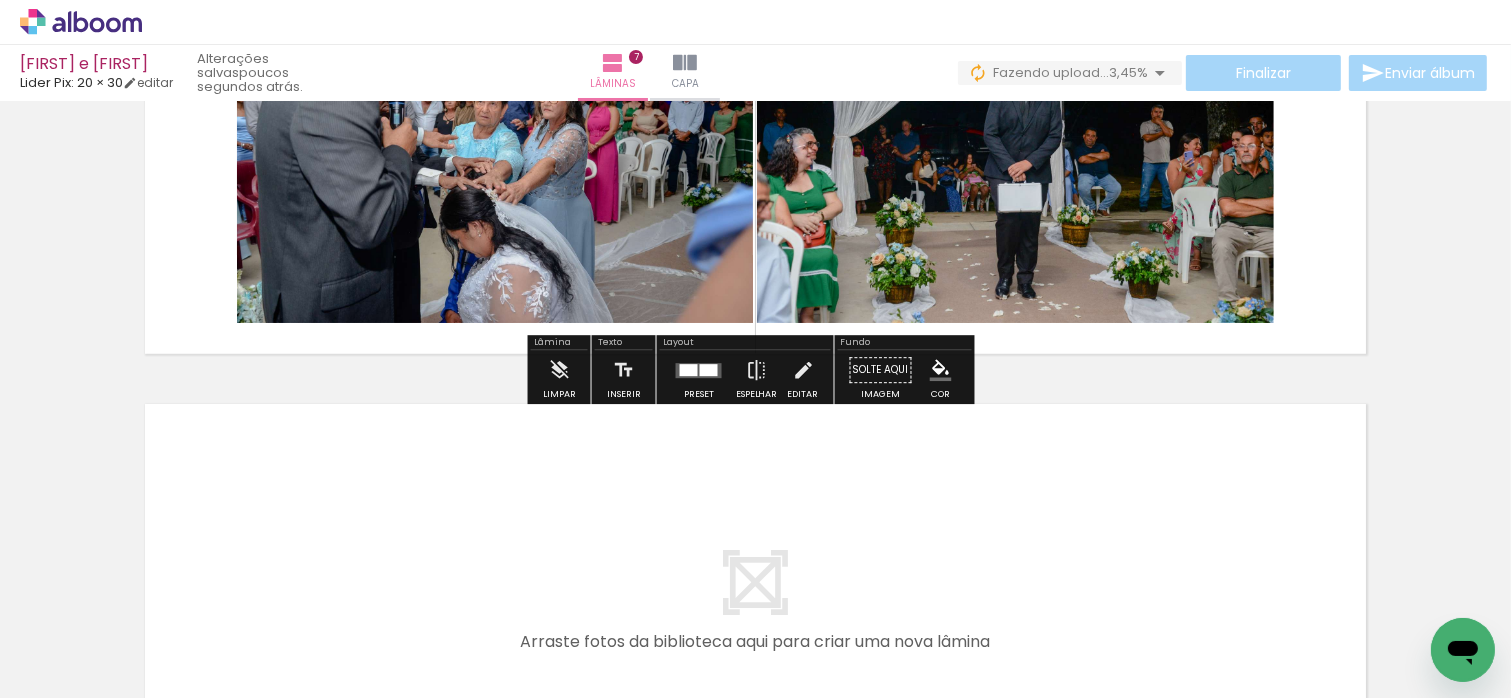 scroll, scrollTop: 3068, scrollLeft: 0, axis: vertical 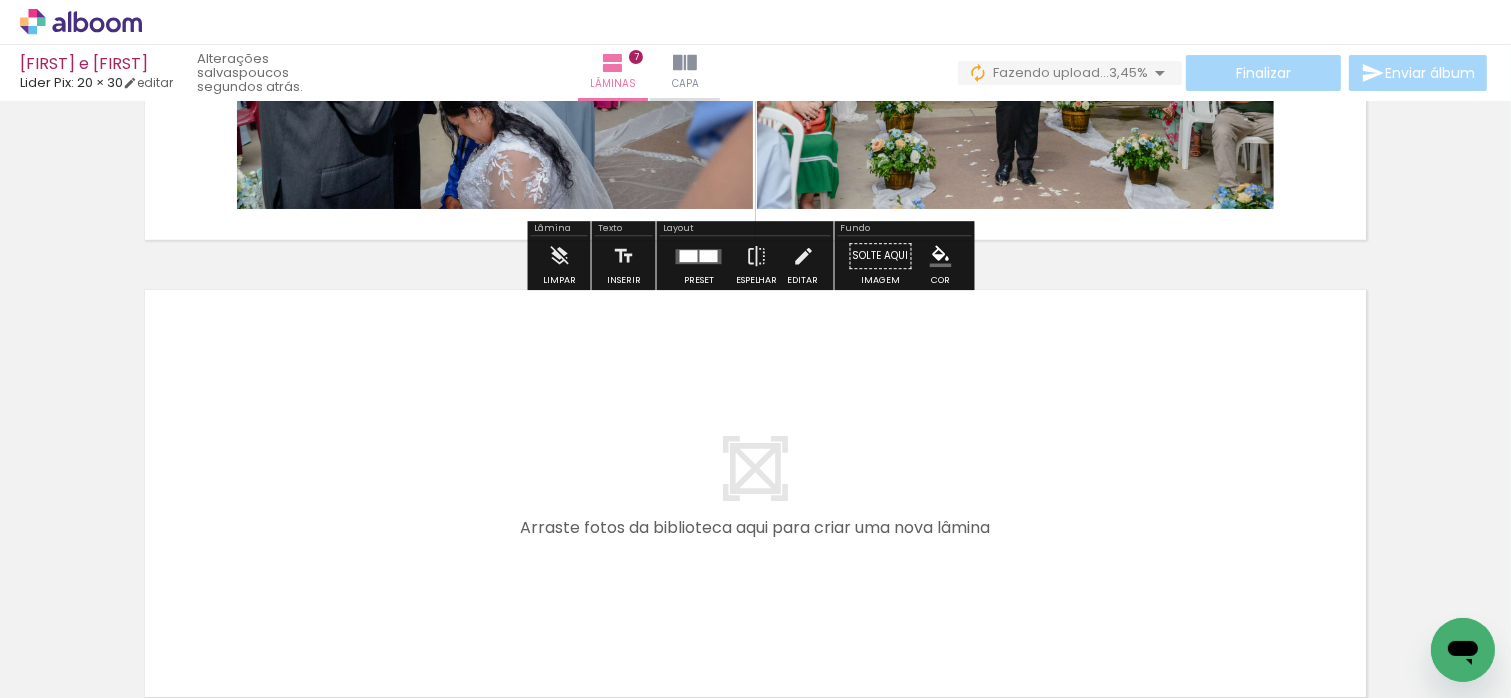 click at bounding box center [699, 256] 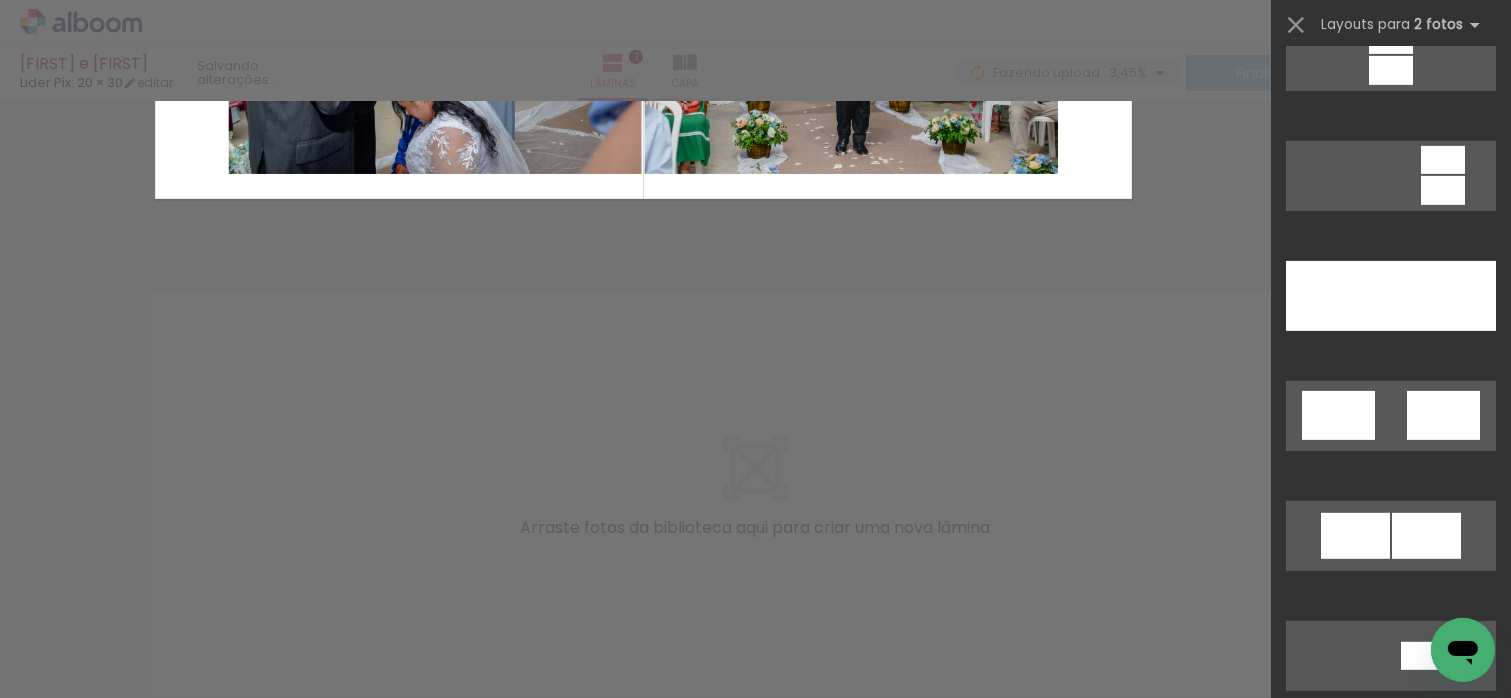 scroll, scrollTop: 0, scrollLeft: 0, axis: both 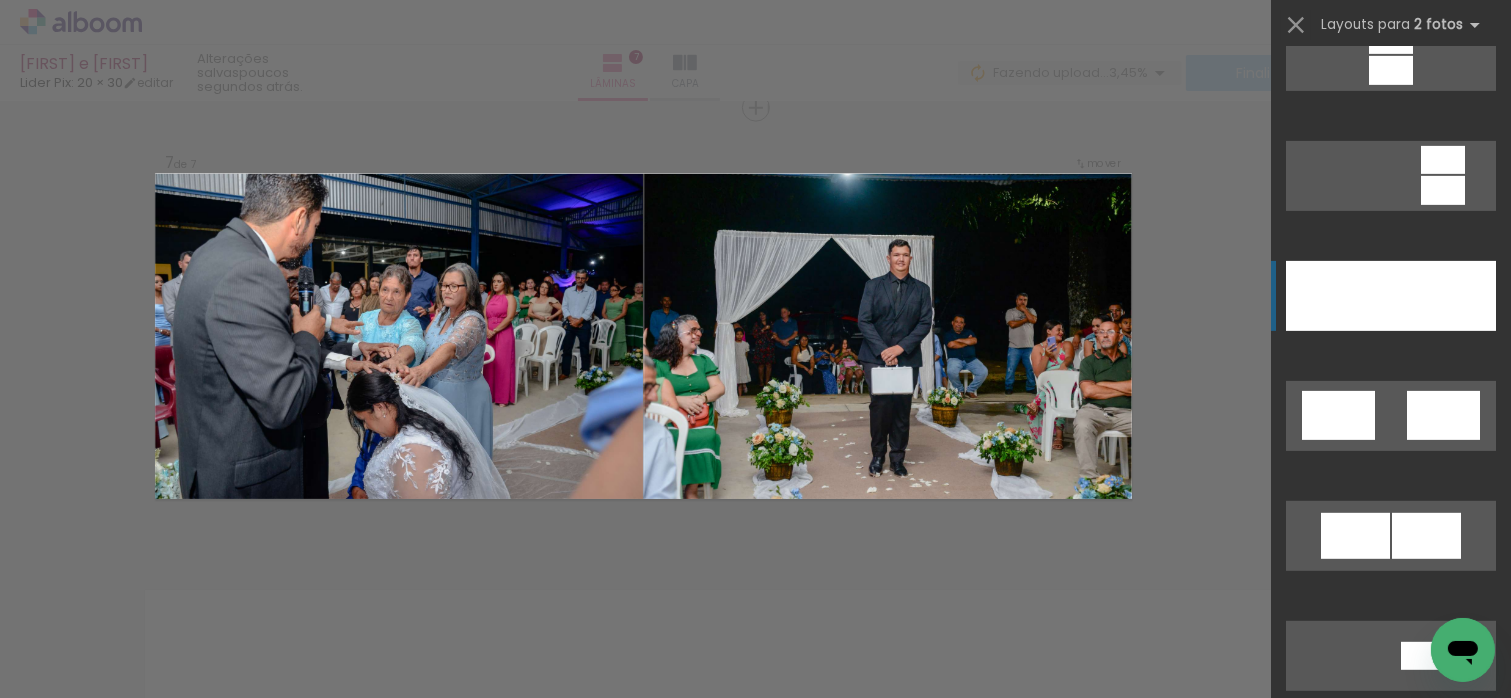 click at bounding box center (1443, 1376) 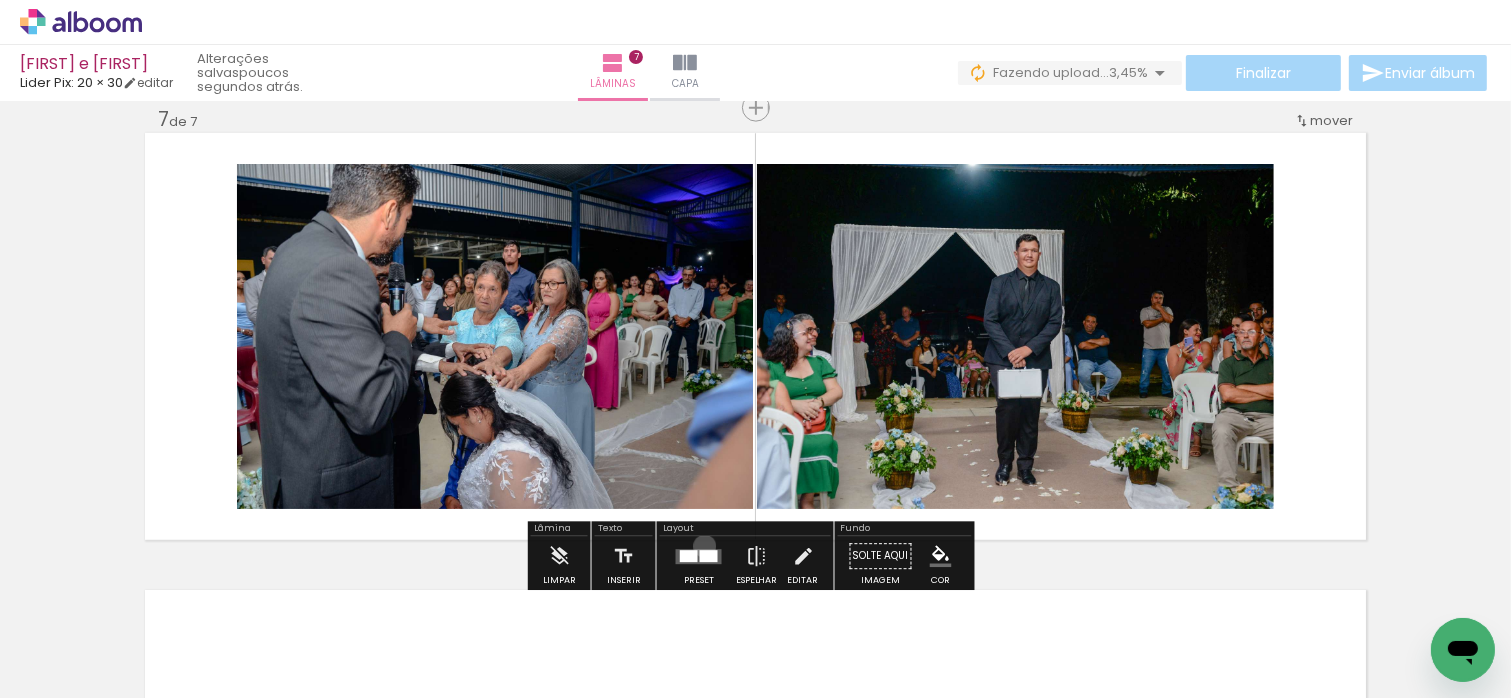drag, startPoint x: 700, startPoint y: 546, endPoint x: 928, endPoint y: 555, distance: 228.17757 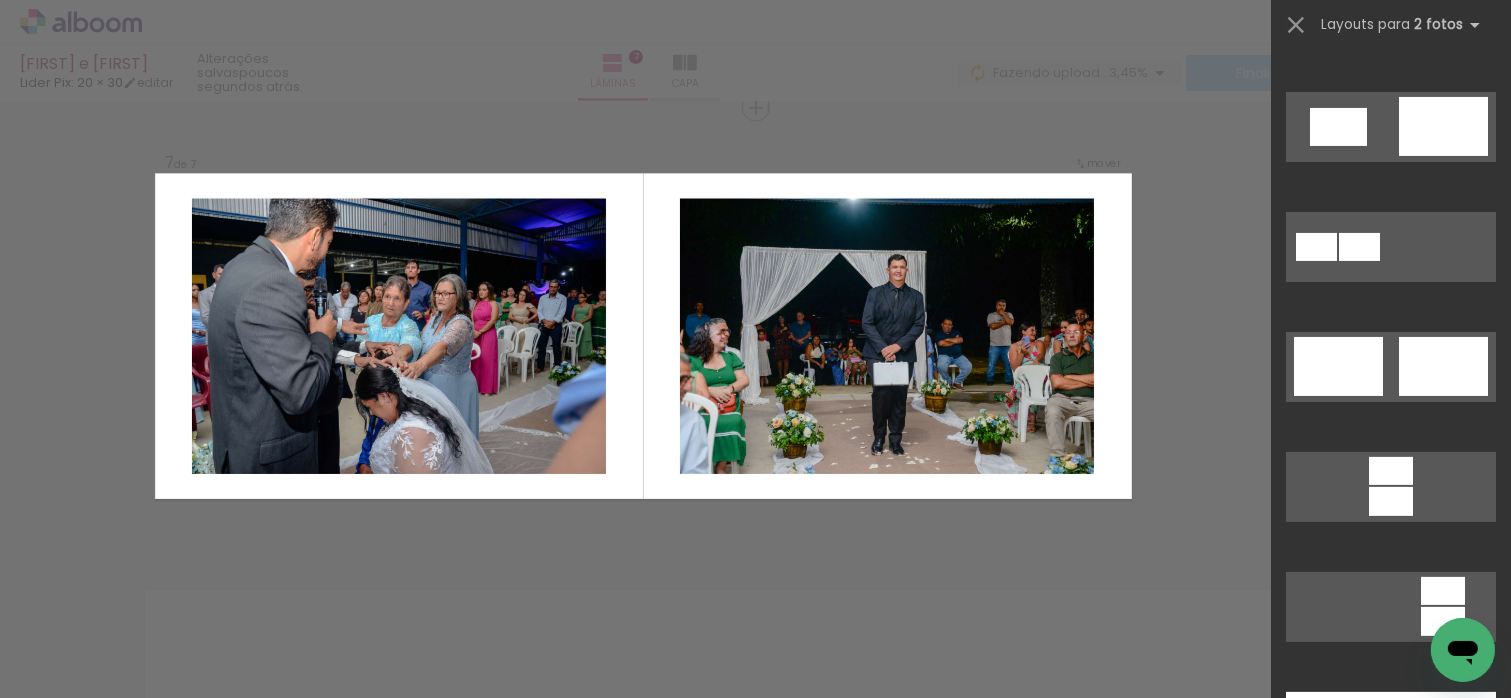 scroll, scrollTop: 800, scrollLeft: 0, axis: vertical 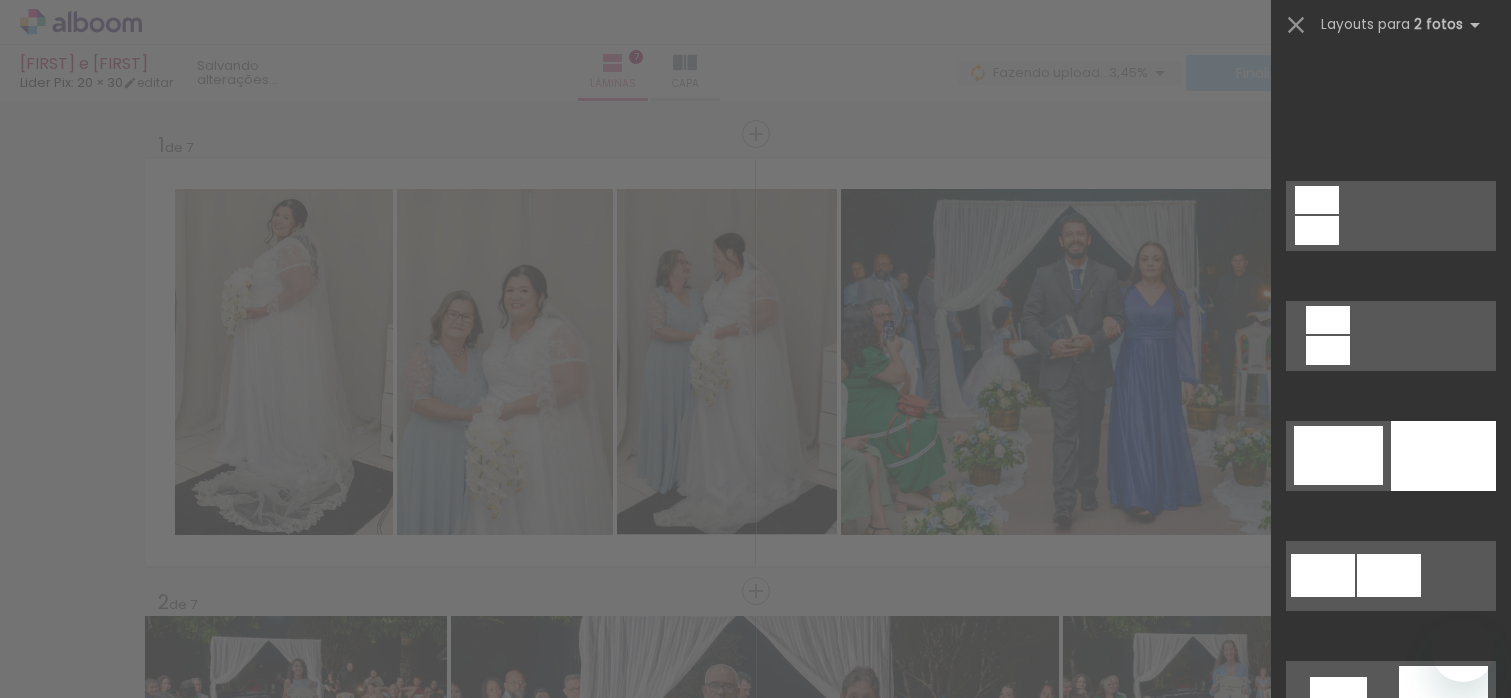 click at bounding box center [1427, 2135] 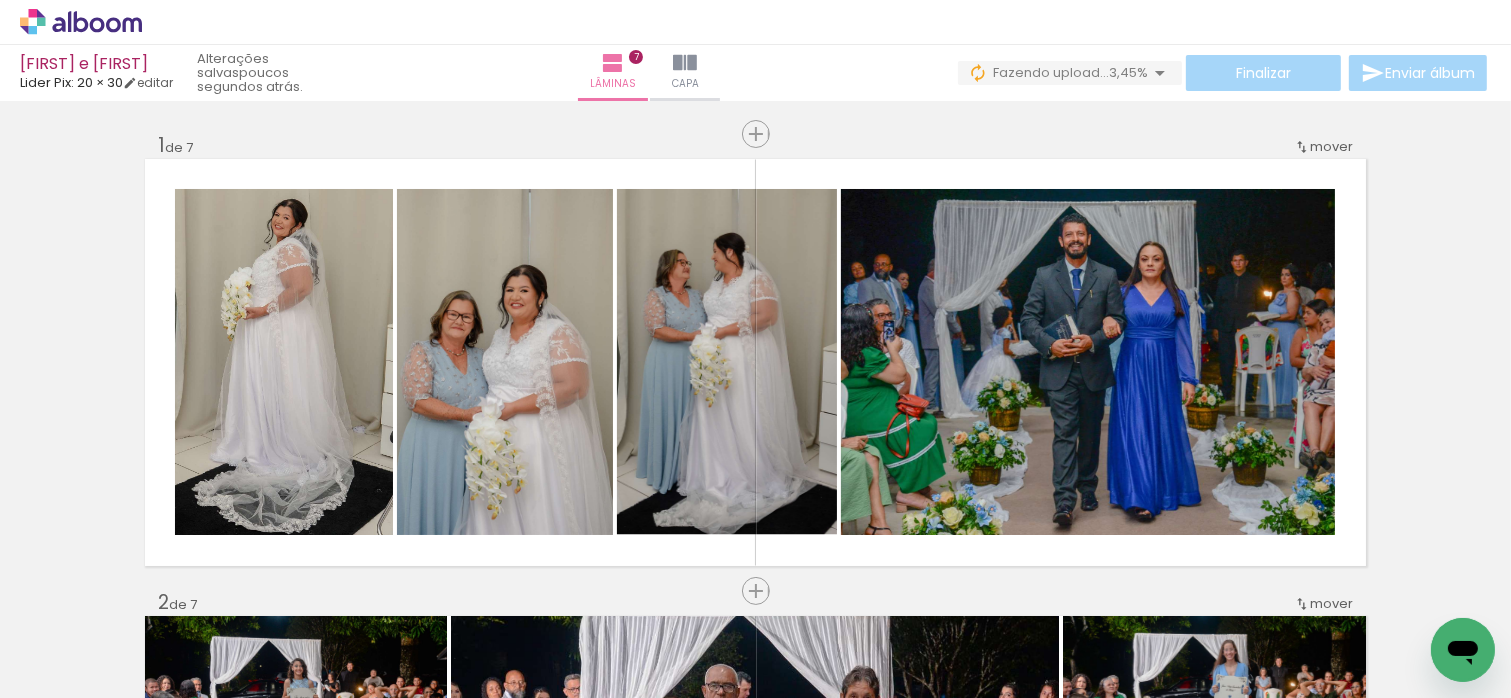 scroll, scrollTop: 2768, scrollLeft: 0, axis: vertical 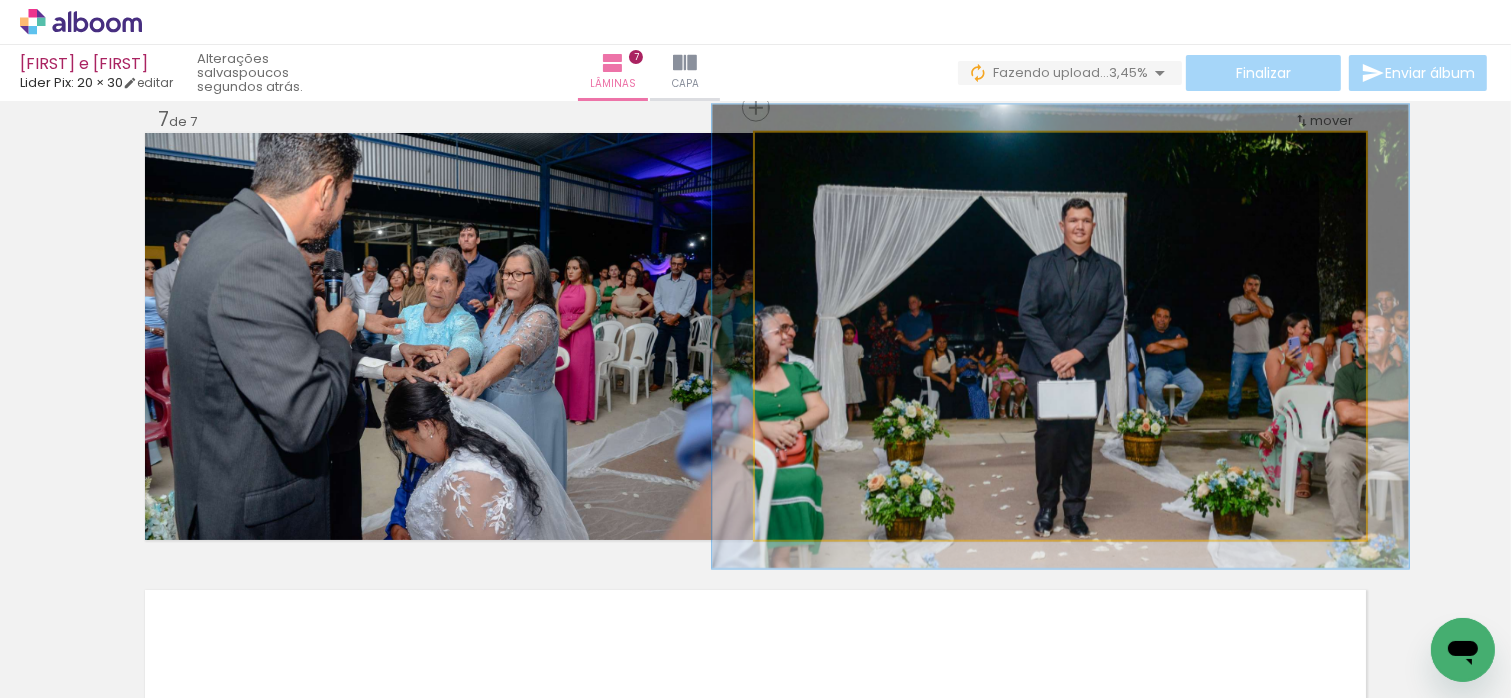 click at bounding box center [812, 154] 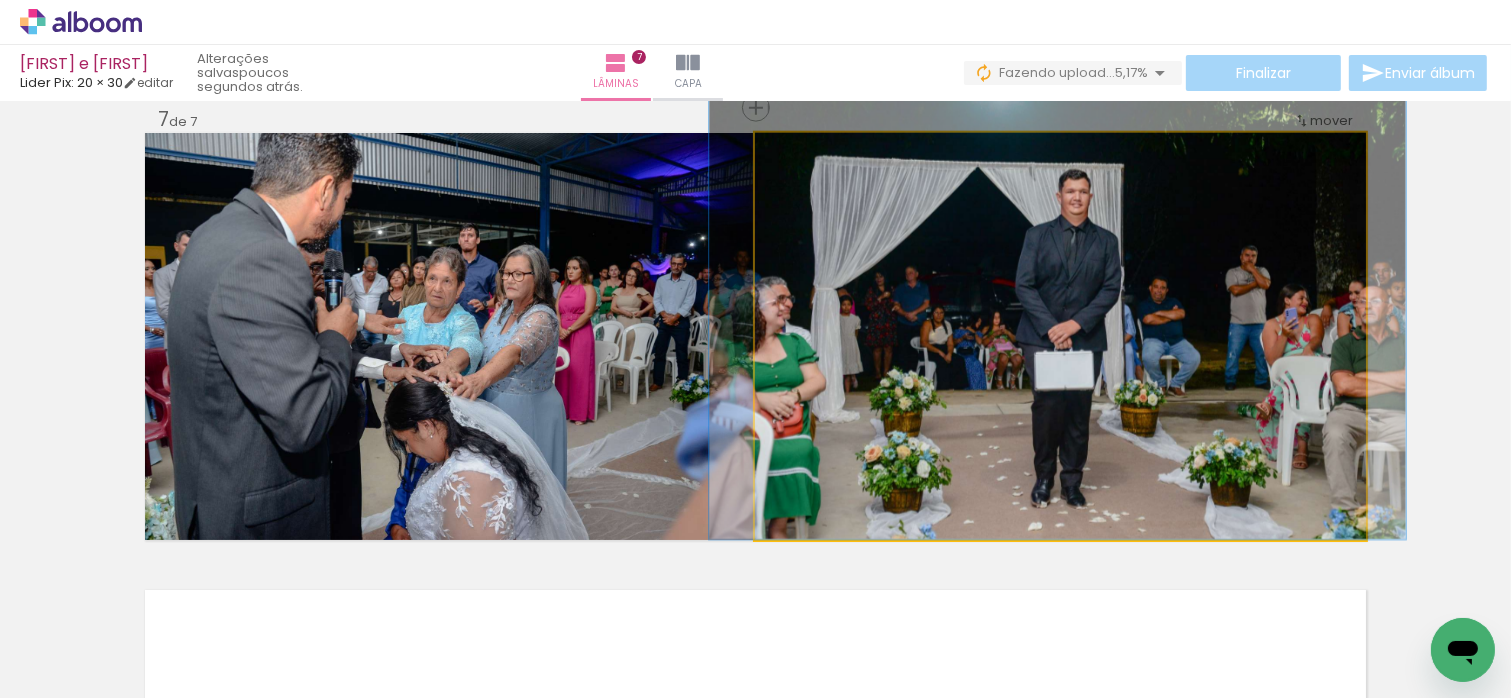 drag, startPoint x: 1192, startPoint y: 397, endPoint x: 1200, endPoint y: 321, distance: 76.41989 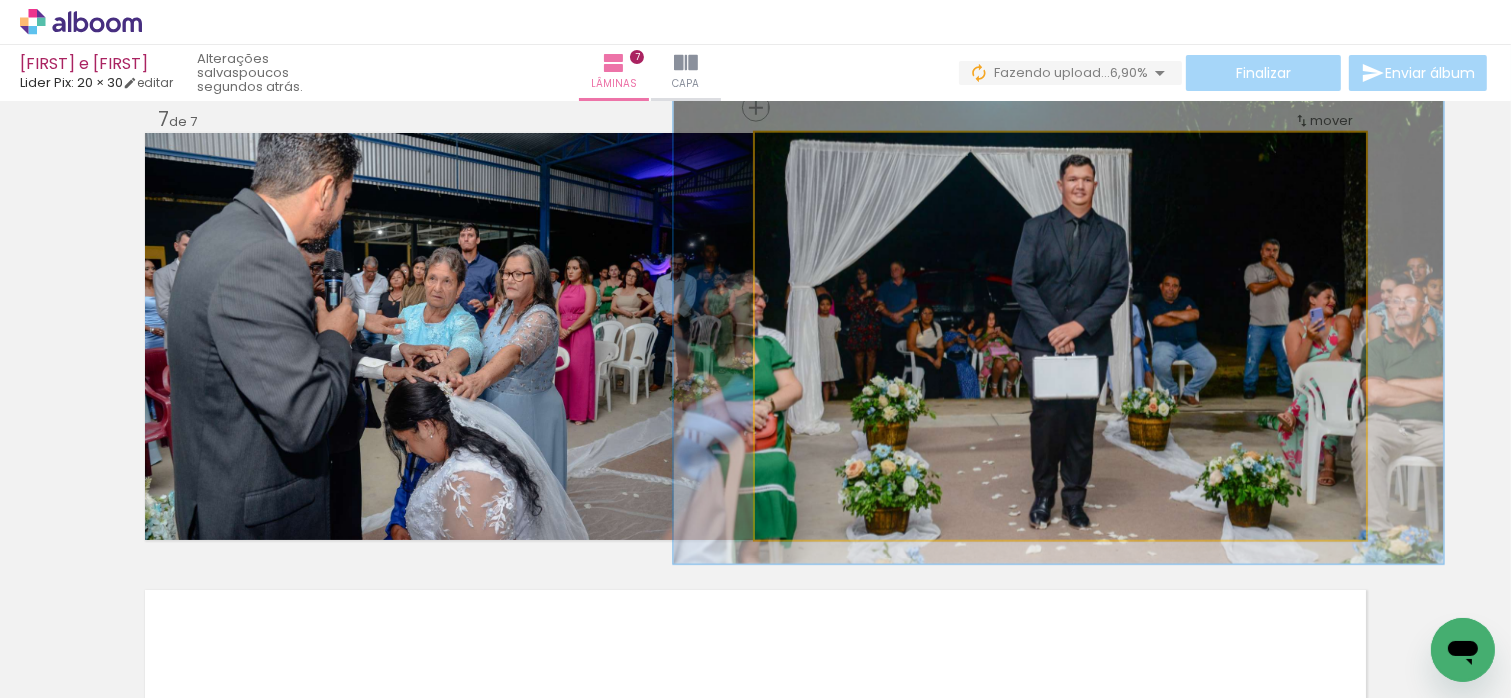 type on "126" 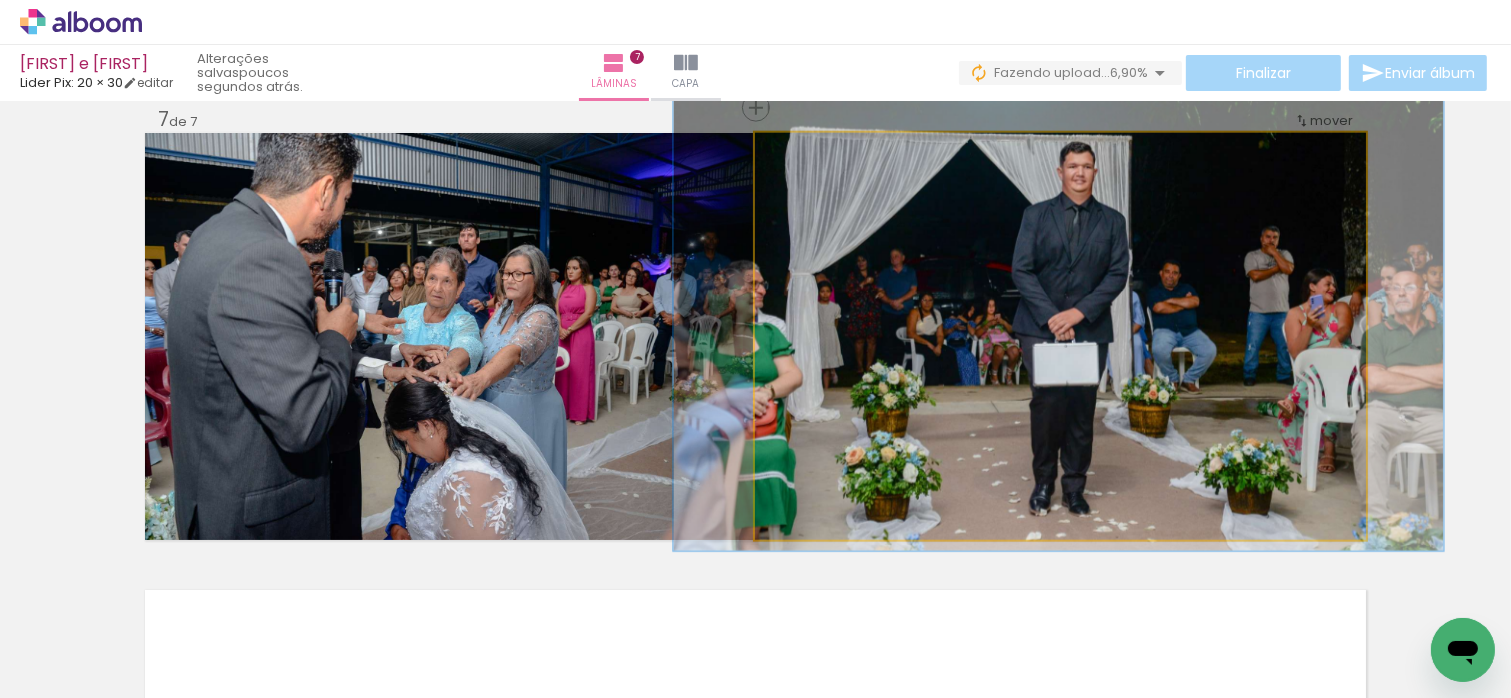 drag, startPoint x: 1101, startPoint y: 363, endPoint x: 1101, endPoint y: 350, distance: 13 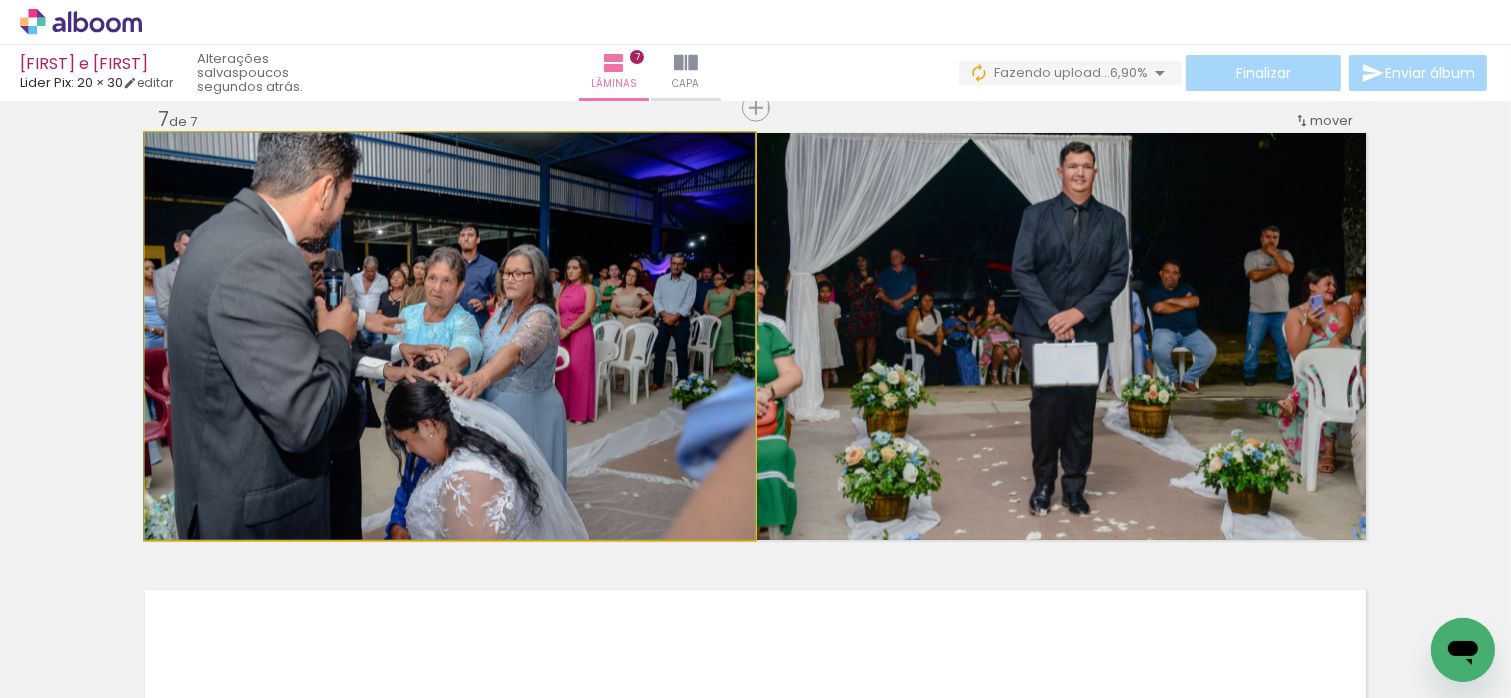 click 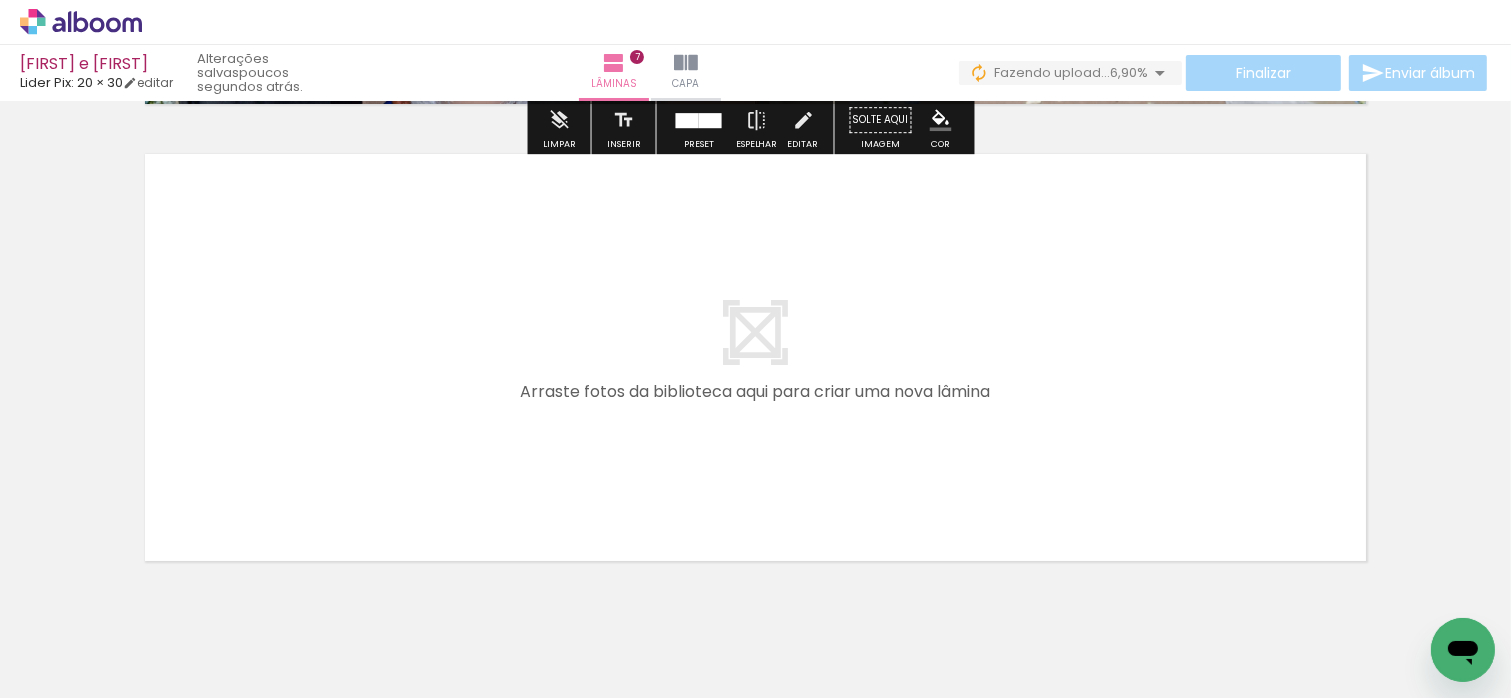 scroll, scrollTop: 3262, scrollLeft: 0, axis: vertical 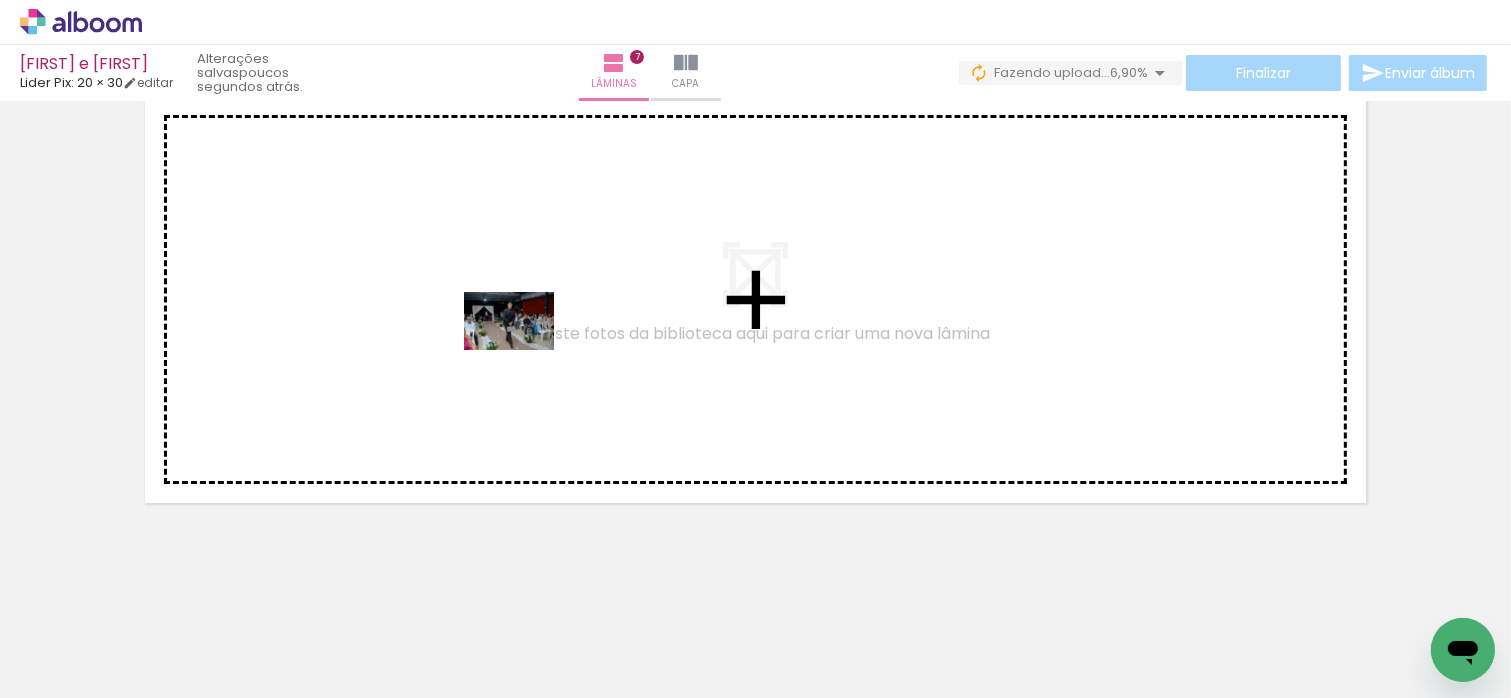 drag, startPoint x: 825, startPoint y: 643, endPoint x: 523, endPoint y: 352, distance: 419.38644 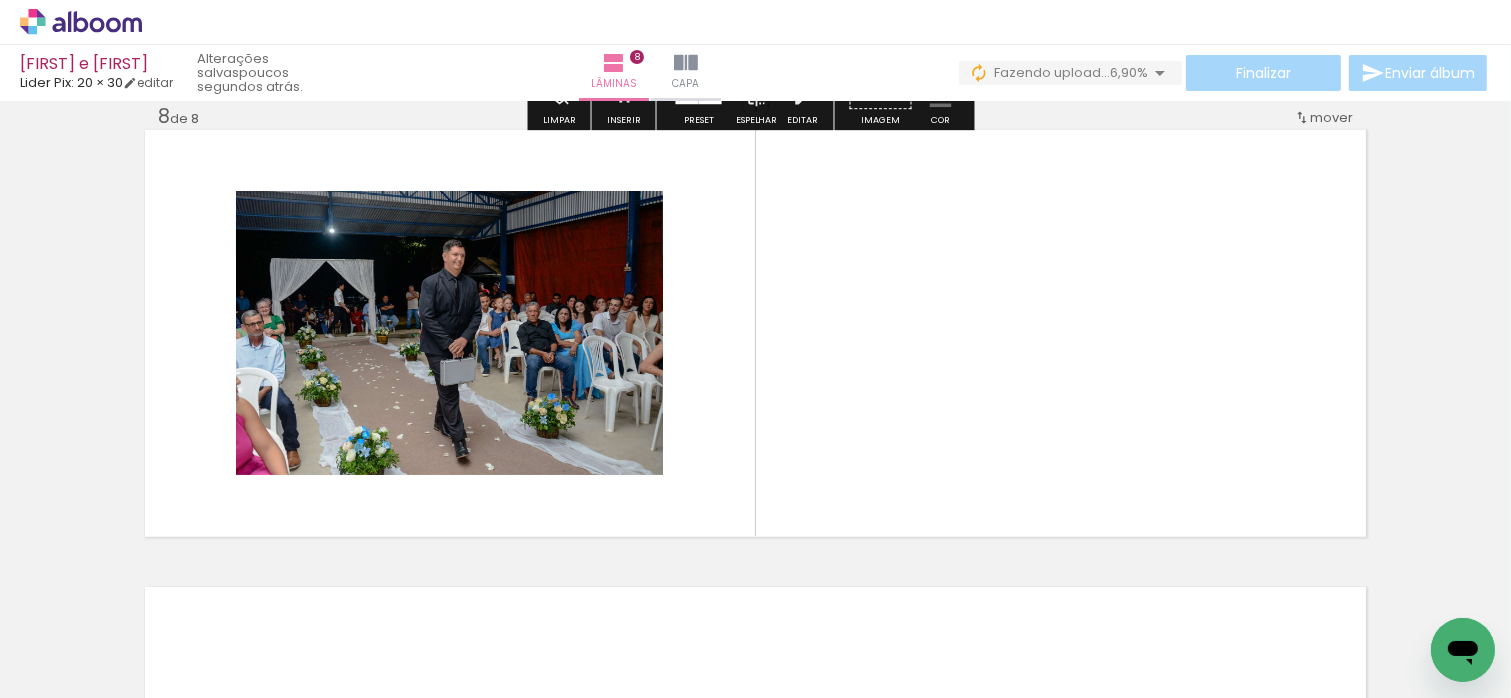 scroll, scrollTop: 3224, scrollLeft: 0, axis: vertical 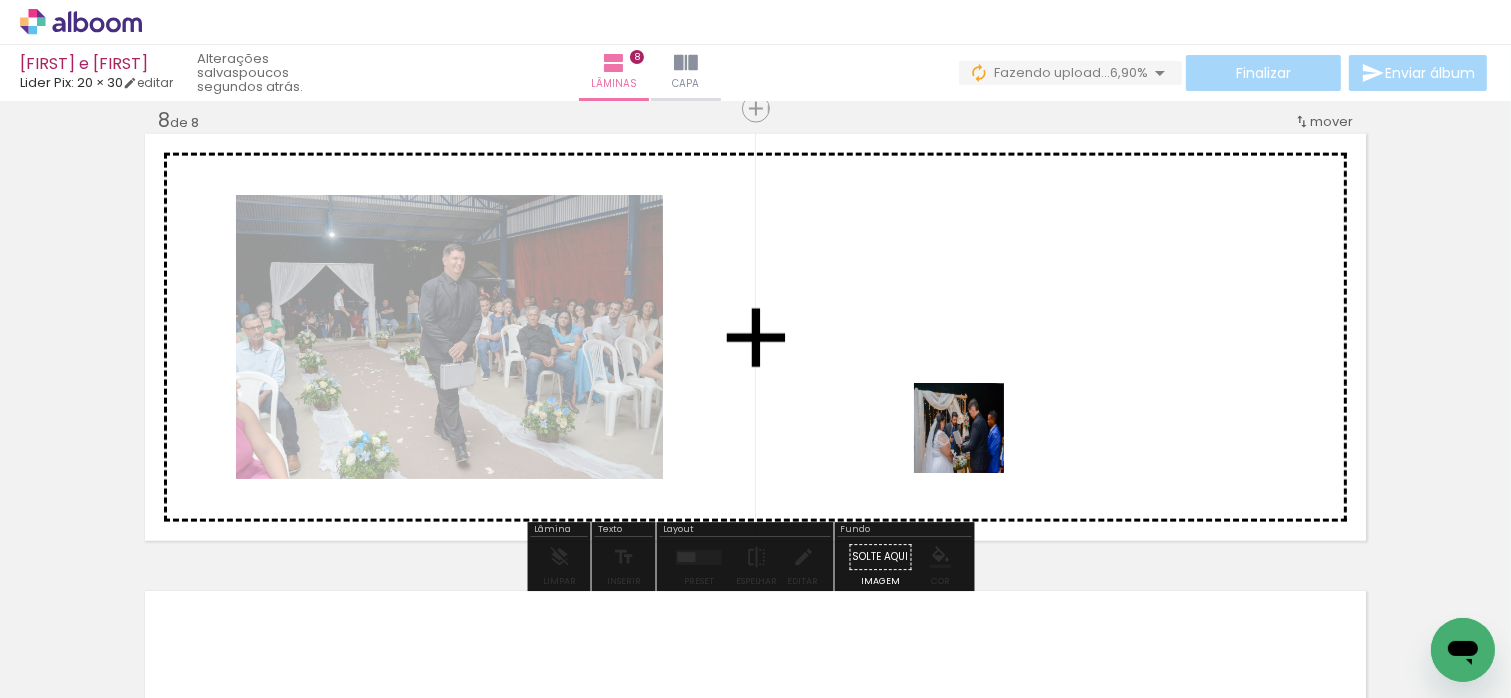 drag, startPoint x: 953, startPoint y: 633, endPoint x: 981, endPoint y: 391, distance: 243.61446 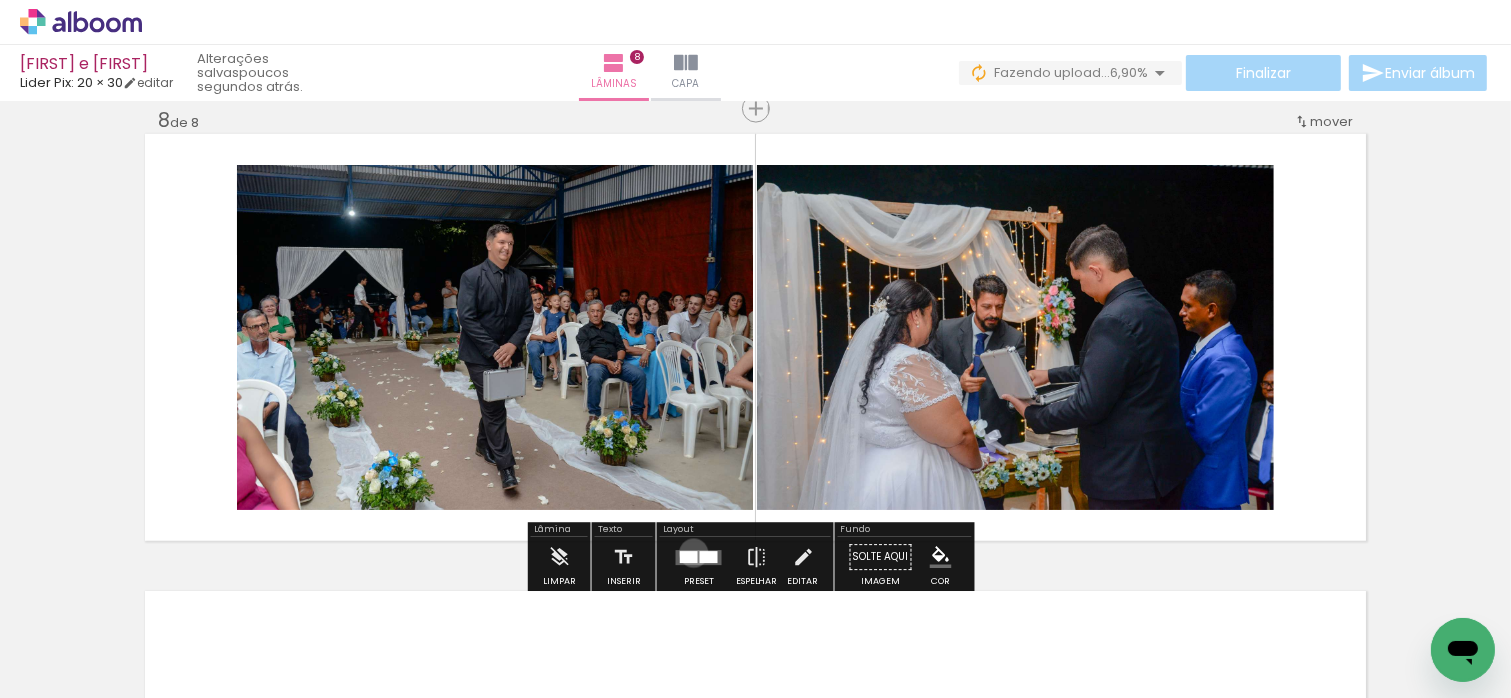 click at bounding box center (689, 557) 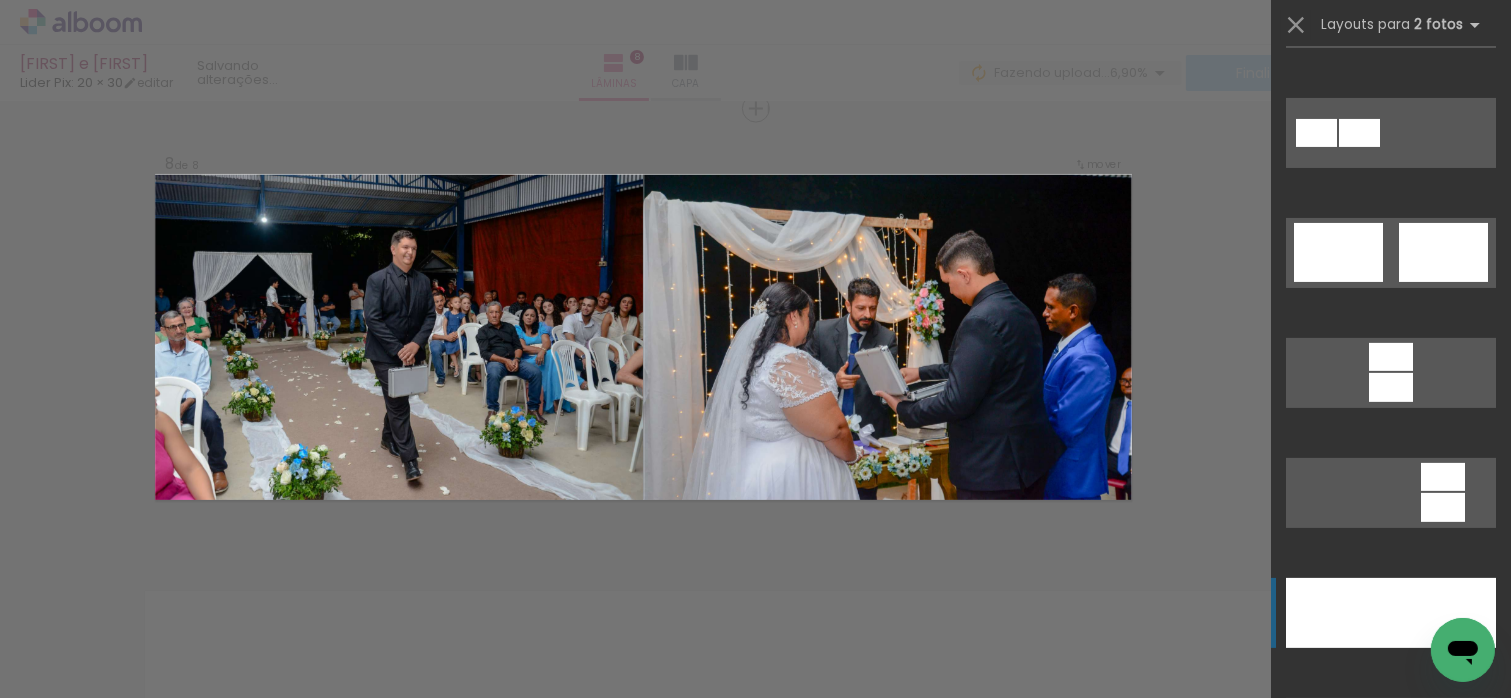 scroll, scrollTop: 800, scrollLeft: 0, axis: vertical 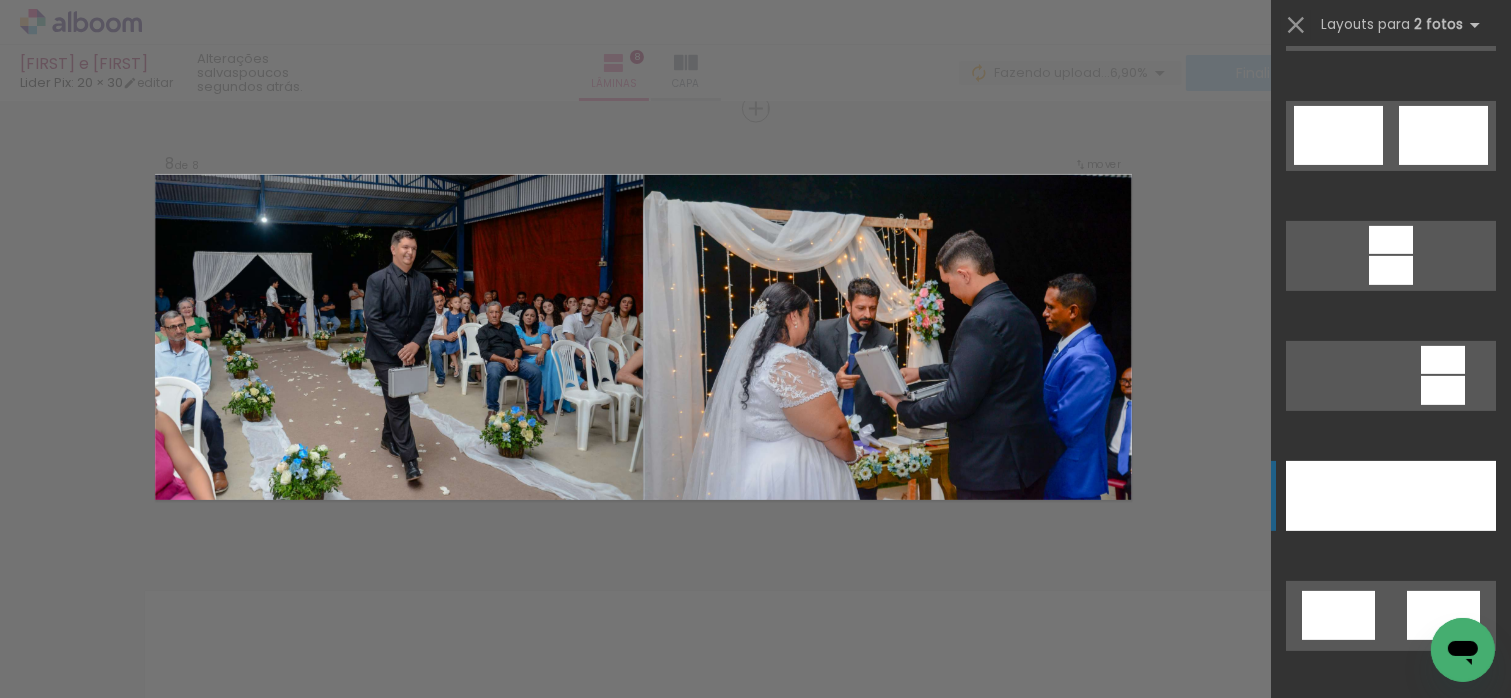 click at bounding box center [1317, -570] 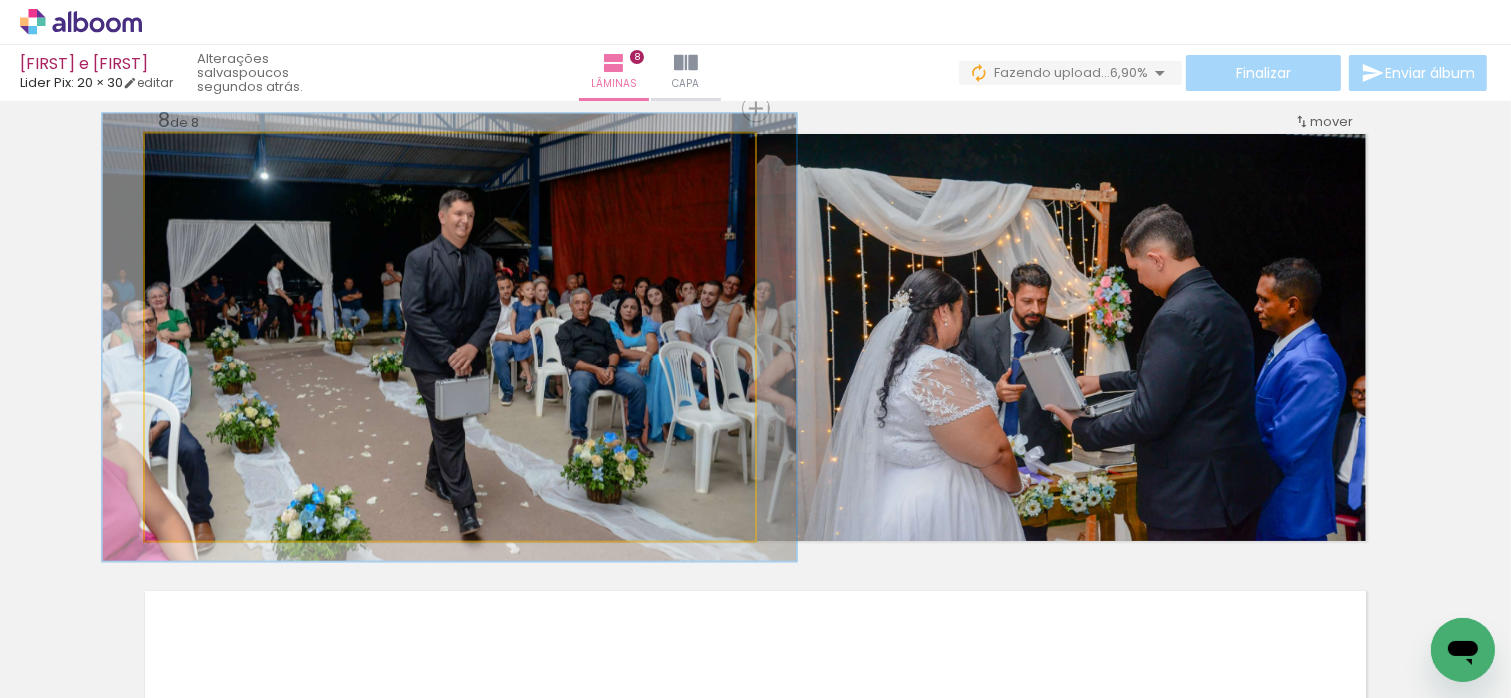 type on "112" 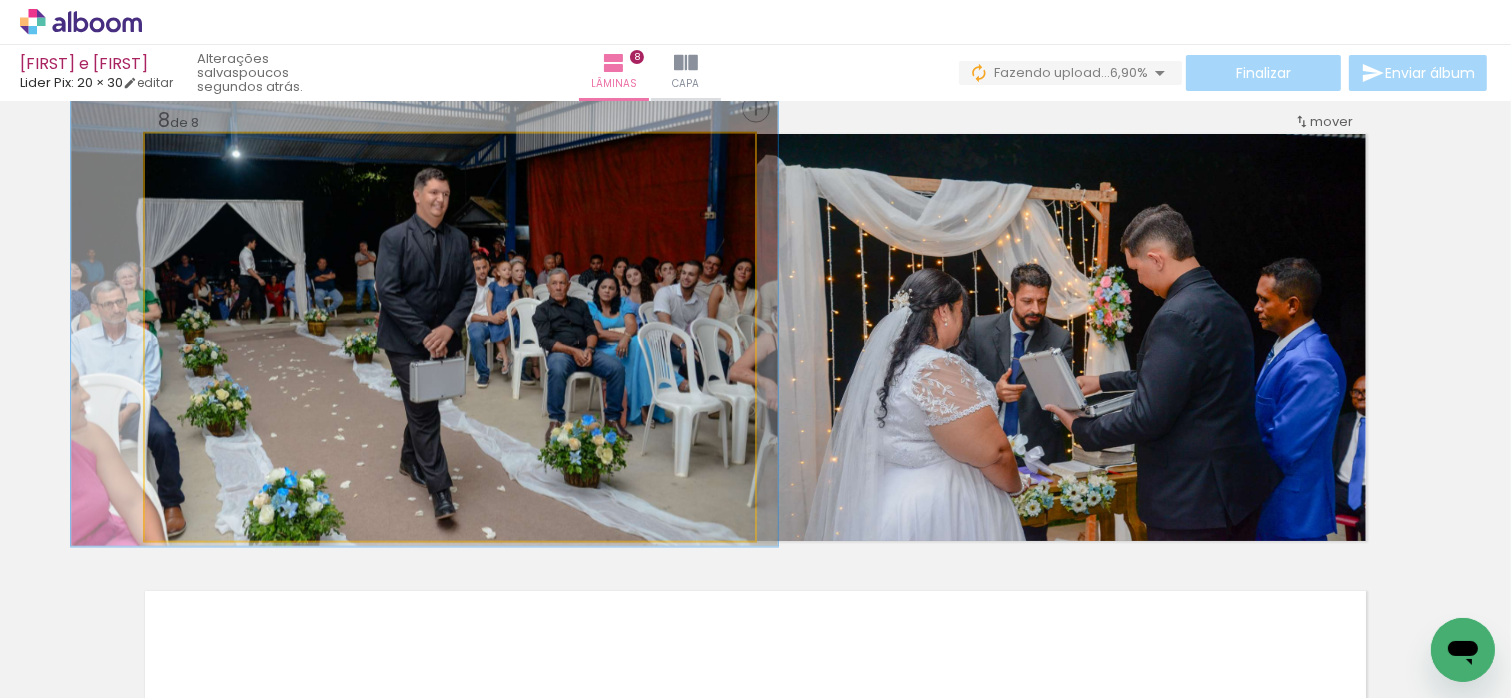 drag, startPoint x: 471, startPoint y: 363, endPoint x: 451, endPoint y: 344, distance: 27.58623 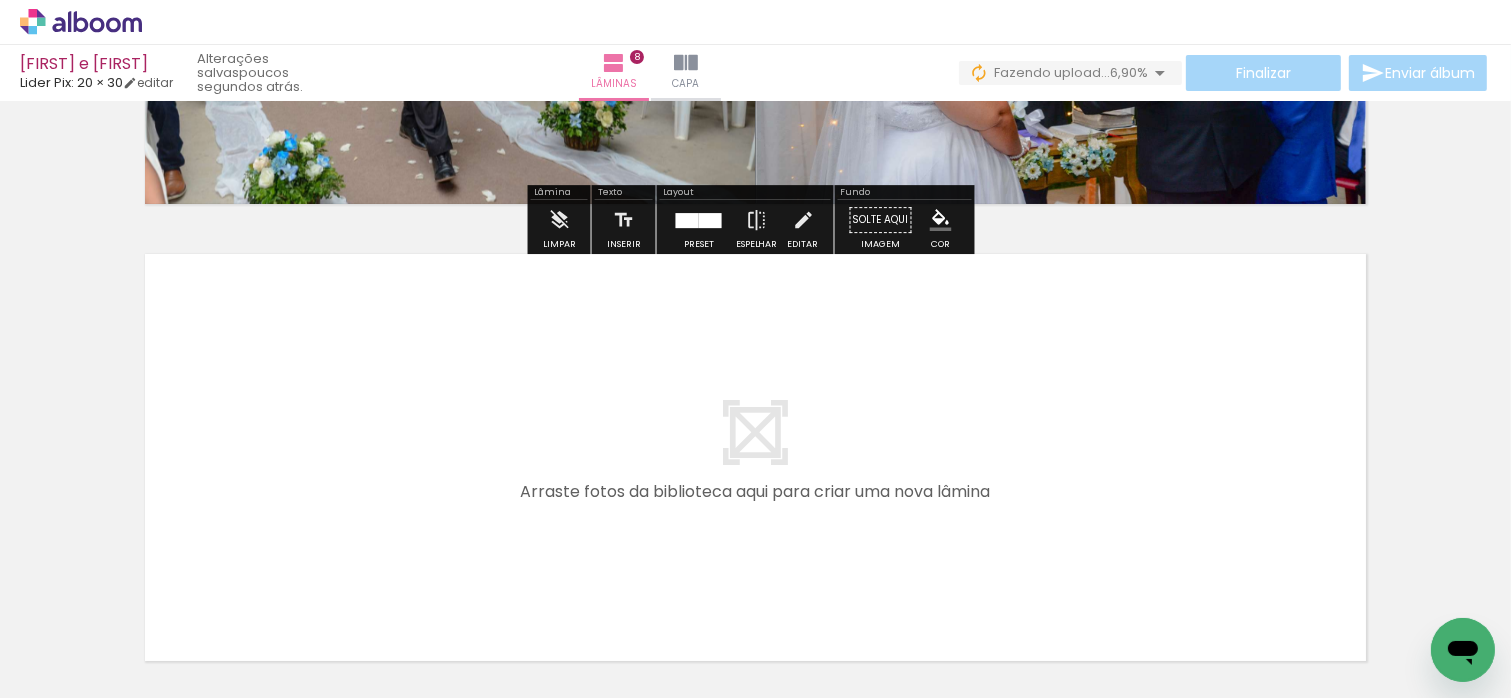 scroll, scrollTop: 3624, scrollLeft: 0, axis: vertical 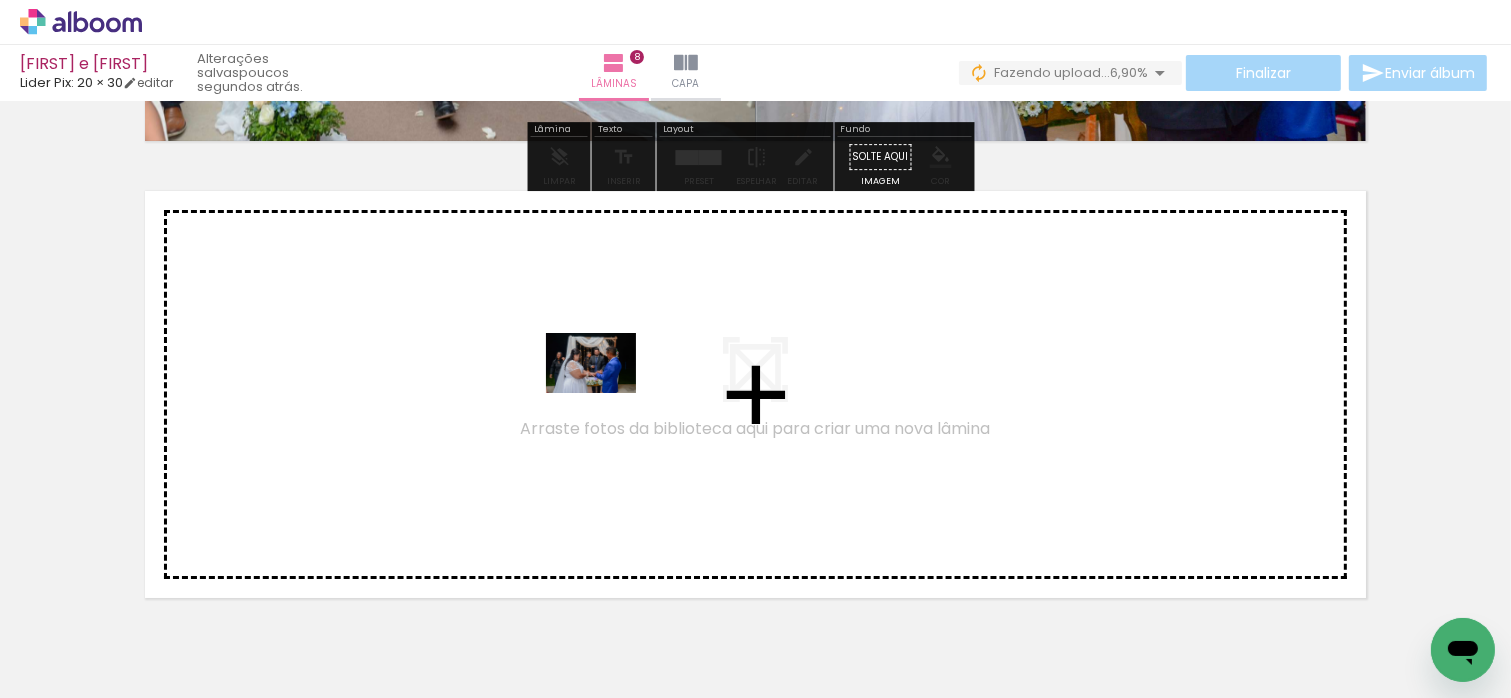 drag, startPoint x: 1033, startPoint y: 614, endPoint x: 606, endPoint y: 393, distance: 480.80142 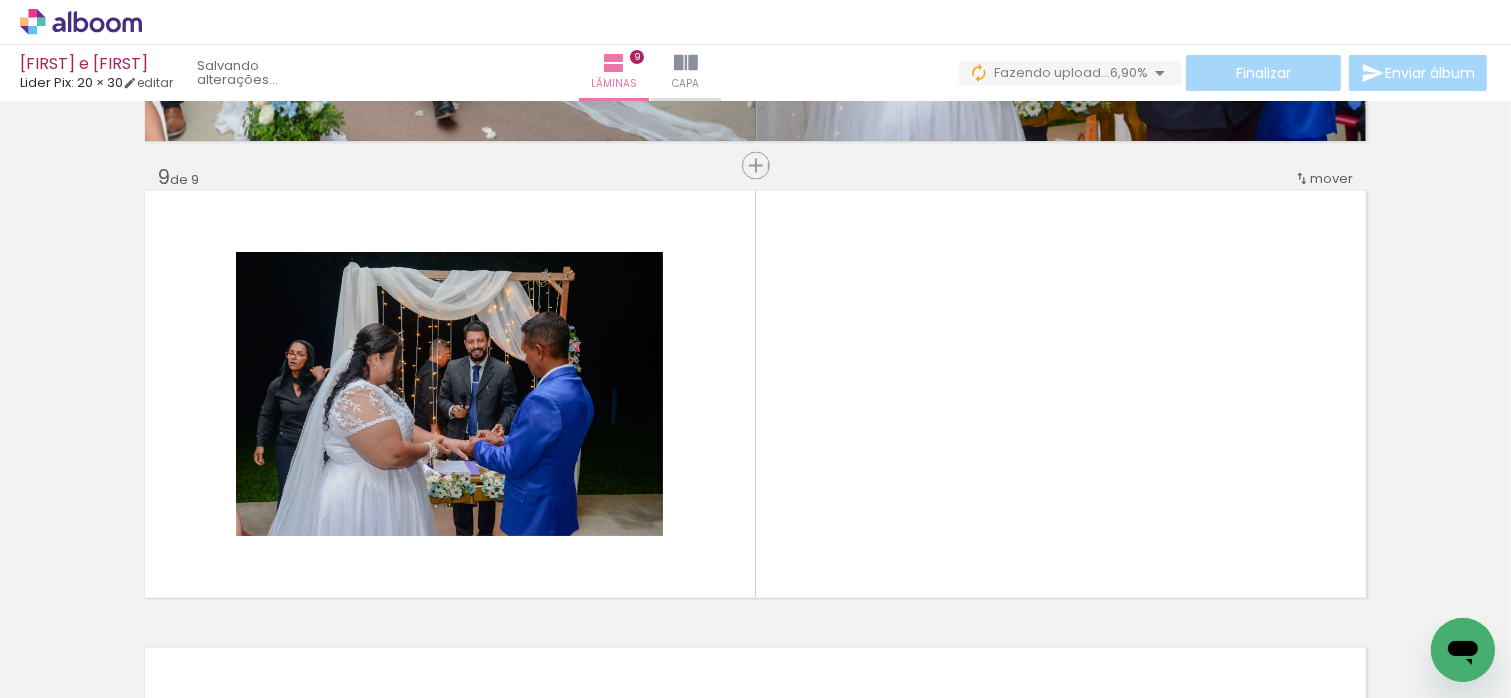 scroll, scrollTop: 3681, scrollLeft: 0, axis: vertical 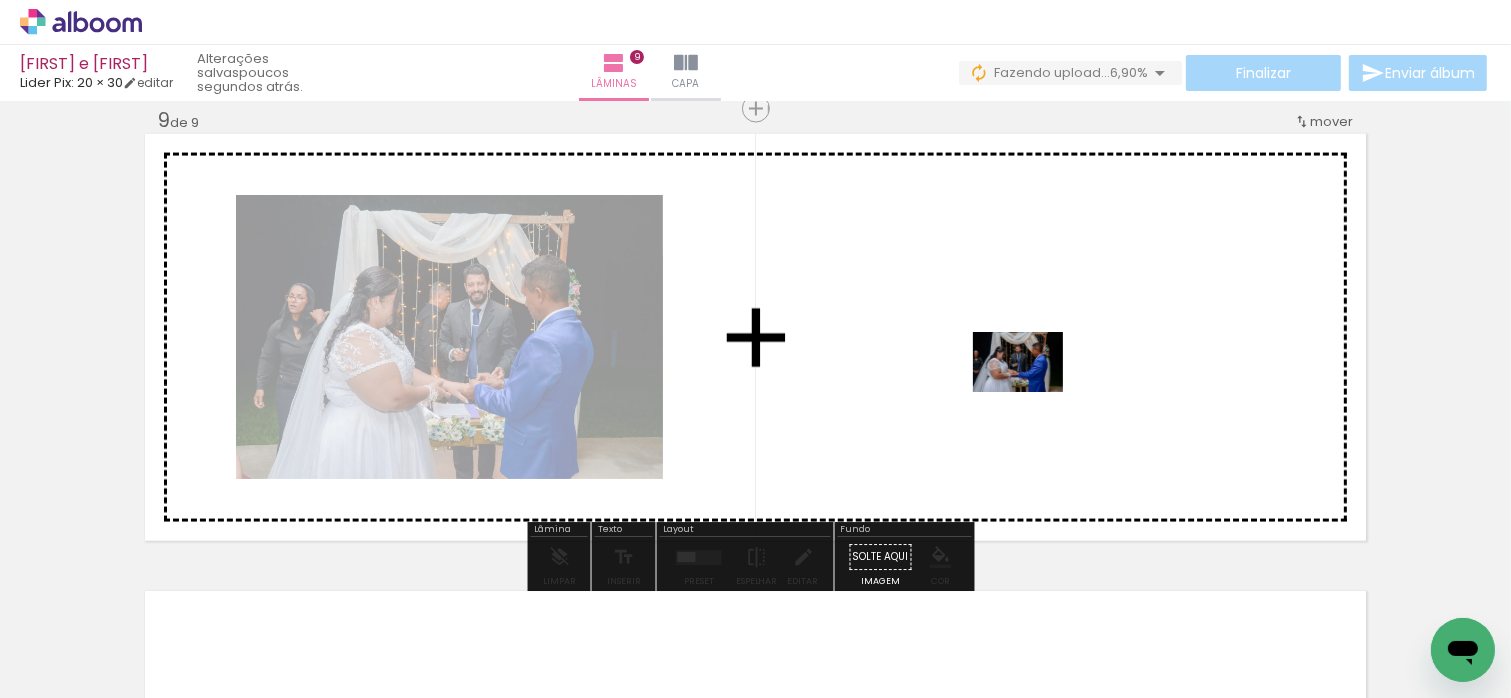 drag, startPoint x: 1158, startPoint y: 639, endPoint x: 1015, endPoint y: 348, distance: 324.23758 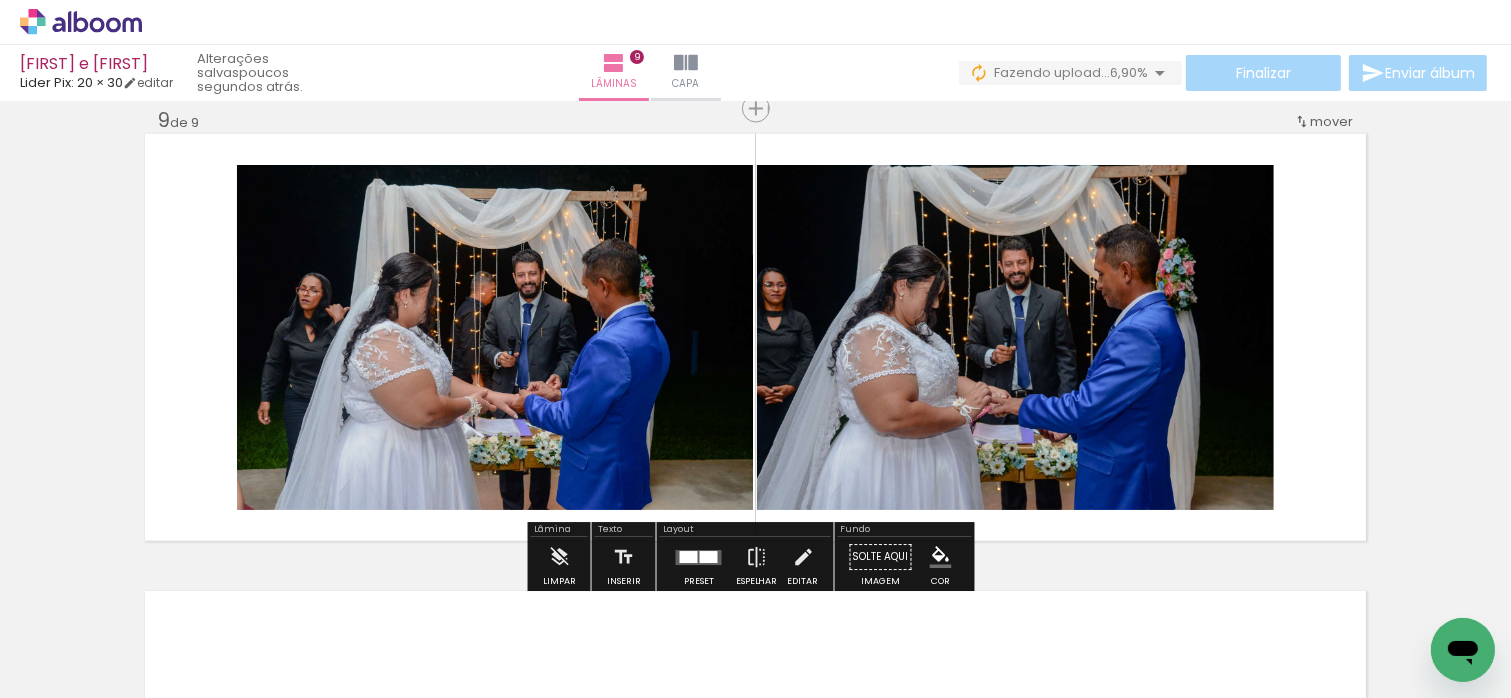 click at bounding box center (699, 557) 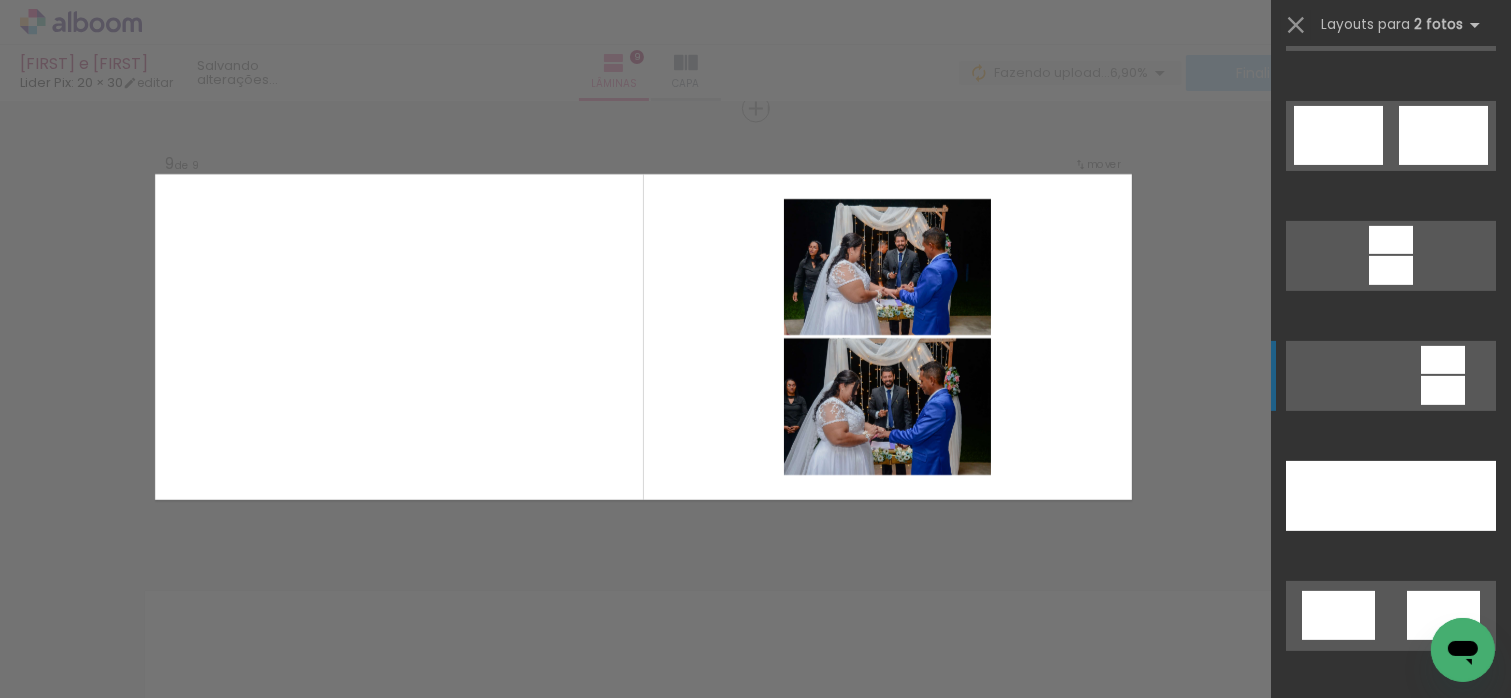 scroll, scrollTop: 1000, scrollLeft: 0, axis: vertical 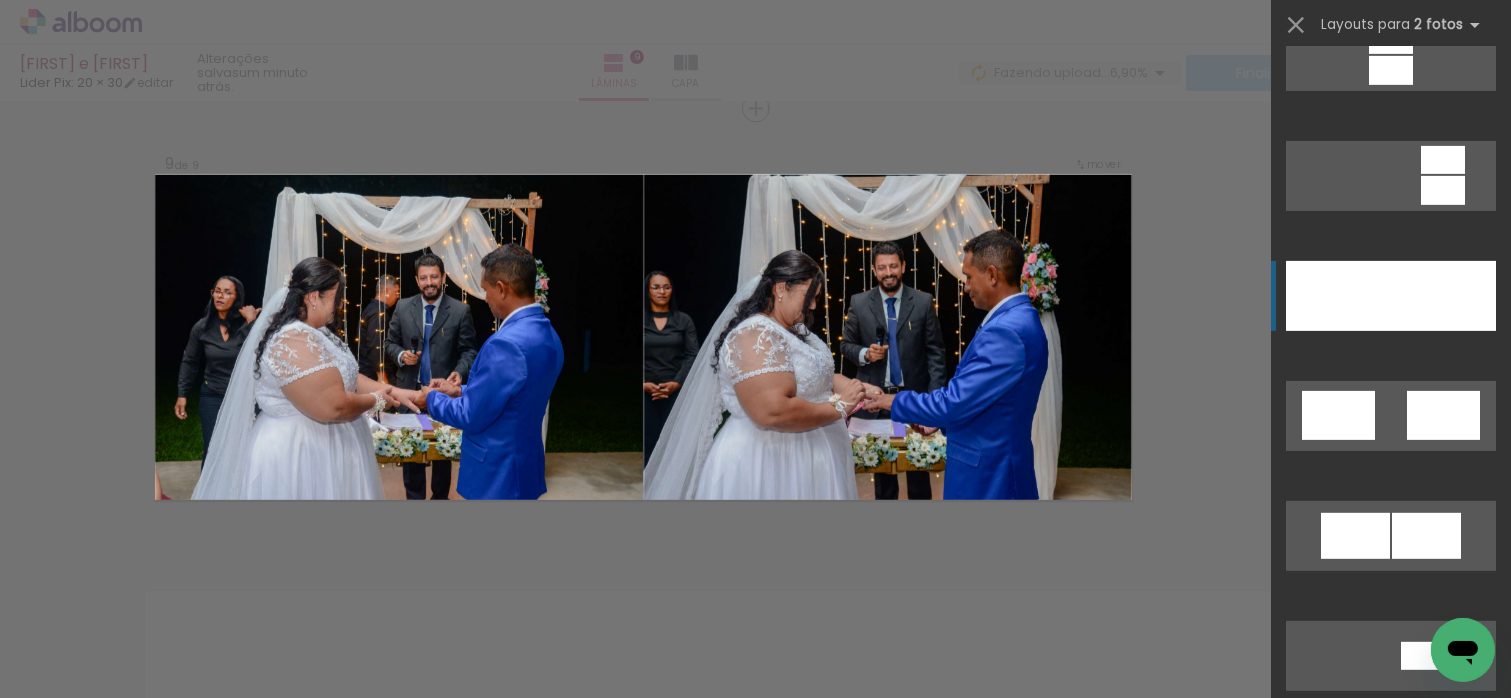 click at bounding box center [1443, 1376] 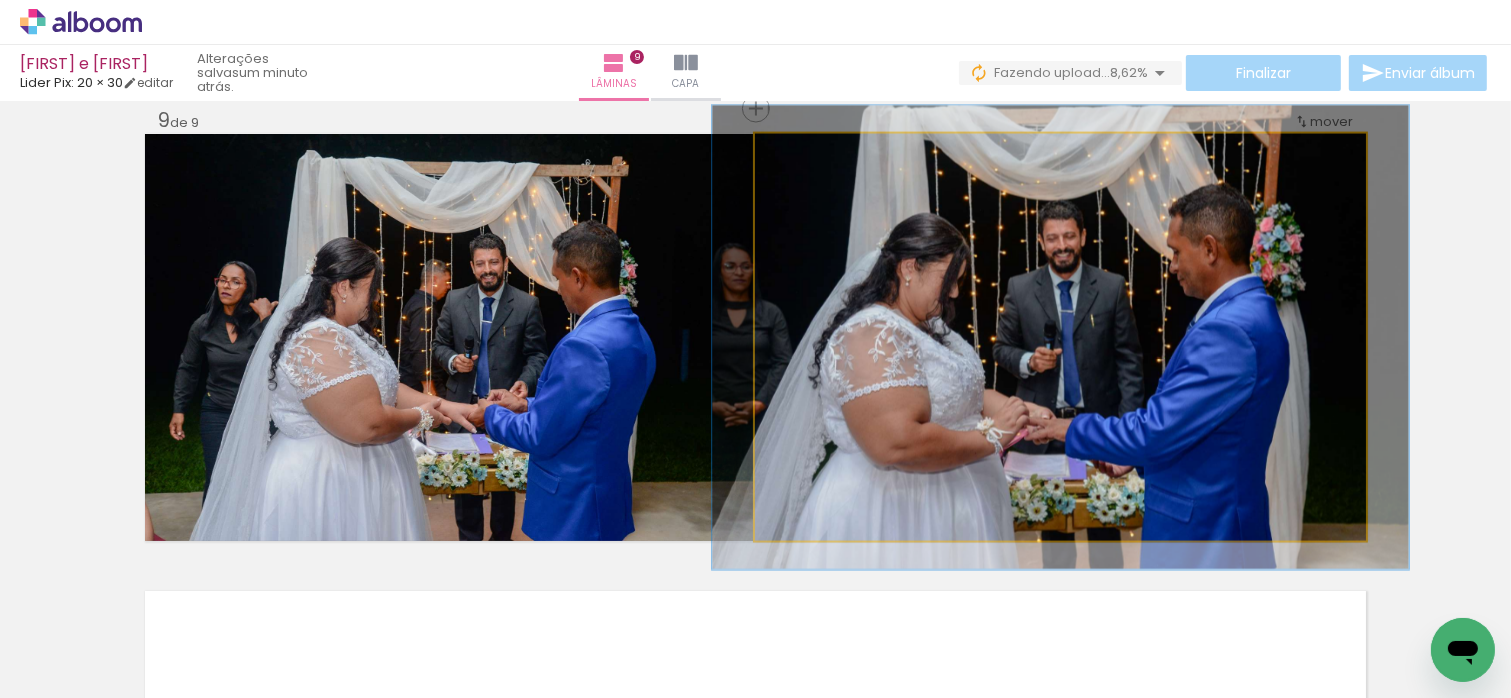 drag, startPoint x: 805, startPoint y: 155, endPoint x: 815, endPoint y: 154, distance: 10.049875 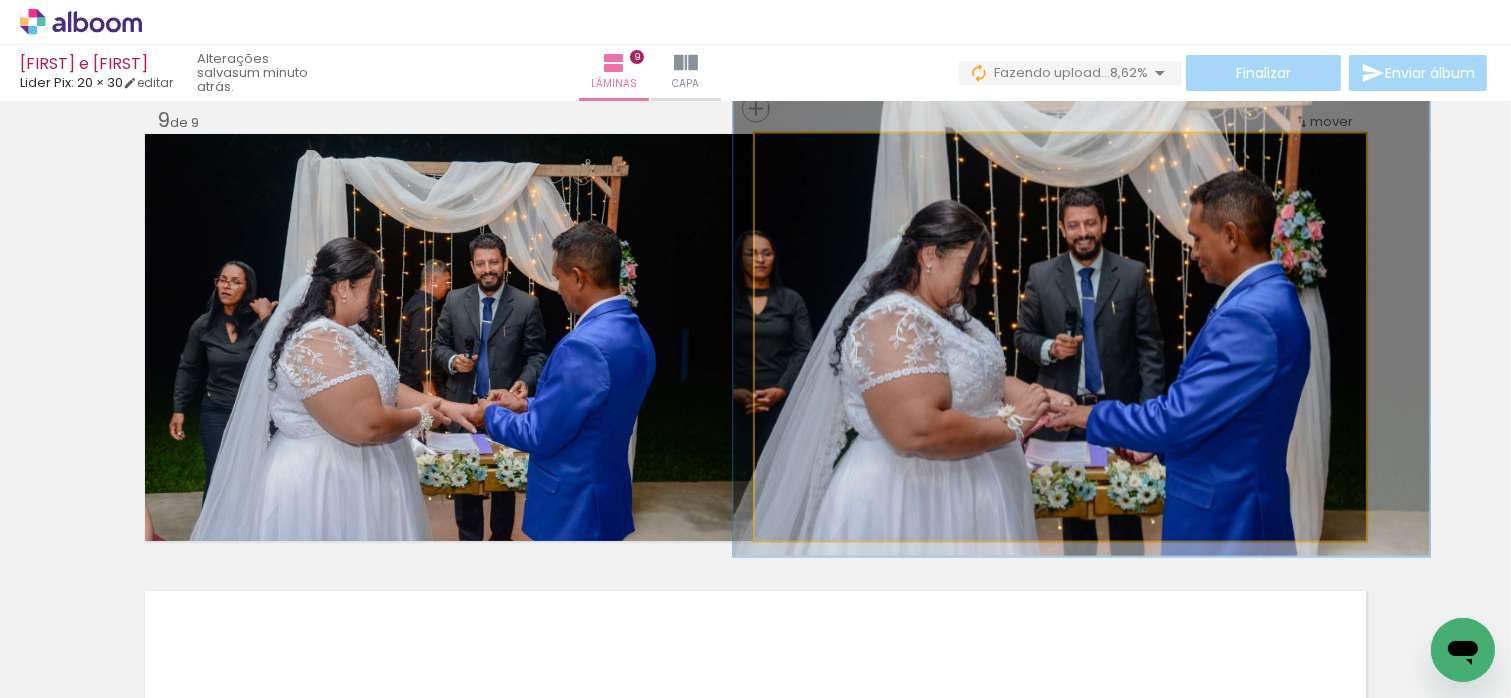 drag, startPoint x: 1028, startPoint y: 383, endPoint x: 1049, endPoint y: 370, distance: 24.698177 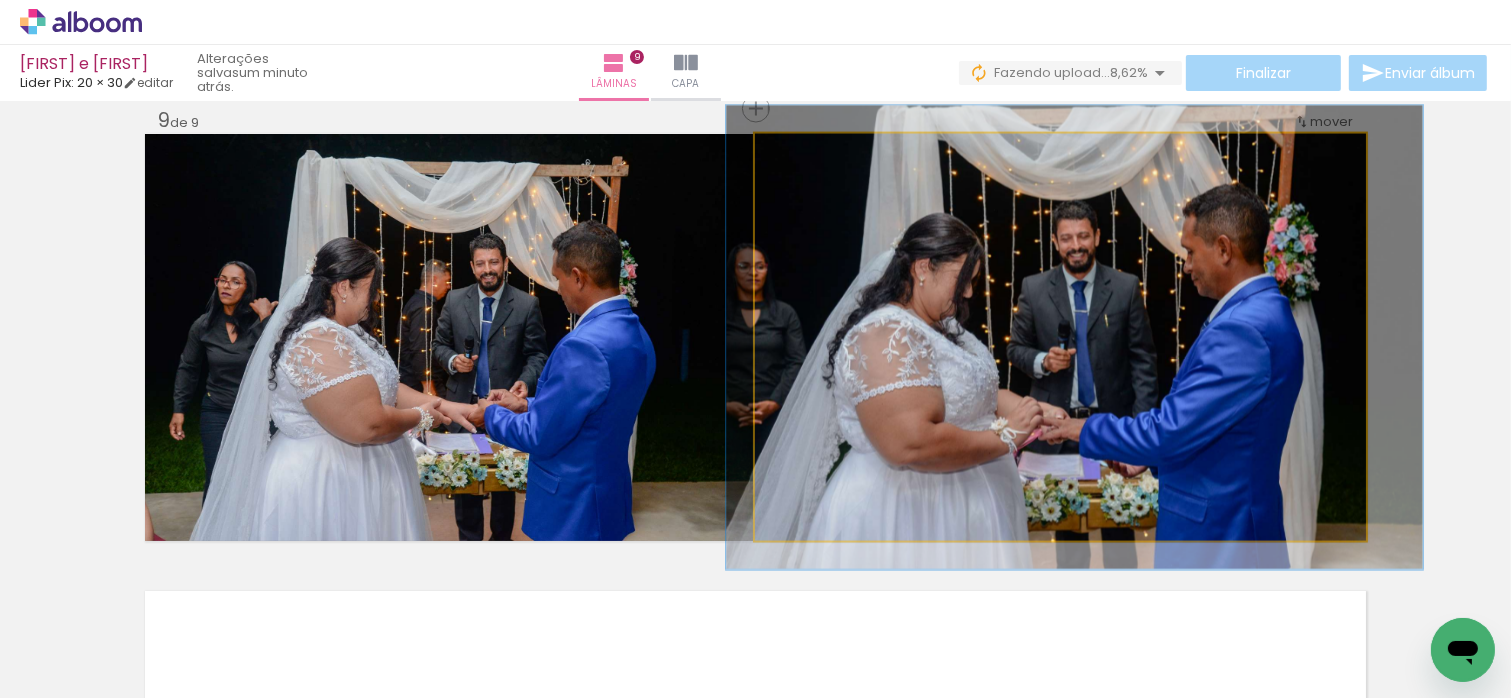 drag, startPoint x: 1096, startPoint y: 327, endPoint x: 1089, endPoint y: 340, distance: 14.764823 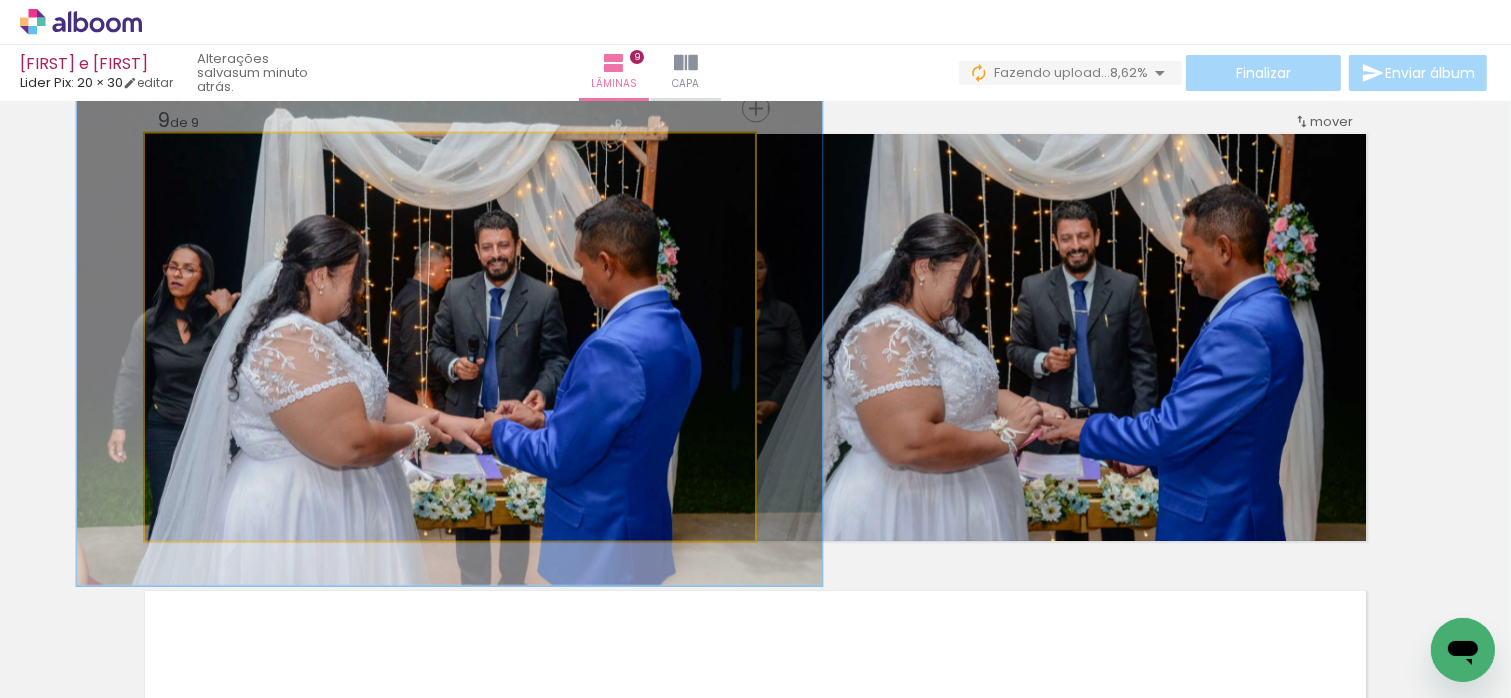drag, startPoint x: 192, startPoint y: 153, endPoint x: 207, endPoint y: 153, distance: 15 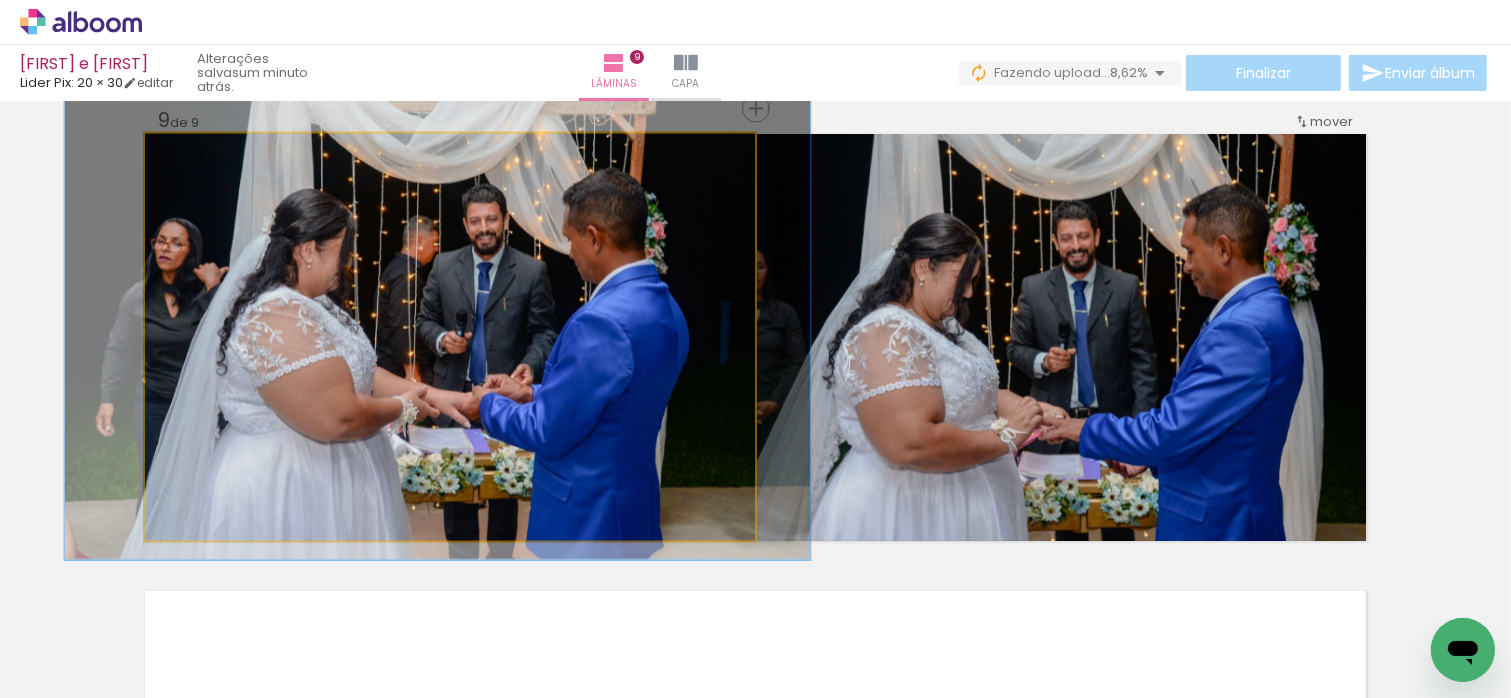 drag, startPoint x: 470, startPoint y: 303, endPoint x: 457, endPoint y: 275, distance: 30.870699 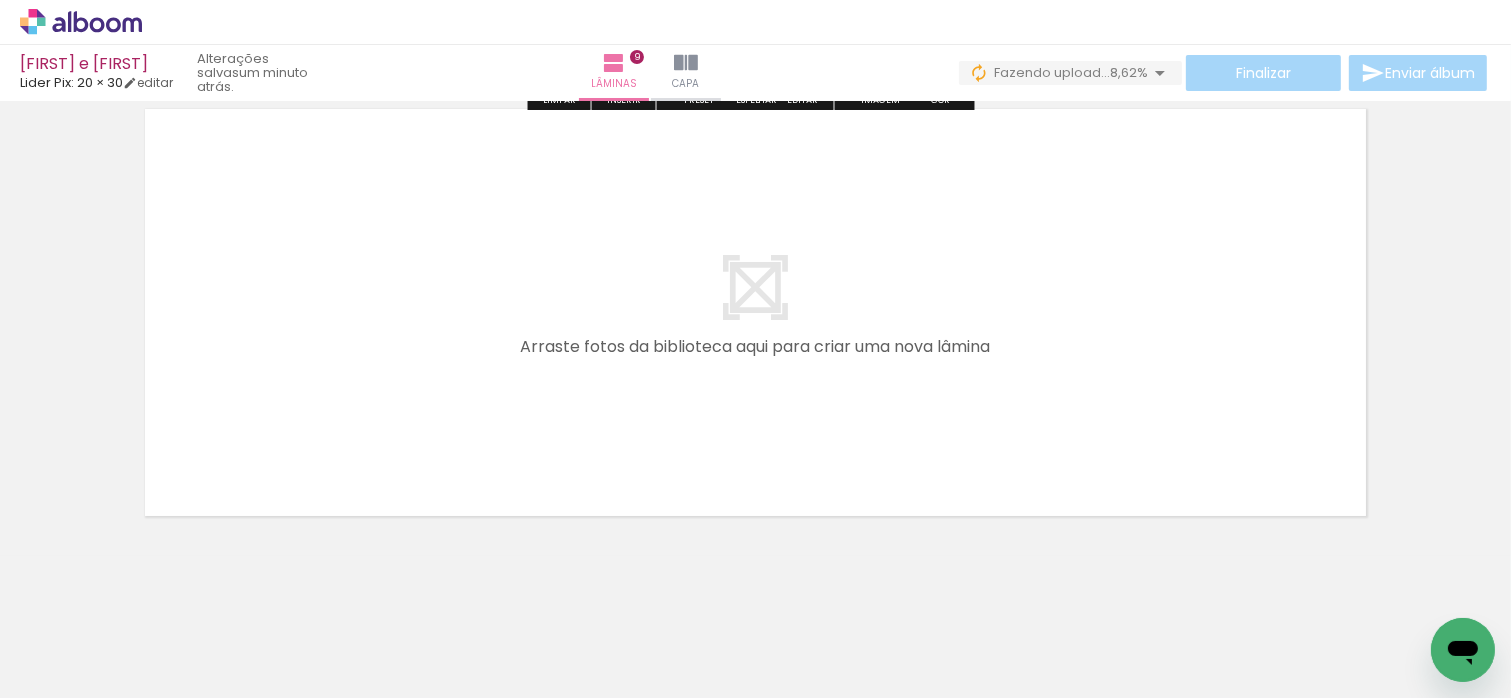 scroll, scrollTop: 4176, scrollLeft: 0, axis: vertical 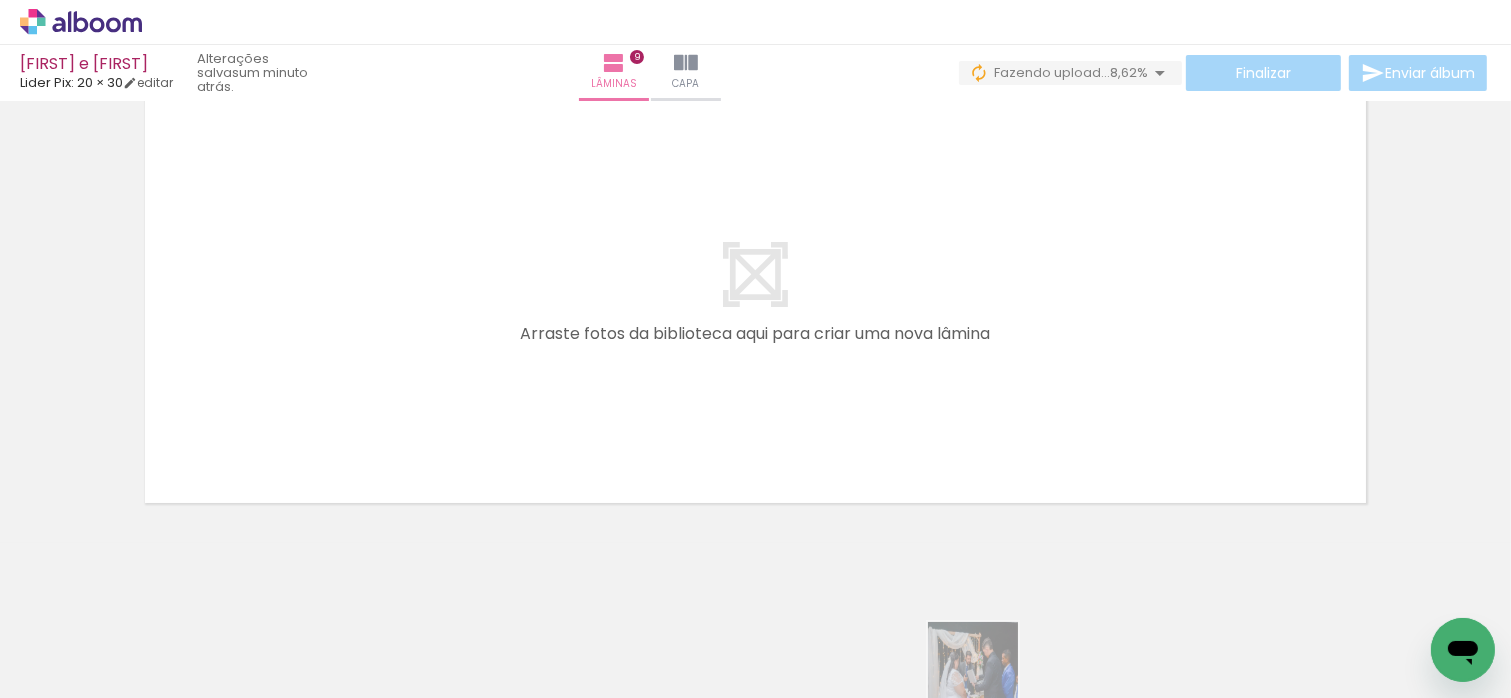 drag, startPoint x: 980, startPoint y: 681, endPoint x: 1000, endPoint y: 681, distance: 20 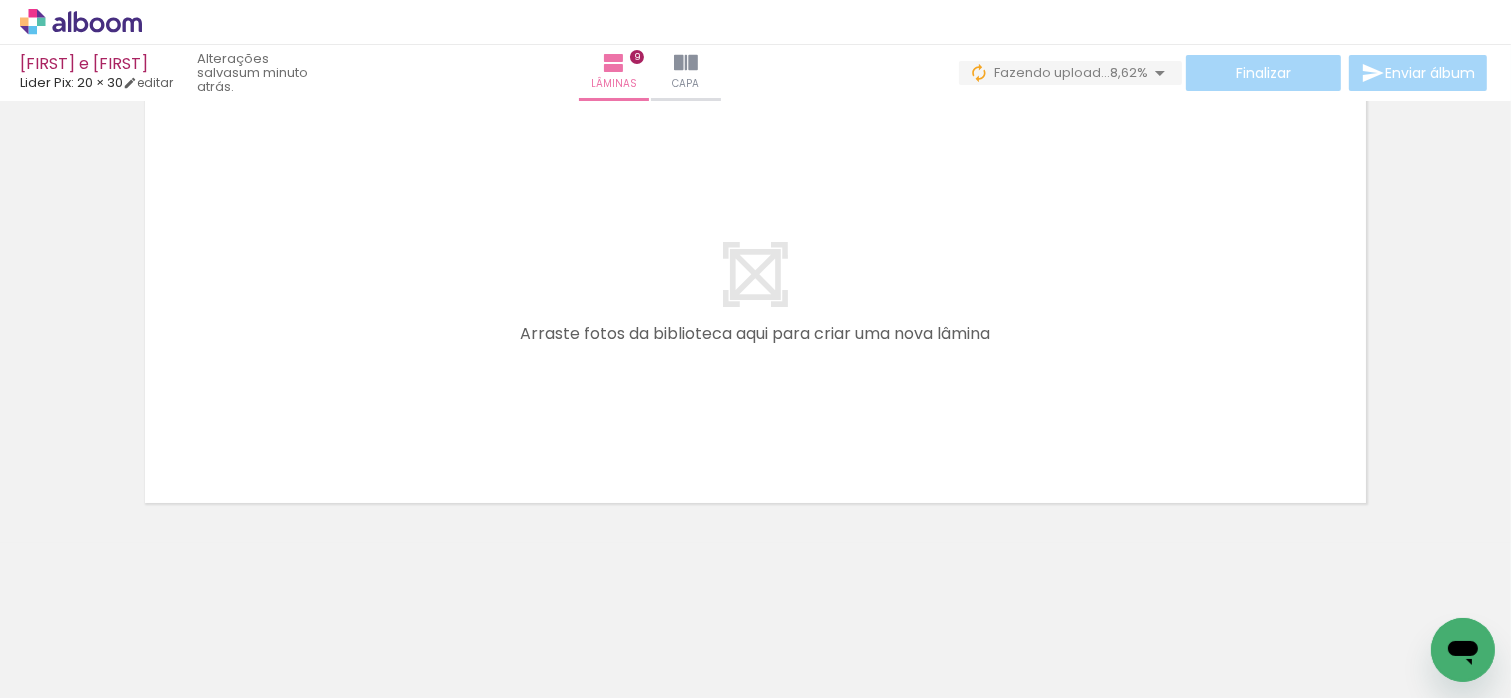scroll, scrollTop: 0, scrollLeft: 2937, axis: horizontal 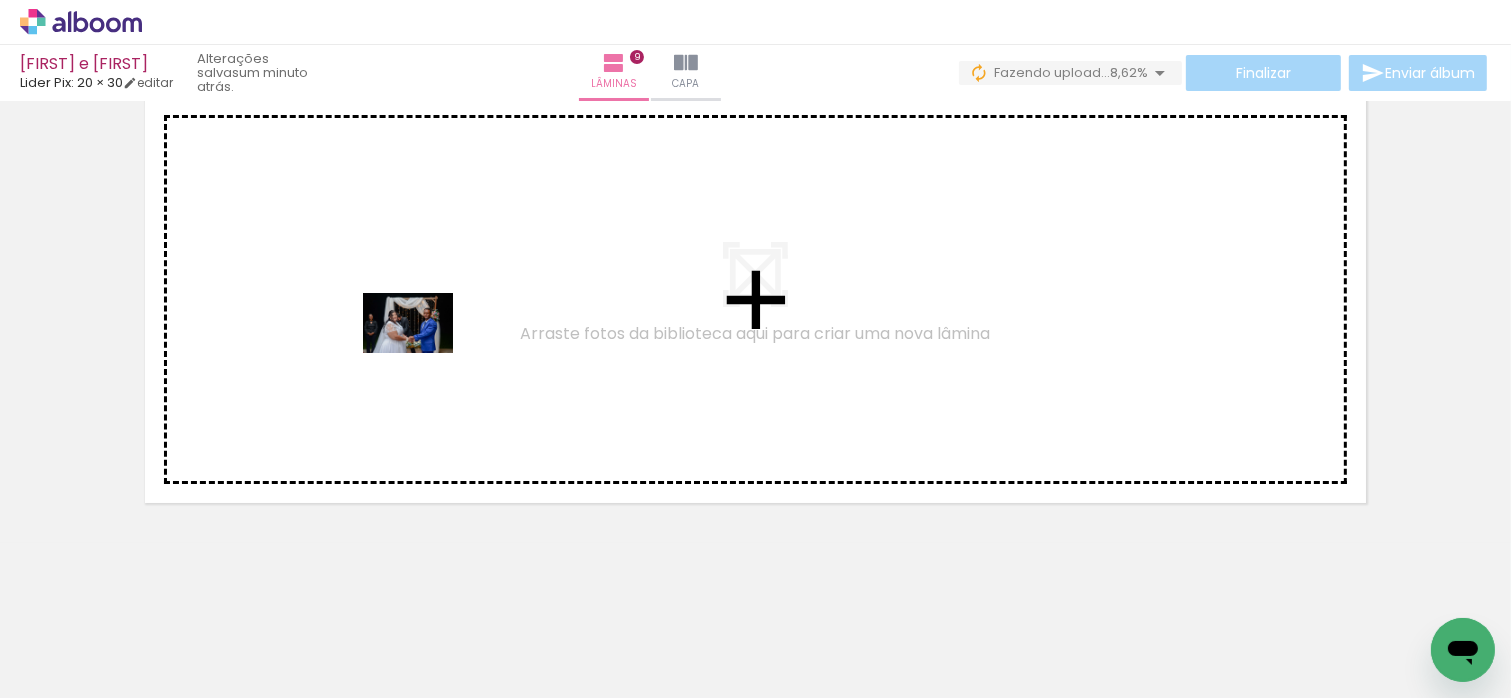 drag, startPoint x: 587, startPoint y: 586, endPoint x: 740, endPoint y: 631, distance: 159.48041 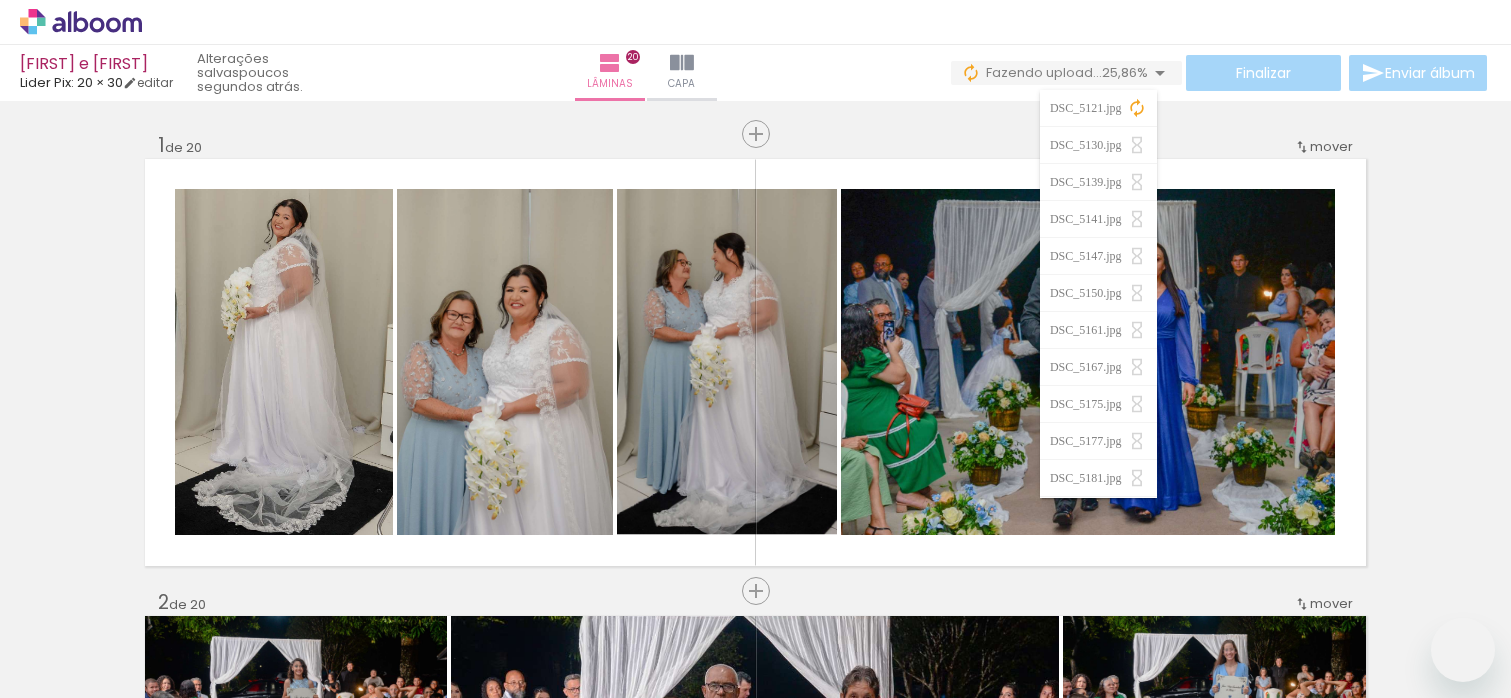scroll, scrollTop: 0, scrollLeft: 0, axis: both 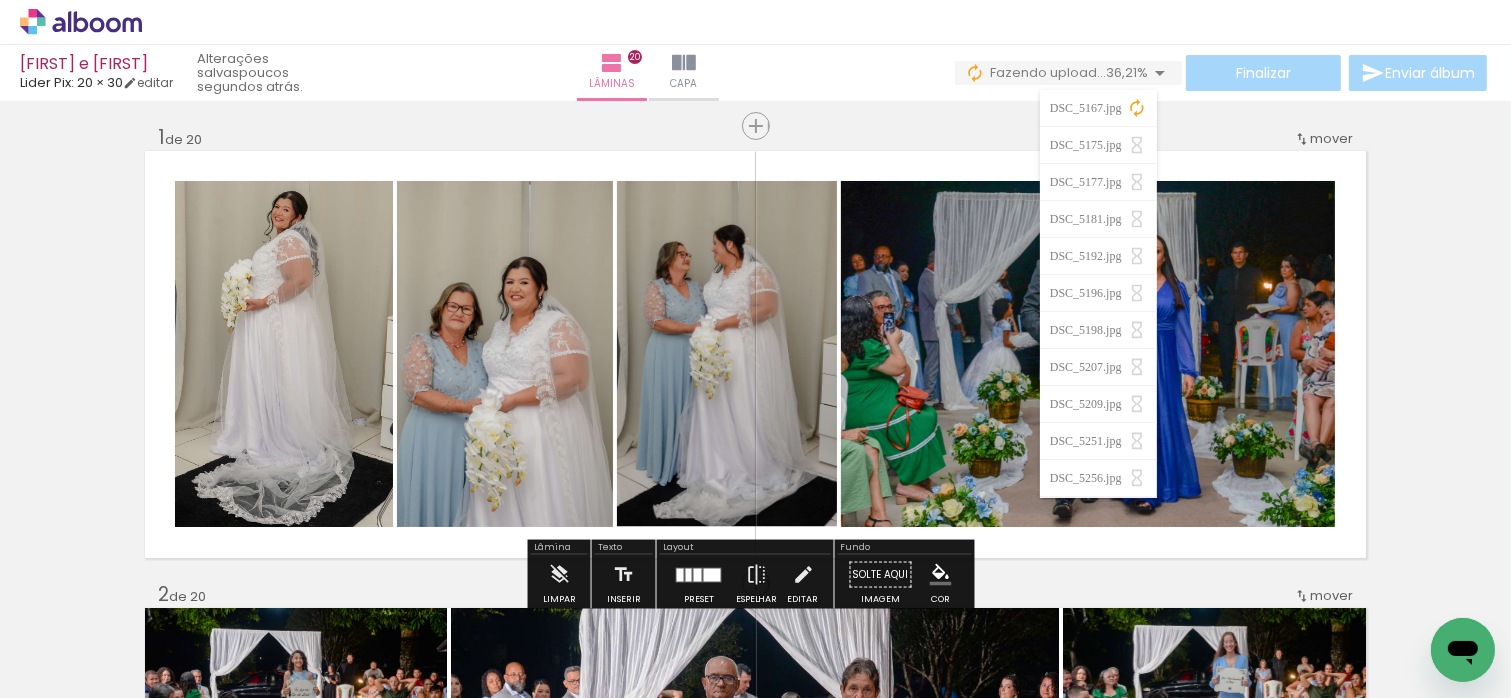 click at bounding box center (1160, 73) 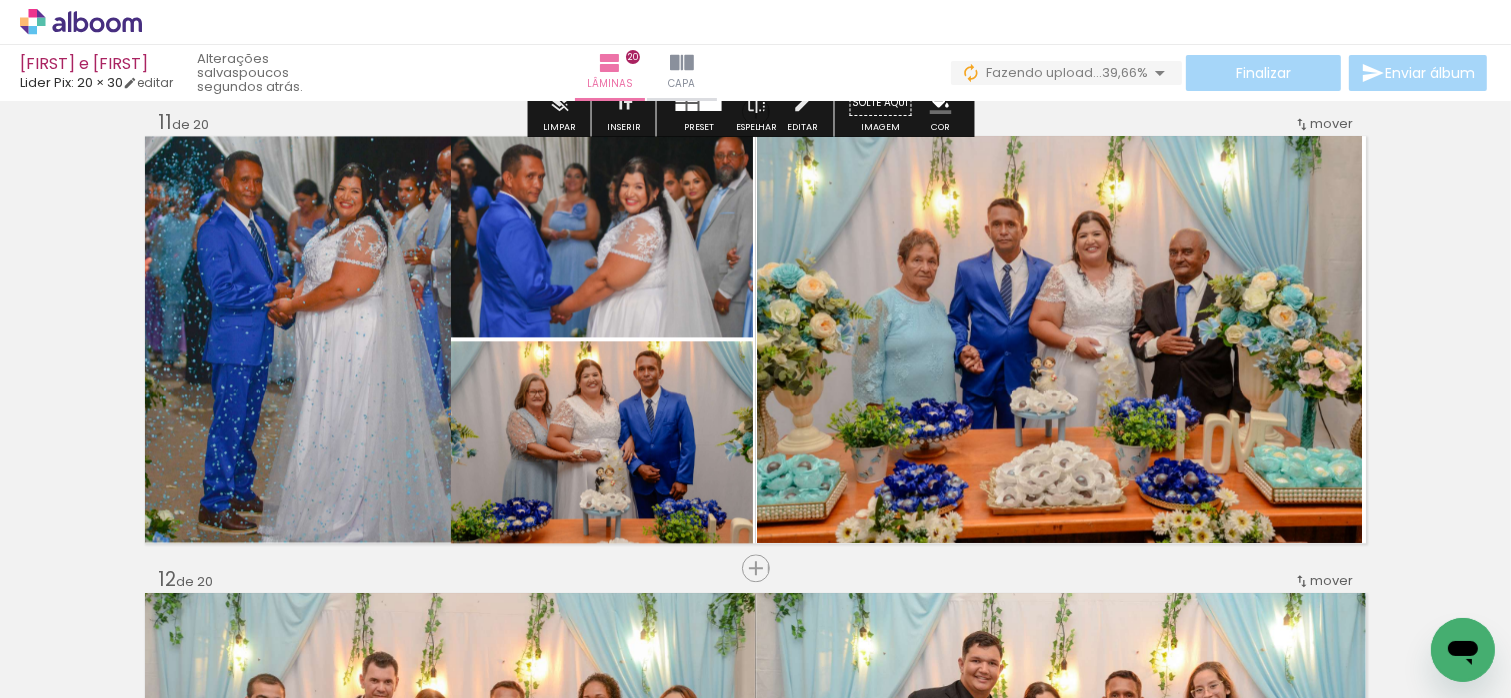 scroll, scrollTop: 4600, scrollLeft: 0, axis: vertical 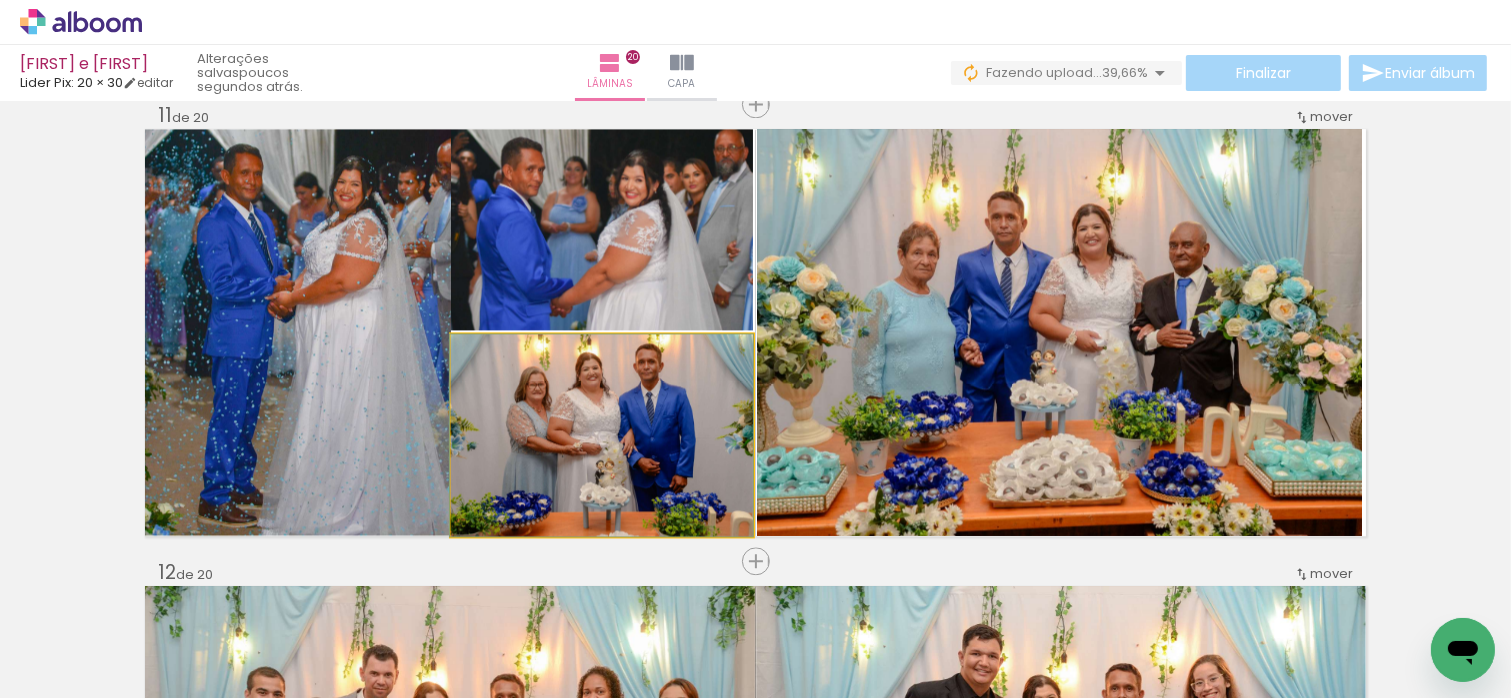 click 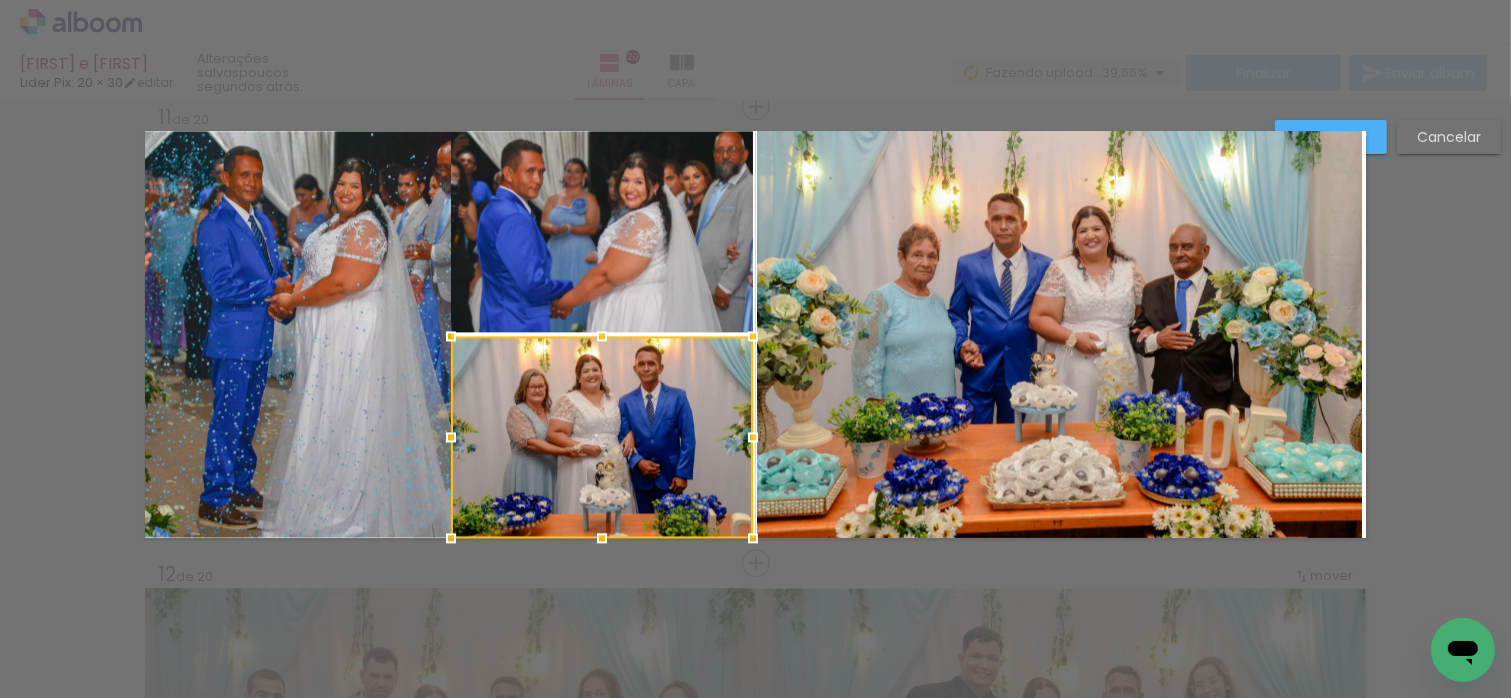 scroll, scrollTop: 4596, scrollLeft: 0, axis: vertical 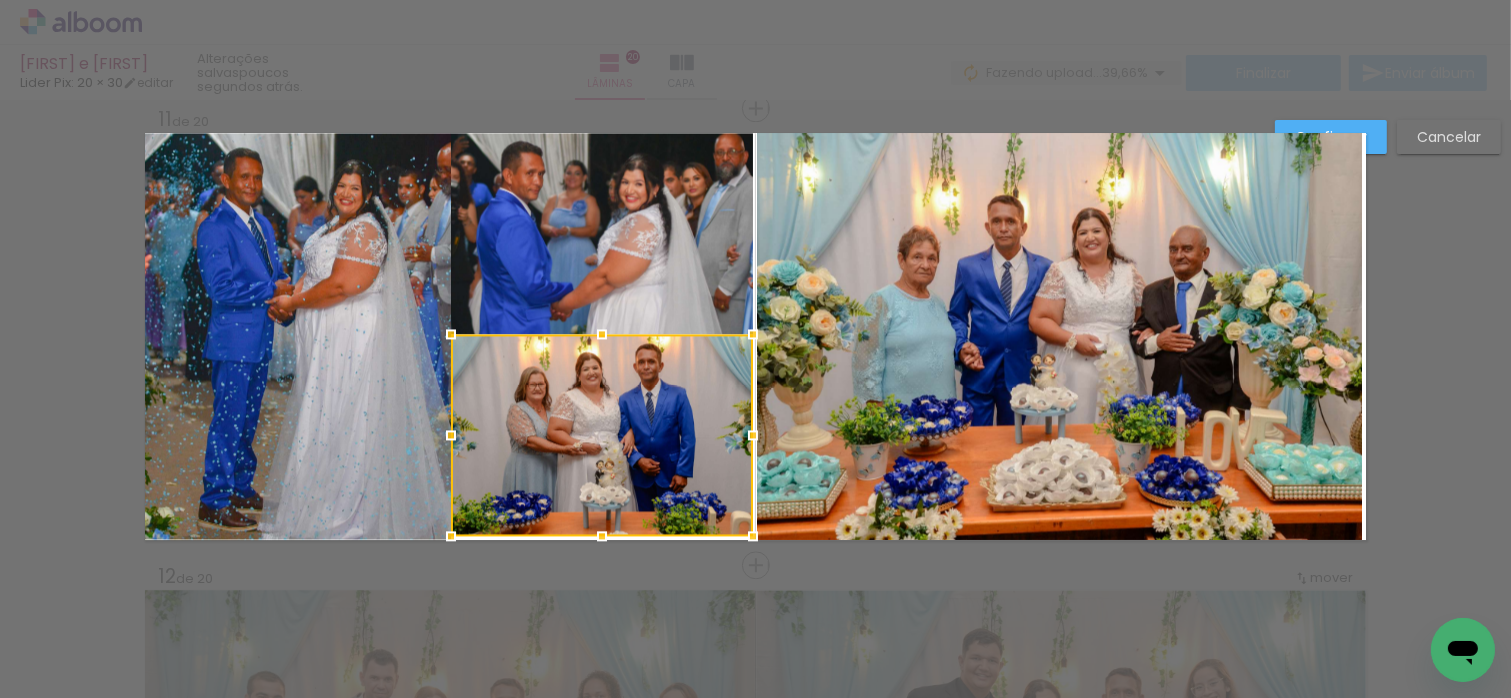 click at bounding box center (602, 435) 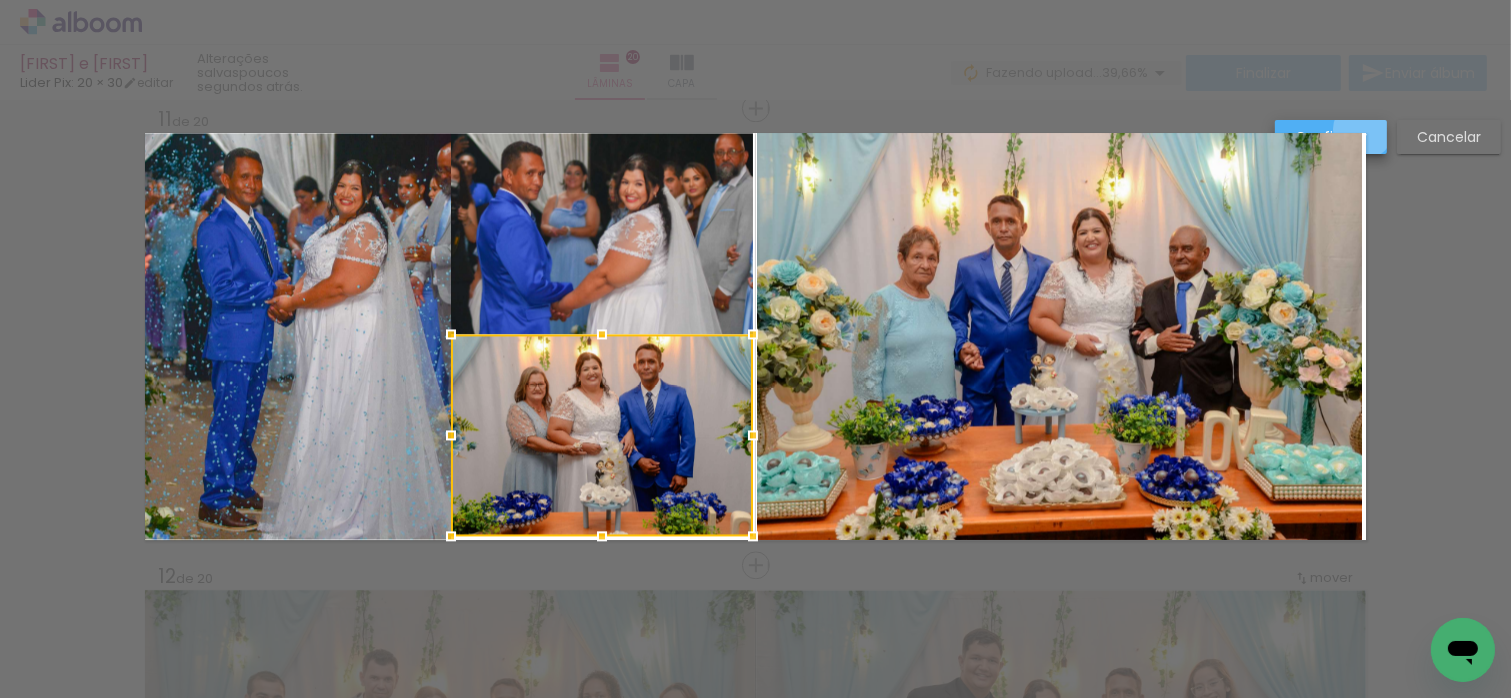 click on "Confirmar" at bounding box center [0, 0] 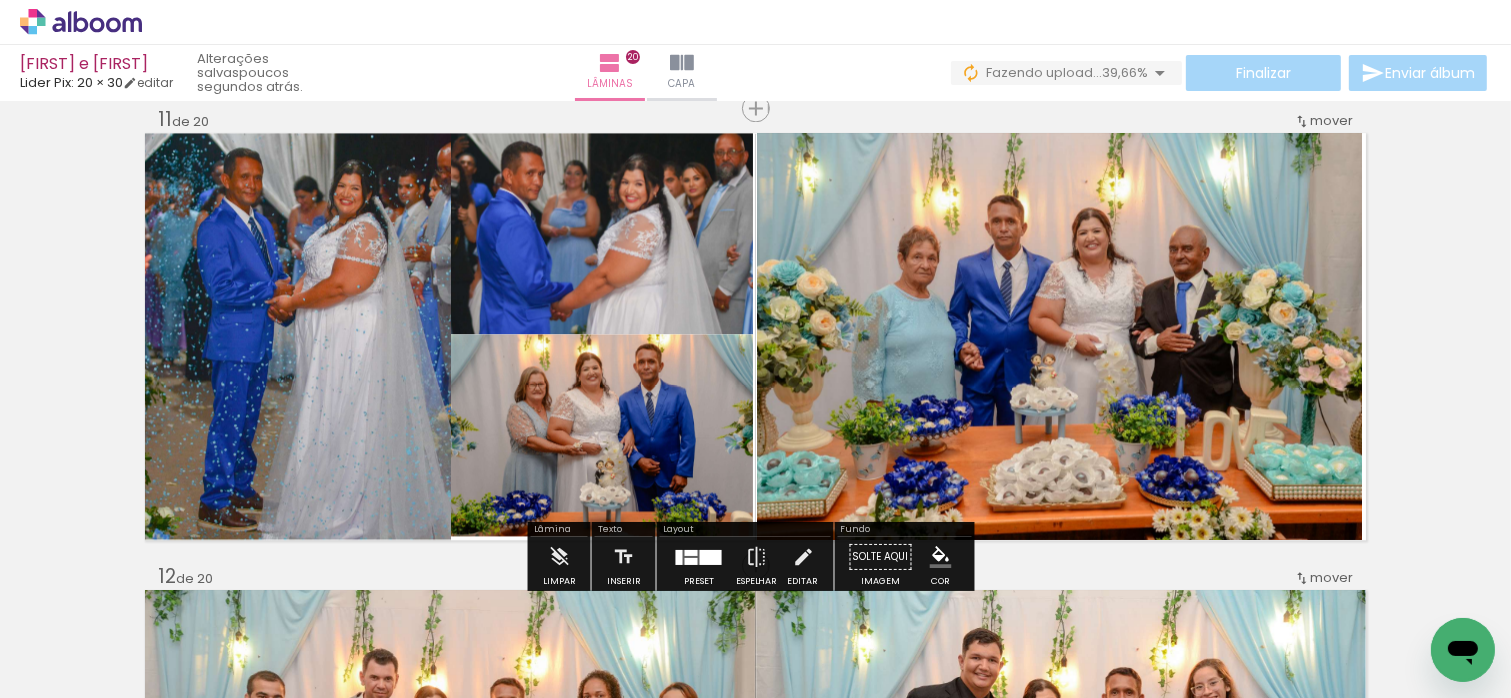 click 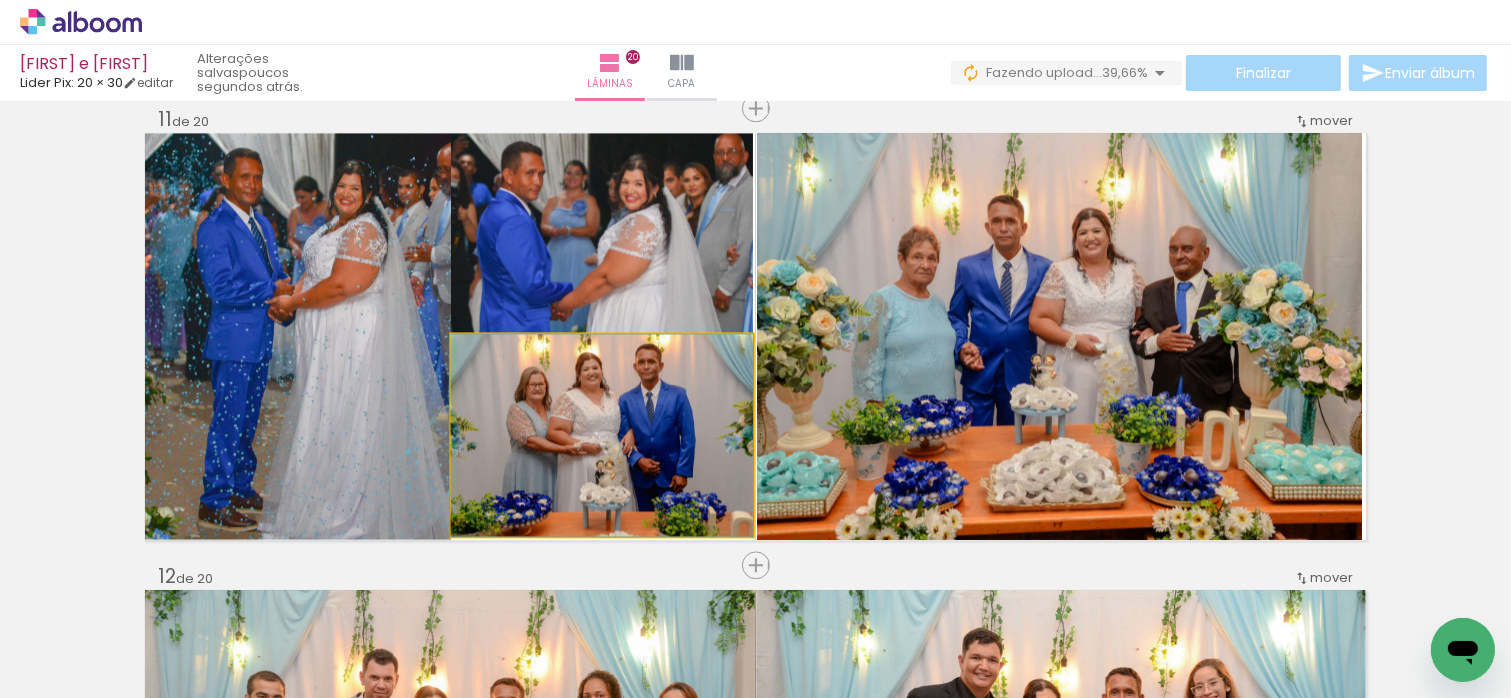 click 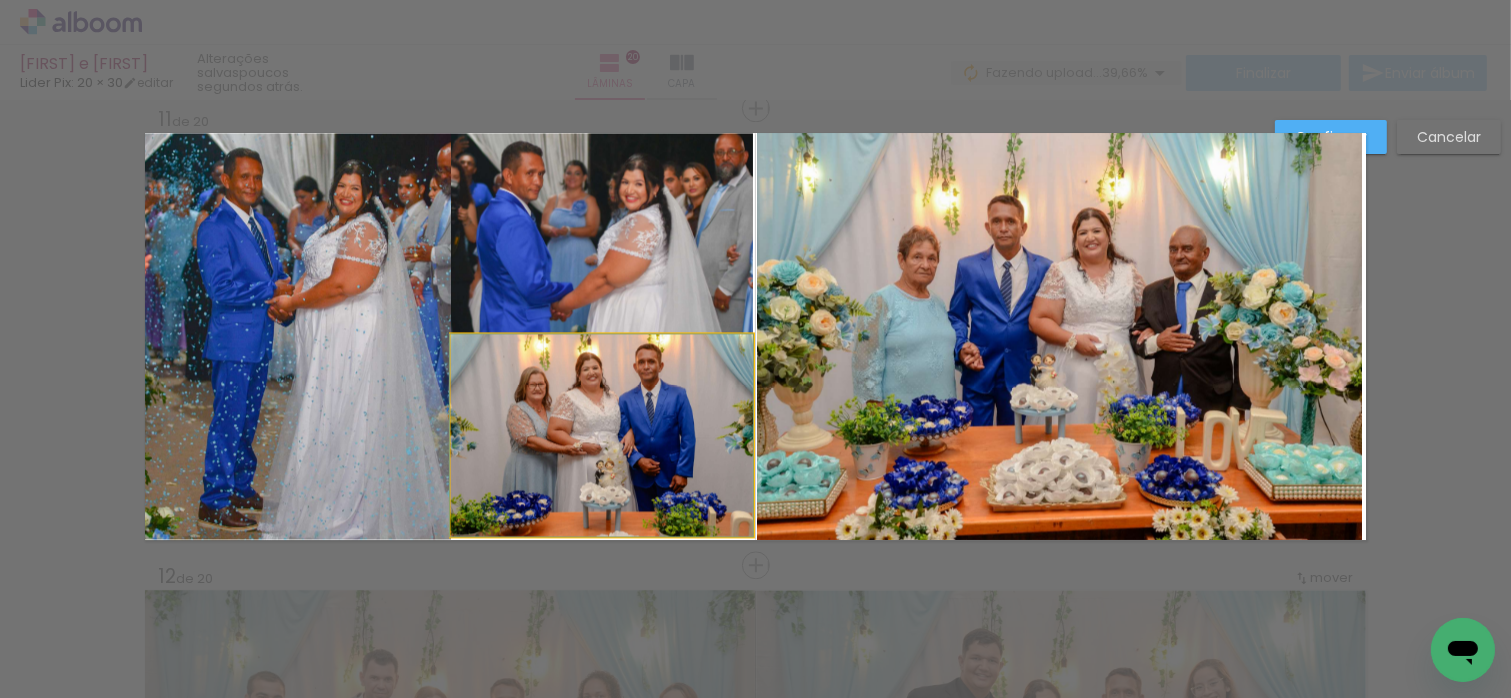 click 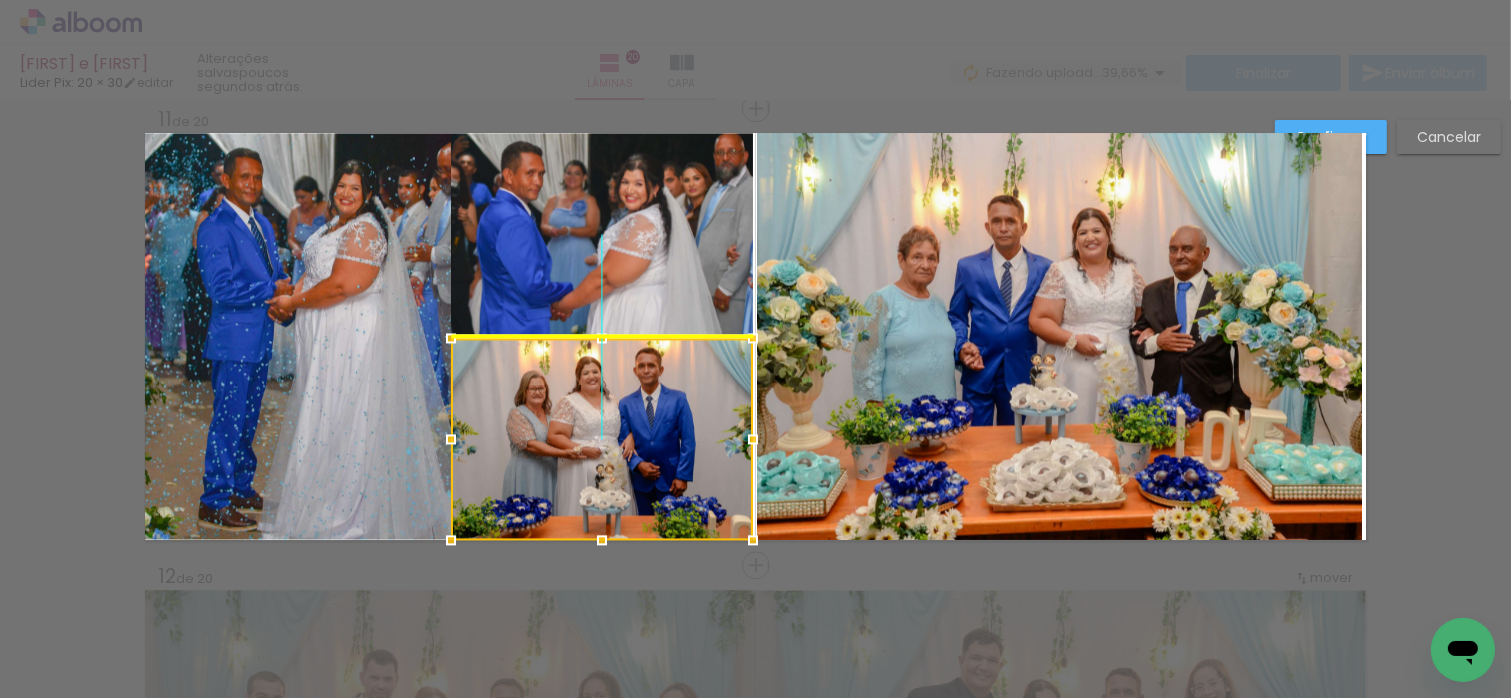 click at bounding box center (602, 439) 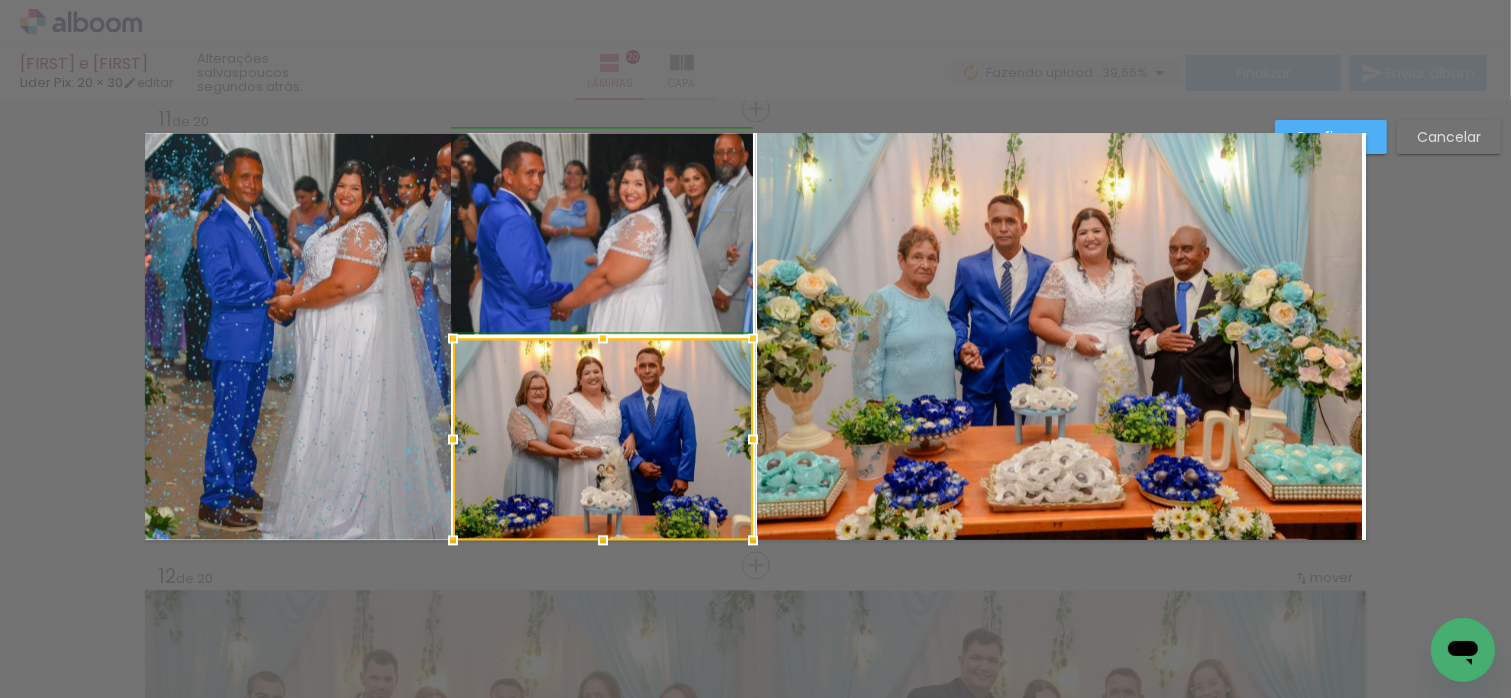 click at bounding box center [453, 338] 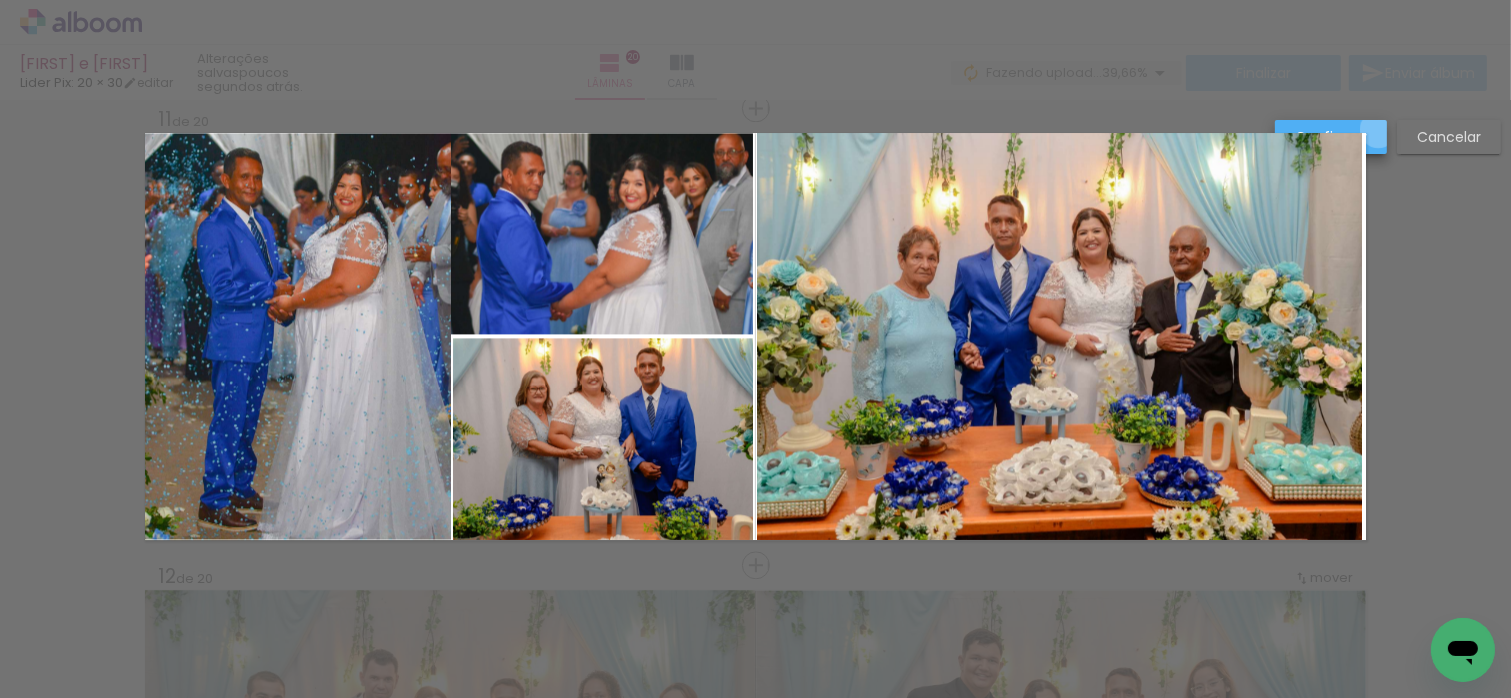 click on "Confirmar" at bounding box center (1331, 137) 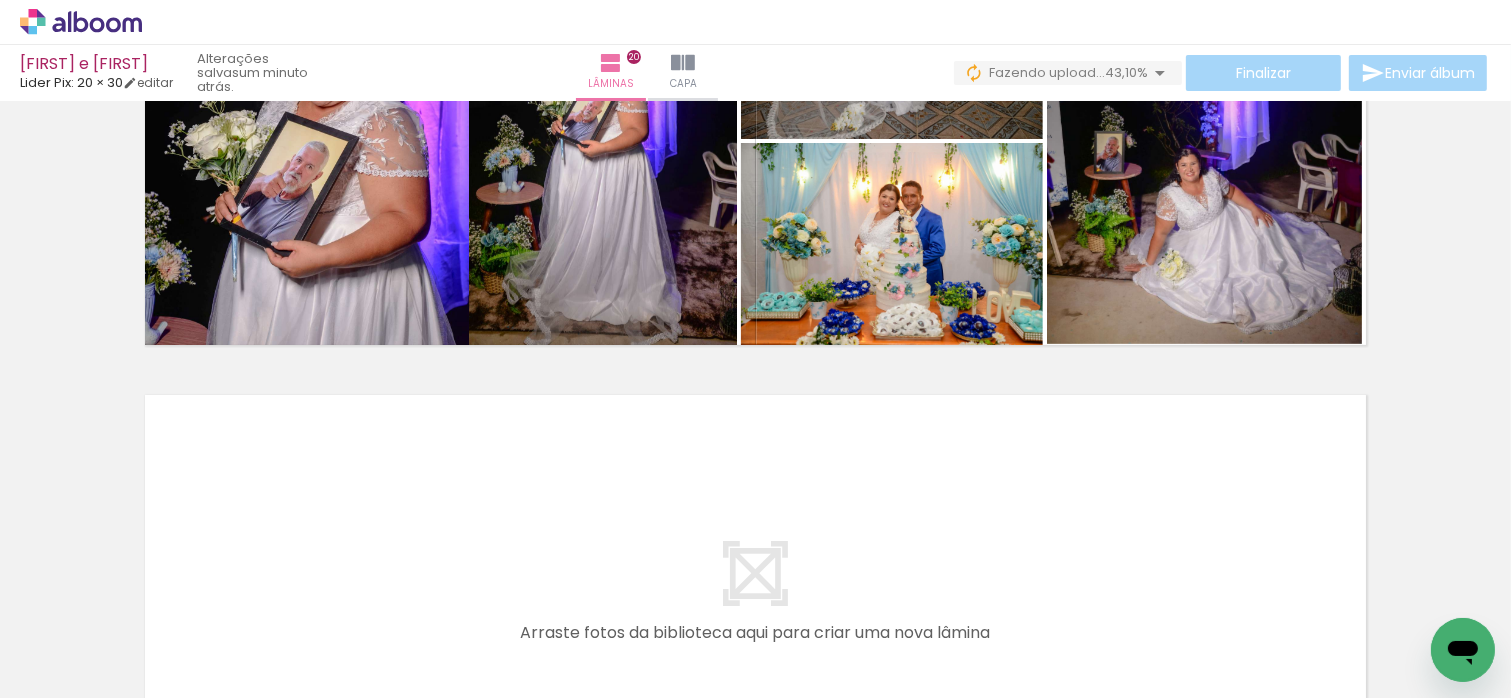 scroll, scrollTop: 8903, scrollLeft: 0, axis: vertical 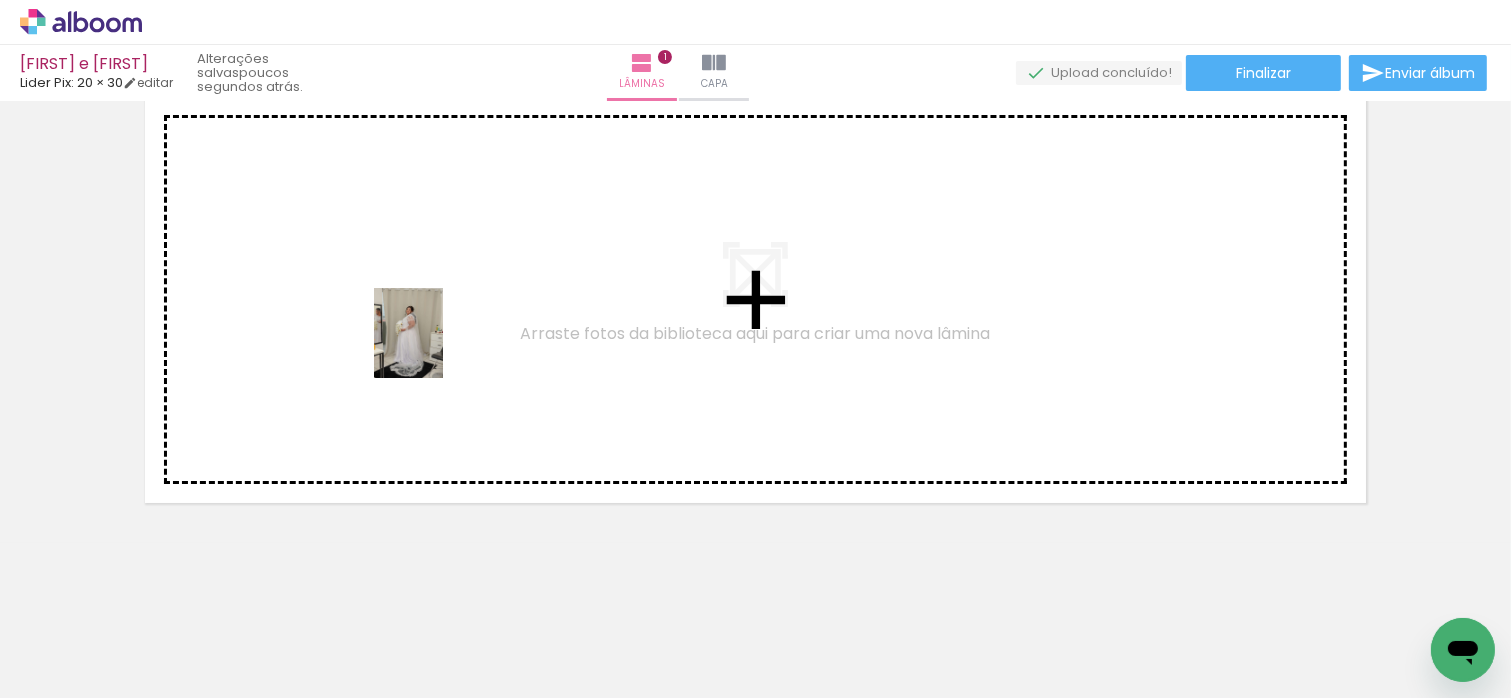 drag, startPoint x: 591, startPoint y: 637, endPoint x: 434, endPoint y: 348, distance: 328.8921 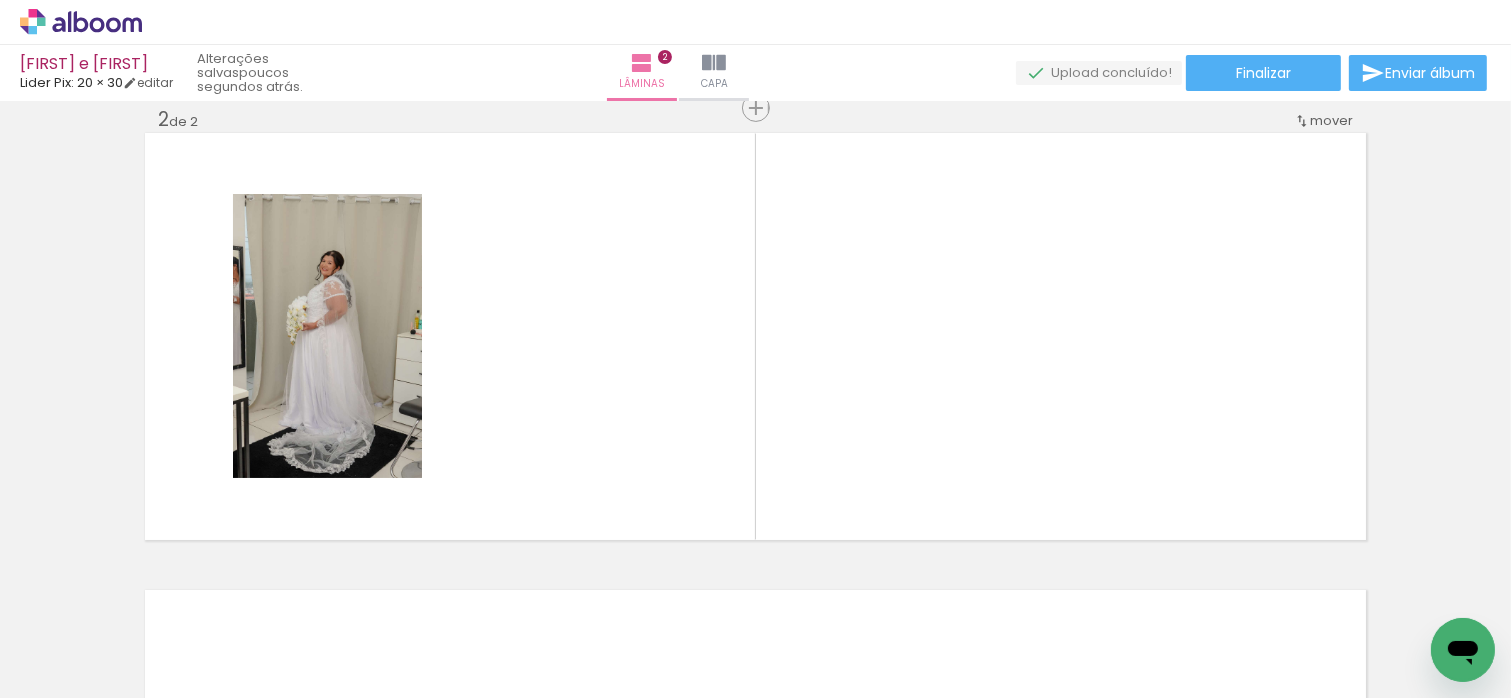 scroll, scrollTop: 482, scrollLeft: 0, axis: vertical 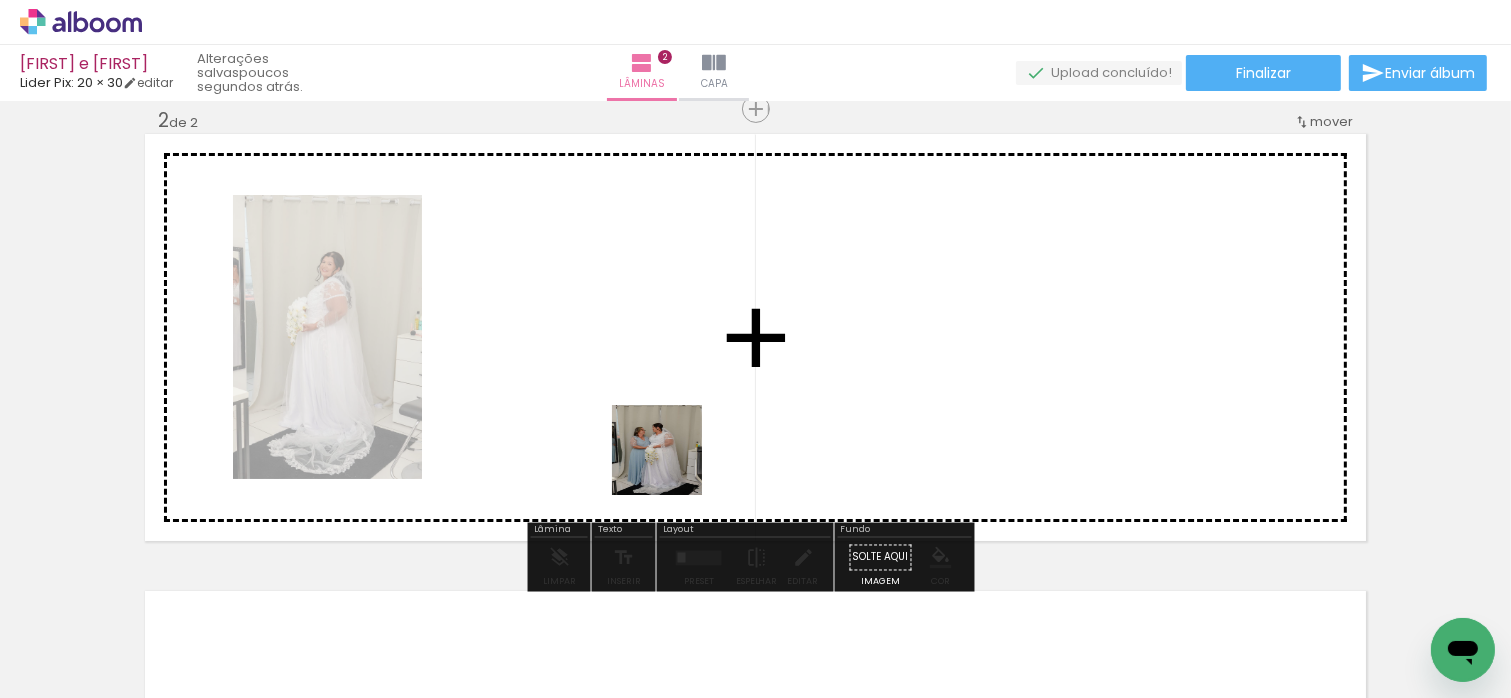 drag, startPoint x: 680, startPoint y: 628, endPoint x: 753, endPoint y: 521, distance: 129.52992 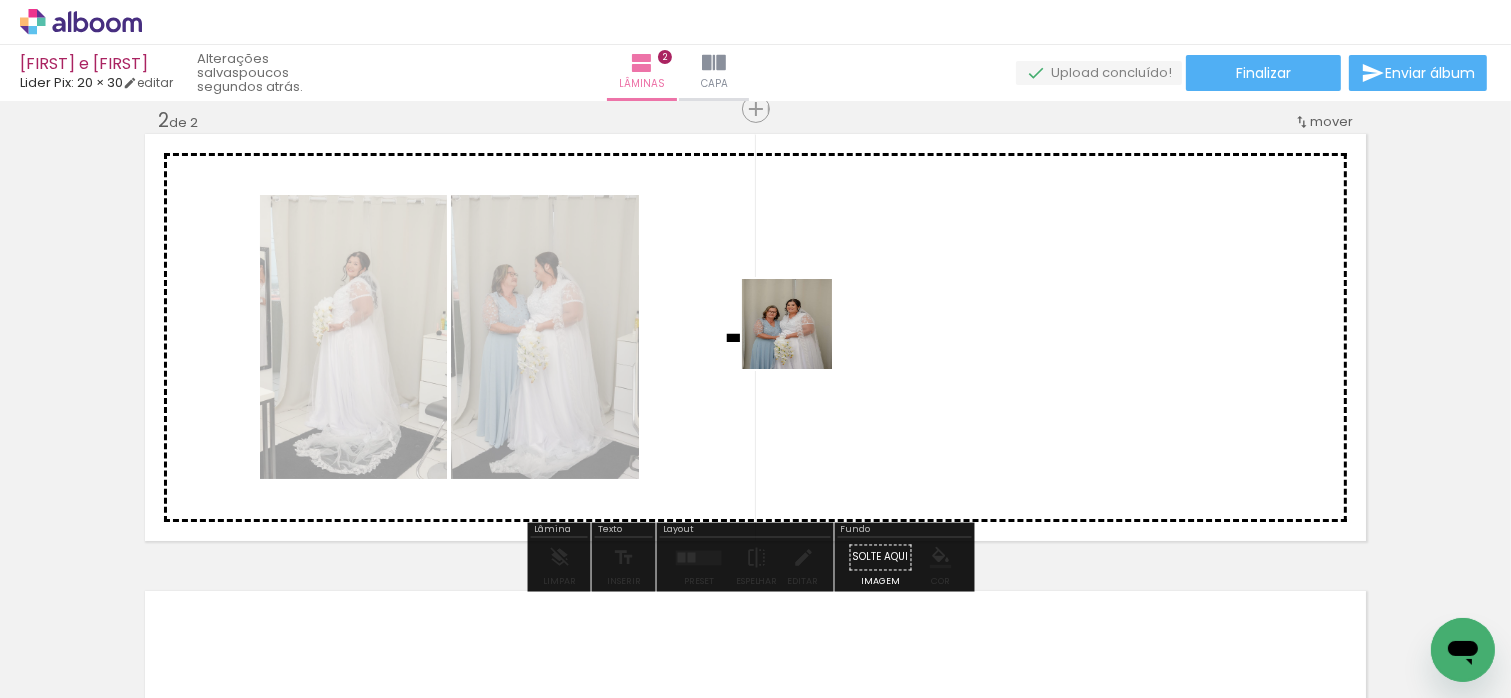 drag, startPoint x: 812, startPoint y: 631, endPoint x: 840, endPoint y: 510, distance: 124.197426 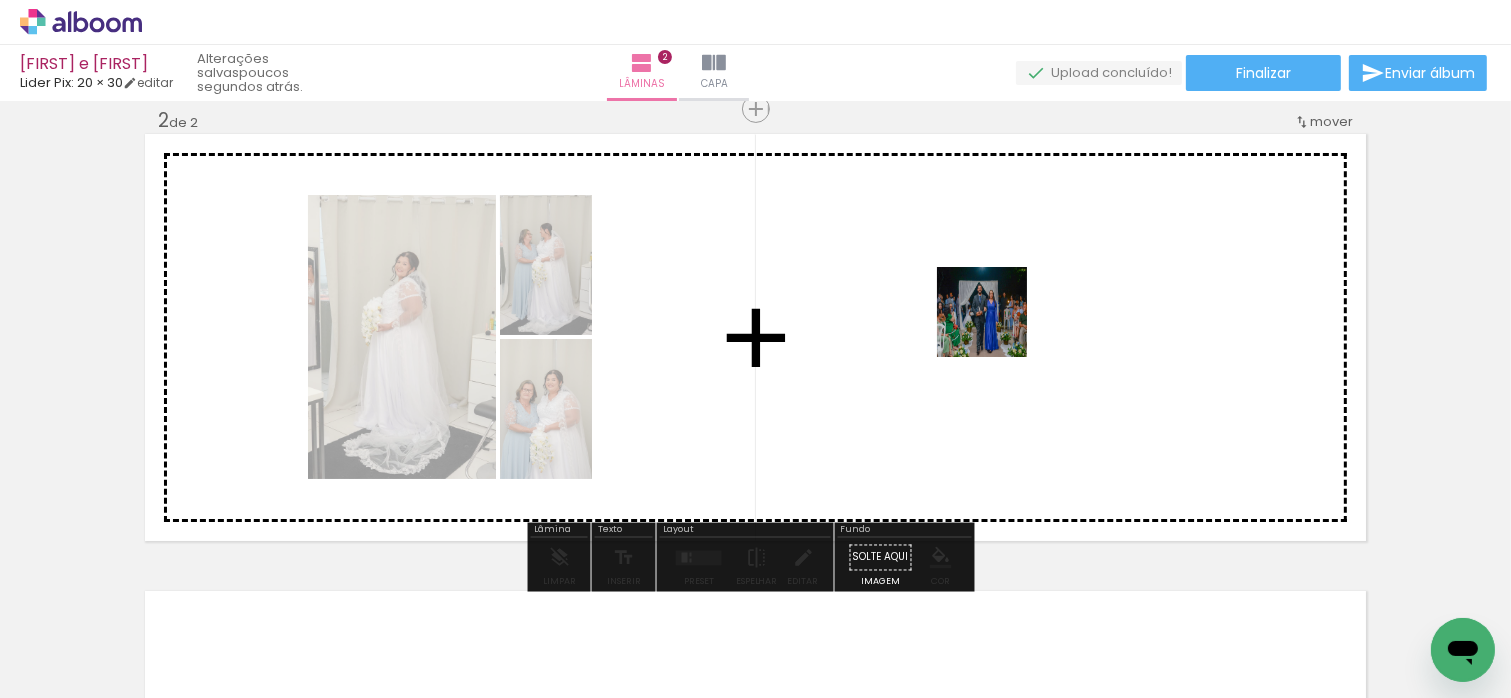 drag, startPoint x: 930, startPoint y: 629, endPoint x: 979, endPoint y: 344, distance: 289.1816 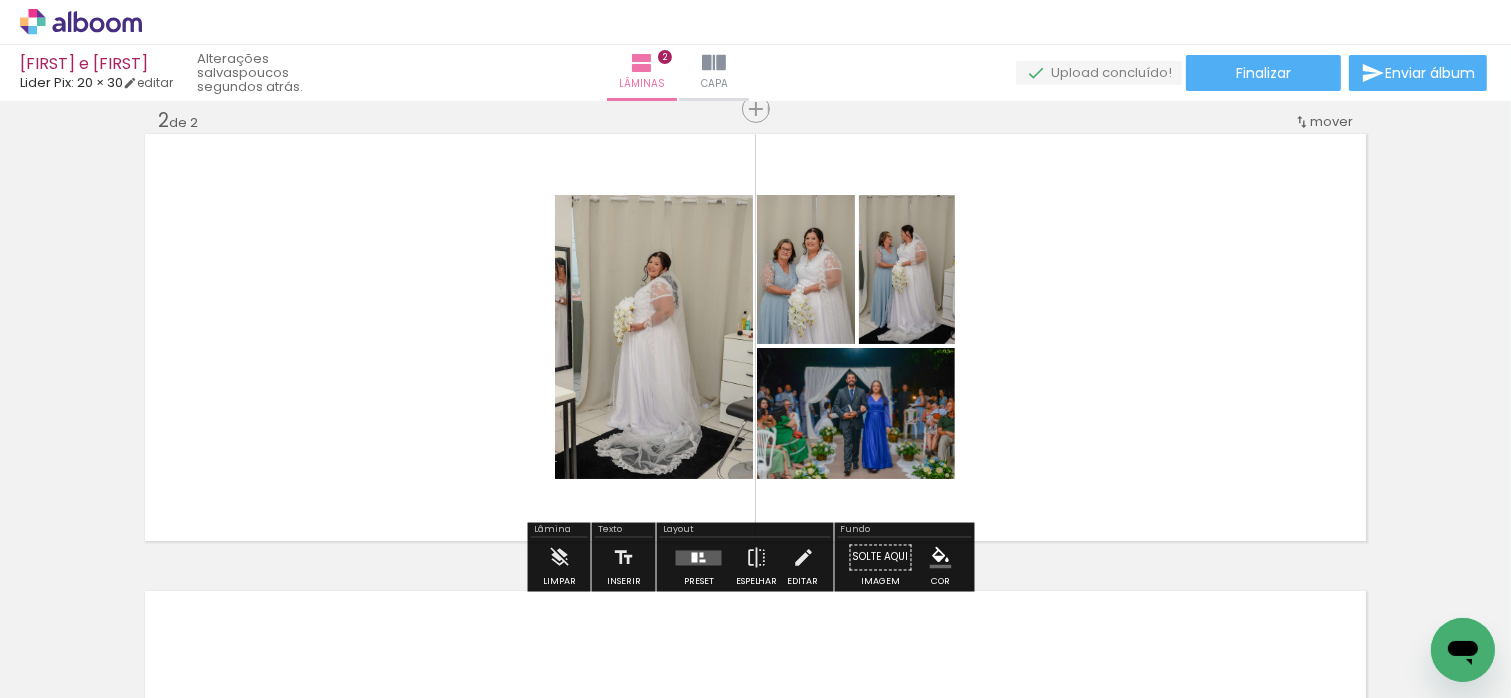 drag, startPoint x: 699, startPoint y: 551, endPoint x: 746, endPoint y: 551, distance: 47 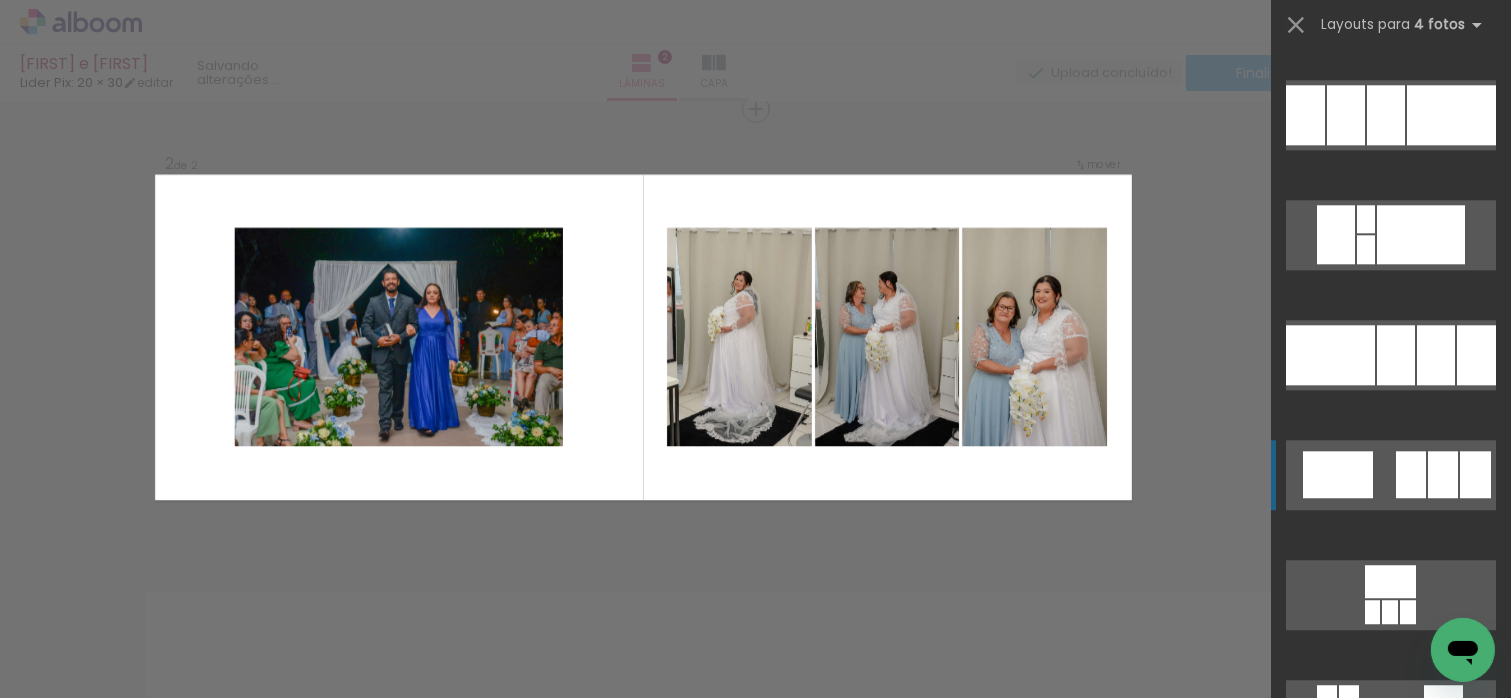 scroll, scrollTop: 5100, scrollLeft: 0, axis: vertical 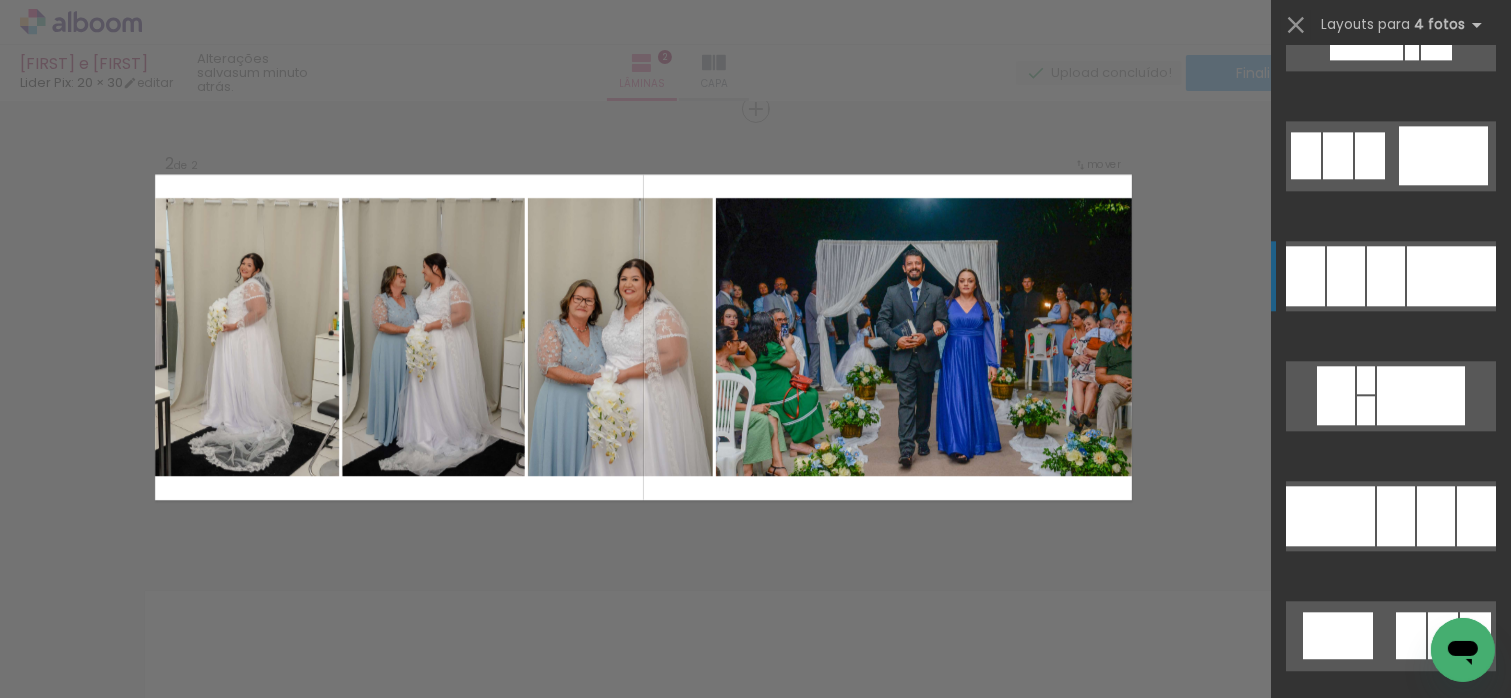 click at bounding box center (1467, -546) 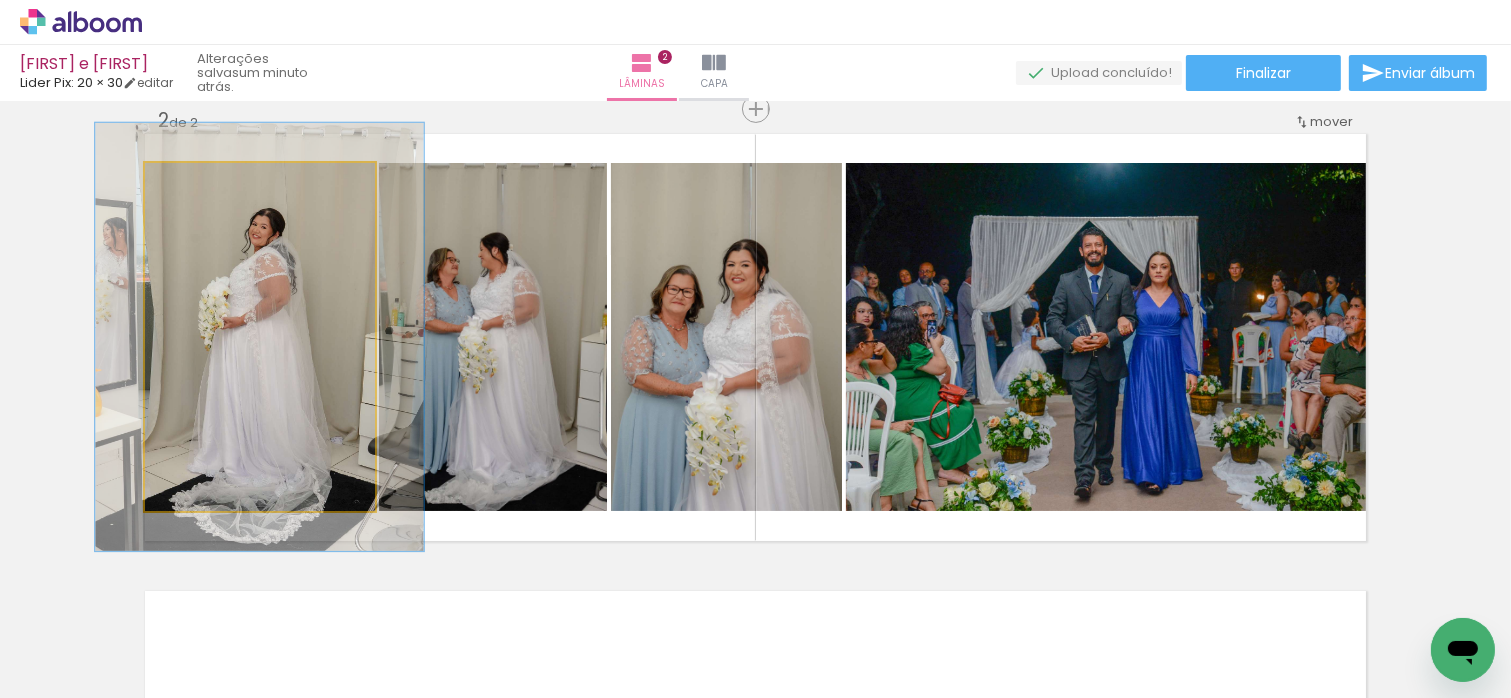 drag, startPoint x: 195, startPoint y: 181, endPoint x: 211, endPoint y: 183, distance: 16.124516 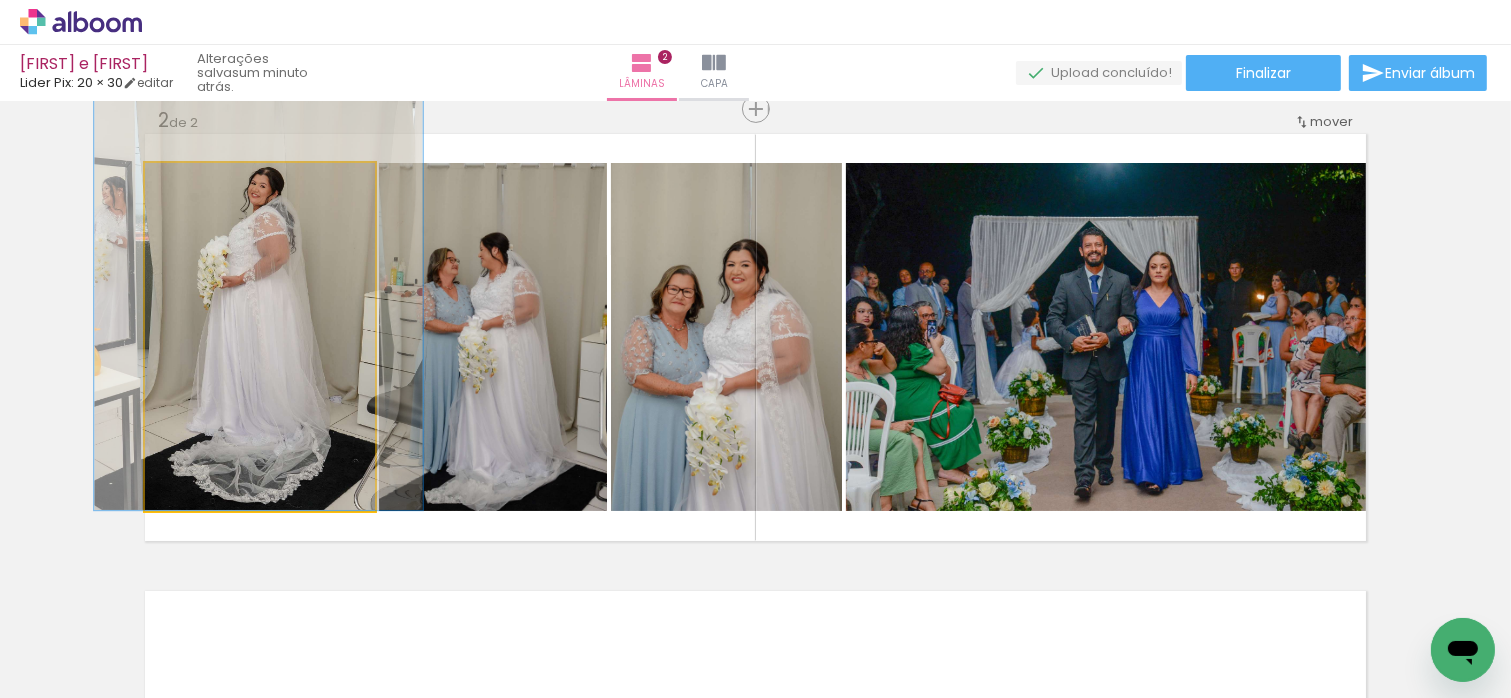 drag, startPoint x: 287, startPoint y: 308, endPoint x: 287, endPoint y: 270, distance: 38 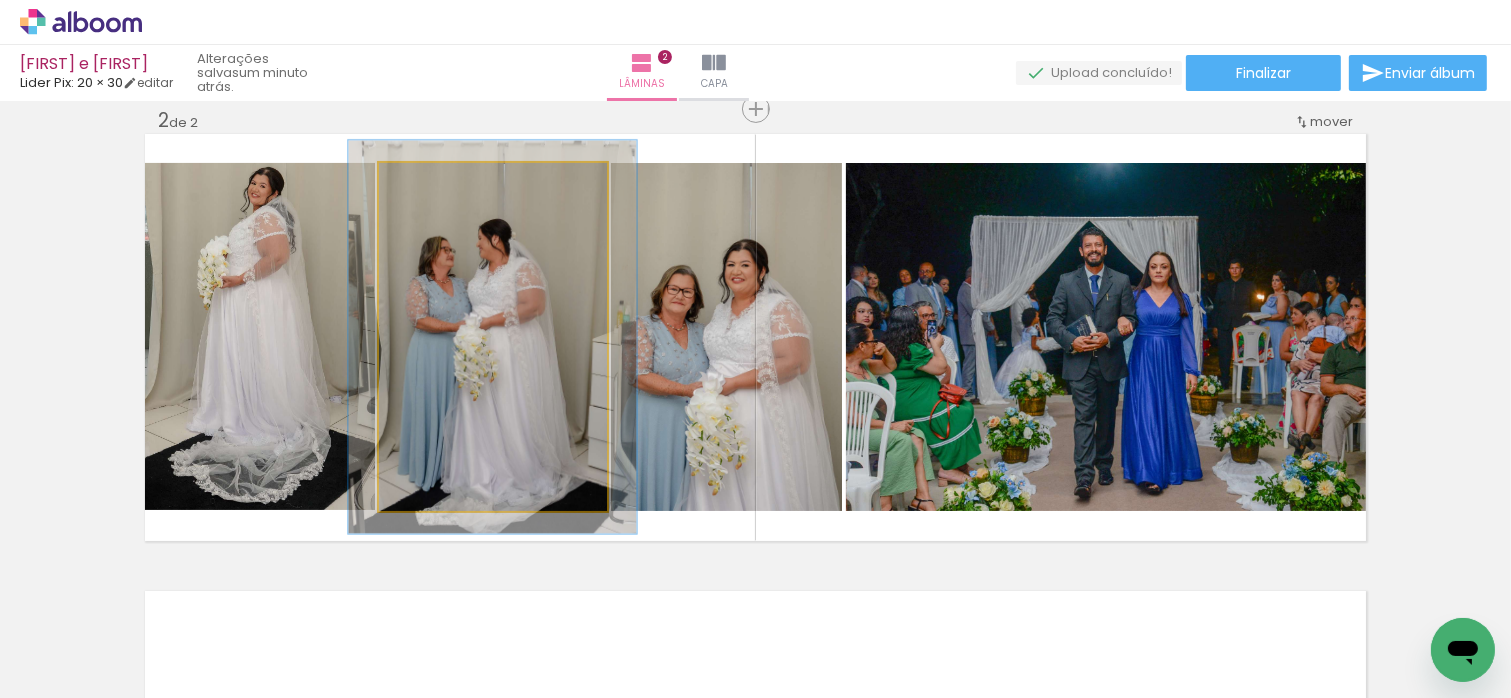 click at bounding box center [435, 184] 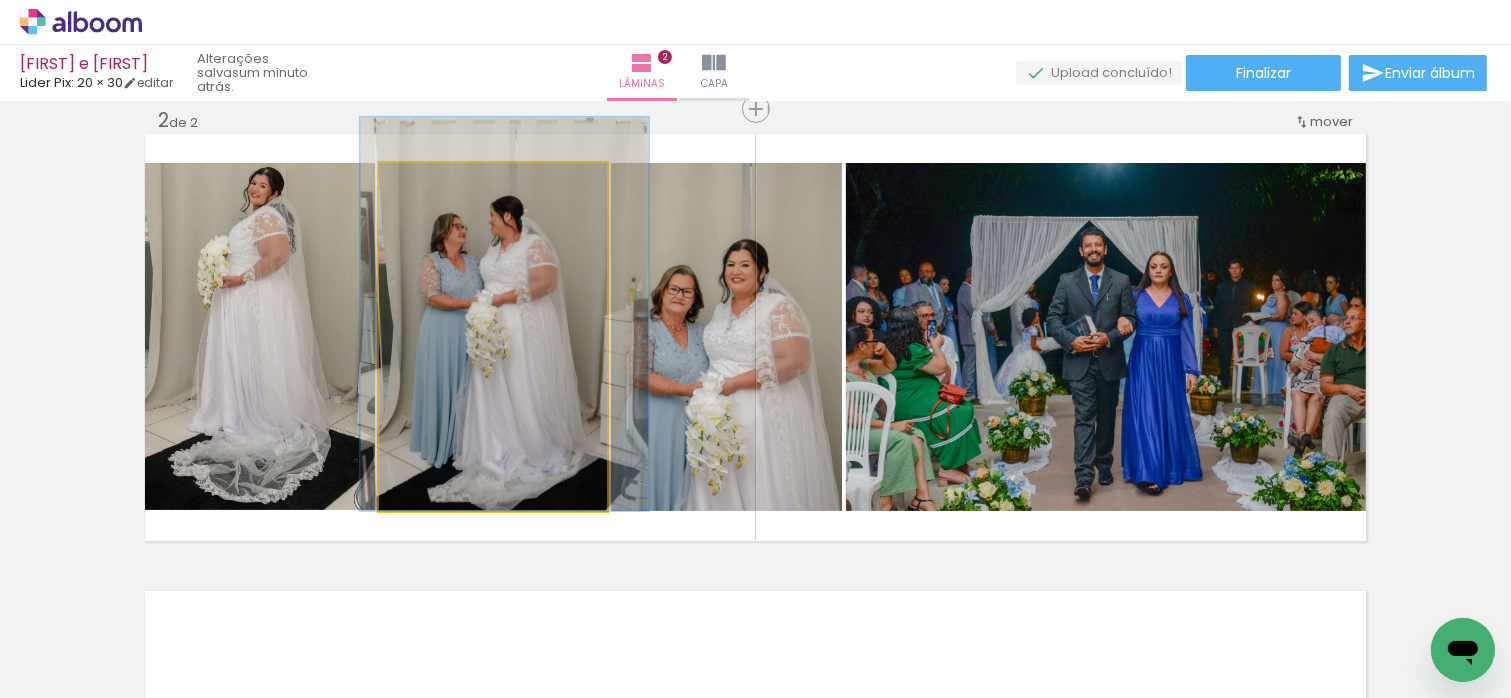 drag, startPoint x: 517, startPoint y: 379, endPoint x: 528, endPoint y: 351, distance: 30.083218 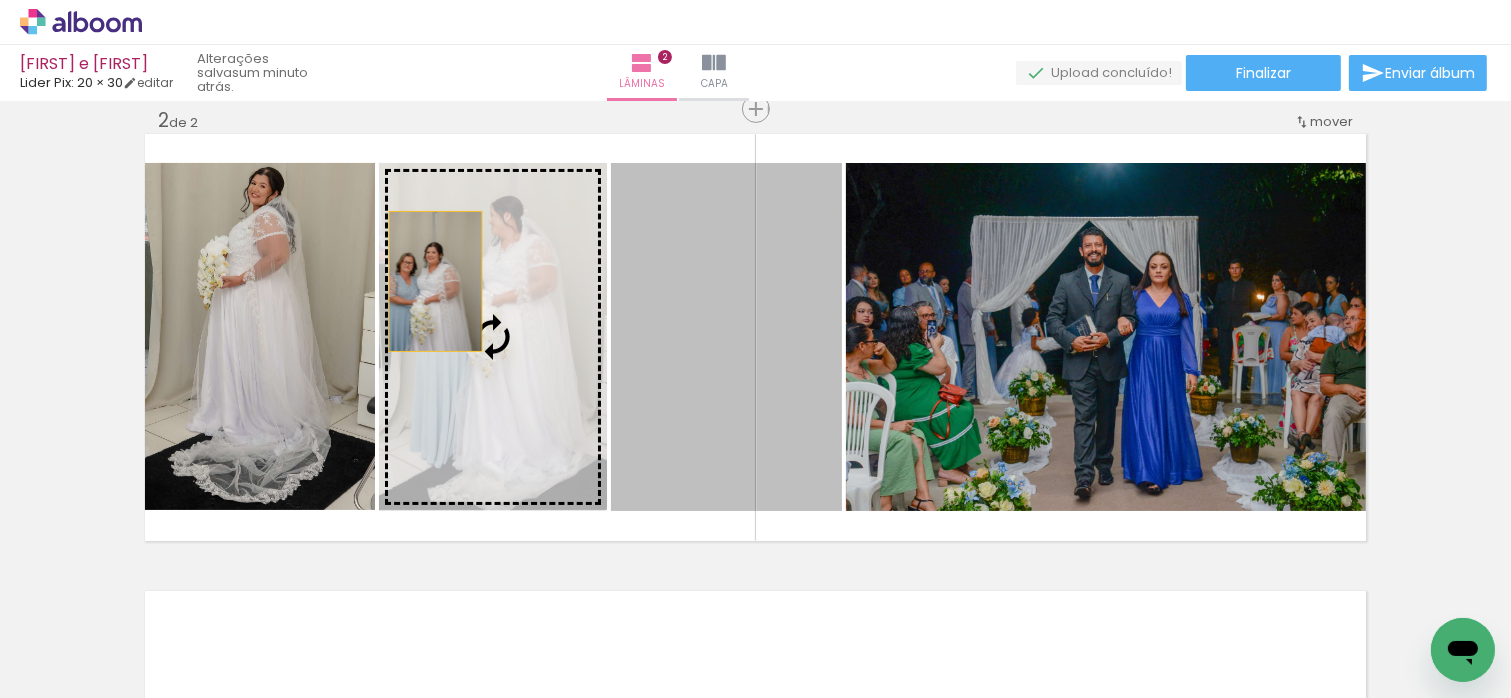 drag, startPoint x: 730, startPoint y: 320, endPoint x: 436, endPoint y: 279, distance: 296.84506 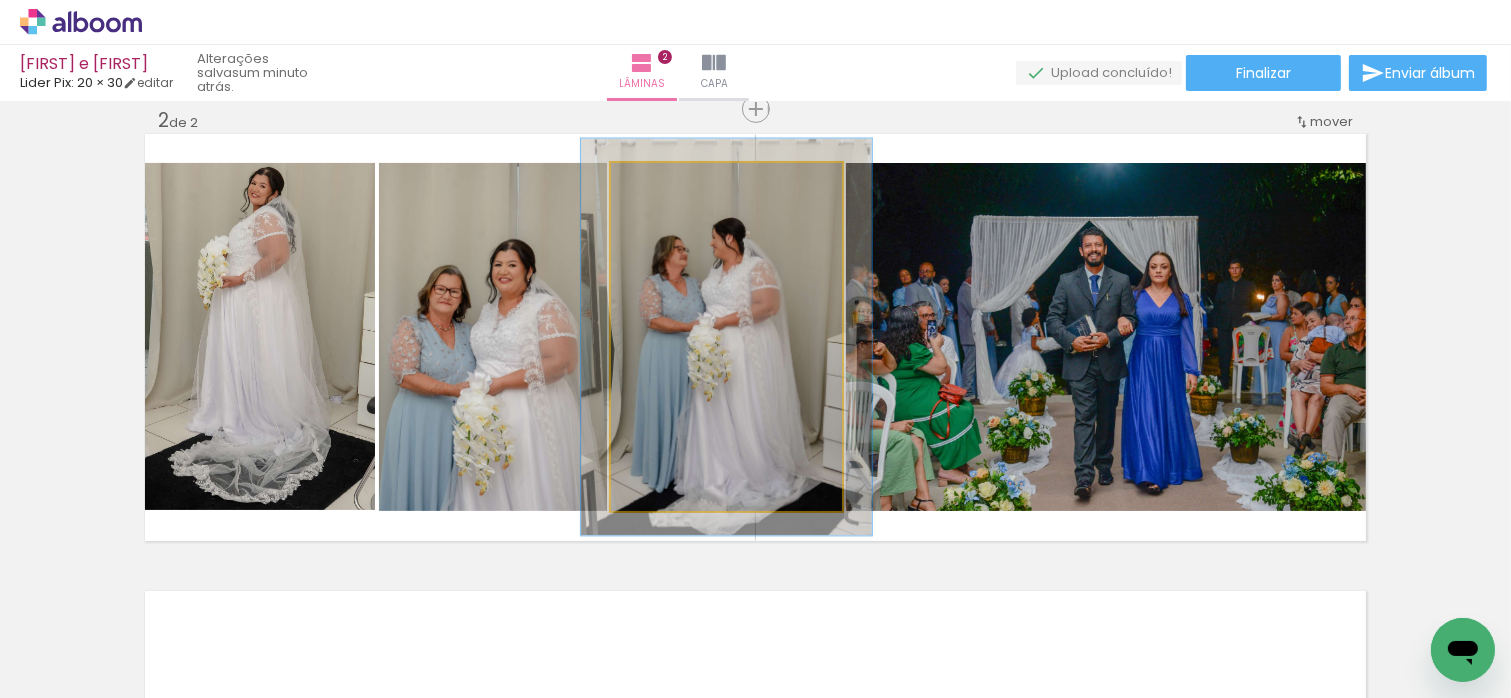 type on "114" 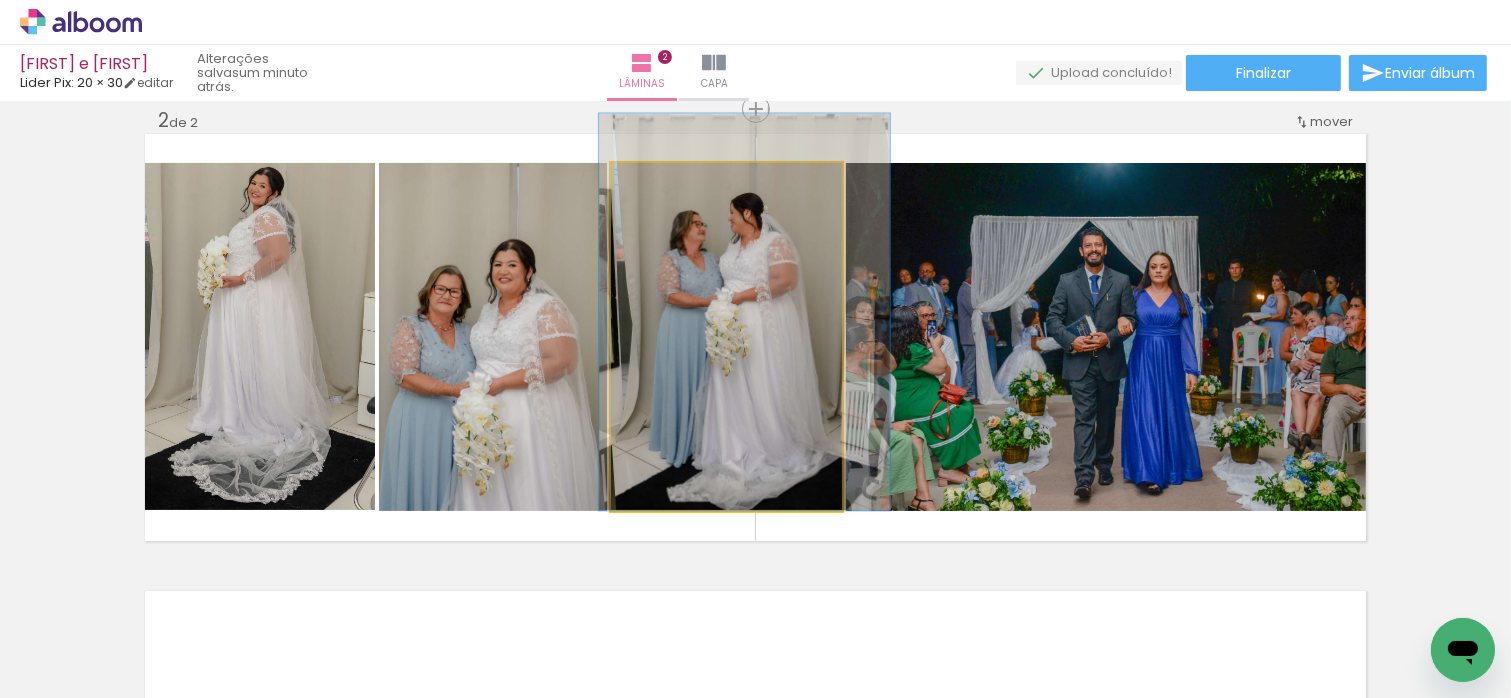 drag, startPoint x: 758, startPoint y: 382, endPoint x: 778, endPoint y: 325, distance: 60.40695 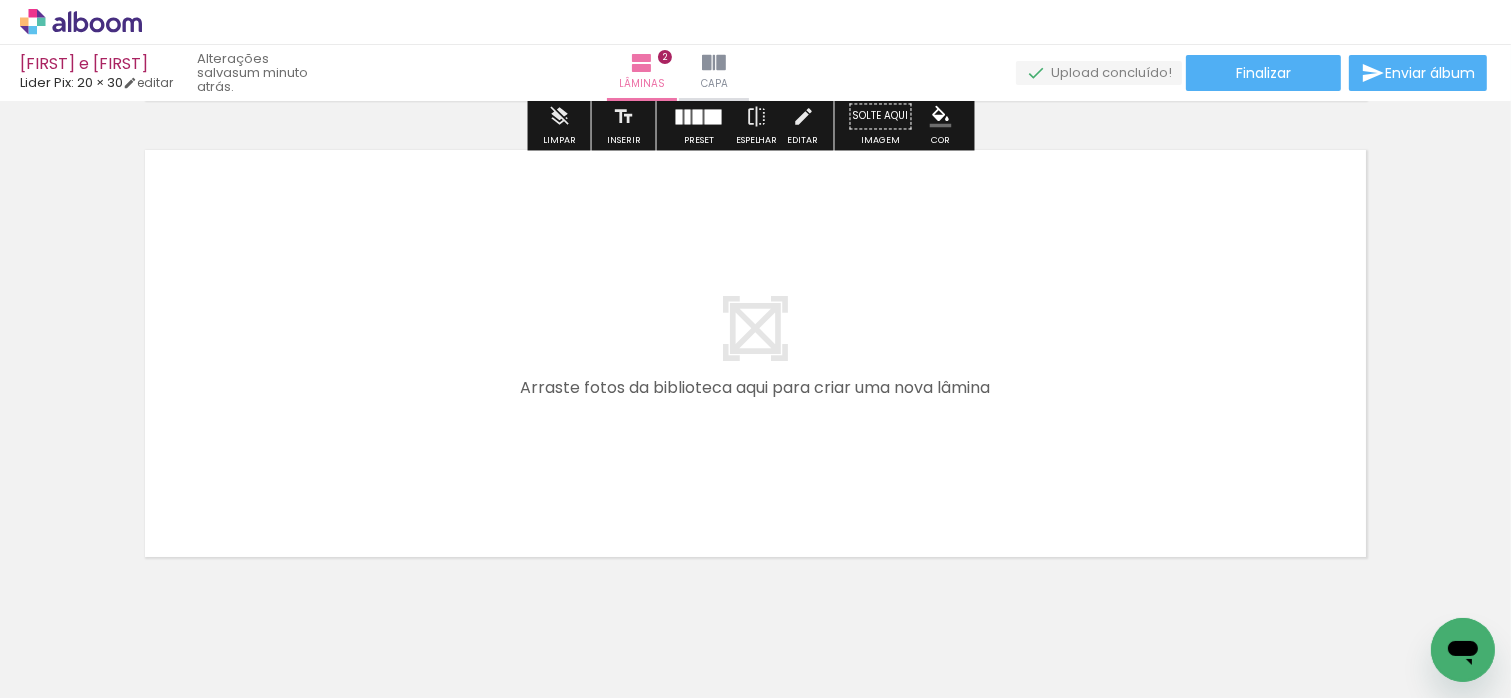 scroll, scrollTop: 977, scrollLeft: 0, axis: vertical 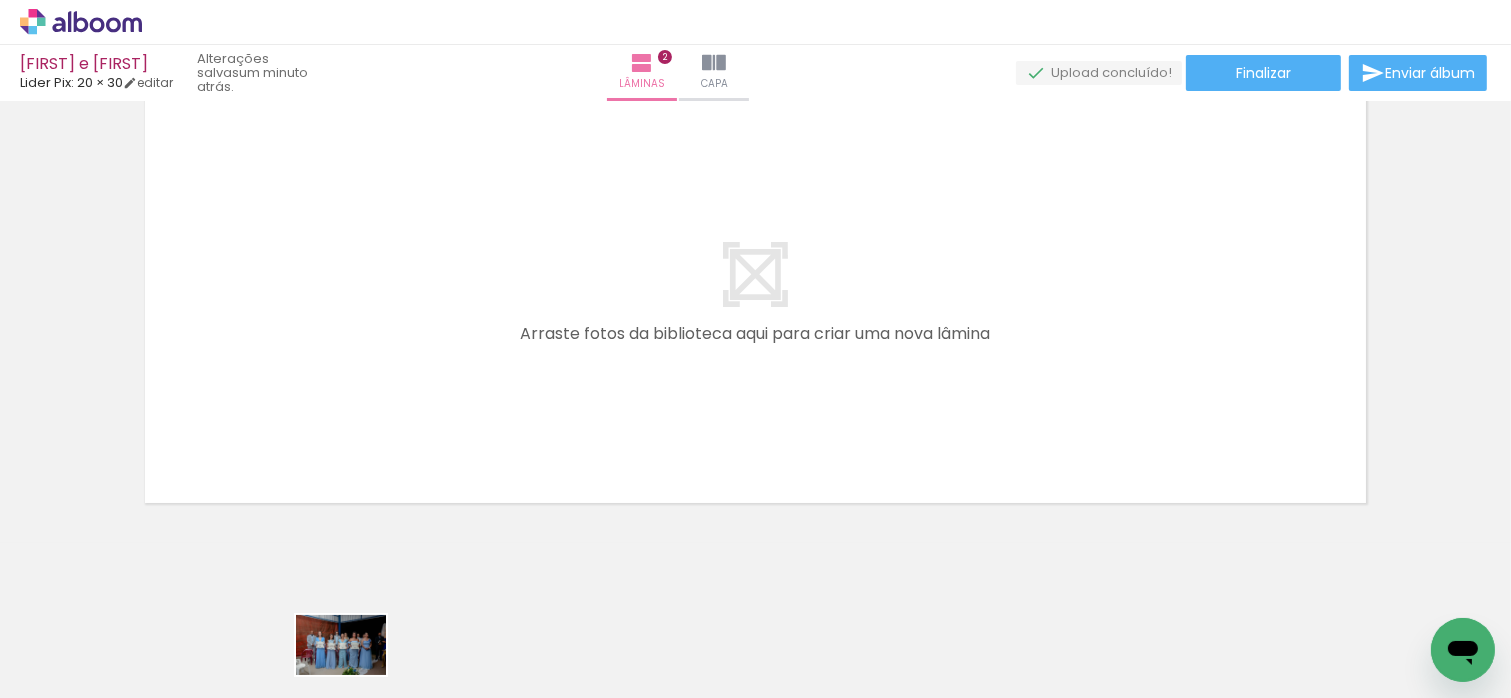 drag, startPoint x: 468, startPoint y: 681, endPoint x: 355, endPoint y: 675, distance: 113.15918 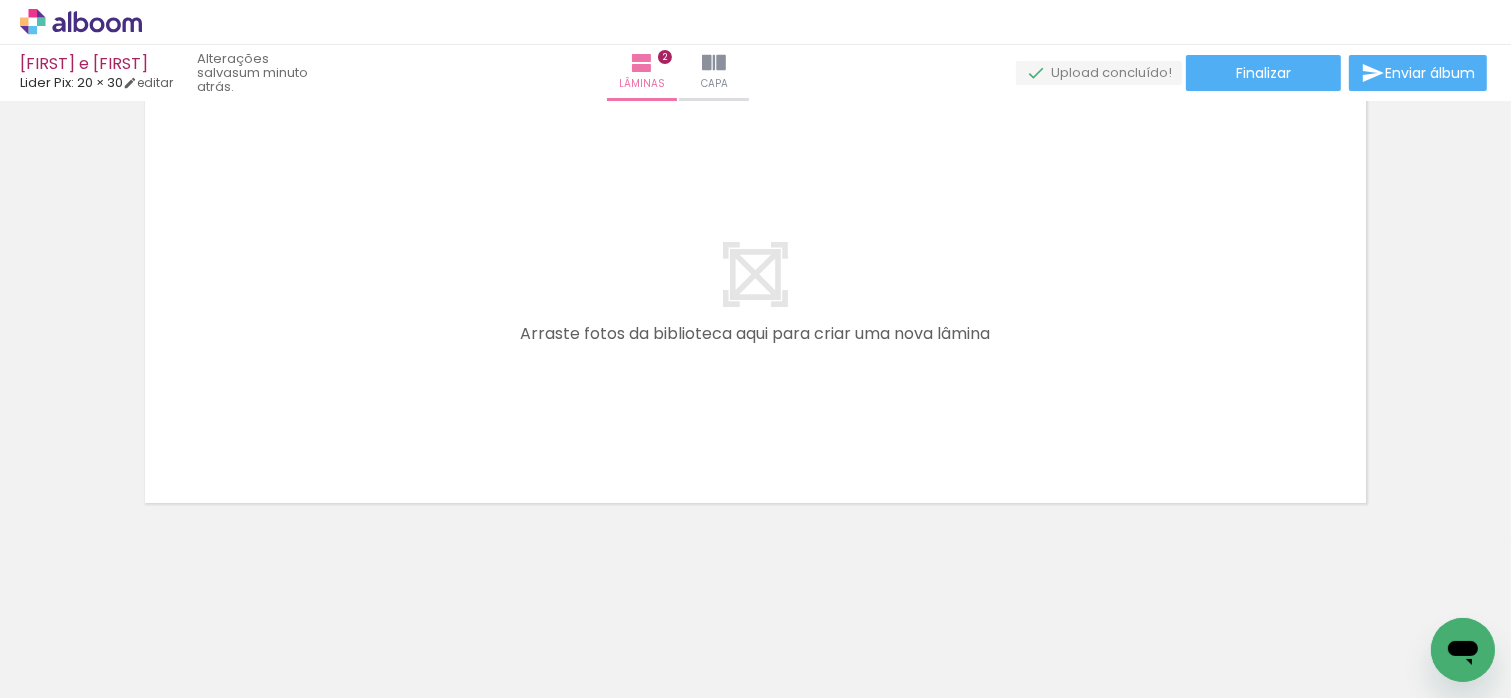 scroll, scrollTop: 0, scrollLeft: 452, axis: horizontal 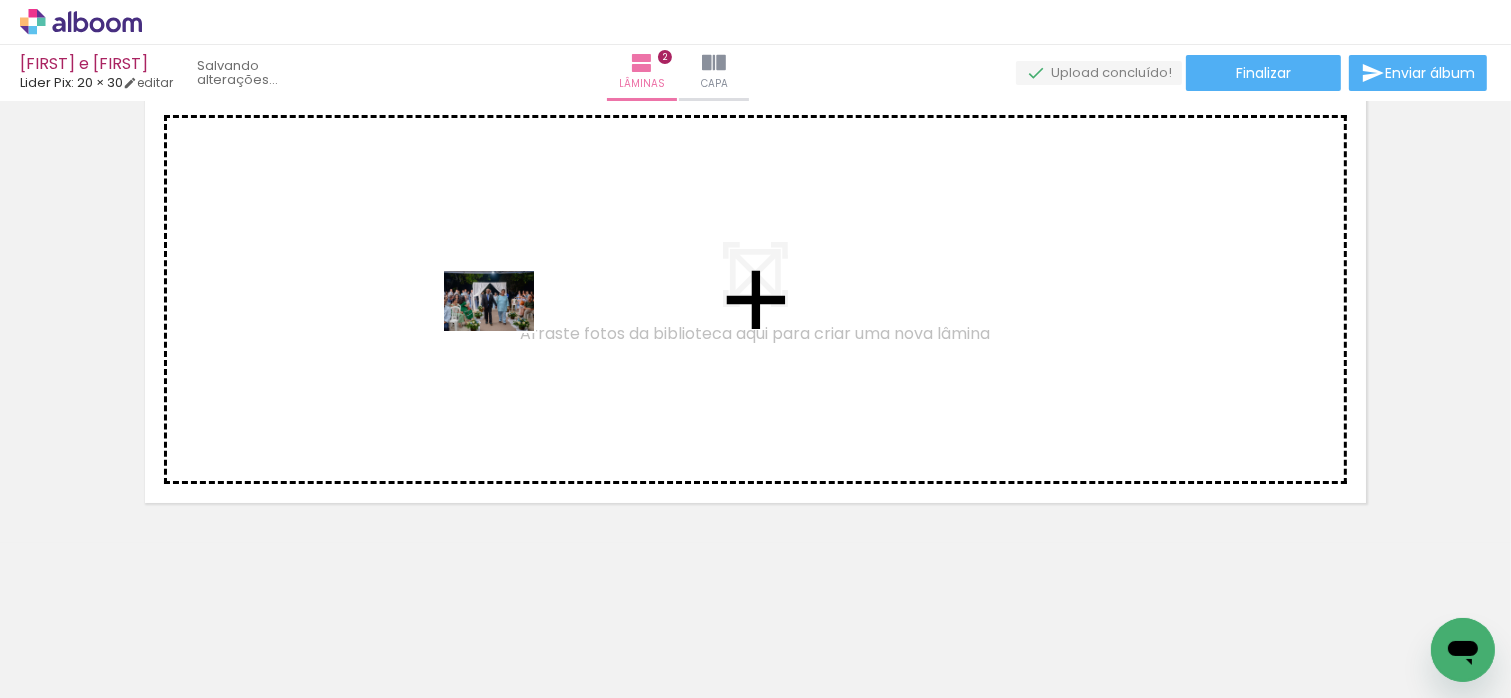 drag, startPoint x: 932, startPoint y: 587, endPoint x: 1162, endPoint y: 572, distance: 230.48862 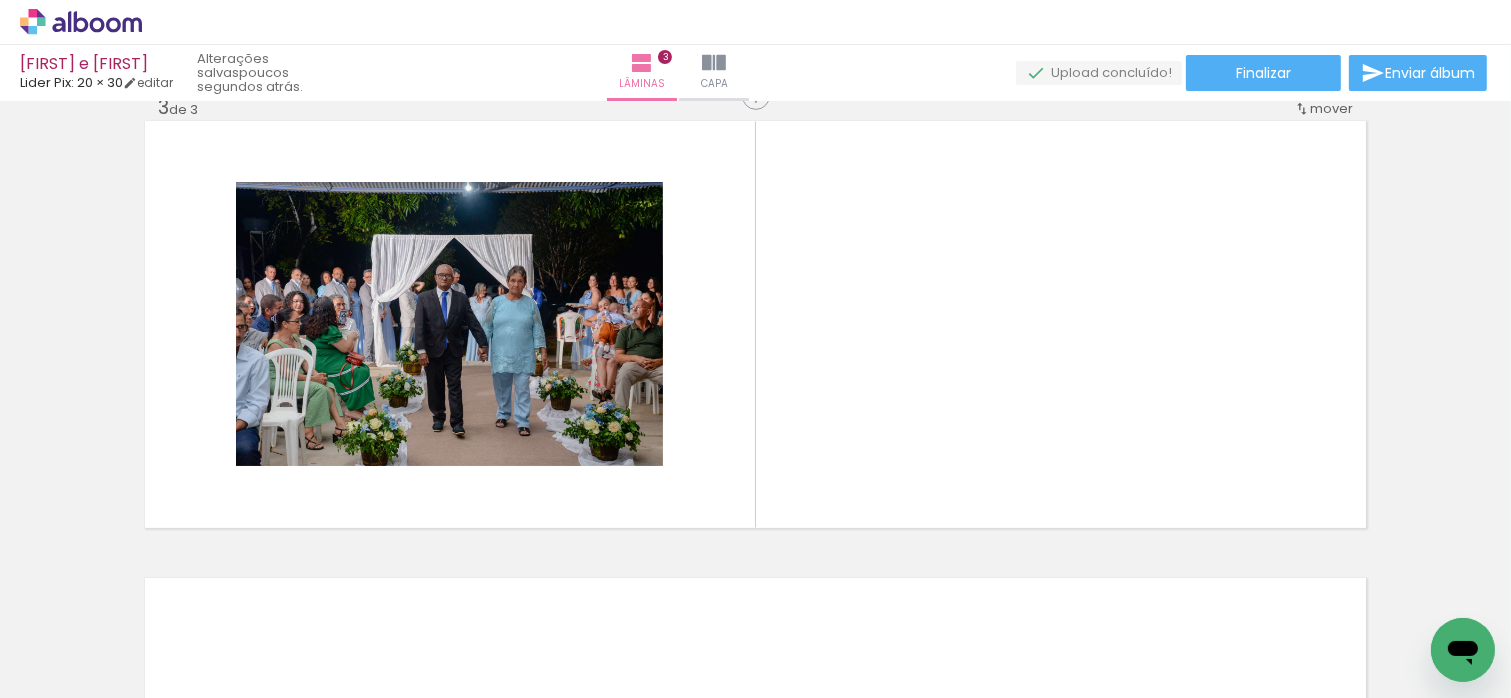 scroll, scrollTop: 940, scrollLeft: 0, axis: vertical 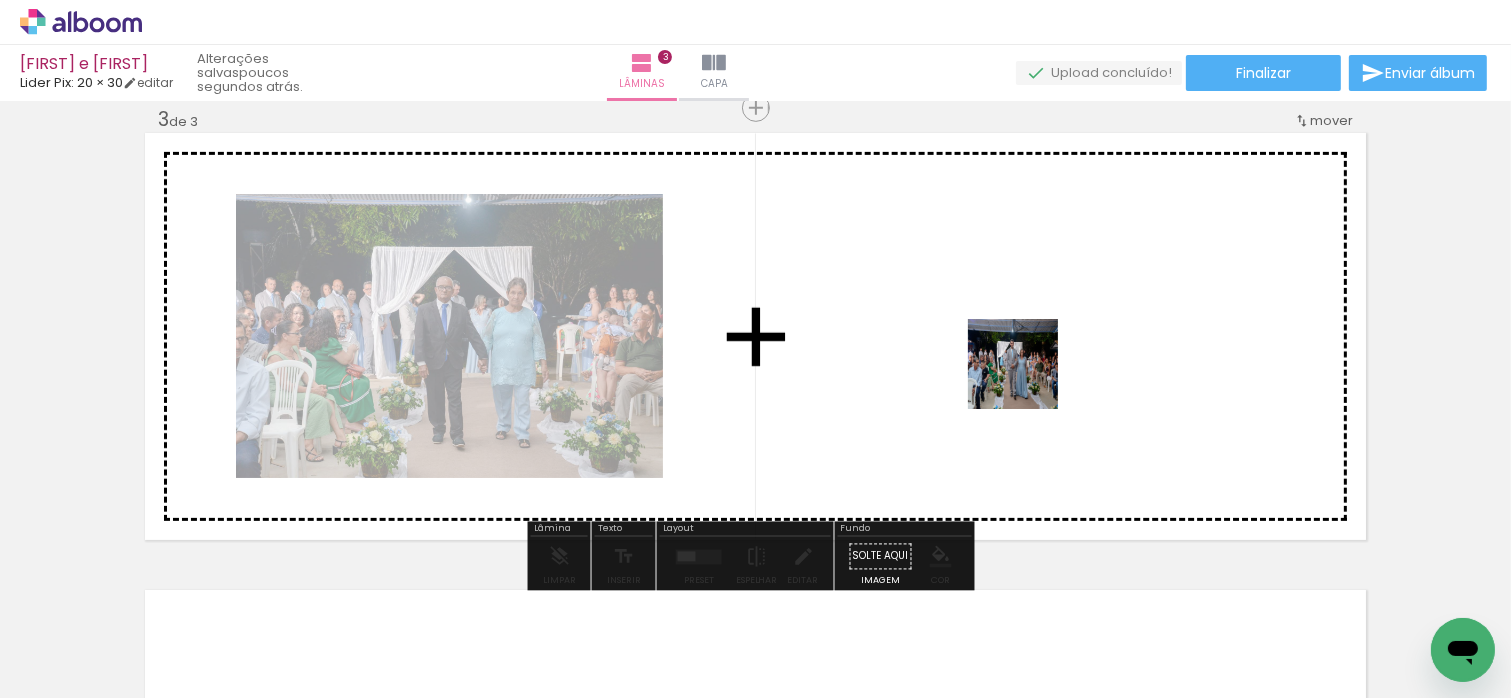 drag, startPoint x: 1104, startPoint y: 644, endPoint x: 1028, endPoint y: 359, distance: 294.95932 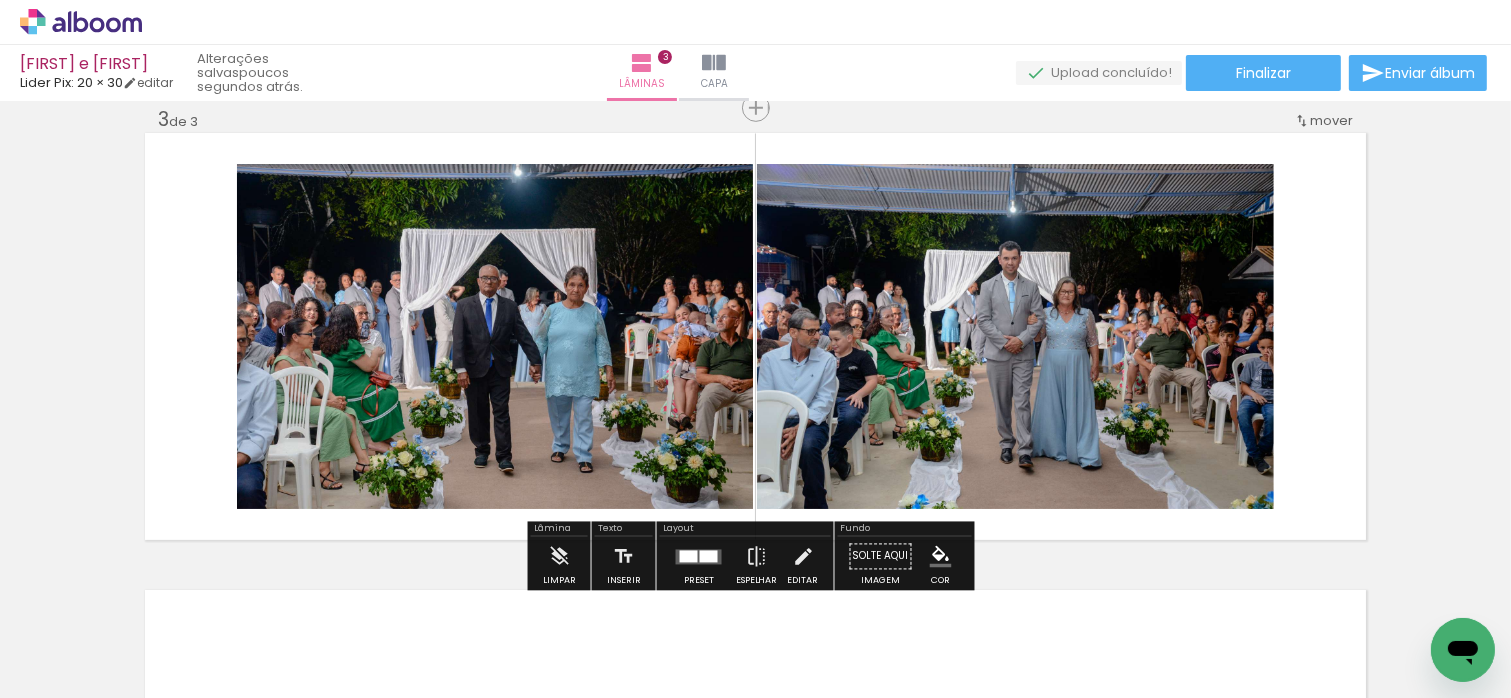 click at bounding box center [709, 556] 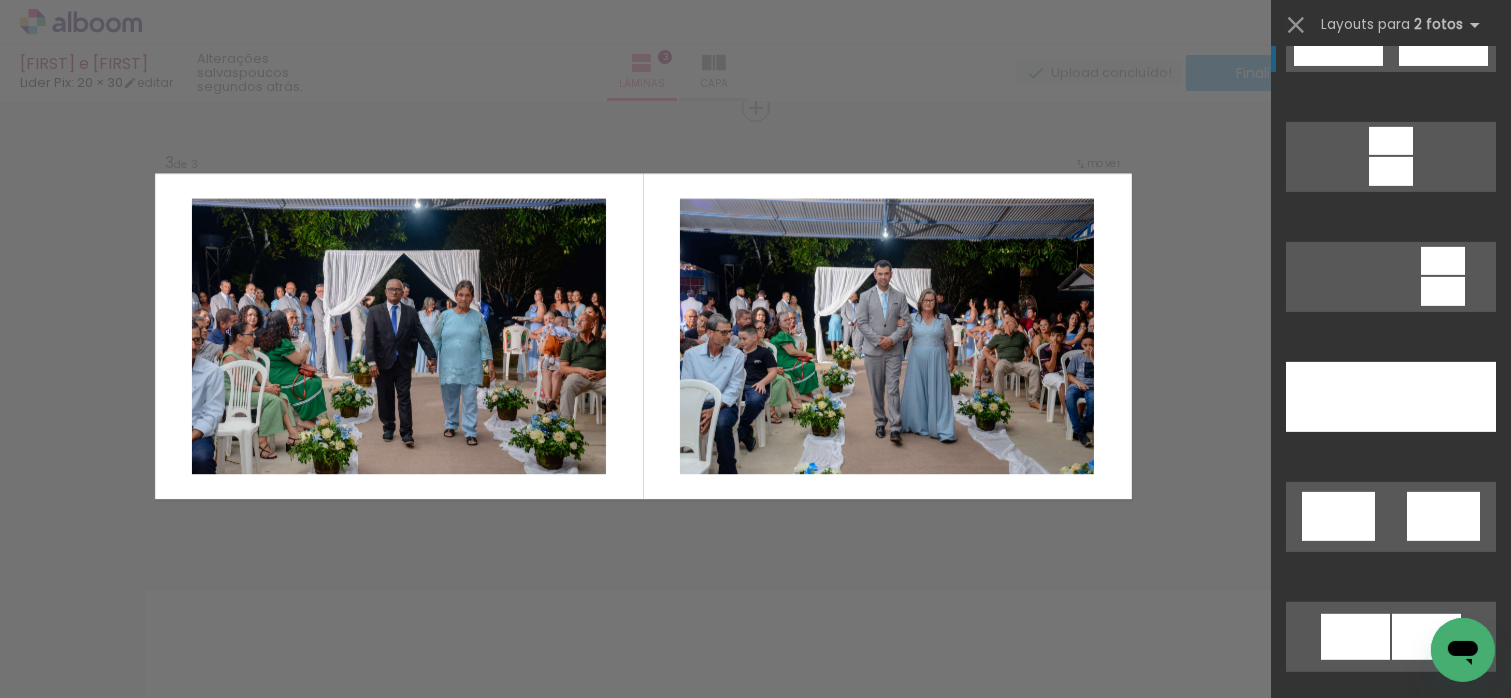 scroll, scrollTop: 900, scrollLeft: 0, axis: vertical 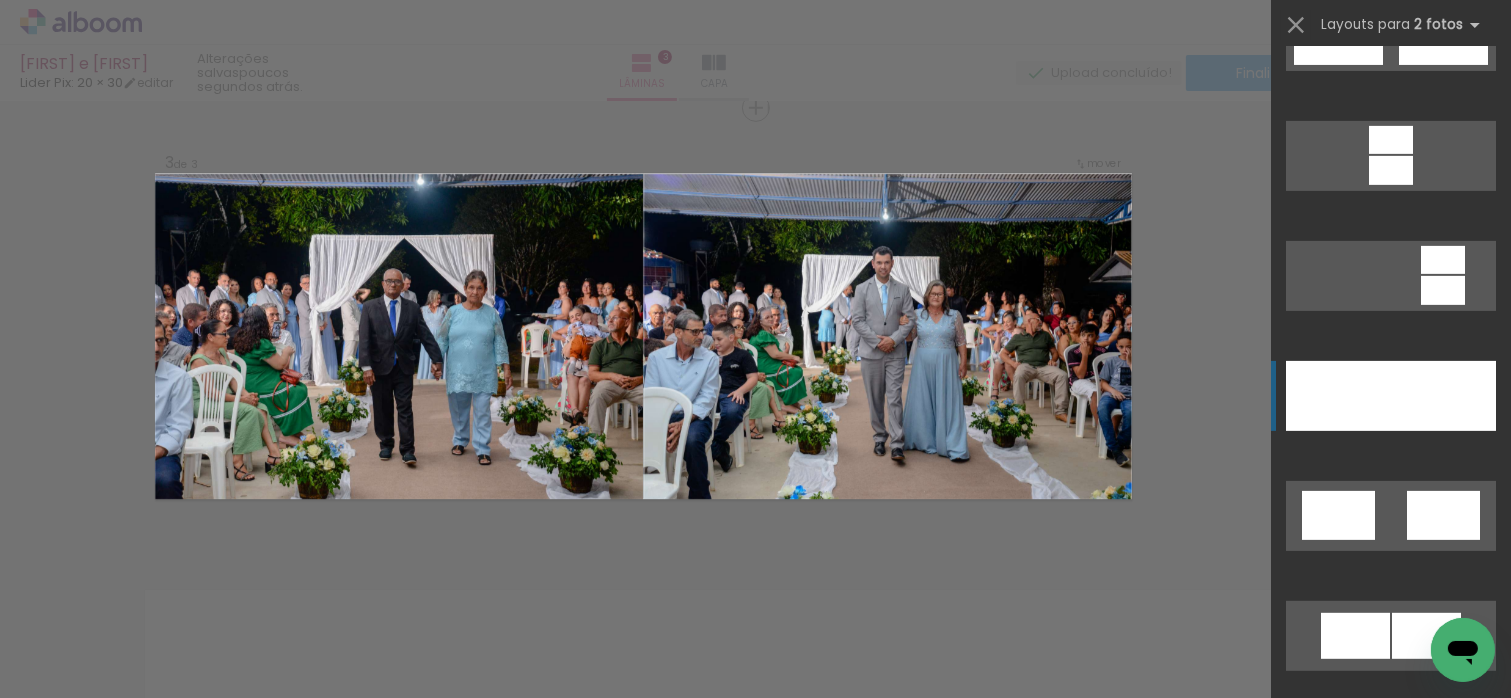 click at bounding box center [1317, -670] 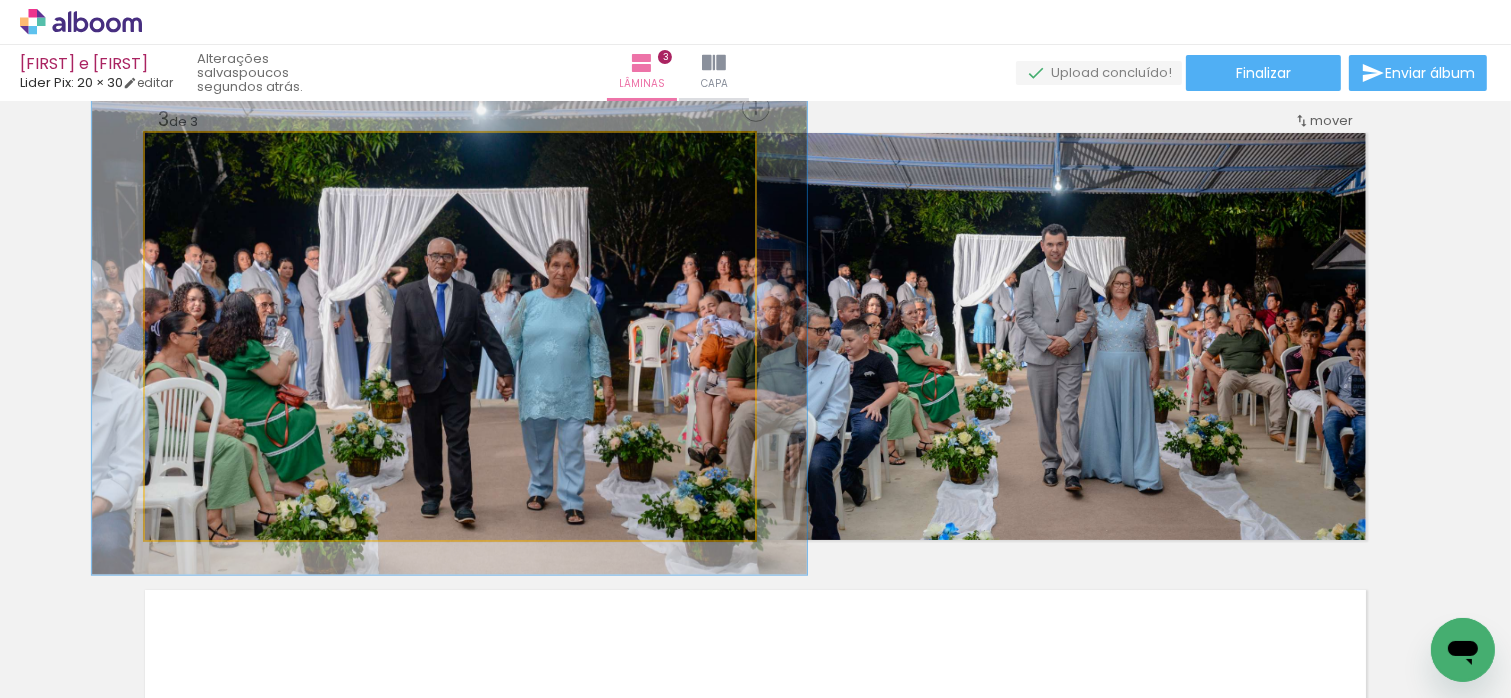 drag, startPoint x: 190, startPoint y: 156, endPoint x: 391, endPoint y: 266, distance: 229.13097 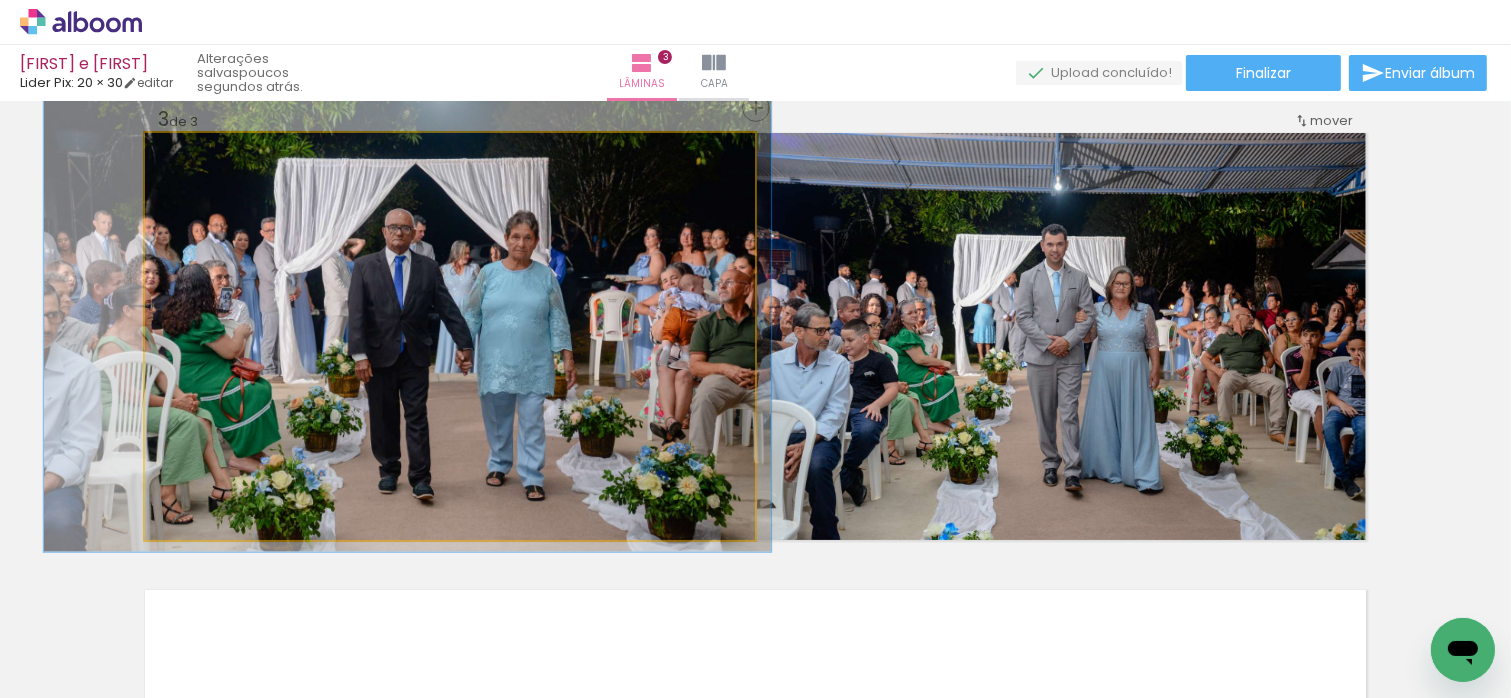 drag, startPoint x: 508, startPoint y: 314, endPoint x: 461, endPoint y: 283, distance: 56.302753 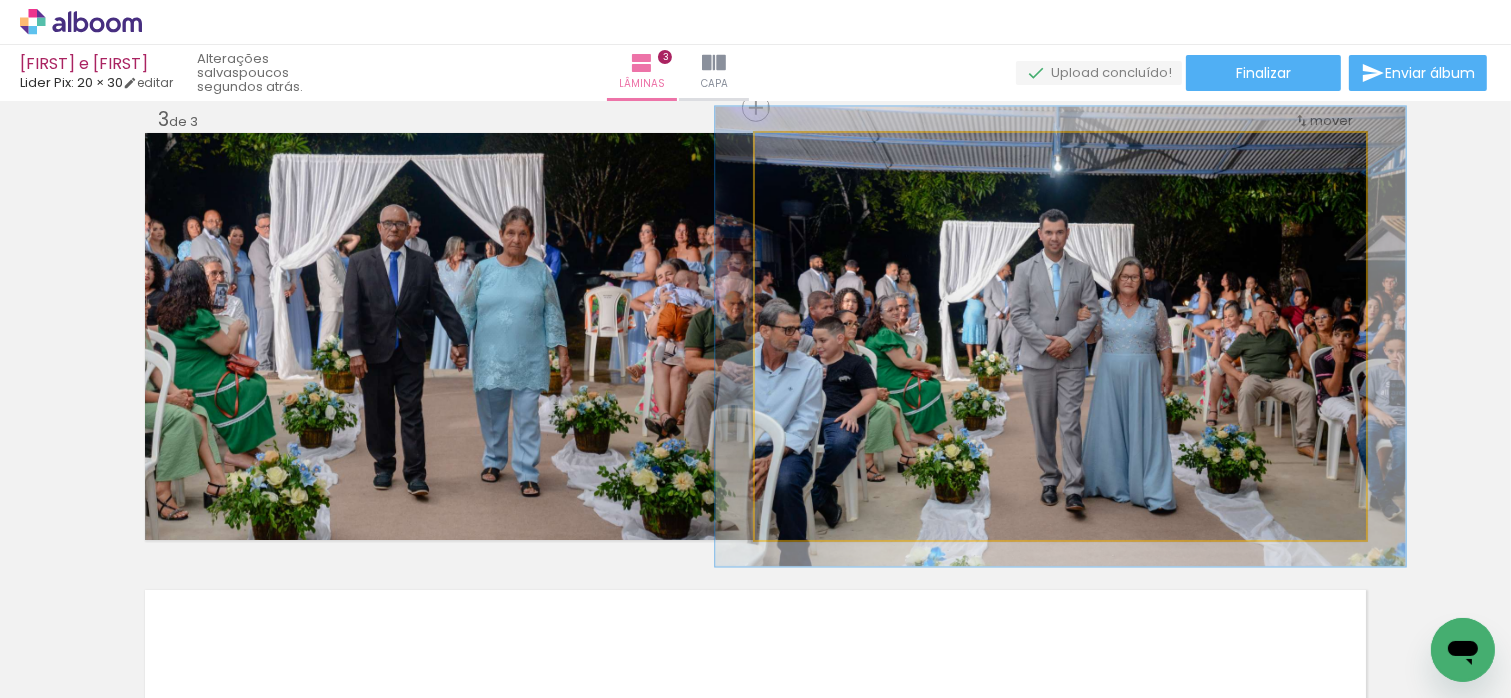 type on "113" 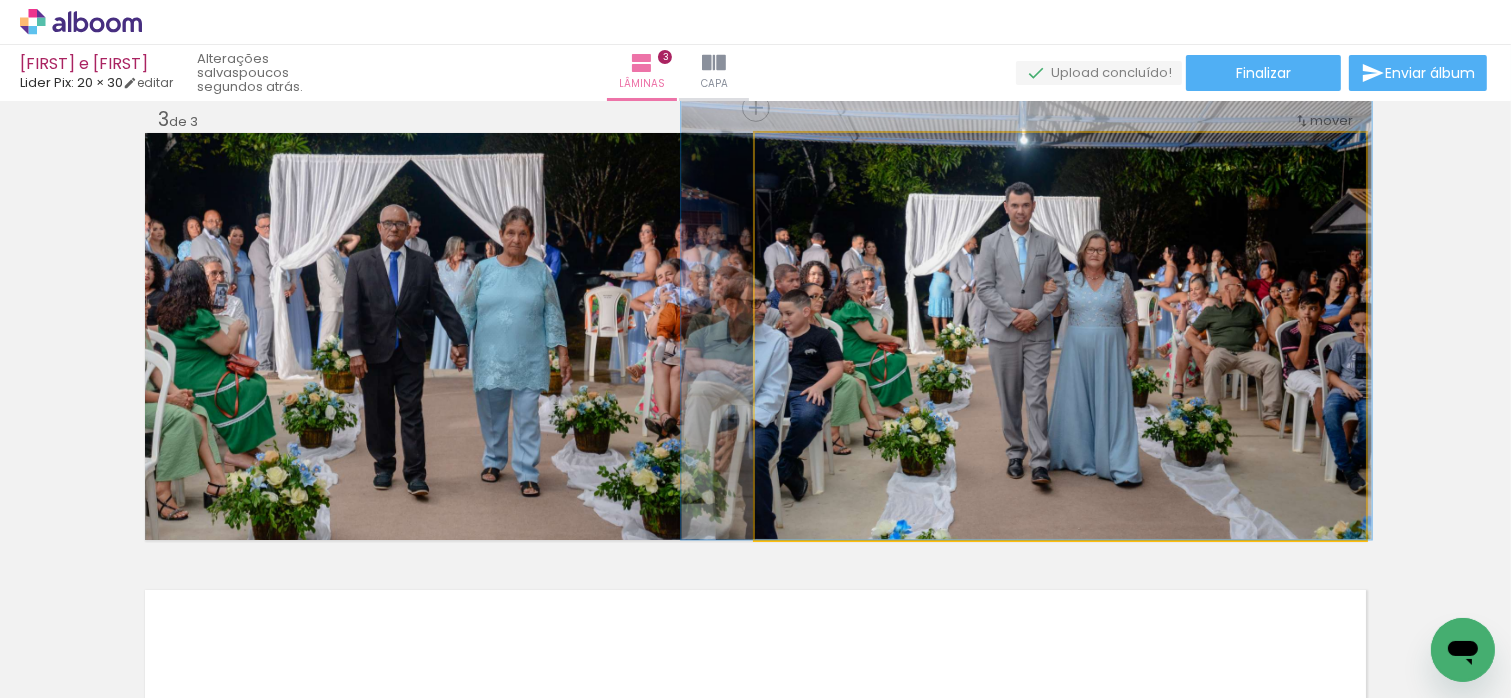 drag, startPoint x: 1112, startPoint y: 374, endPoint x: 1084, endPoint y: 338, distance: 45.607018 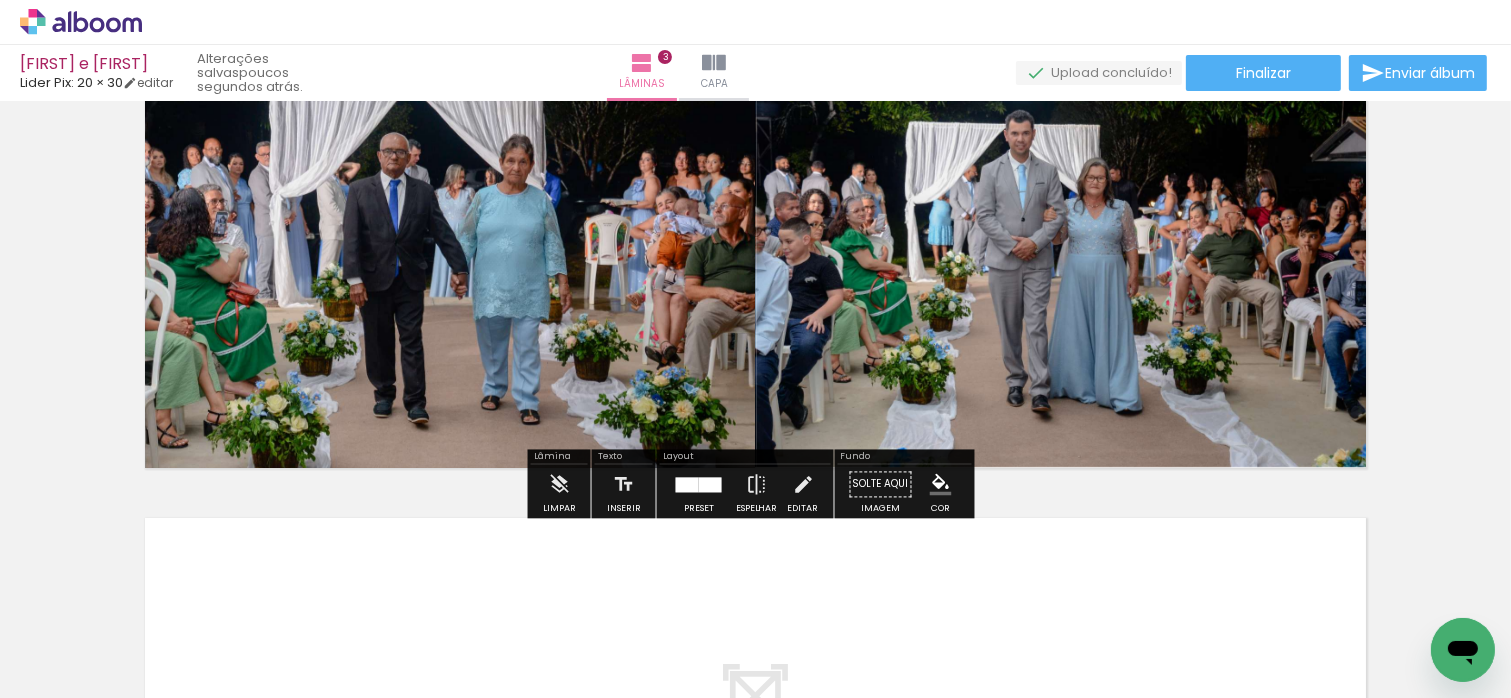 scroll, scrollTop: 1434, scrollLeft: 0, axis: vertical 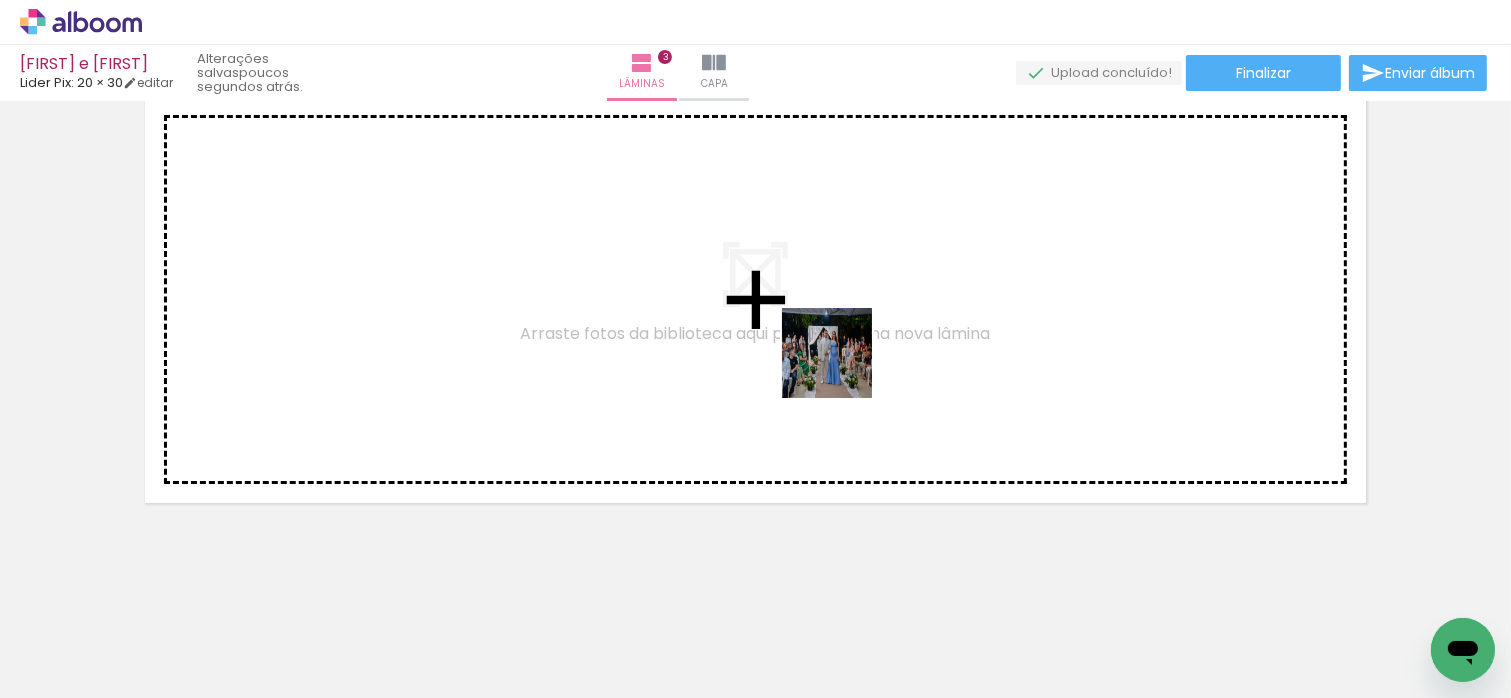 drag, startPoint x: 1212, startPoint y: 628, endPoint x: 1303, endPoint y: 613, distance: 92.22798 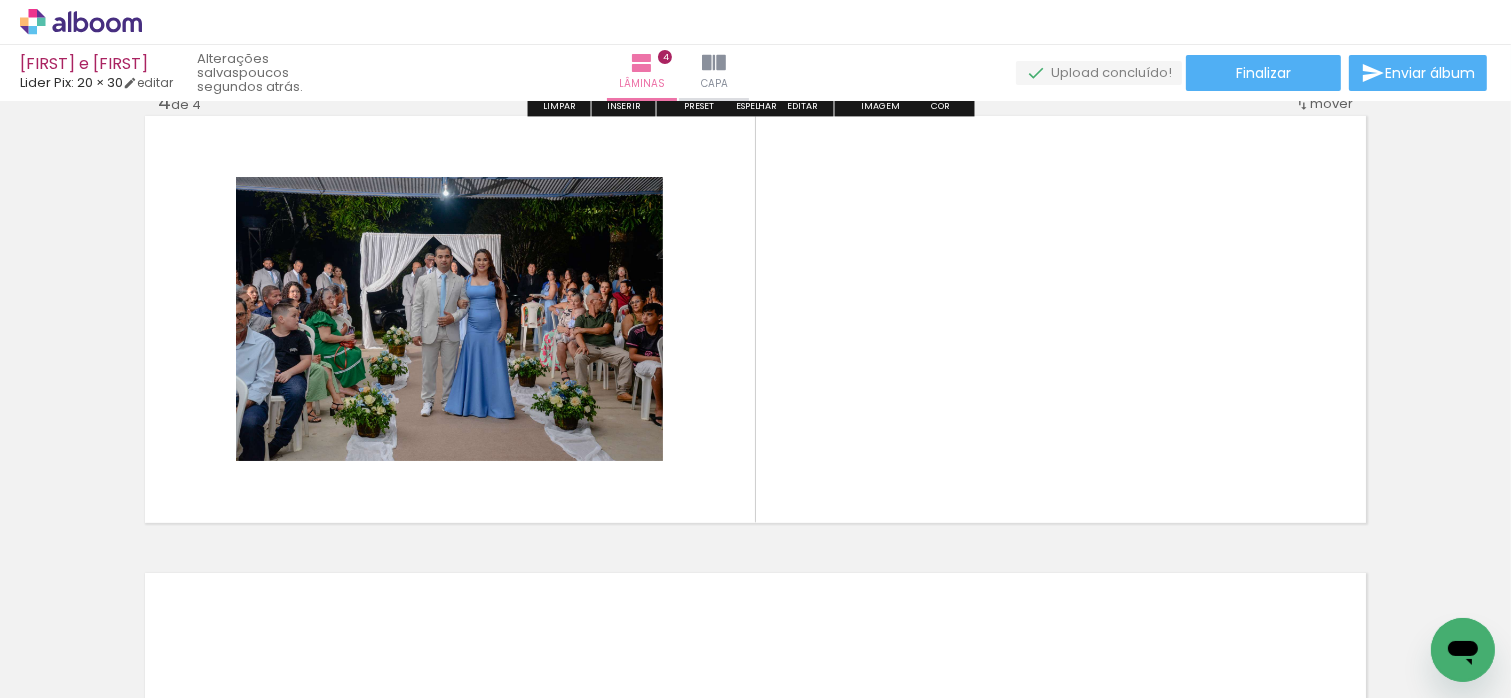 scroll, scrollTop: 1396, scrollLeft: 0, axis: vertical 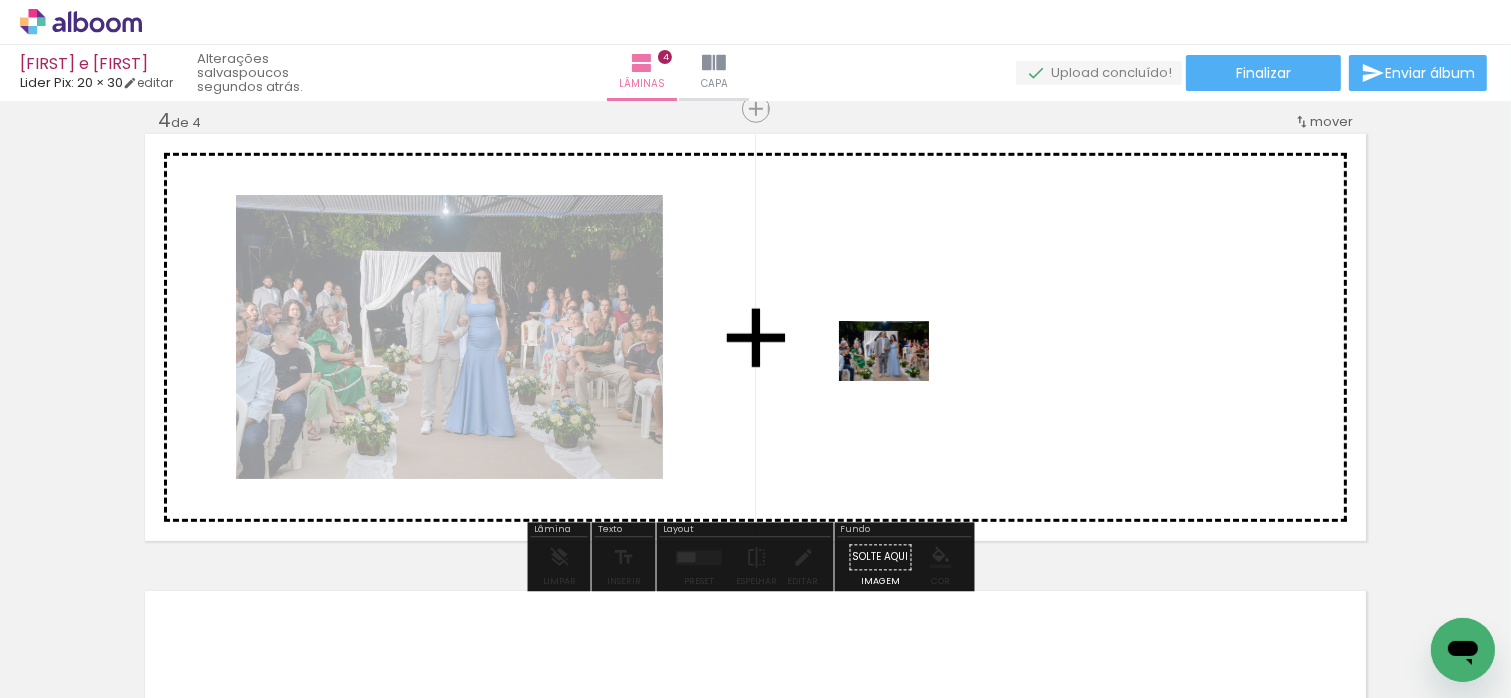drag, startPoint x: 1329, startPoint y: 639, endPoint x: 1201, endPoint y: 511, distance: 181.01933 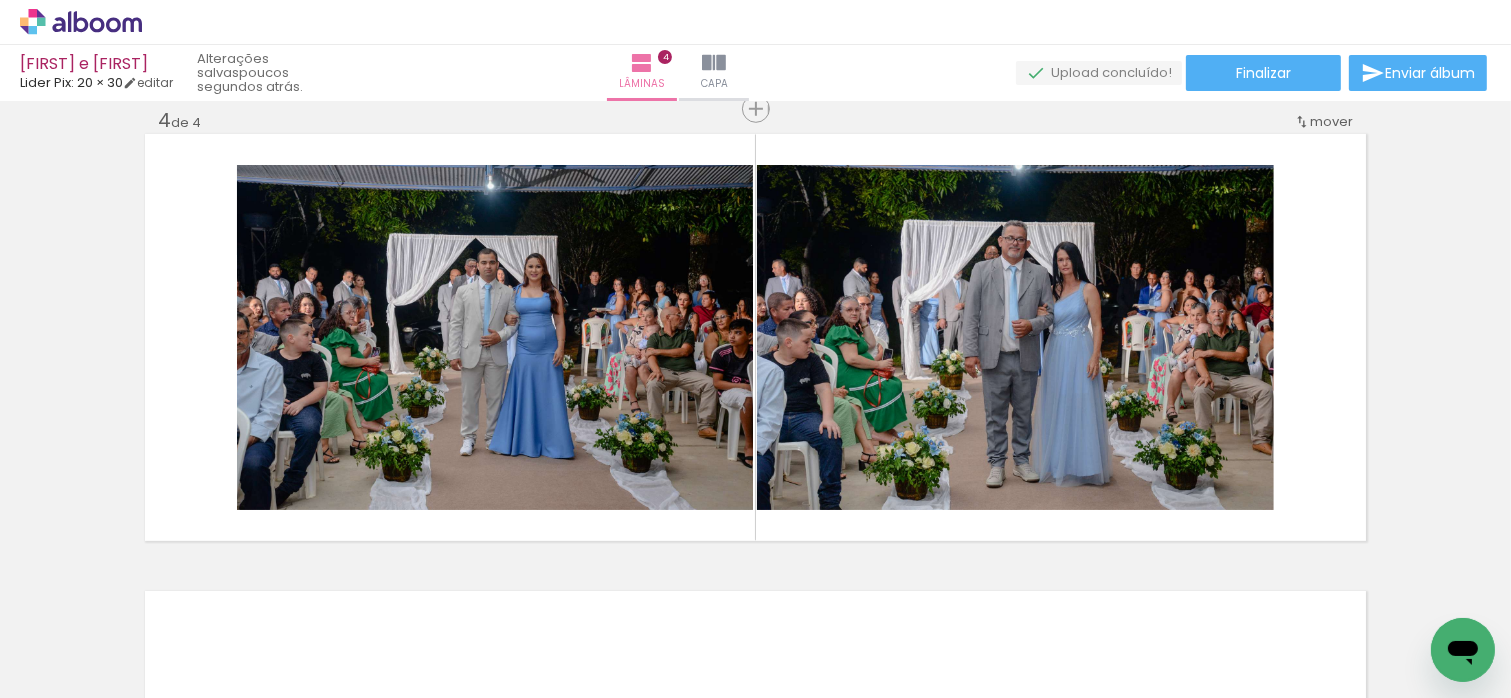 scroll, scrollTop: 0, scrollLeft: 3499, axis: horizontal 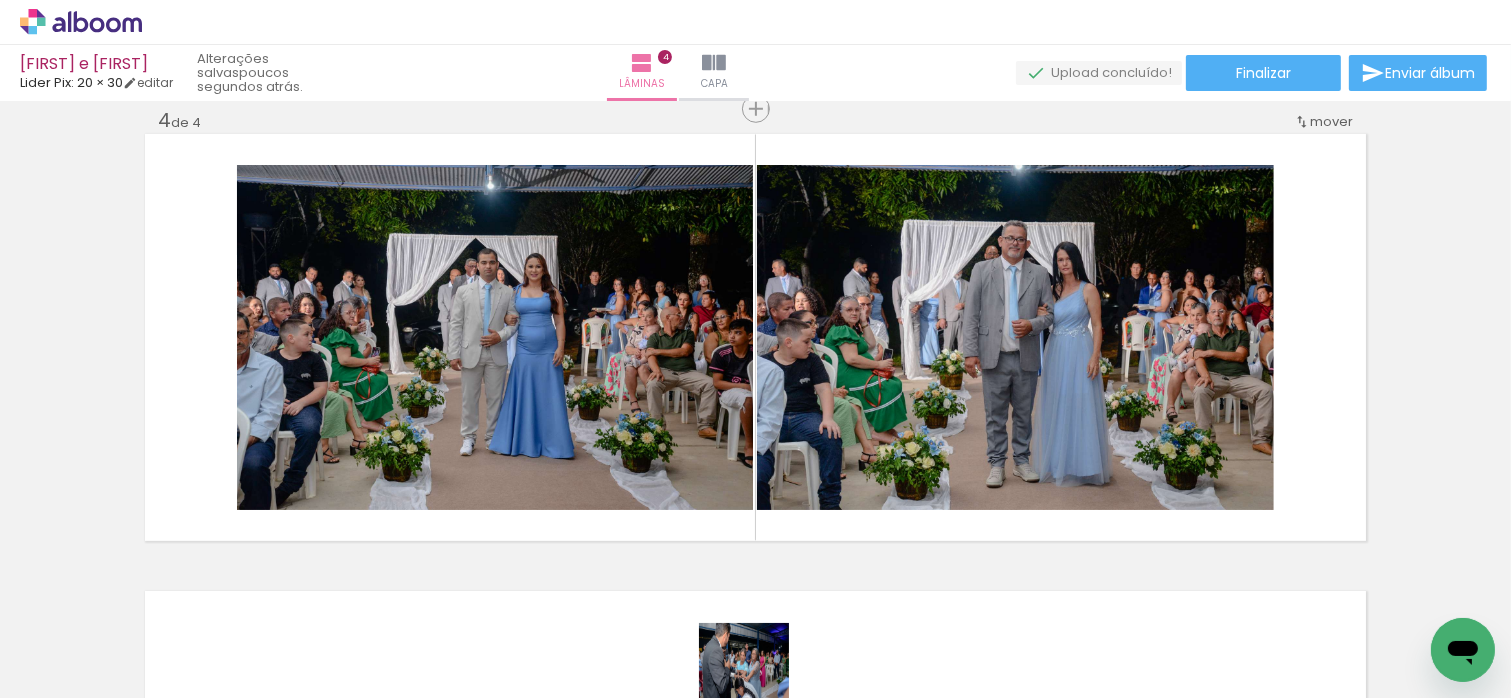 drag, startPoint x: 819, startPoint y: 681, endPoint x: 753, endPoint y: 683, distance: 66.0303 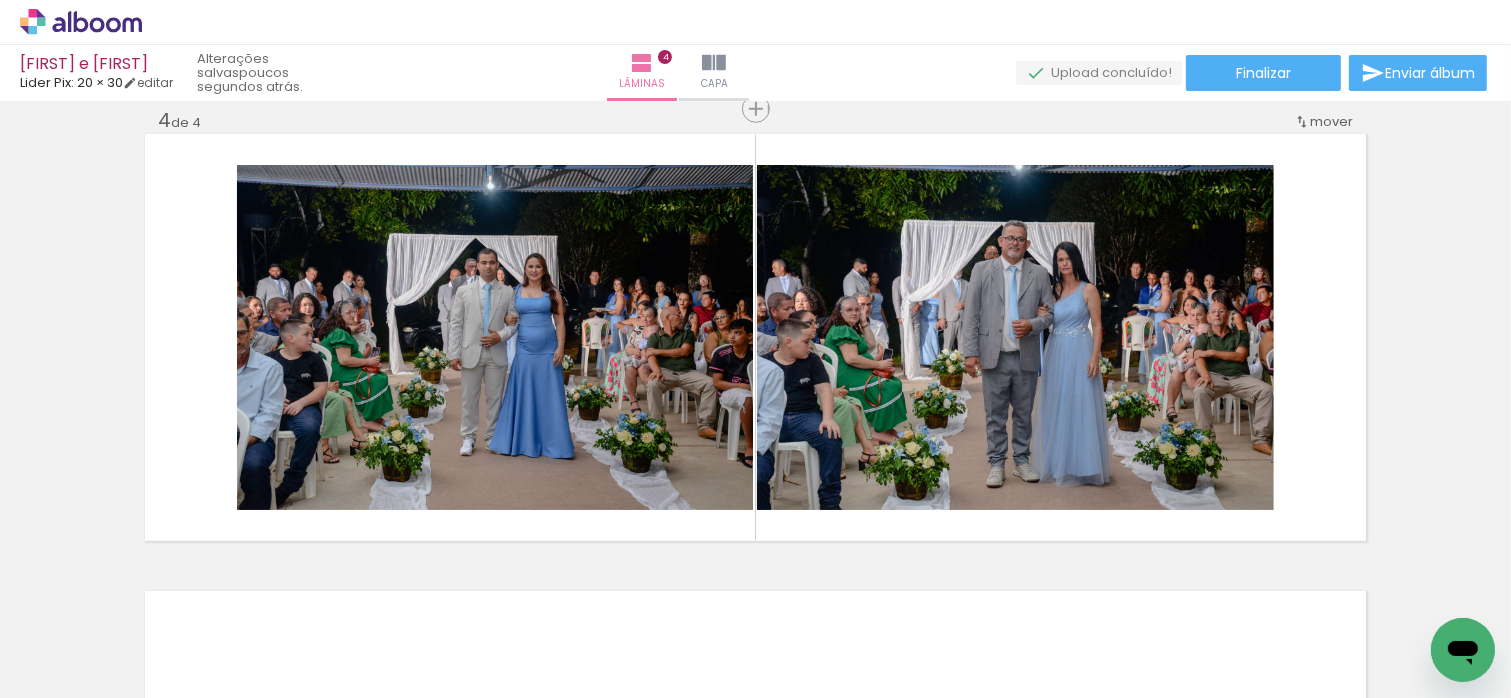 scroll, scrollTop: 0, scrollLeft: 1244, axis: horizontal 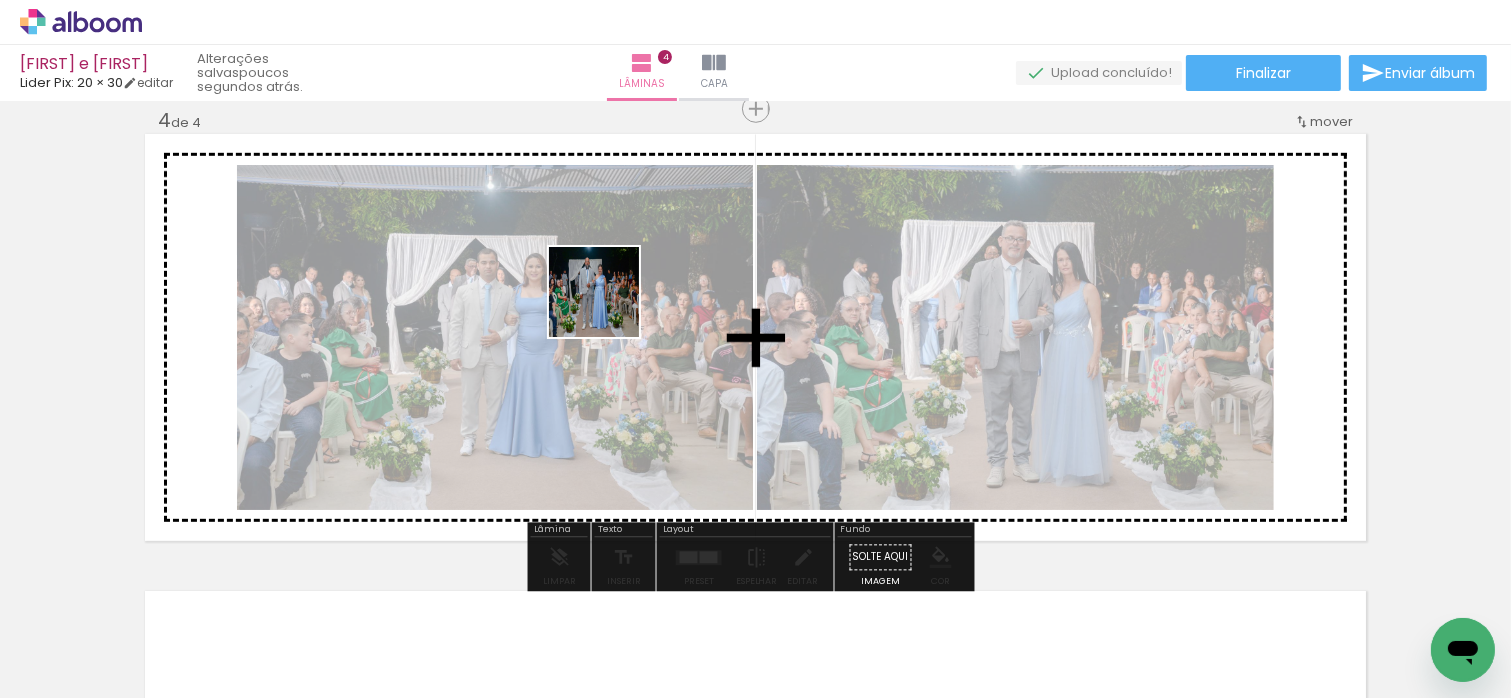 drag, startPoint x: 648, startPoint y: 639, endPoint x: 768, endPoint y: 481, distance: 198.40363 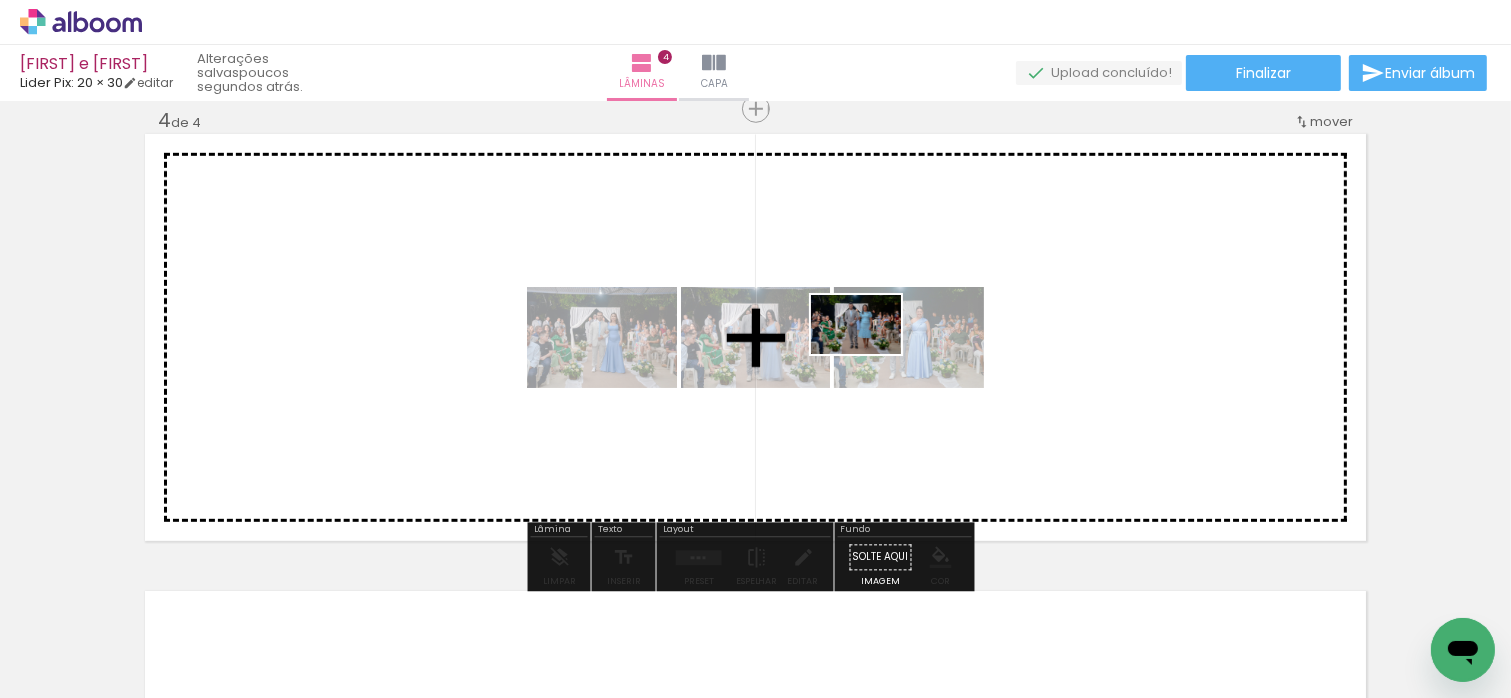drag, startPoint x: 770, startPoint y: 638, endPoint x: 836, endPoint y: 523, distance: 132.59337 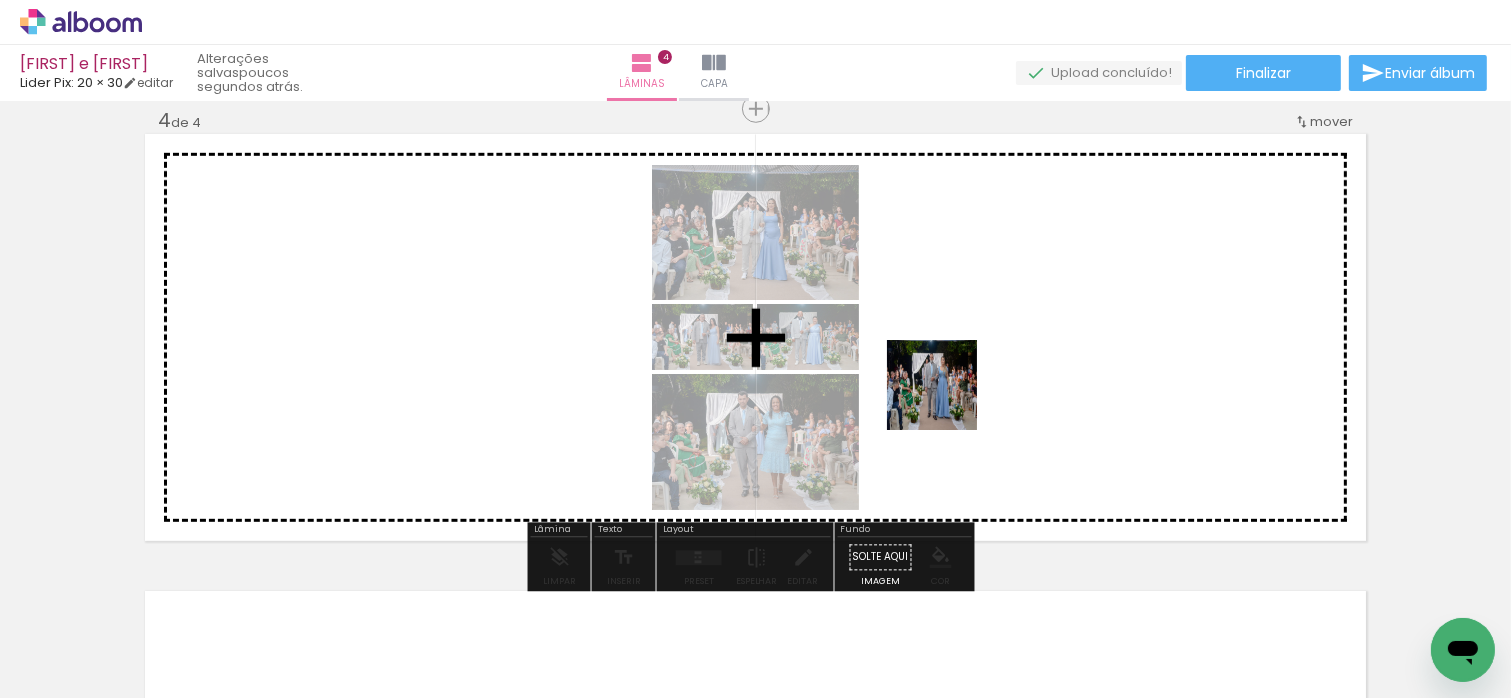 drag, startPoint x: 893, startPoint y: 611, endPoint x: 984, endPoint y: 540, distance: 115.42097 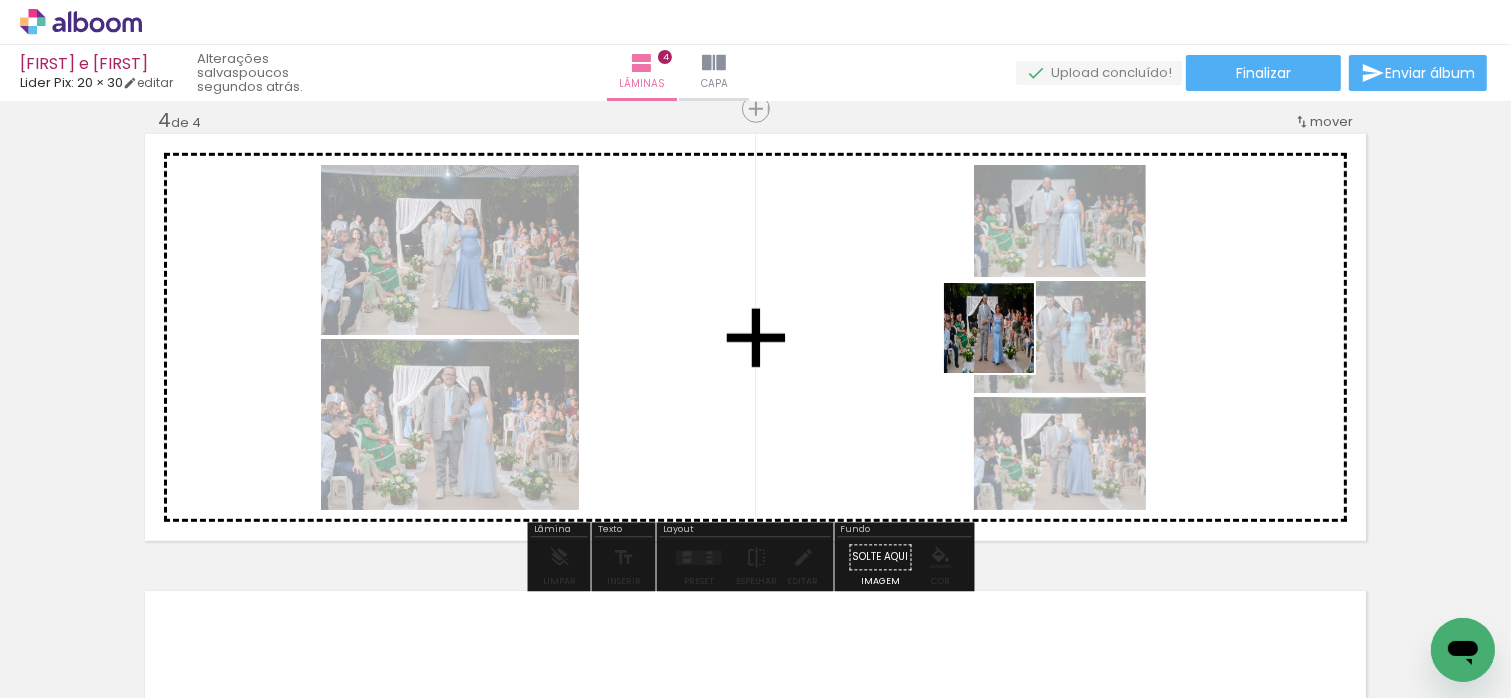 drag, startPoint x: 1000, startPoint y: 636, endPoint x: 827, endPoint y: 535, distance: 200.32474 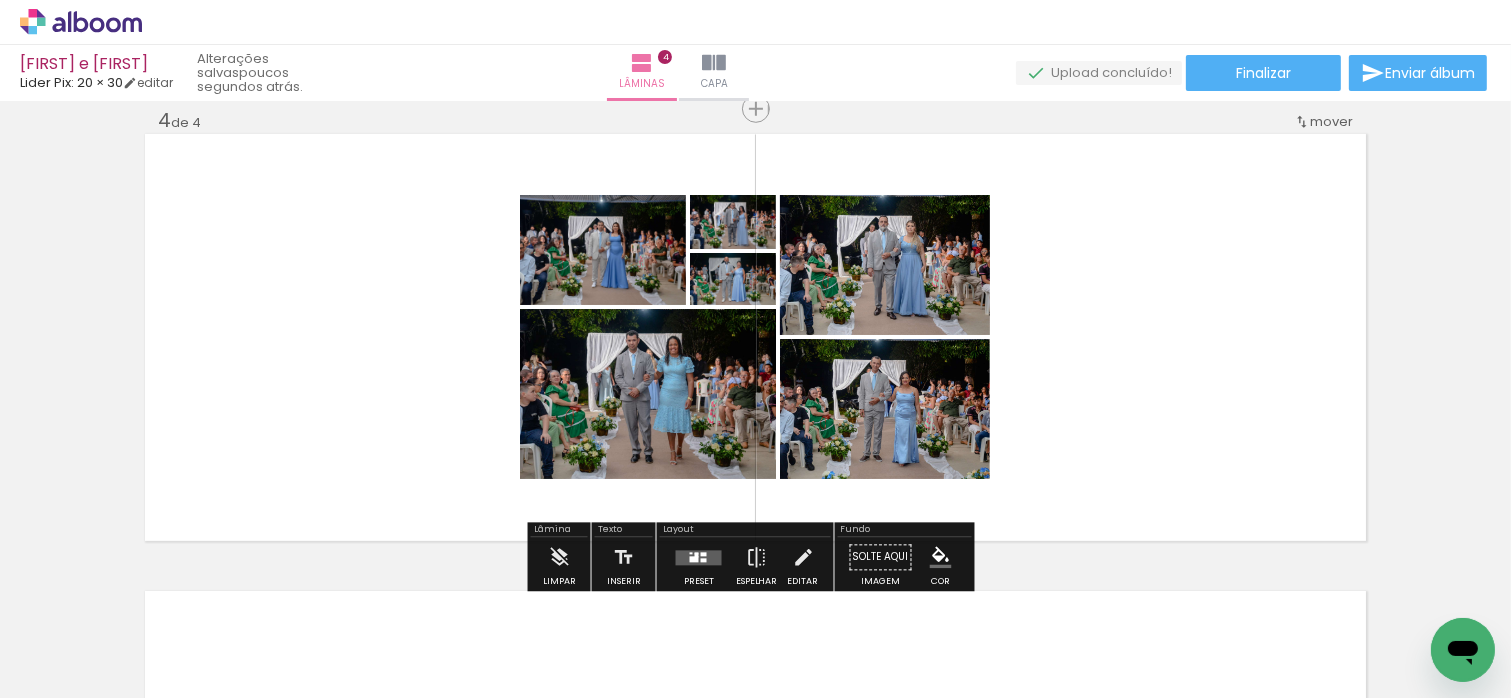 drag, startPoint x: 700, startPoint y: 549, endPoint x: 1472, endPoint y: 470, distance: 776.03156 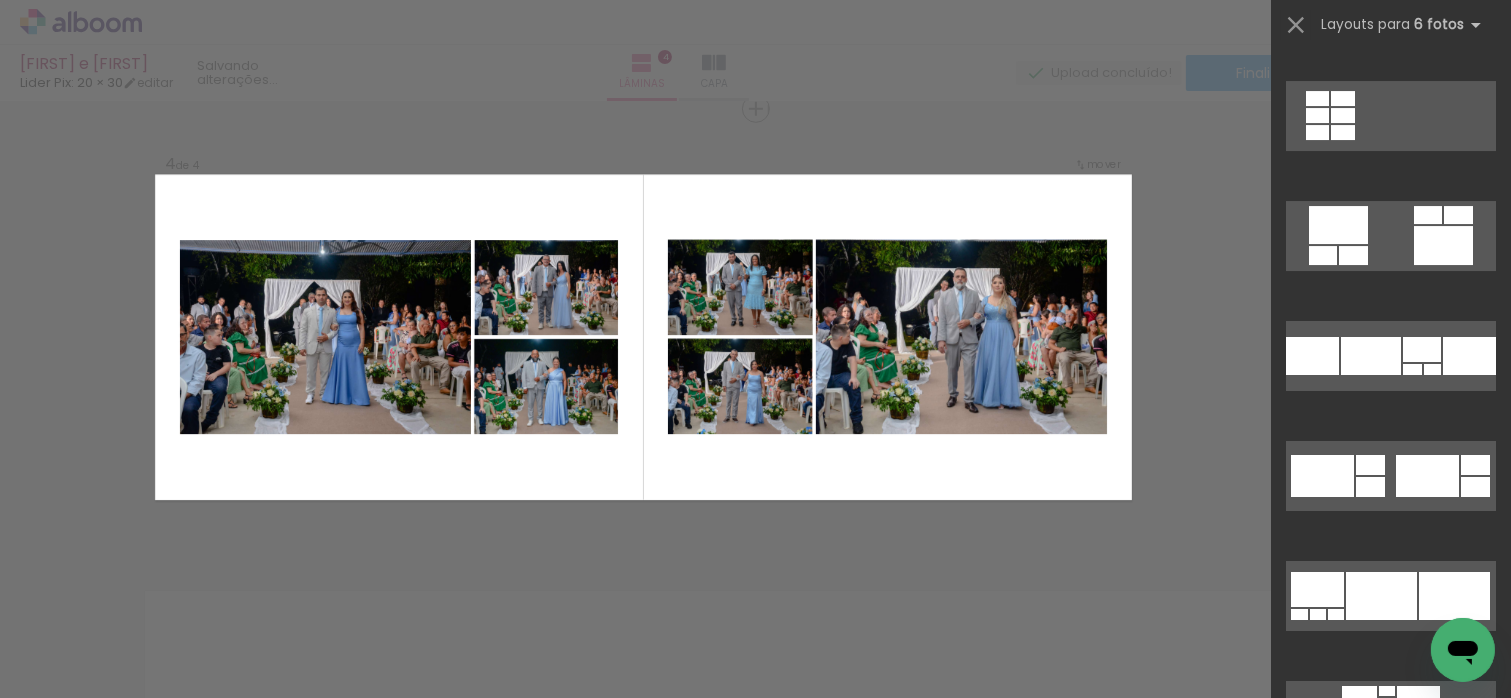 scroll, scrollTop: 7800, scrollLeft: 0, axis: vertical 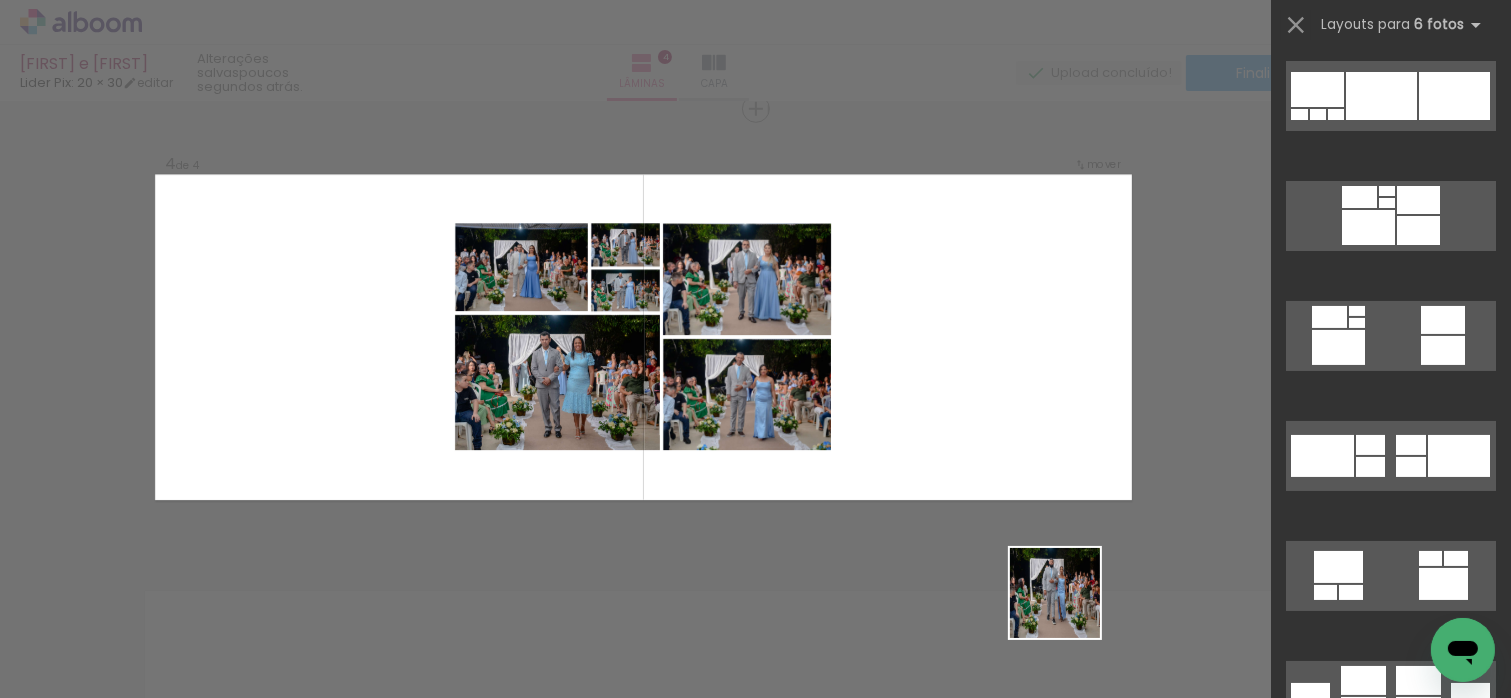 drag, startPoint x: 1070, startPoint y: 608, endPoint x: 1197, endPoint y: 655, distance: 135.41788 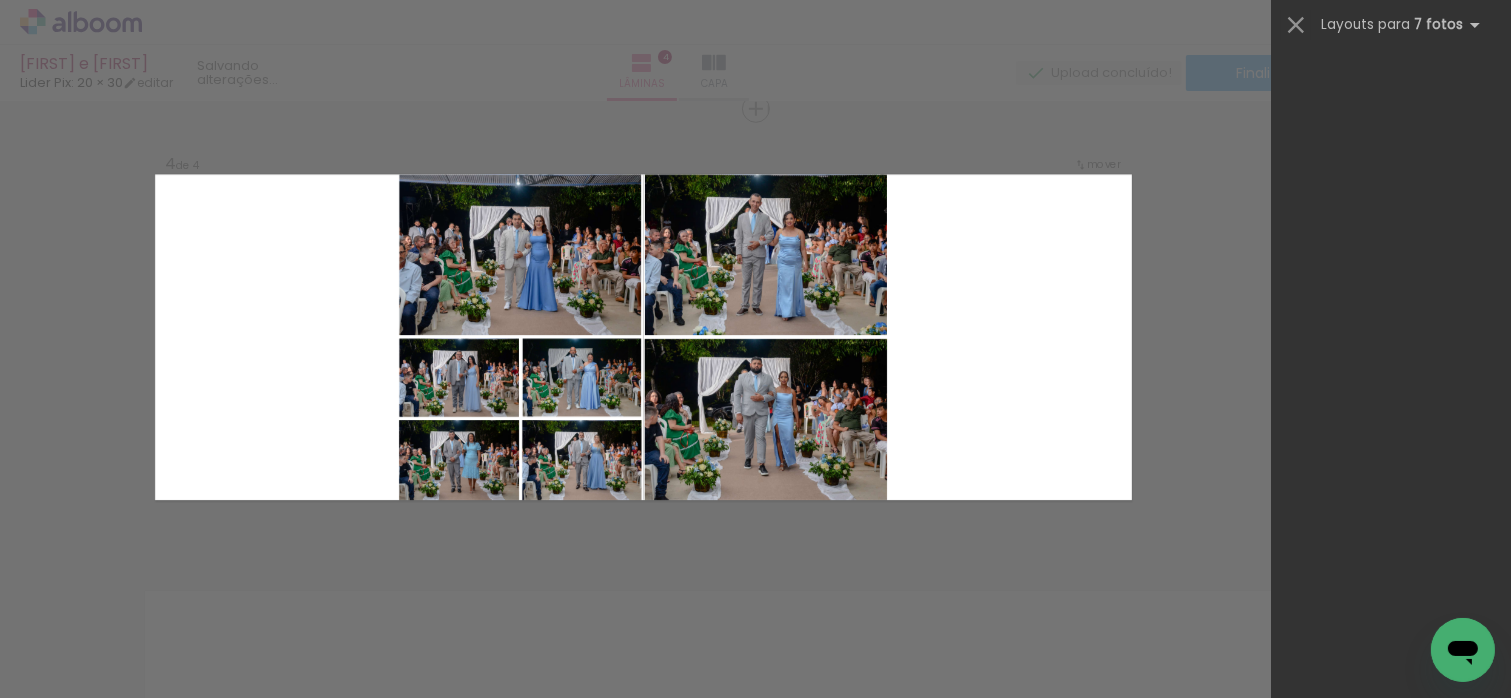 scroll, scrollTop: 0, scrollLeft: 0, axis: both 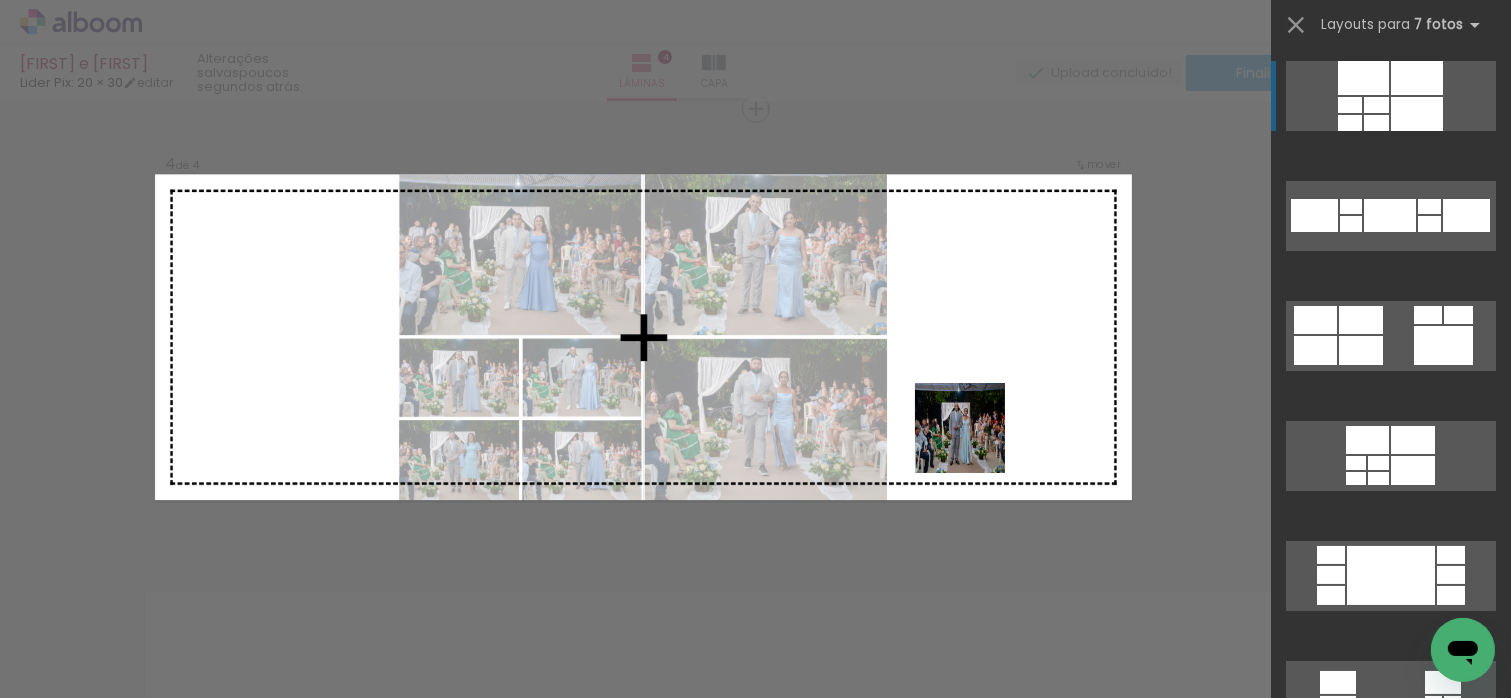 drag, startPoint x: 999, startPoint y: 464, endPoint x: 841, endPoint y: 381, distance: 178.47409 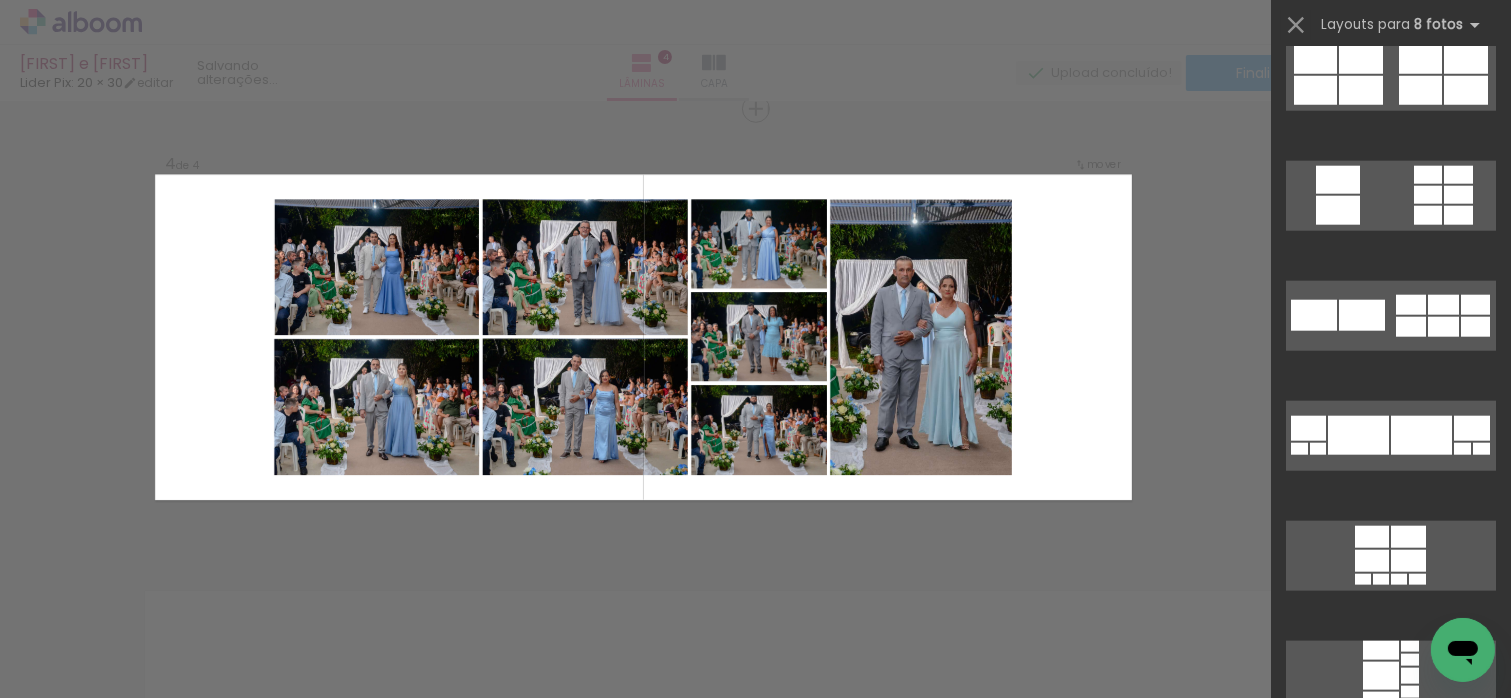 scroll, scrollTop: 2900, scrollLeft: 0, axis: vertical 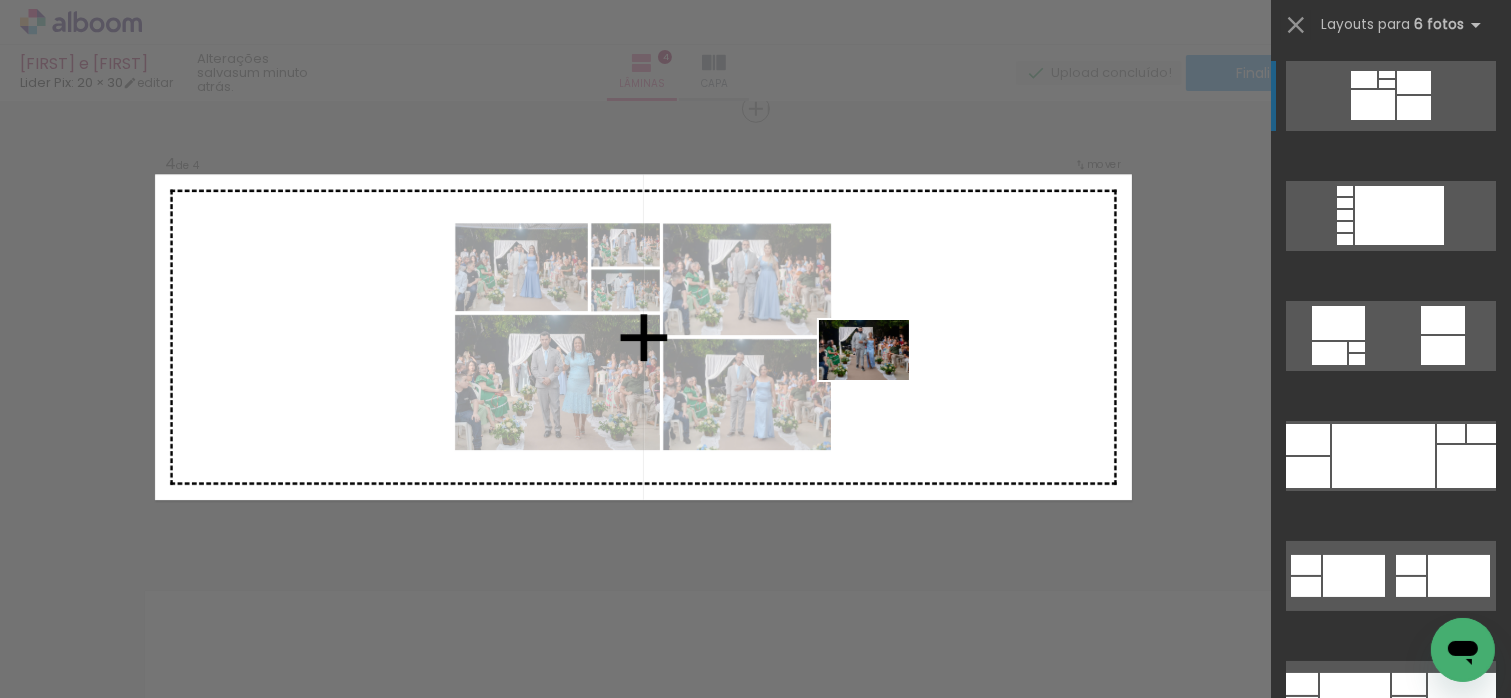 drag, startPoint x: 1082, startPoint y: 647, endPoint x: 879, endPoint y: 380, distance: 335.40723 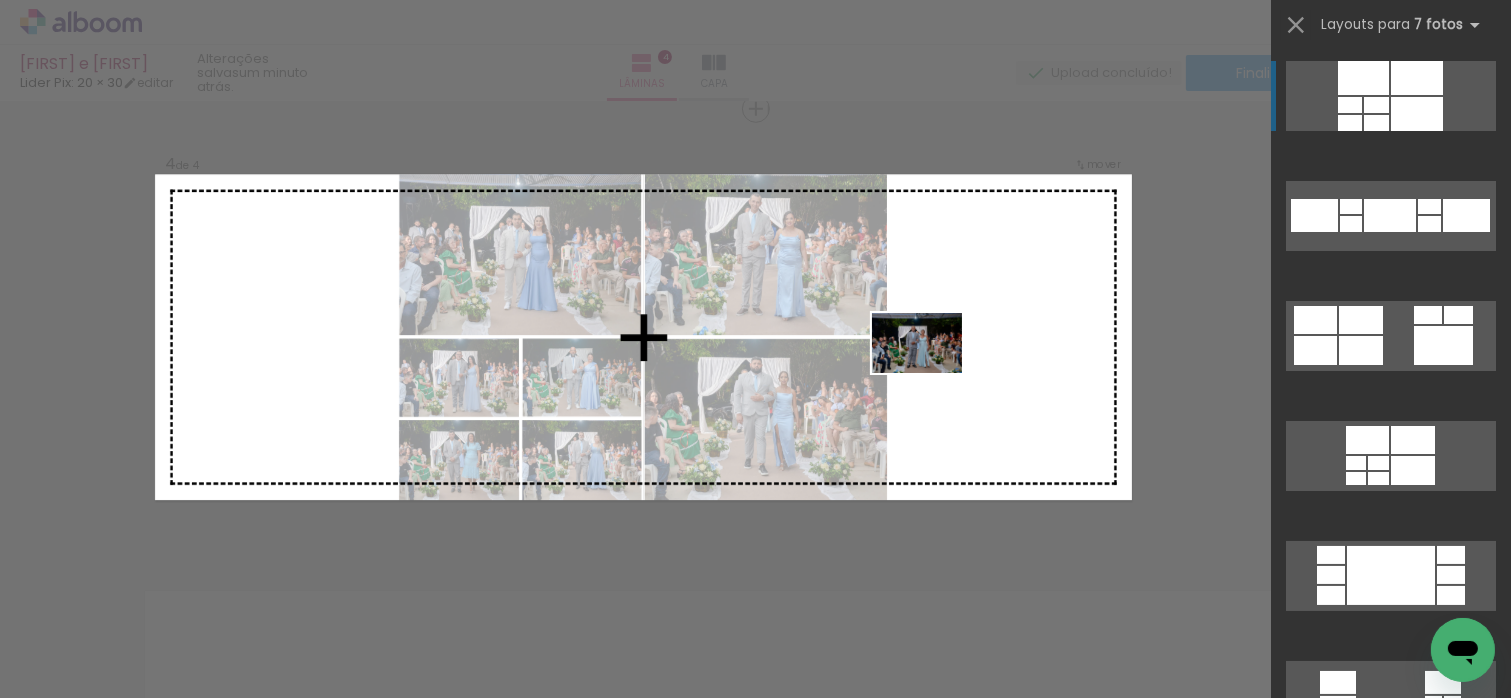 drag, startPoint x: 1214, startPoint y: 638, endPoint x: 932, endPoint y: 373, distance: 386.97415 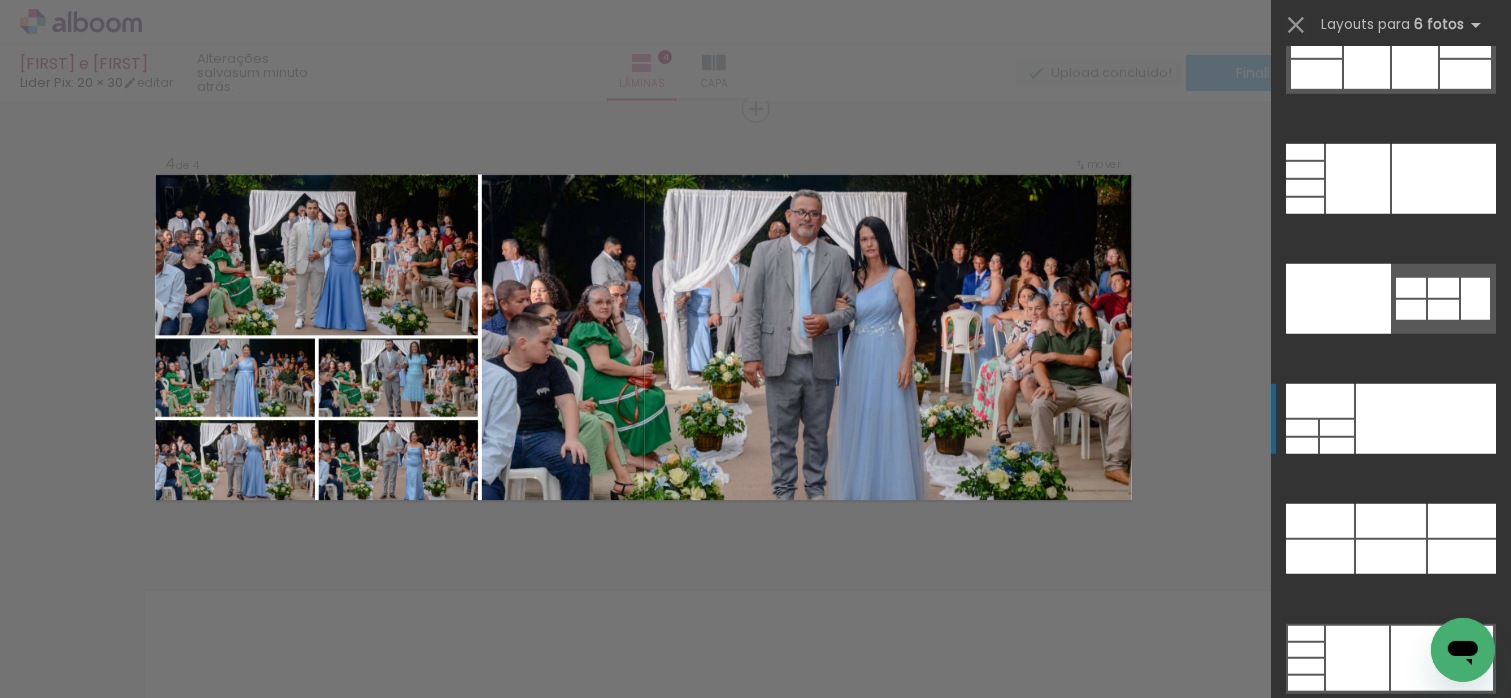 scroll, scrollTop: 62348, scrollLeft: 0, axis: vertical 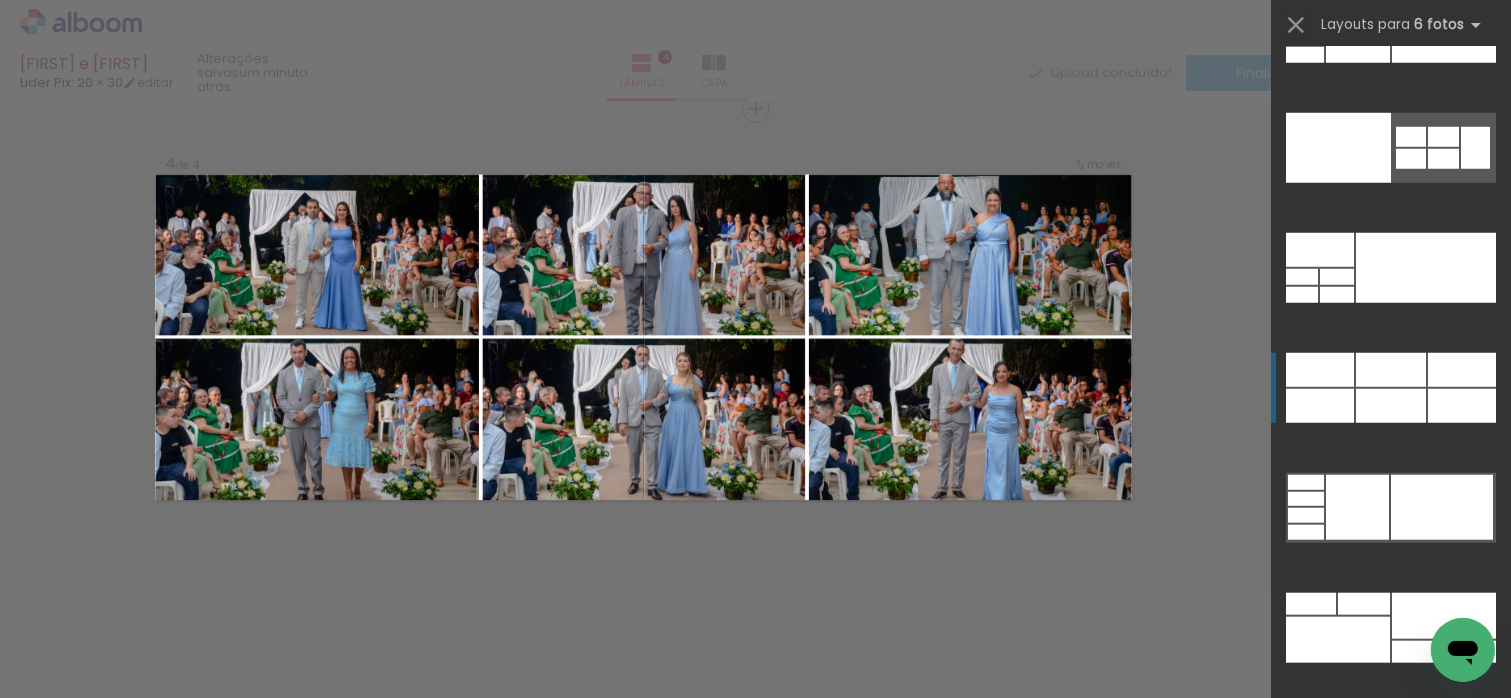 click at bounding box center (1474, -692) 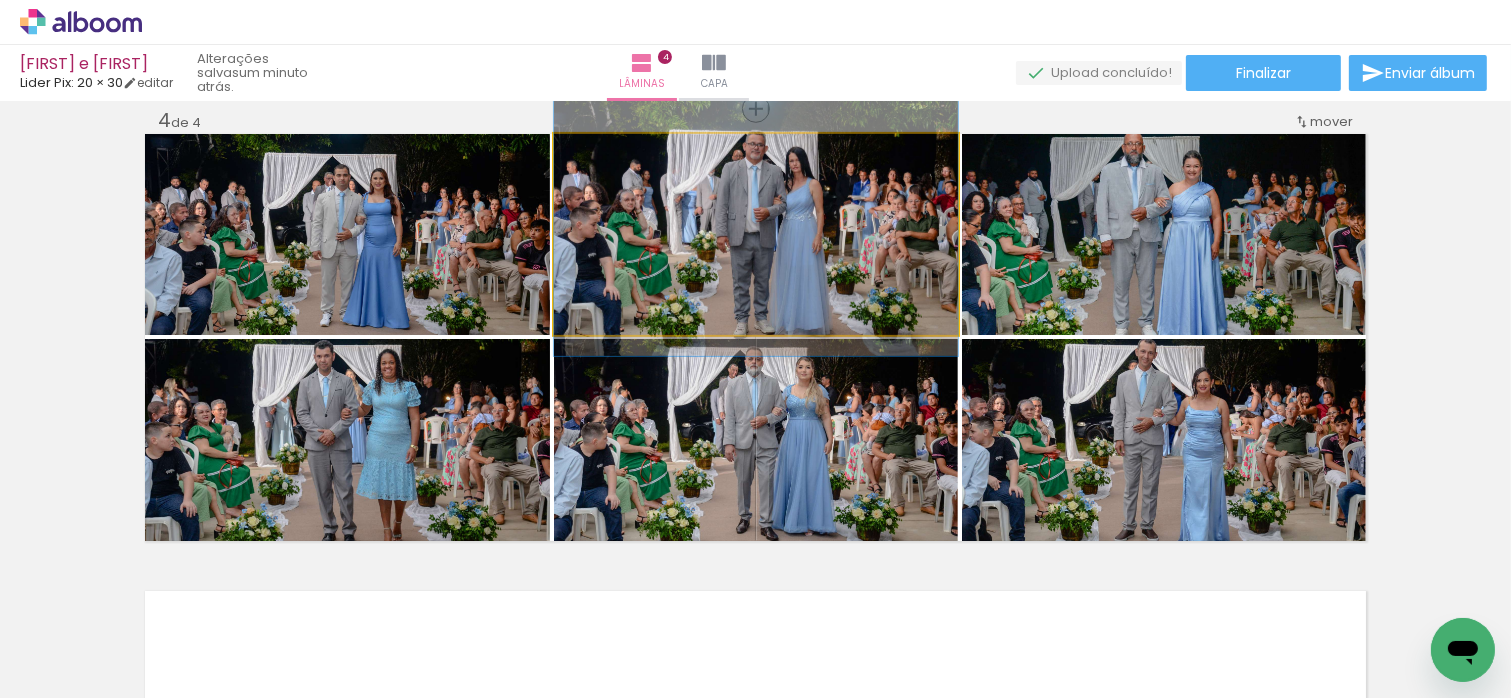 drag, startPoint x: 767, startPoint y: 285, endPoint x: 758, endPoint y: 272, distance: 15.811388 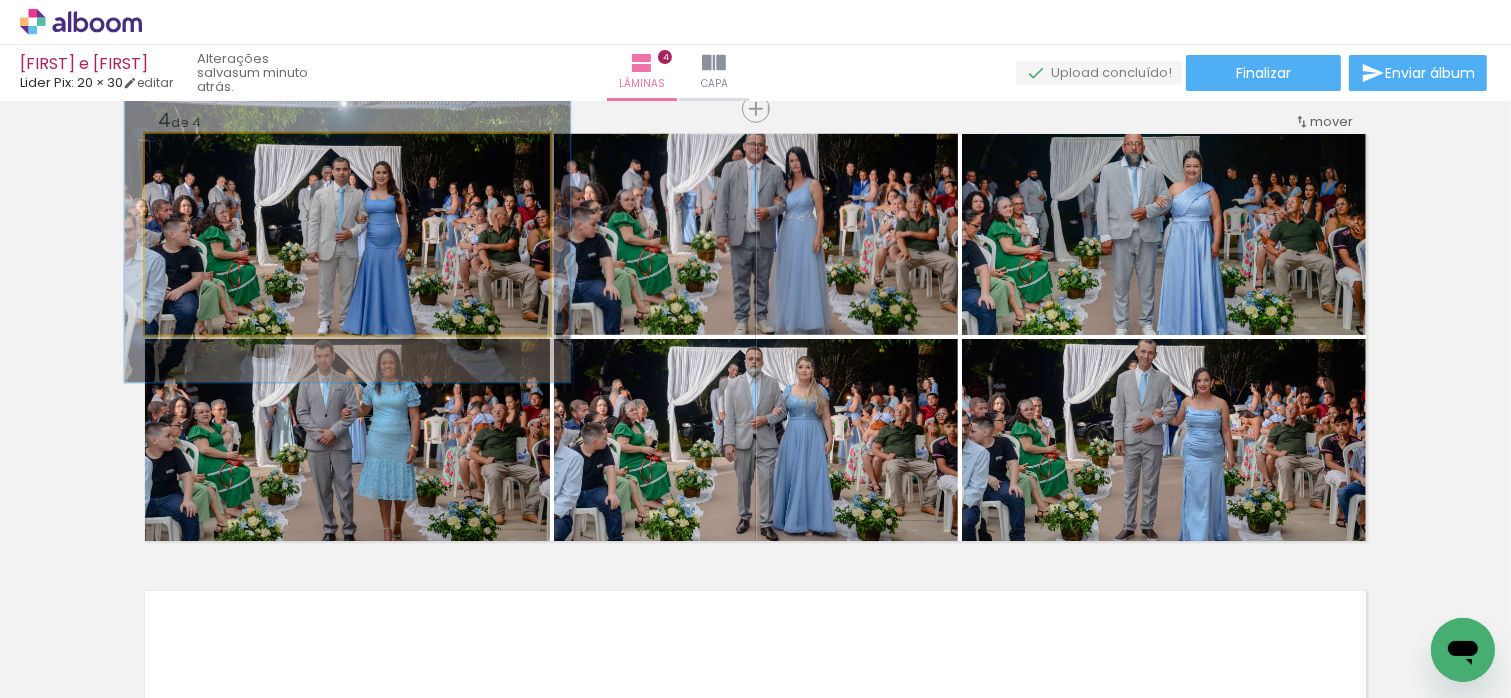 type on "112" 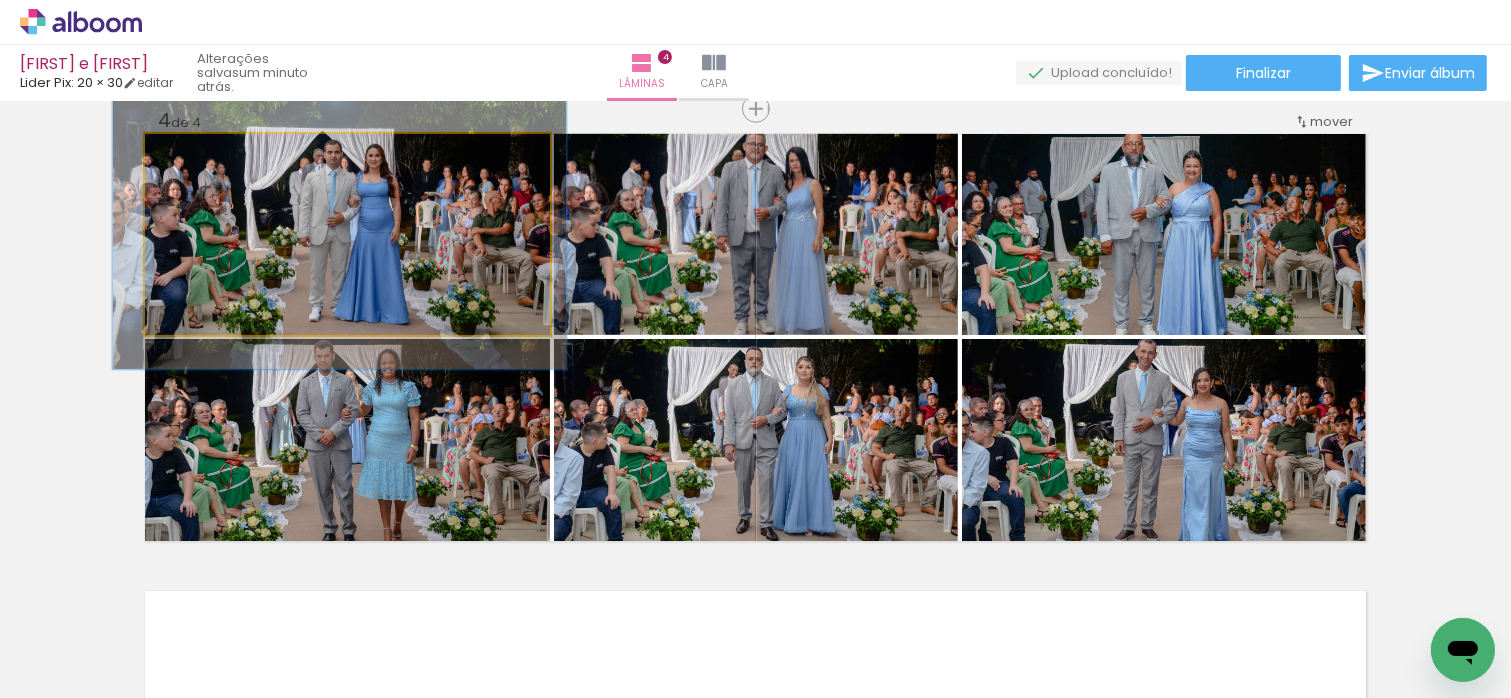 drag, startPoint x: 398, startPoint y: 251, endPoint x: 390, endPoint y: 235, distance: 17.888544 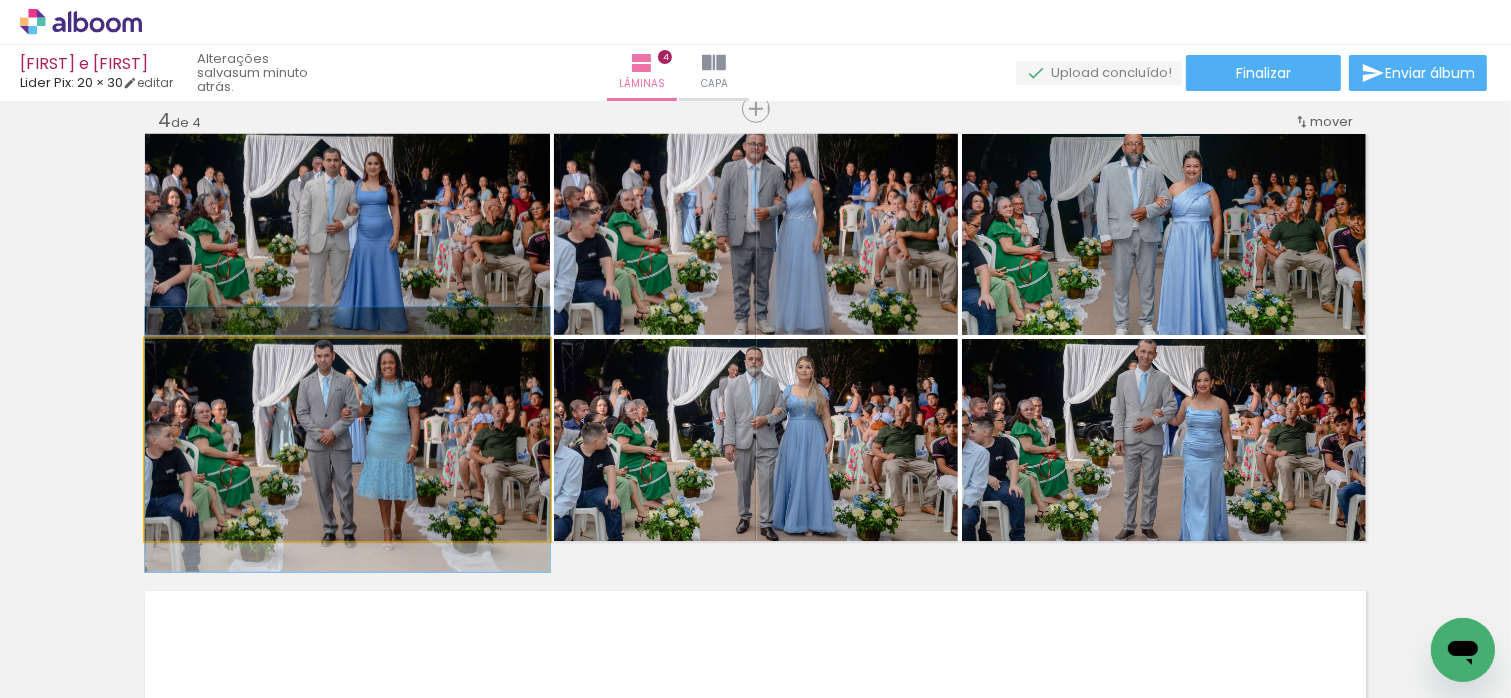 drag, startPoint x: 190, startPoint y: 362, endPoint x: 219, endPoint y: 380, distance: 34.132095 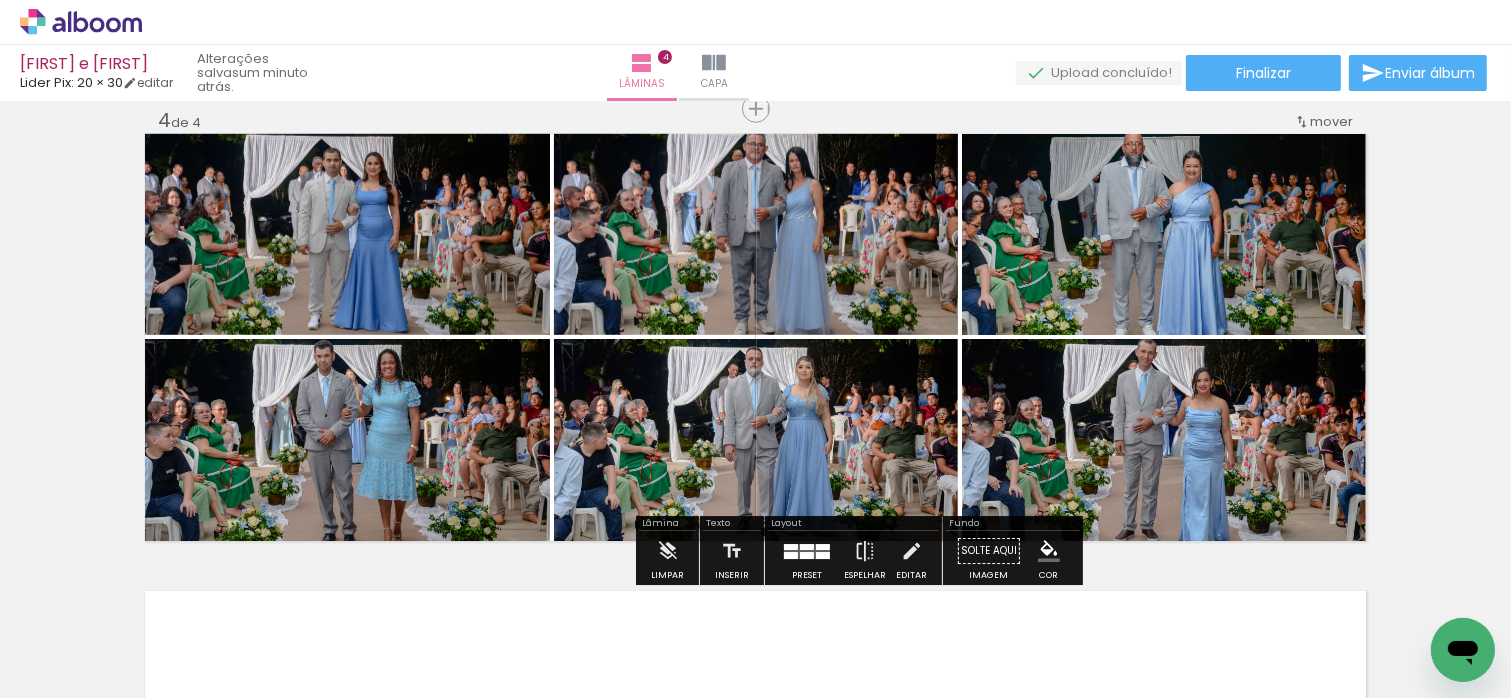 click at bounding box center [823, 547] 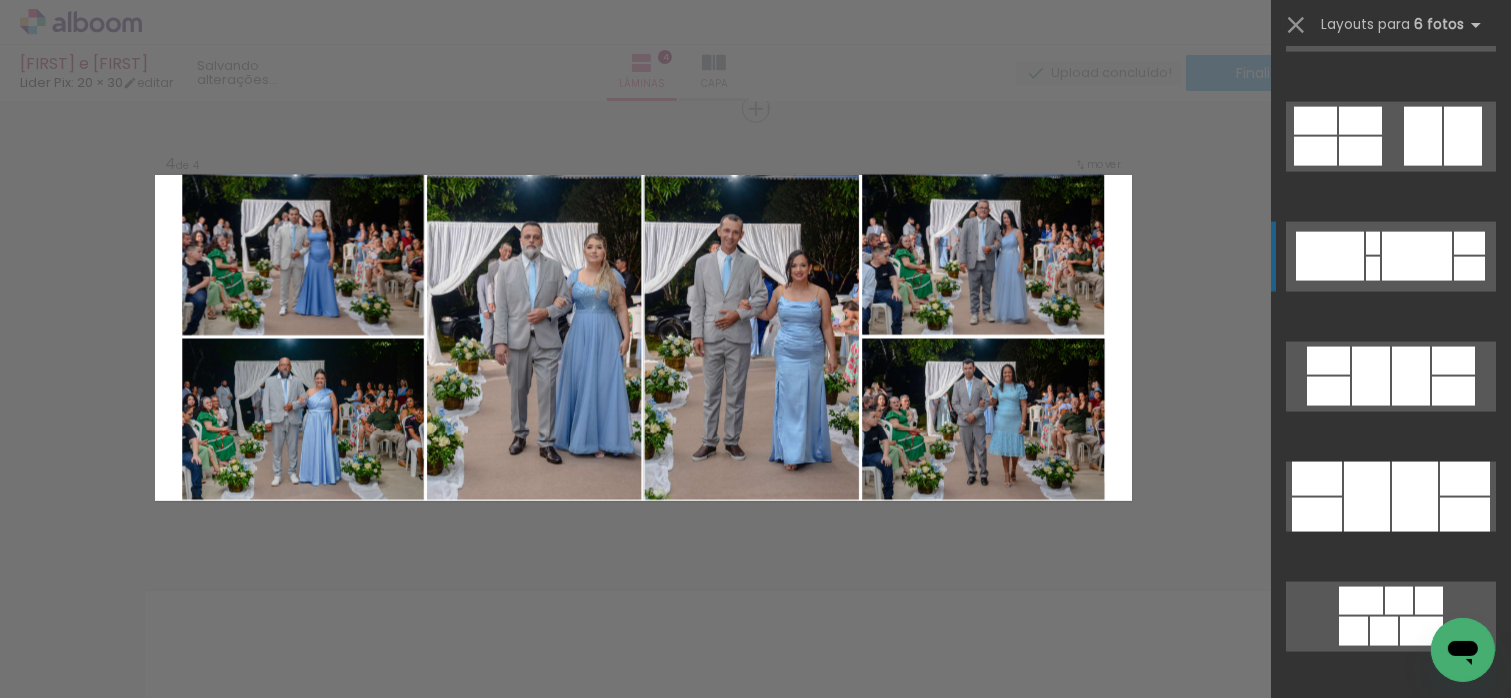 scroll, scrollTop: 33448, scrollLeft: 0, axis: vertical 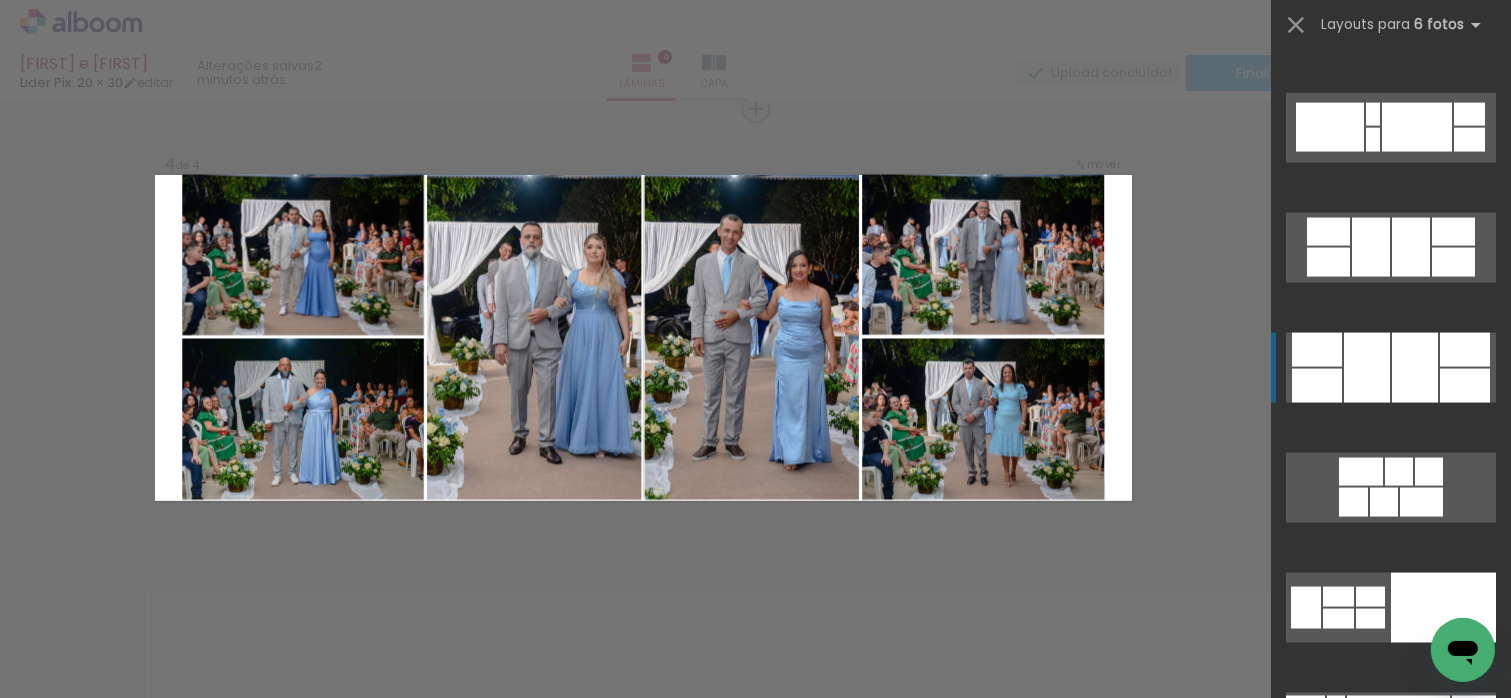 click at bounding box center (1373, 140) 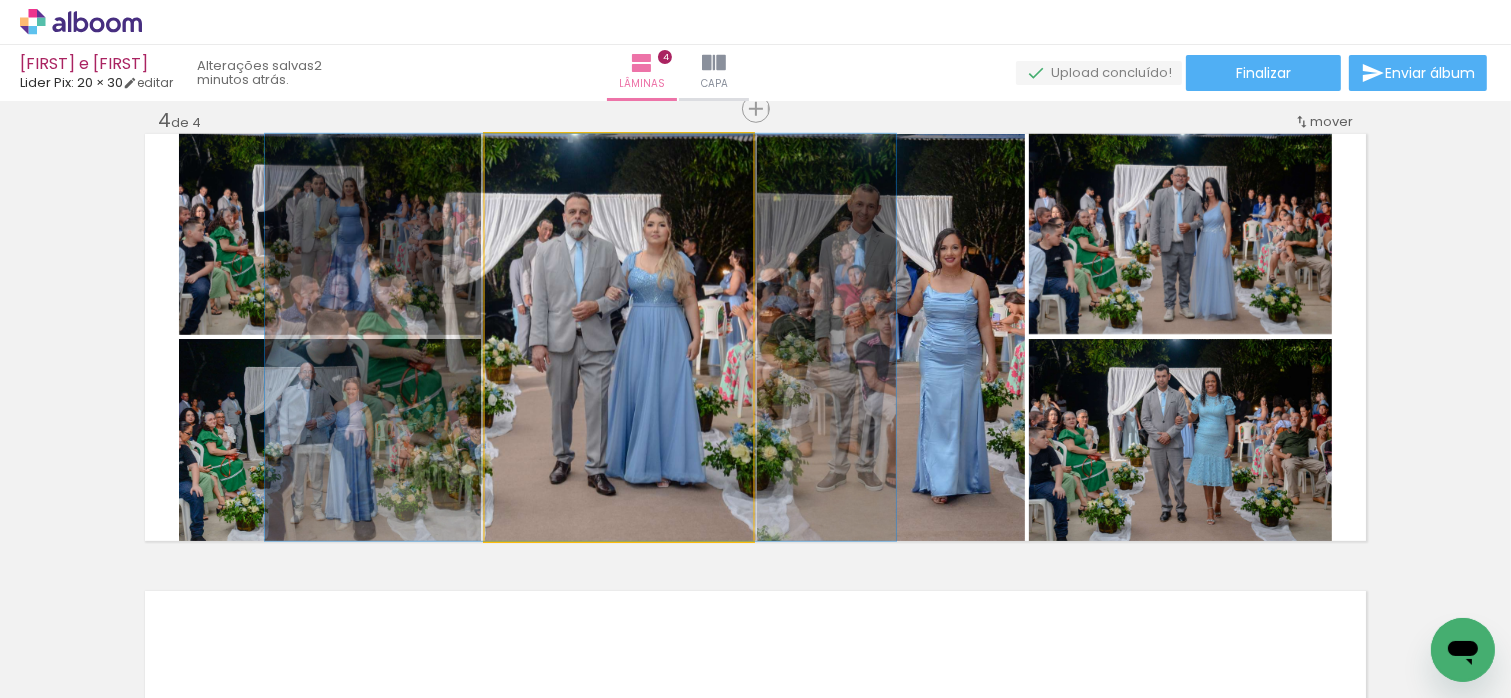 drag, startPoint x: 657, startPoint y: 355, endPoint x: 619, endPoint y: 358, distance: 38.118237 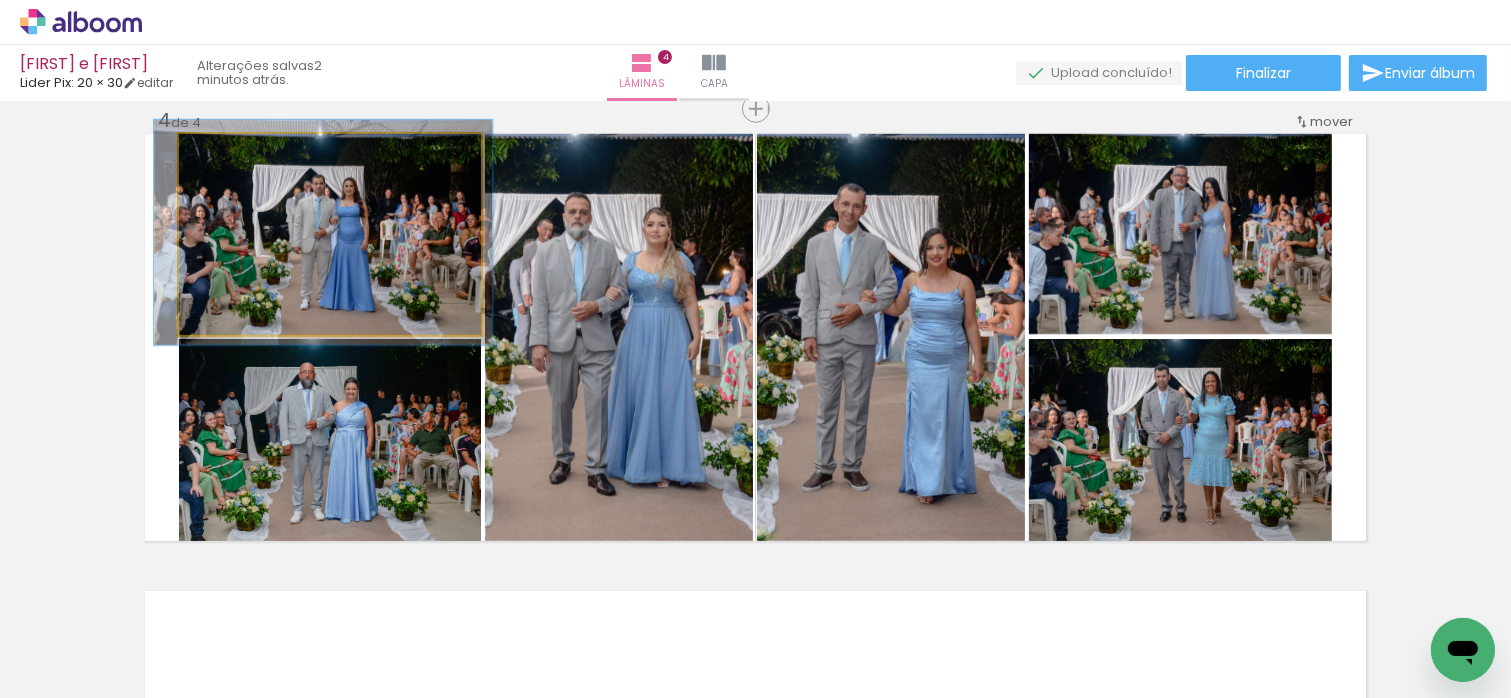 click 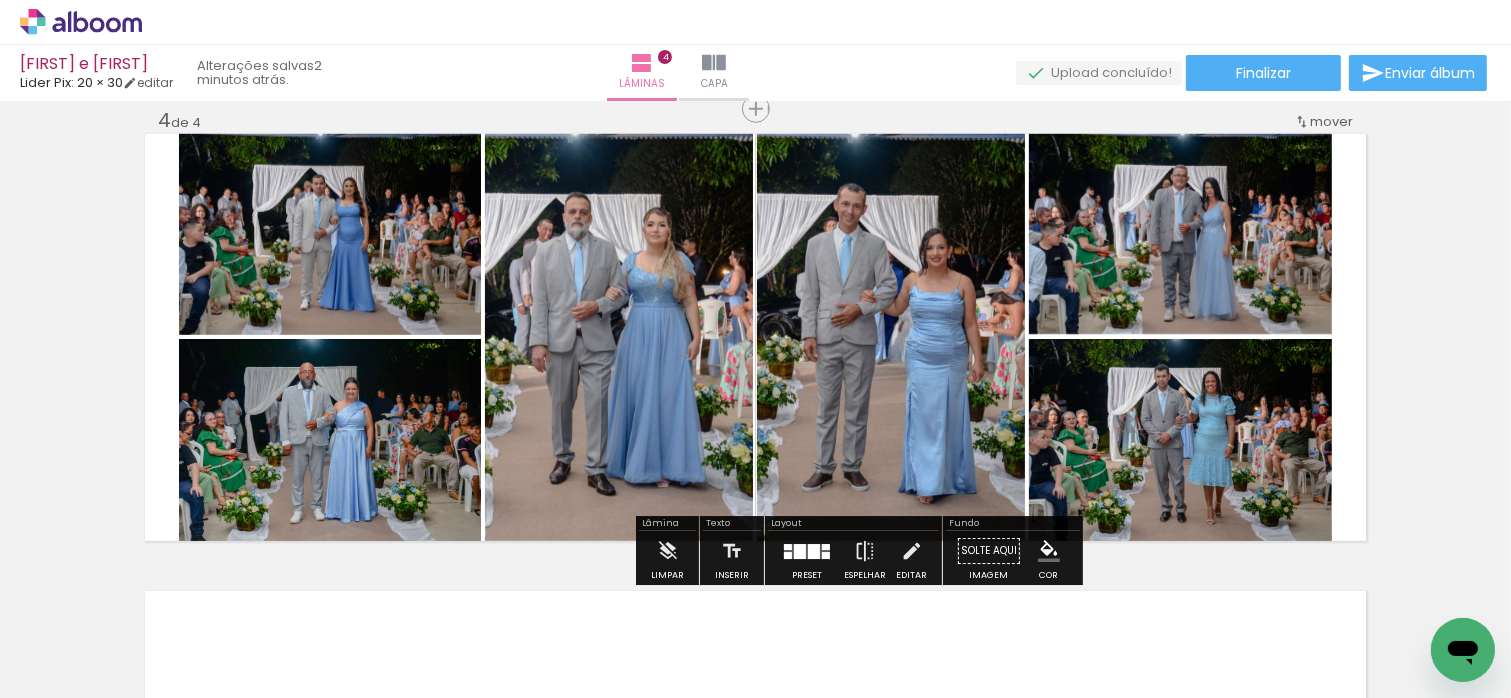 click 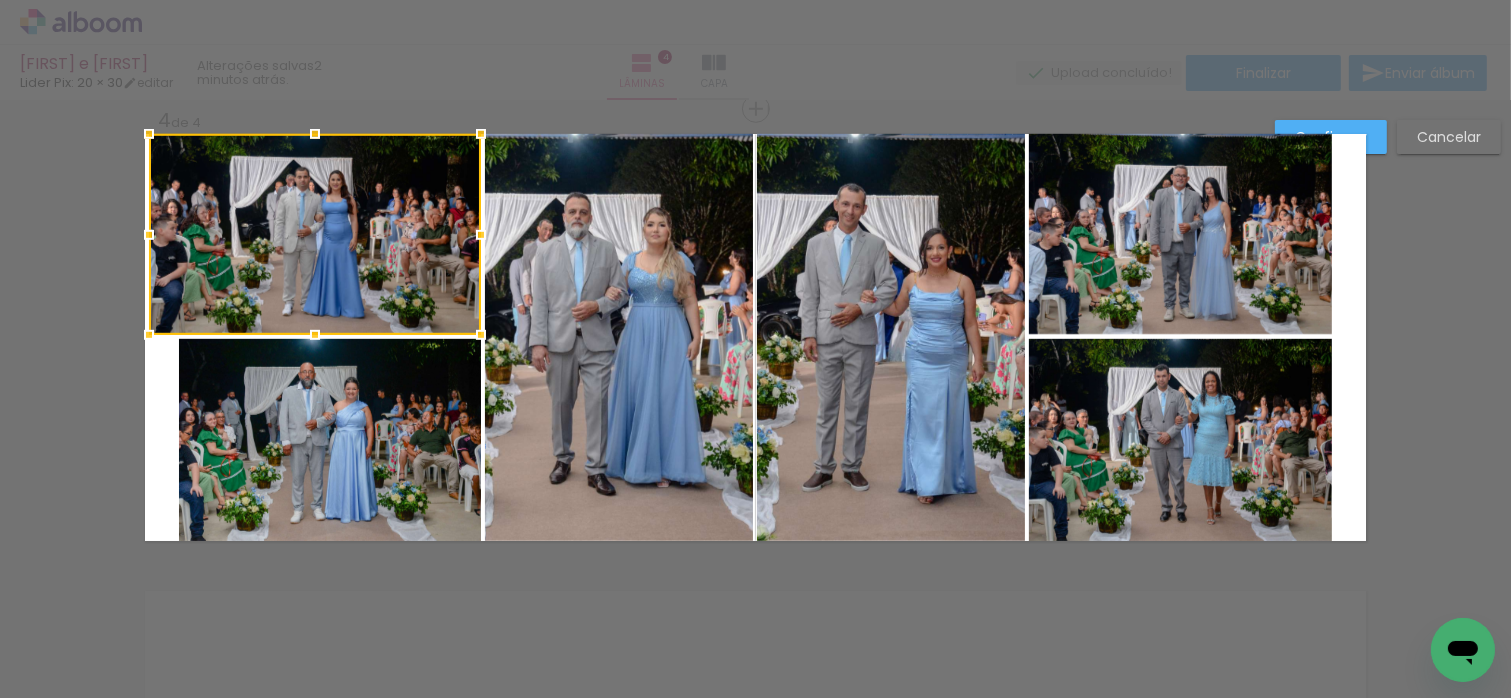 drag, startPoint x: 167, startPoint y: 239, endPoint x: 132, endPoint y: 237, distance: 35.057095 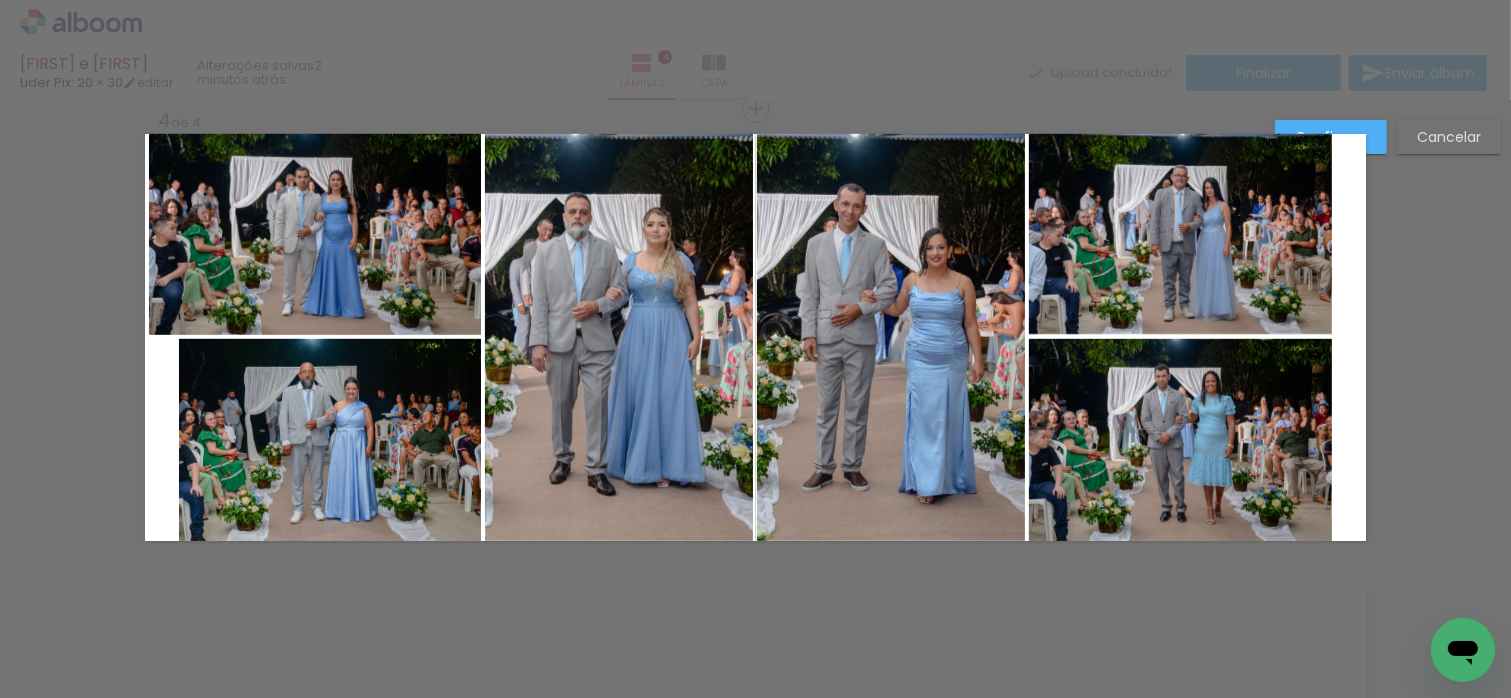 click 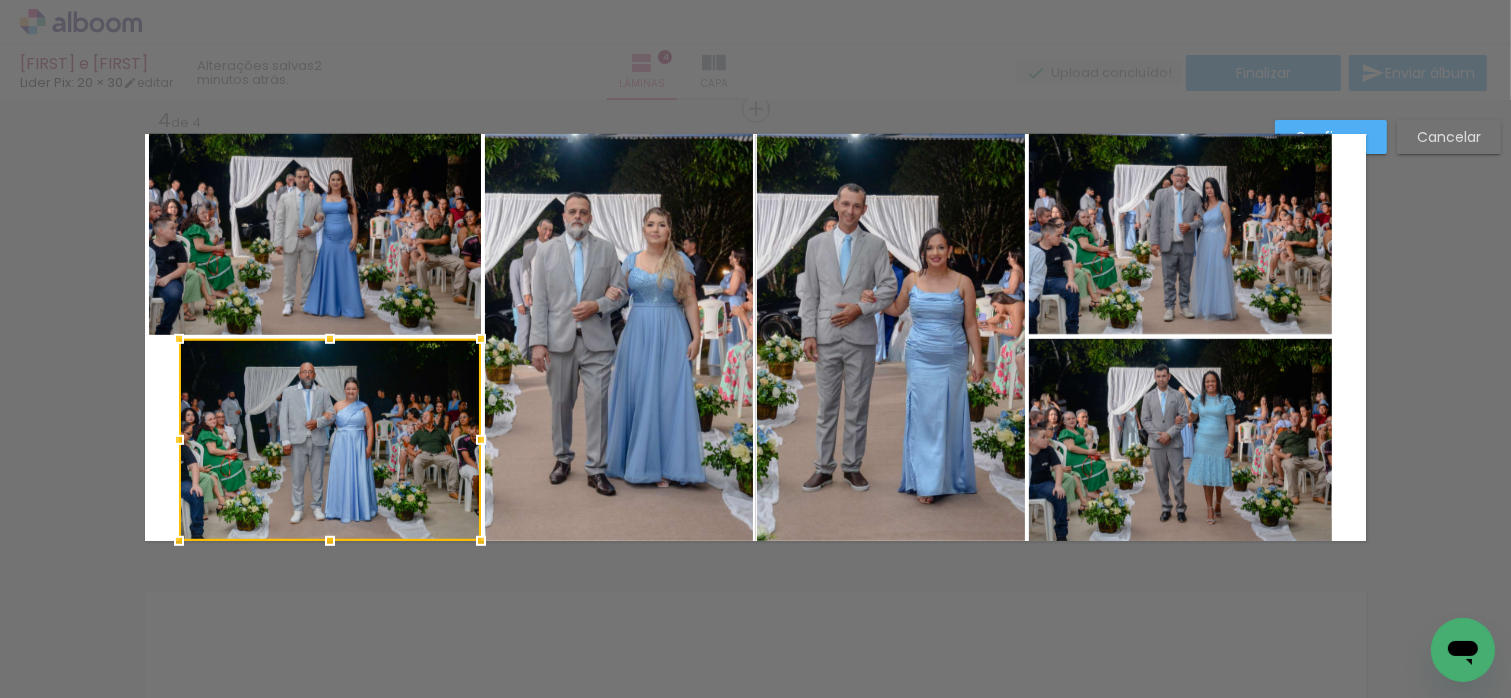 drag, startPoint x: 299, startPoint y: 423, endPoint x: 205, endPoint y: 426, distance: 94.04786 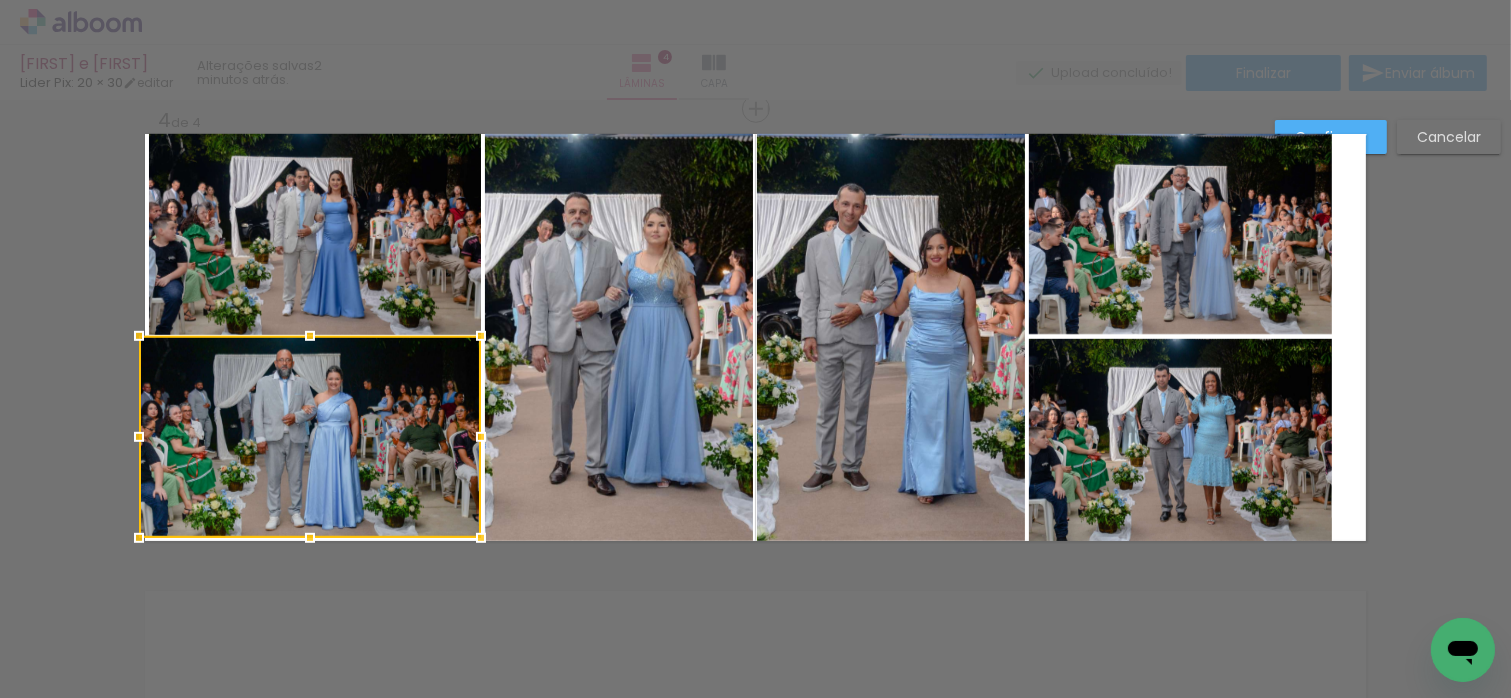 drag, startPoint x: 168, startPoint y: 432, endPoint x: 131, endPoint y: 434, distance: 37.054016 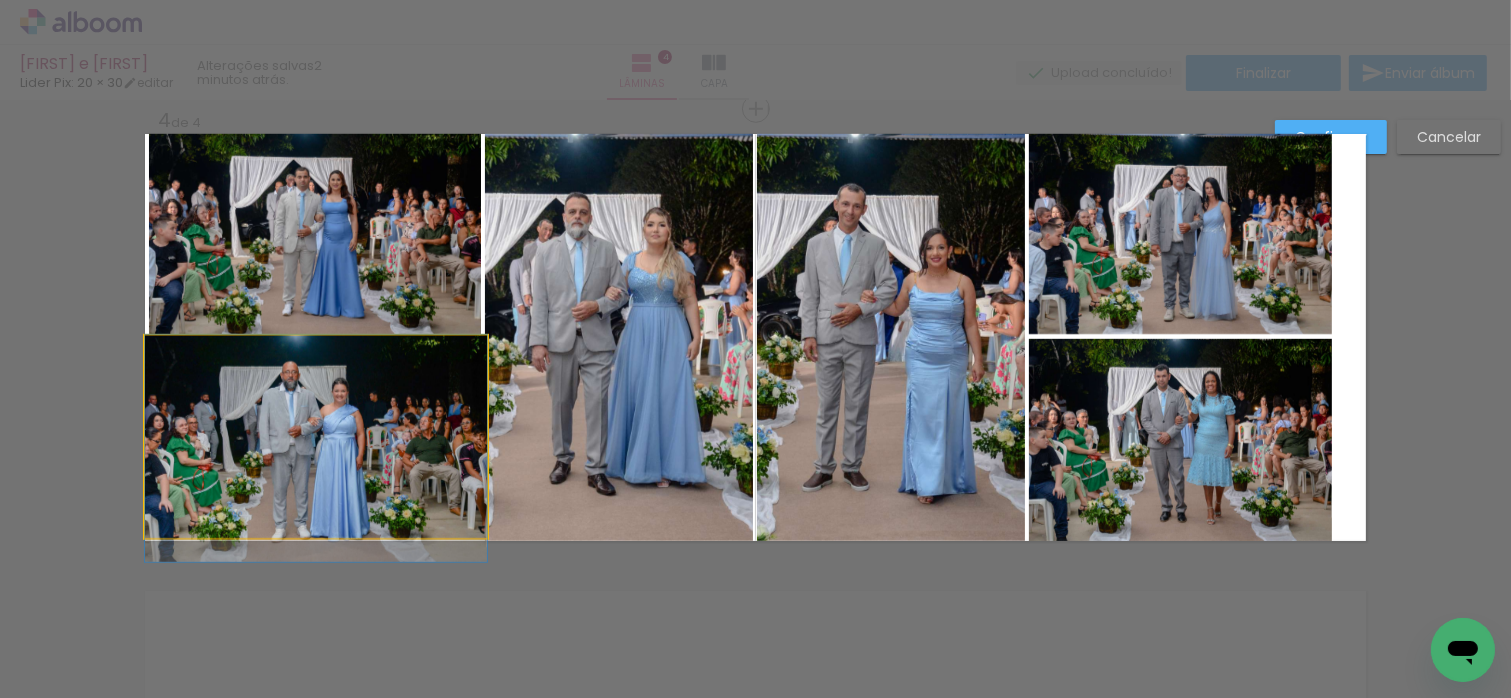 drag, startPoint x: 332, startPoint y: 423, endPoint x: 332, endPoint y: 439, distance: 16 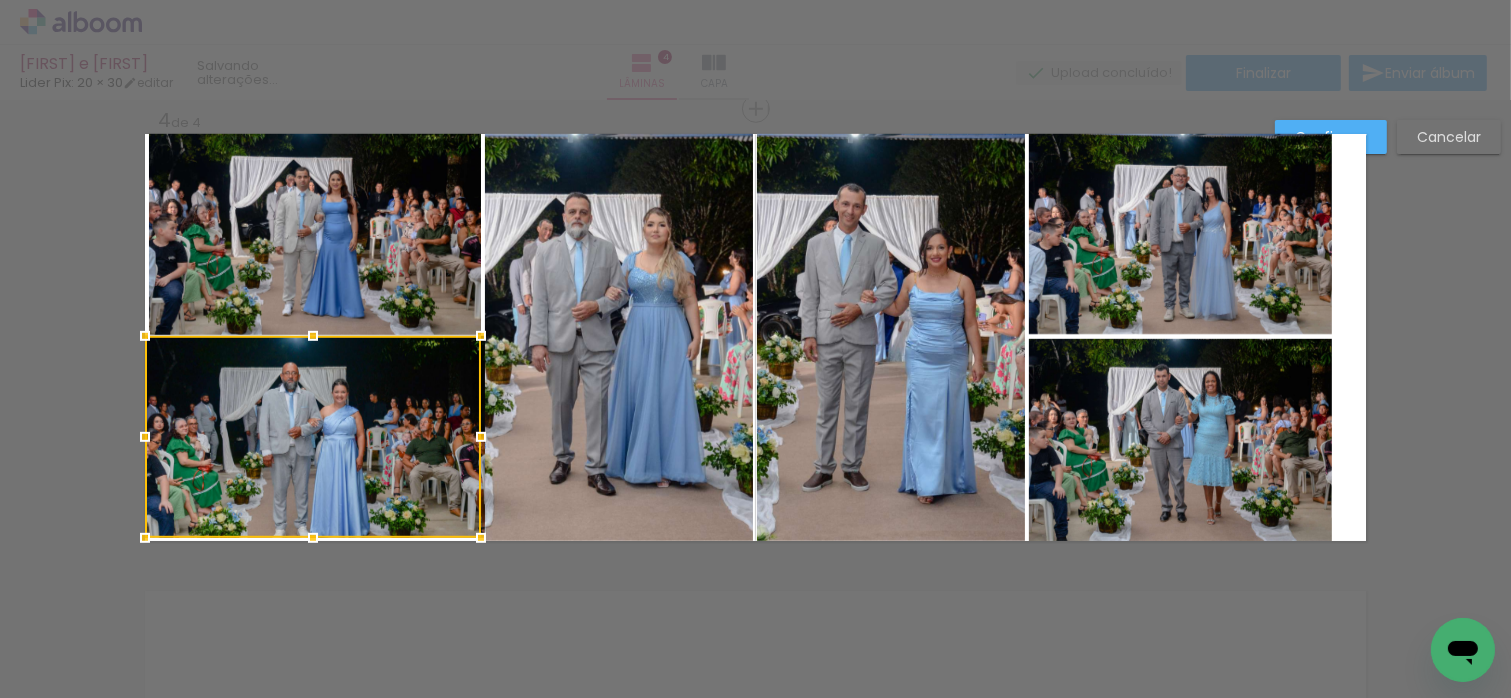 click 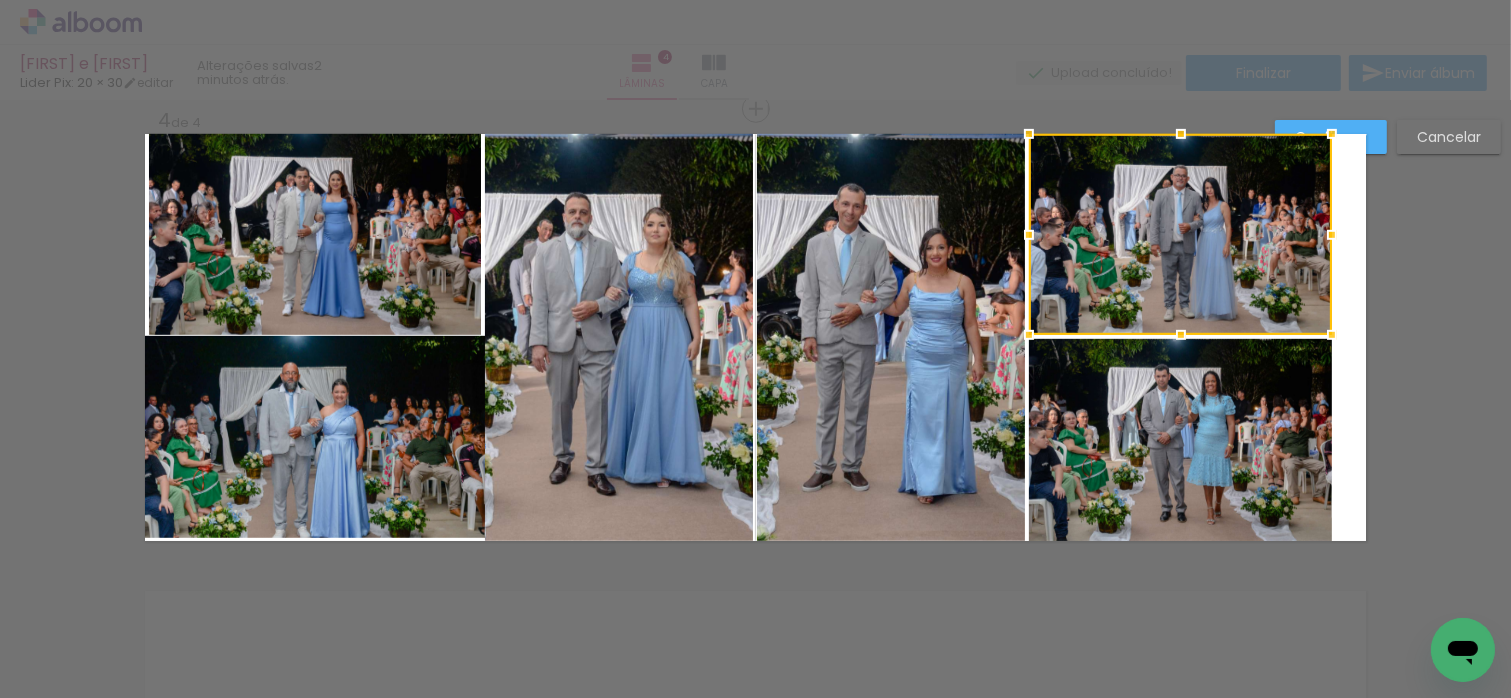 click at bounding box center [1180, 234] 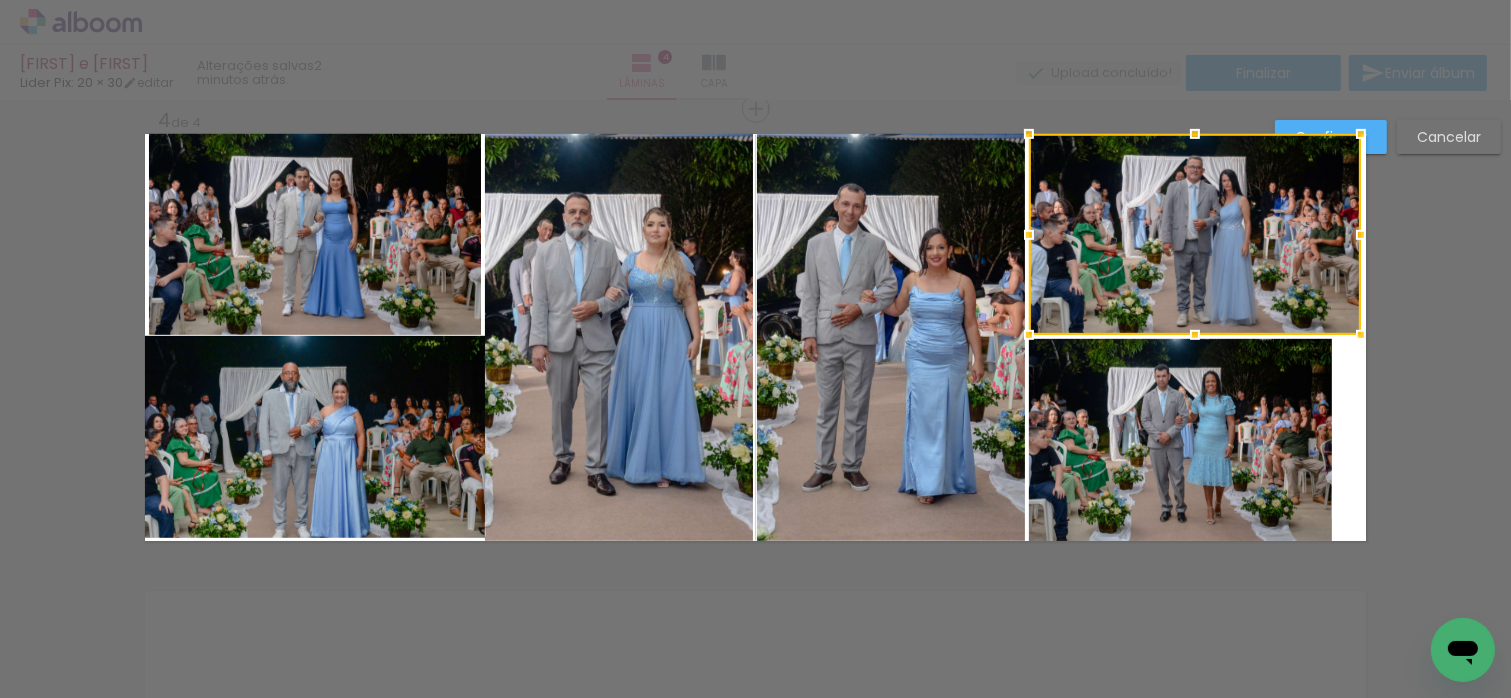 drag, startPoint x: 1340, startPoint y: 237, endPoint x: 1367, endPoint y: 237, distance: 27 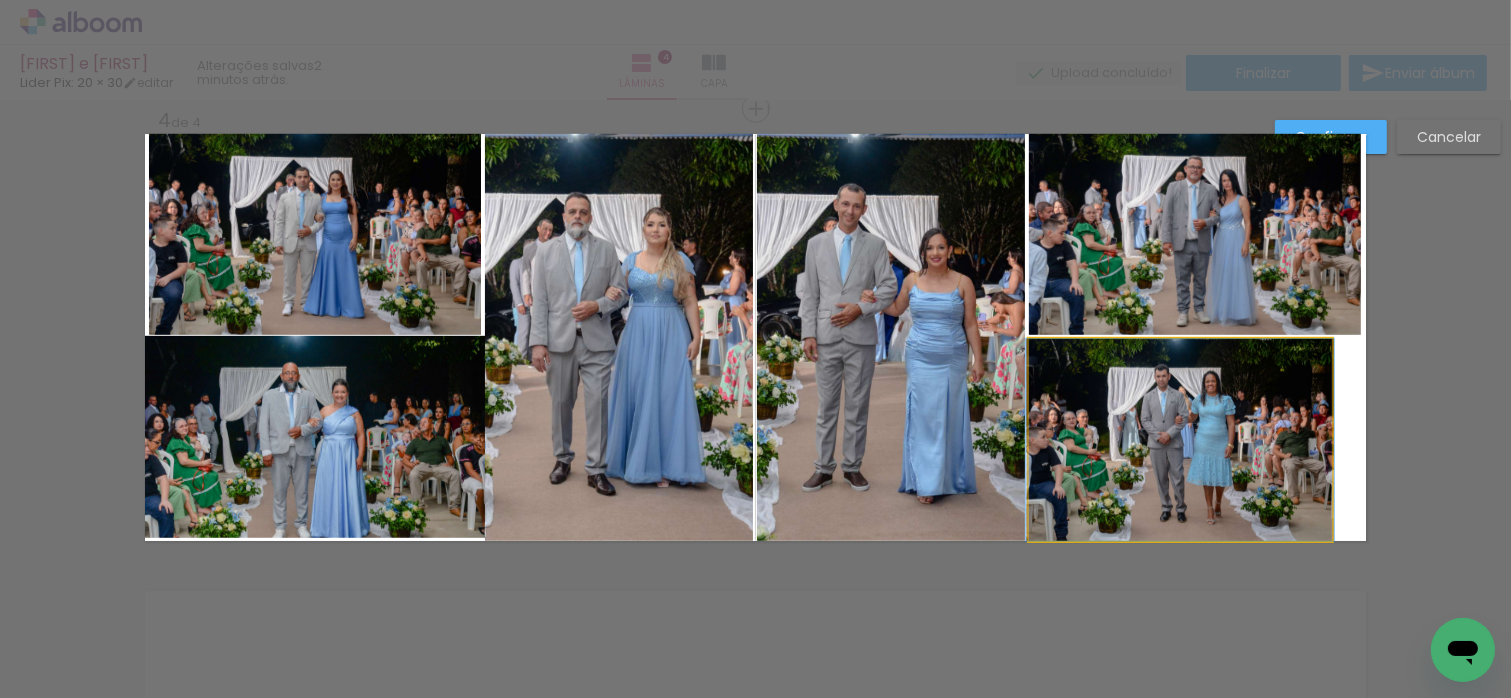 click 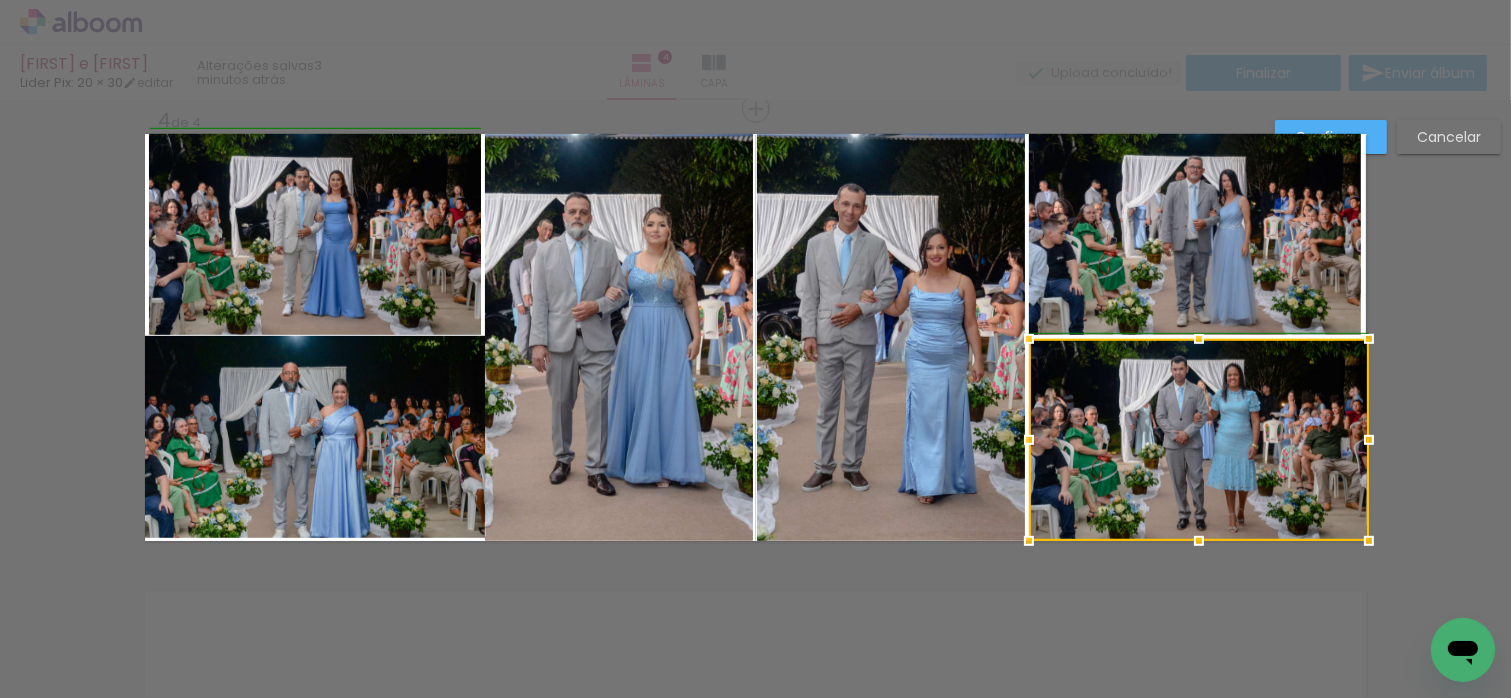 click at bounding box center [1369, 440] 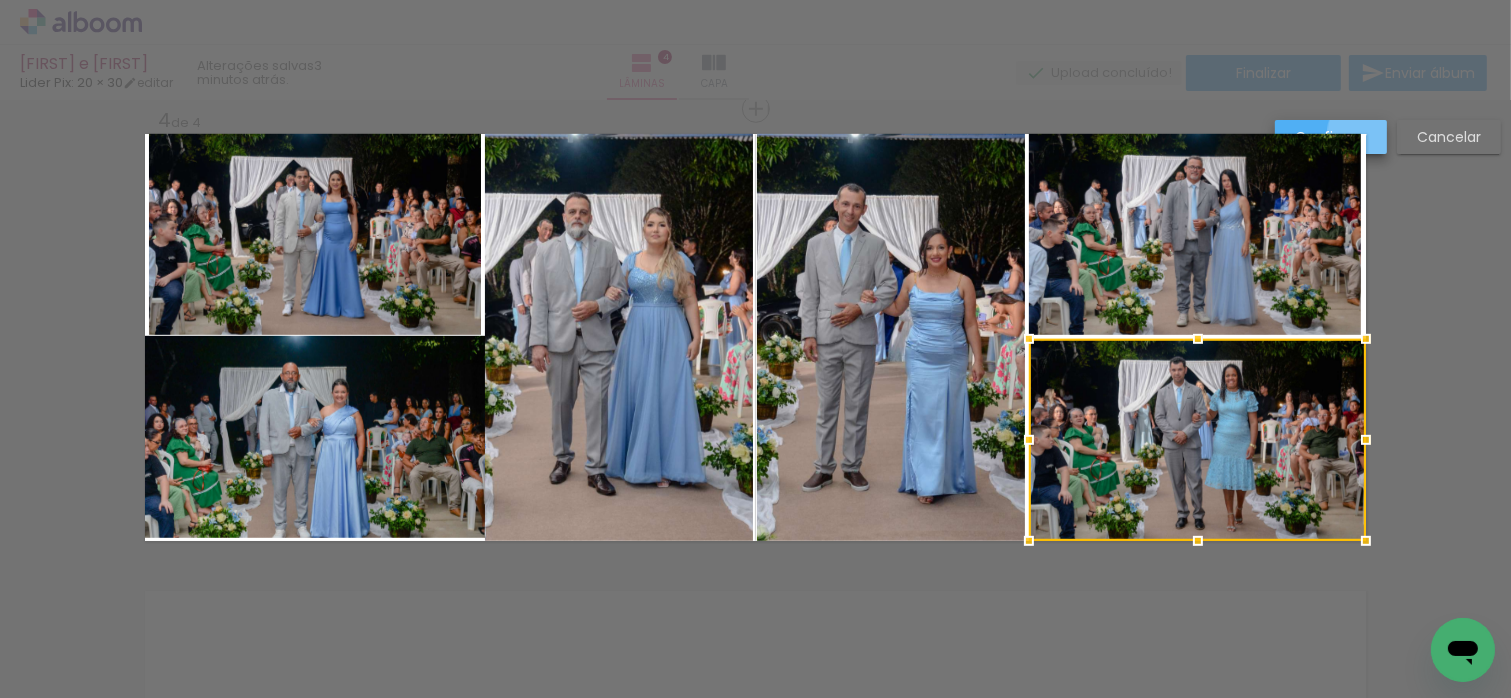 drag, startPoint x: 1366, startPoint y: 132, endPoint x: 1434, endPoint y: 158, distance: 72.8011 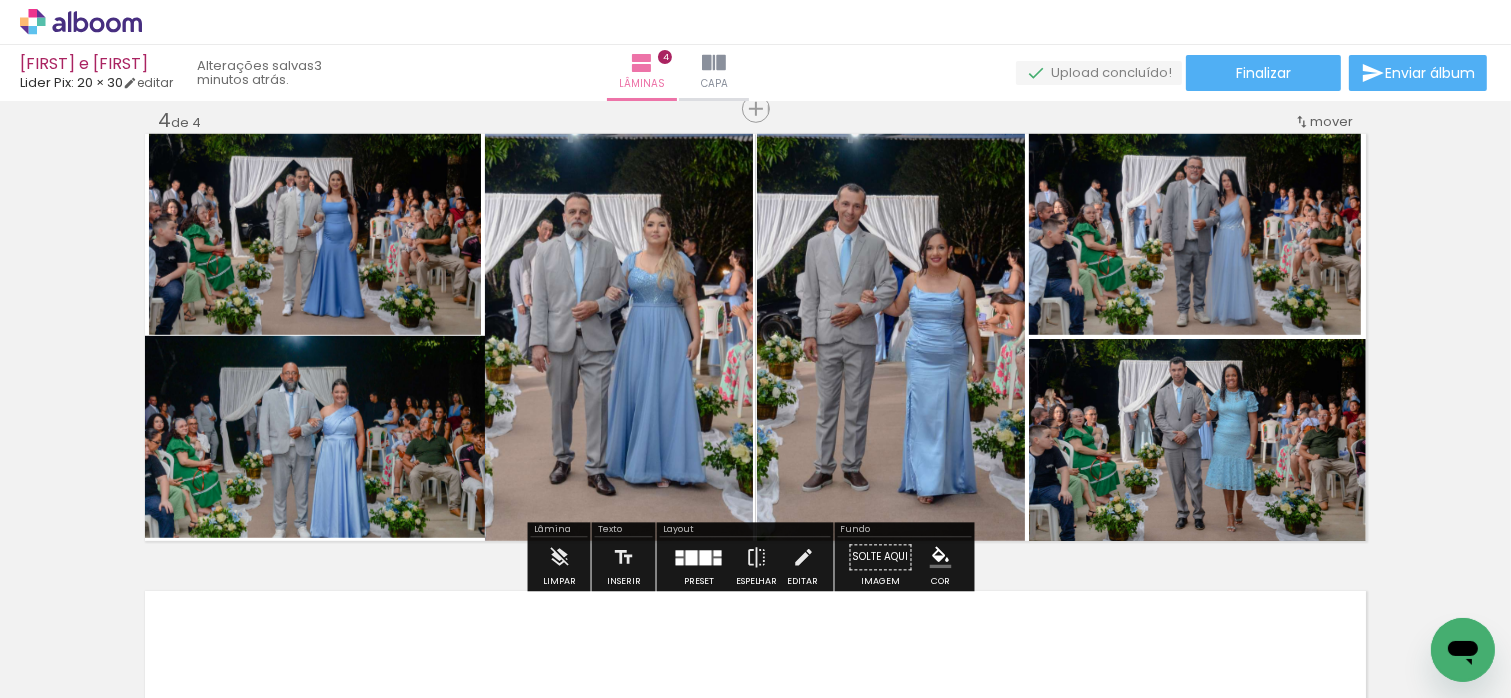 click 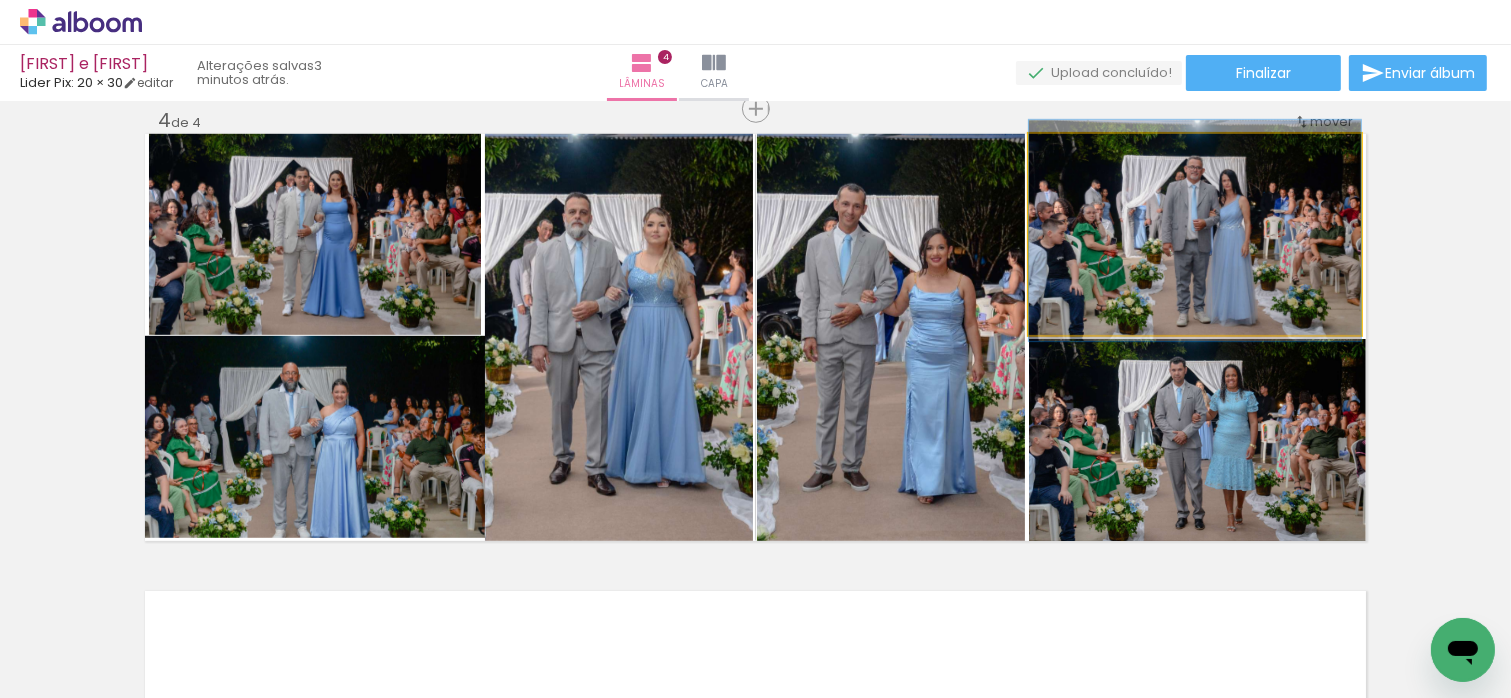 click 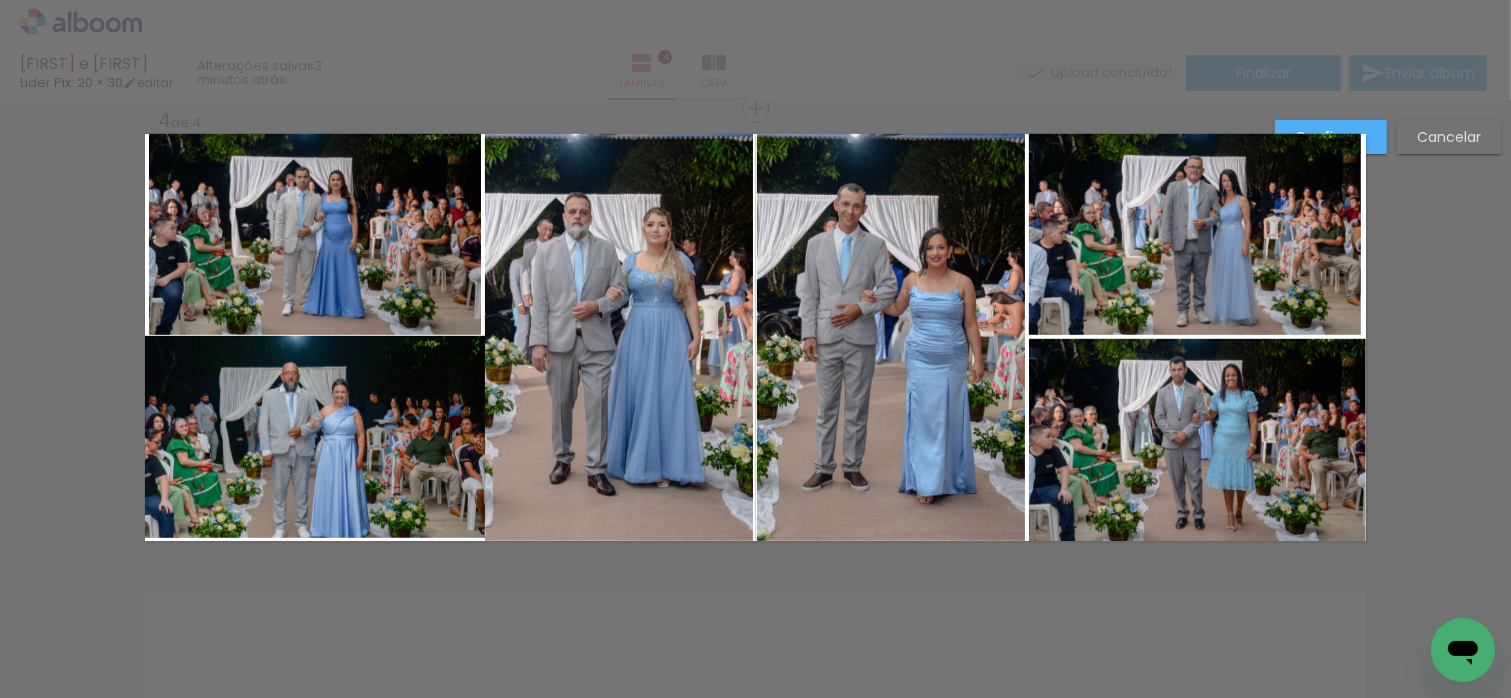 click 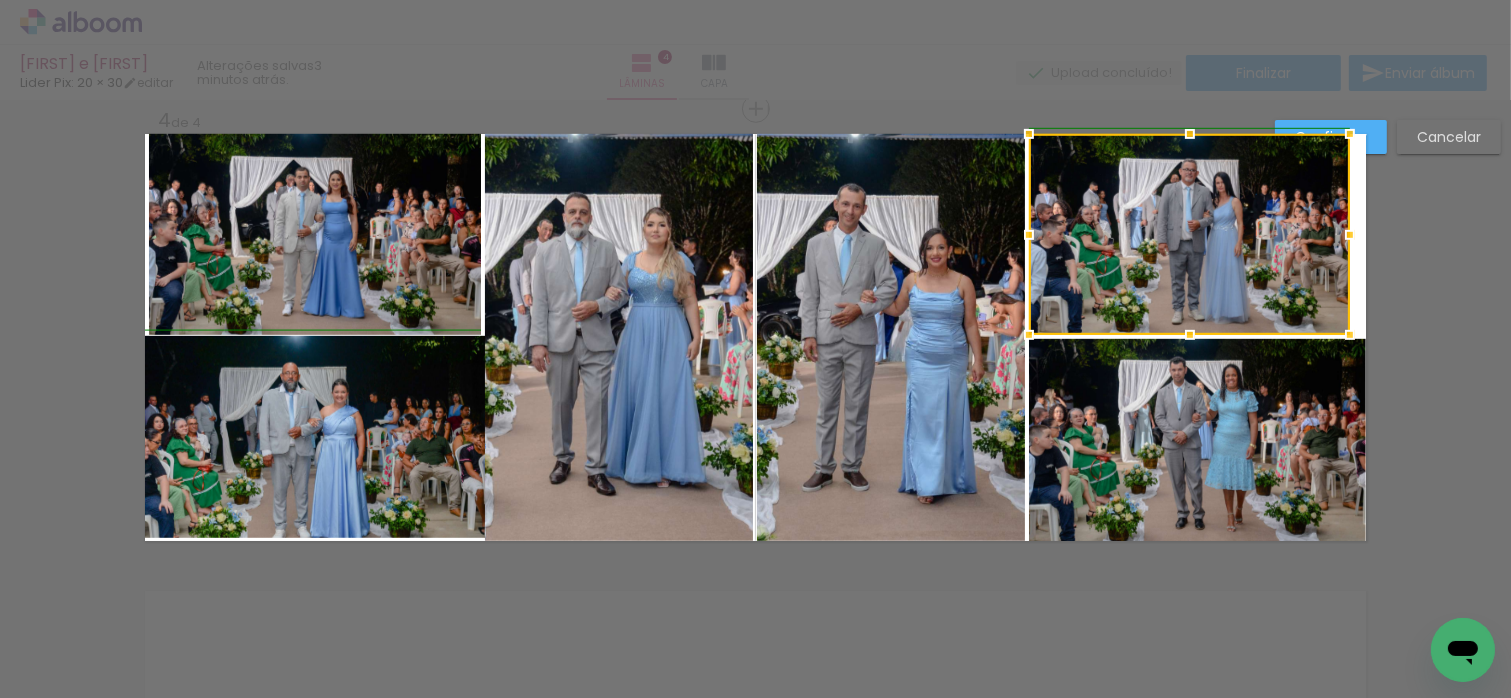 drag, startPoint x: 1367, startPoint y: 231, endPoint x: 1378, endPoint y: 233, distance: 11.18034 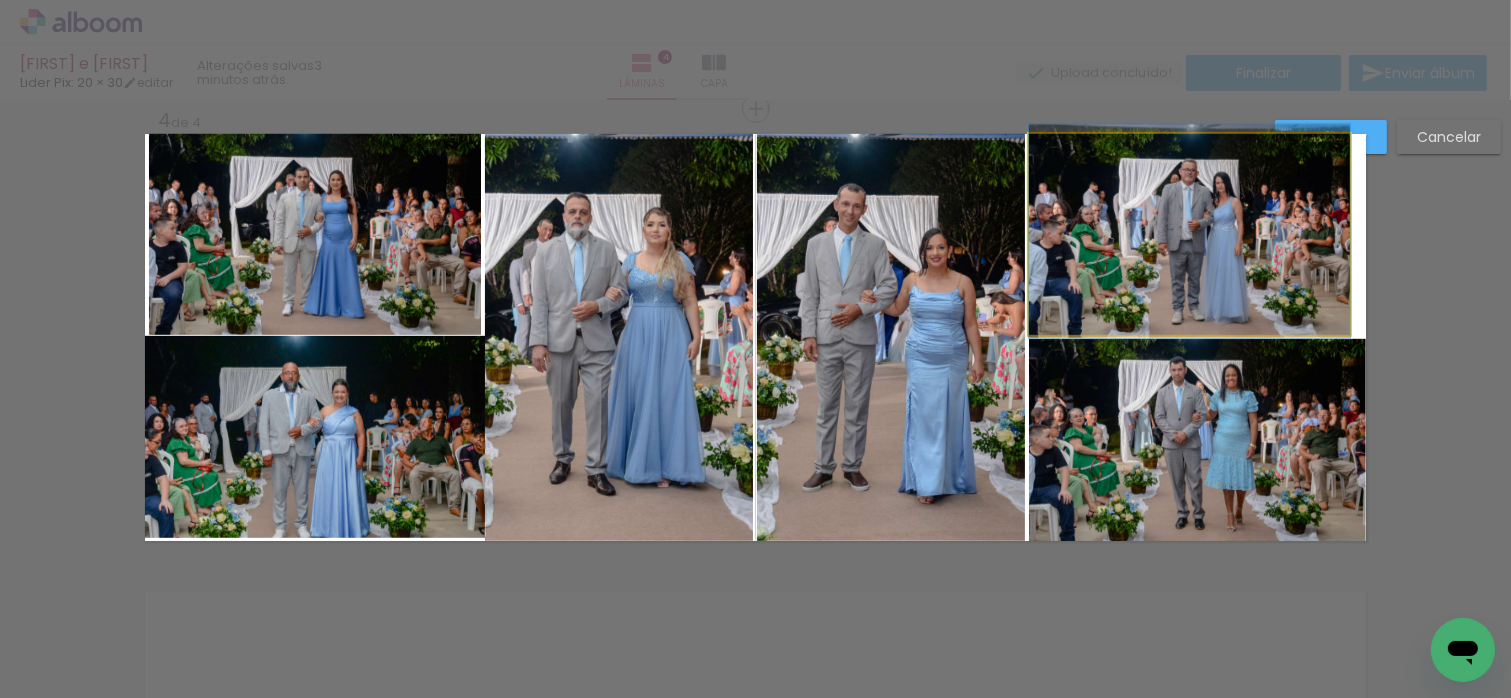 drag, startPoint x: 1312, startPoint y: 234, endPoint x: 1341, endPoint y: 235, distance: 29.017237 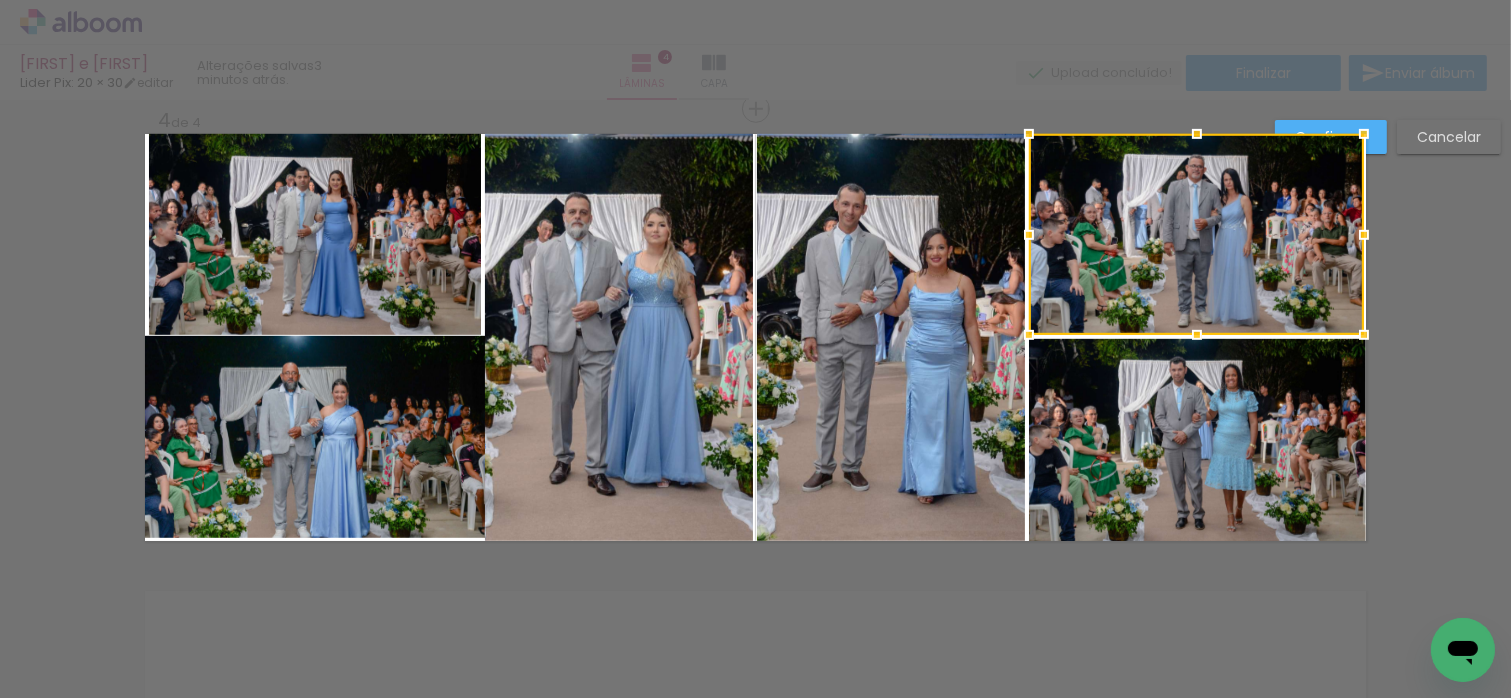 click at bounding box center [1196, 234] 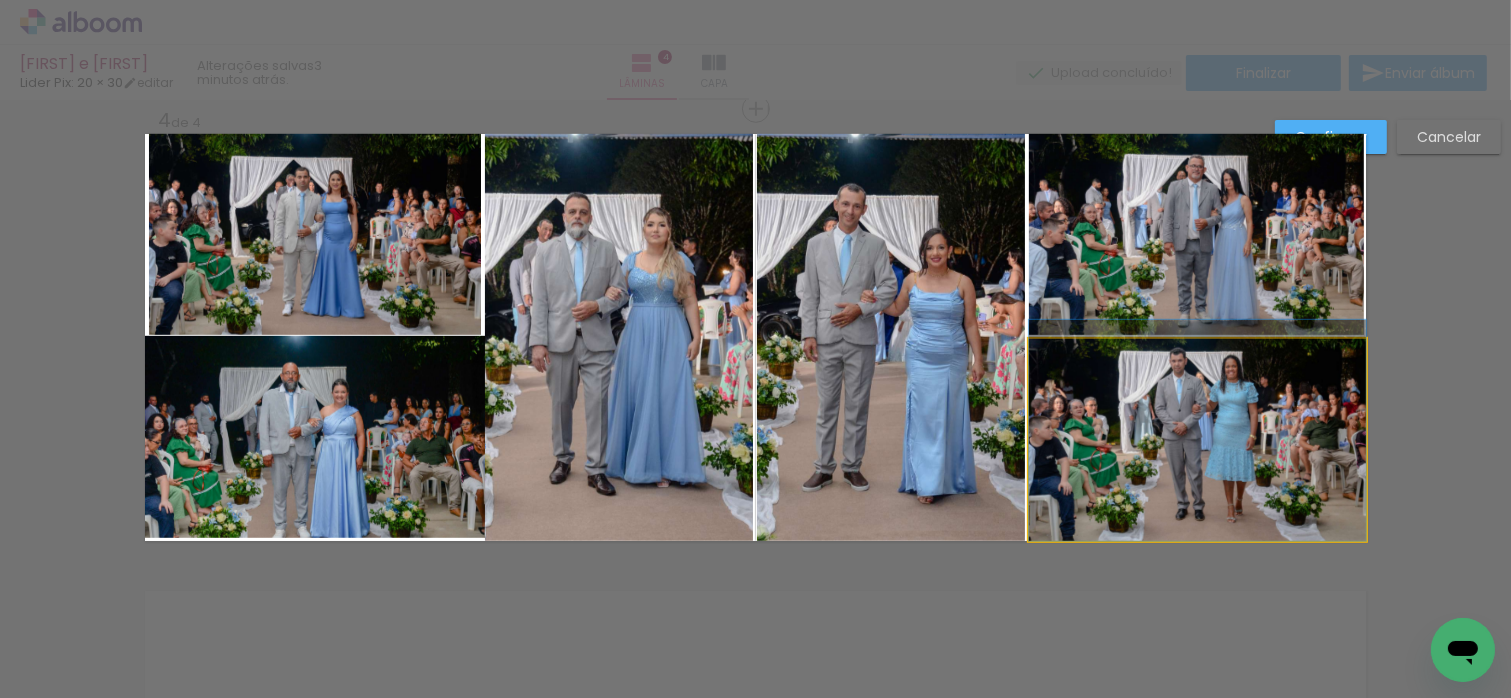 drag, startPoint x: 1239, startPoint y: 424, endPoint x: 1240, endPoint y: 414, distance: 10.049875 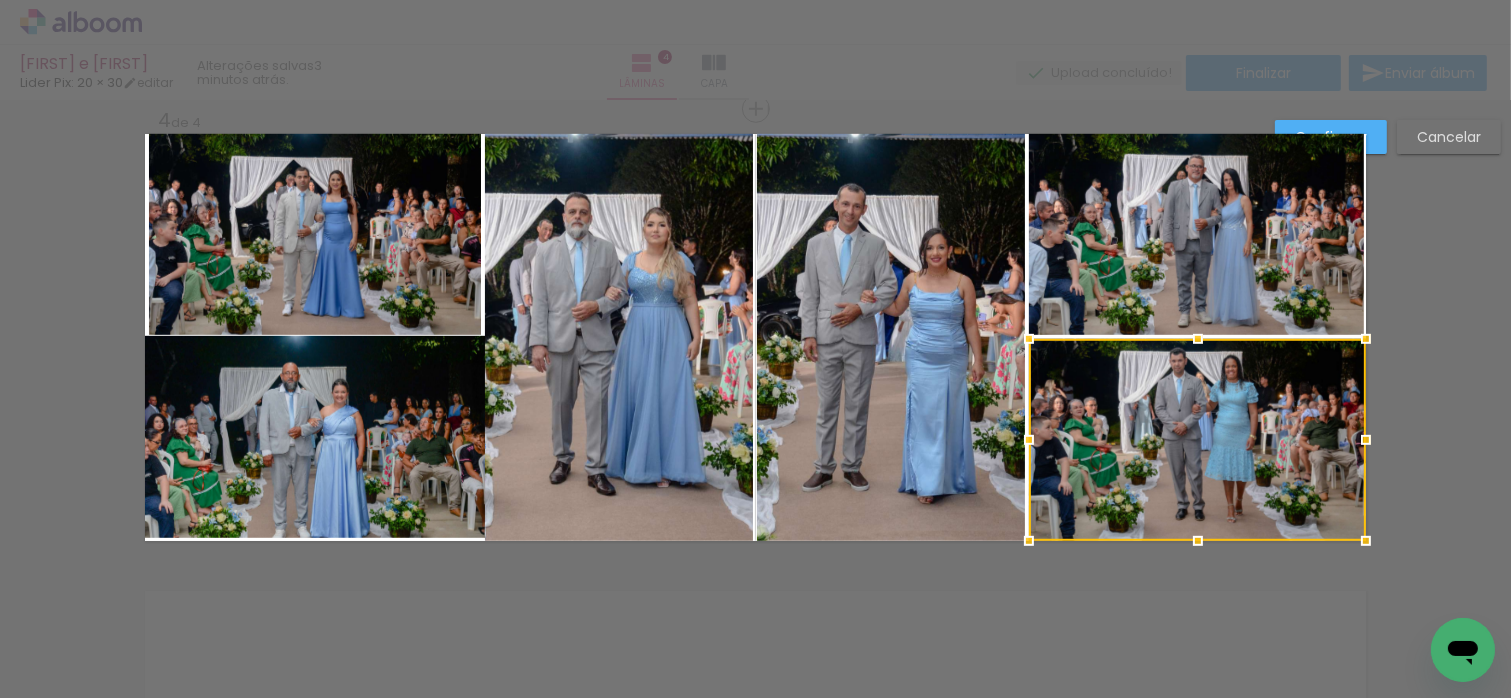 click at bounding box center (1197, 440) 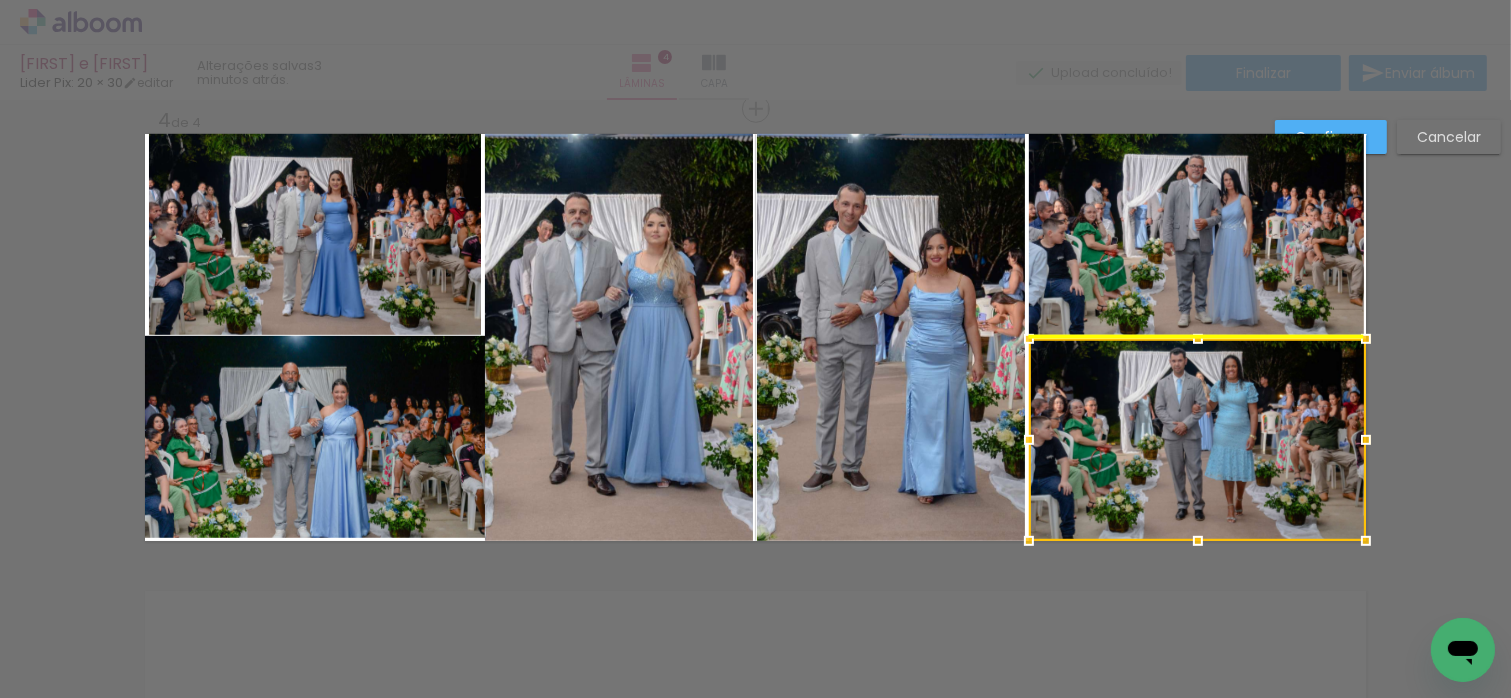 click at bounding box center [1197, 440] 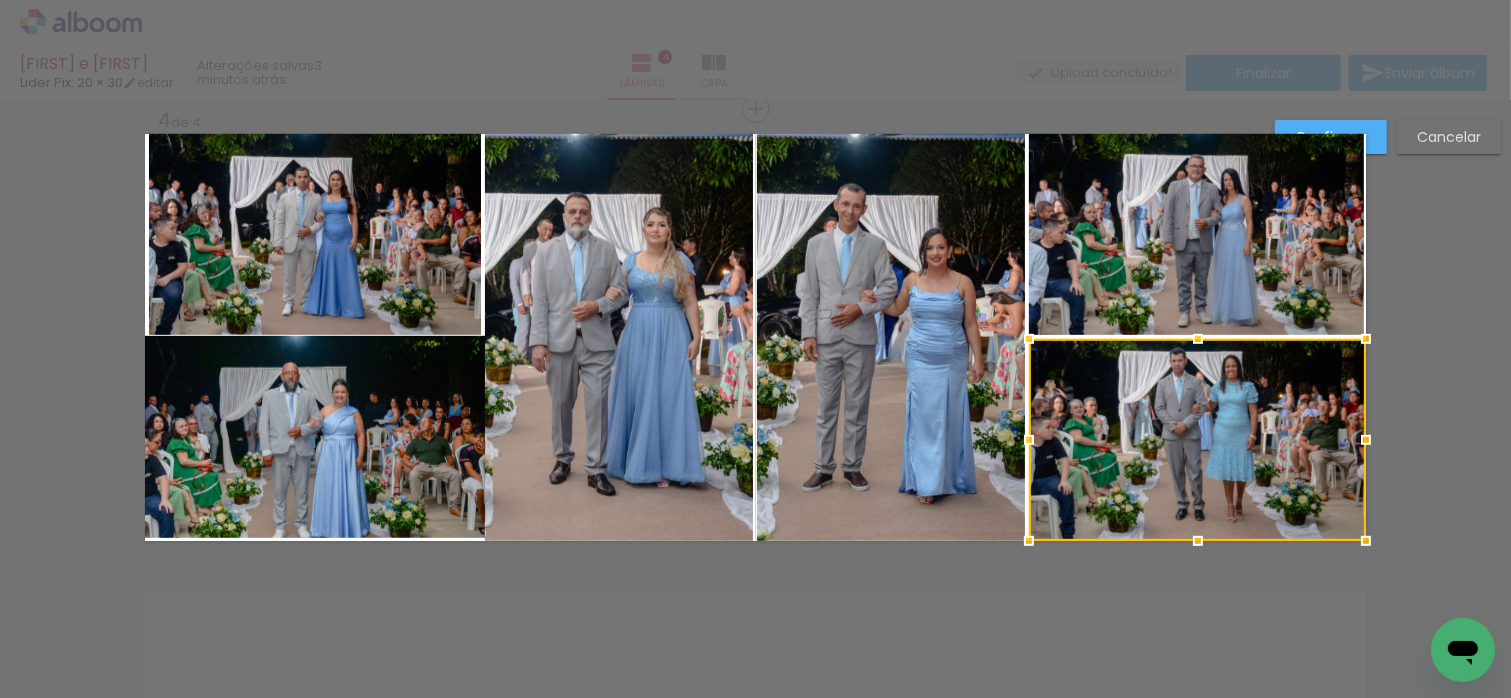 click on "Confirmar Cancelar" at bounding box center [755, -129] 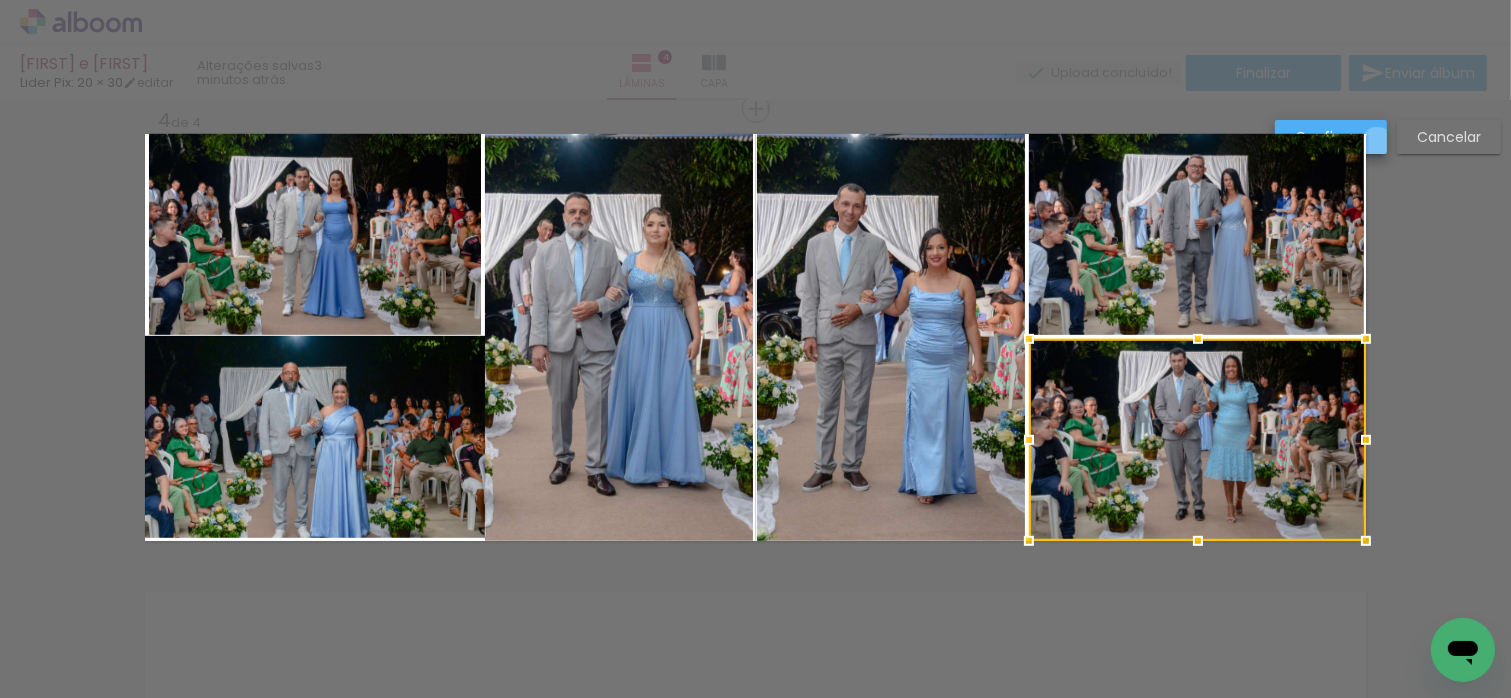 click on "Confirmar" at bounding box center (1331, 137) 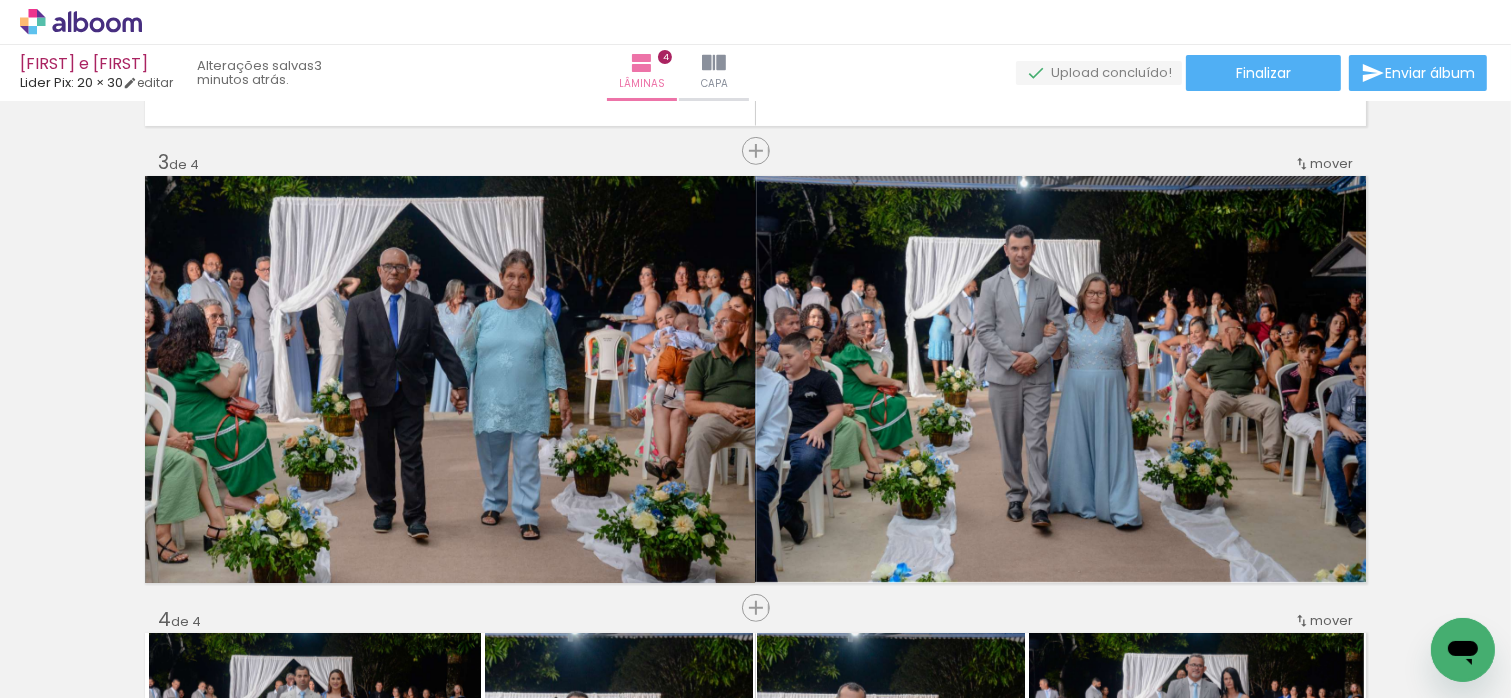 scroll, scrollTop: 896, scrollLeft: 0, axis: vertical 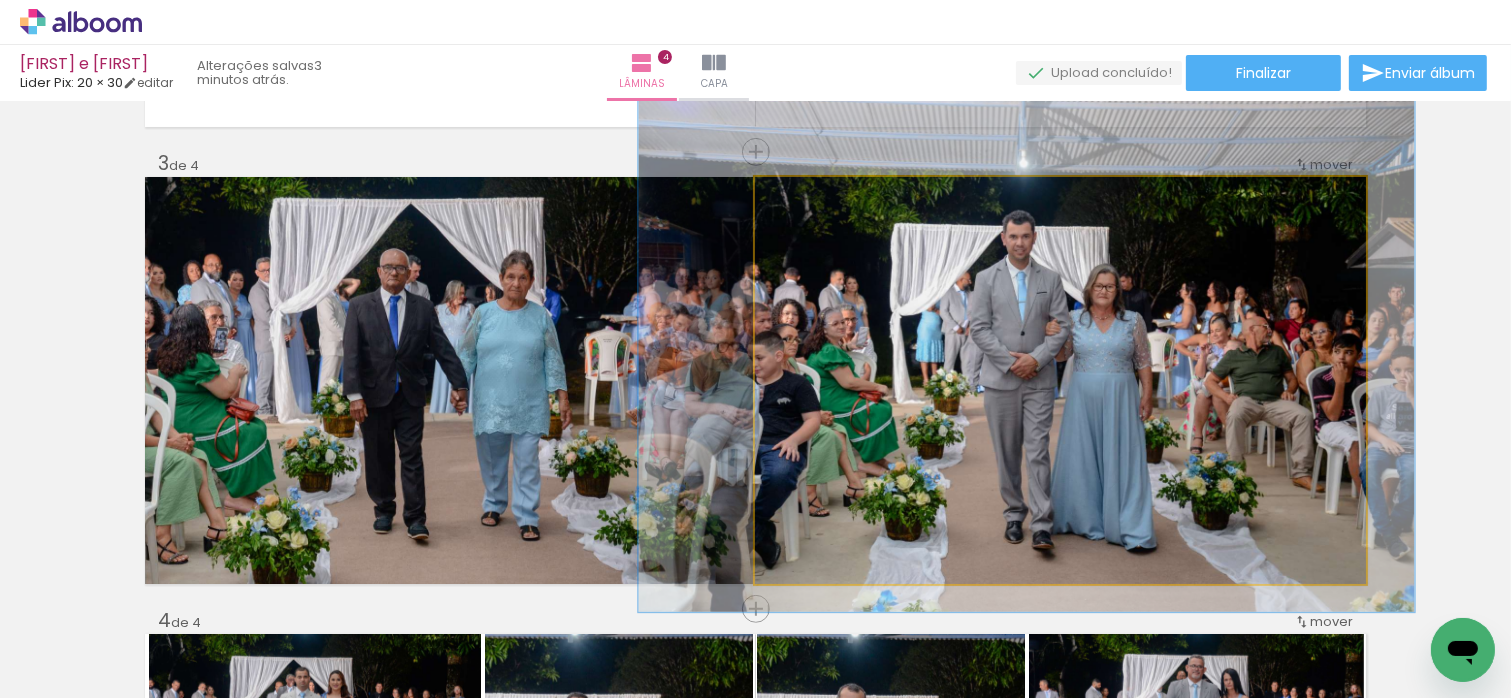 drag, startPoint x: 812, startPoint y: 199, endPoint x: 823, endPoint y: 196, distance: 11.401754 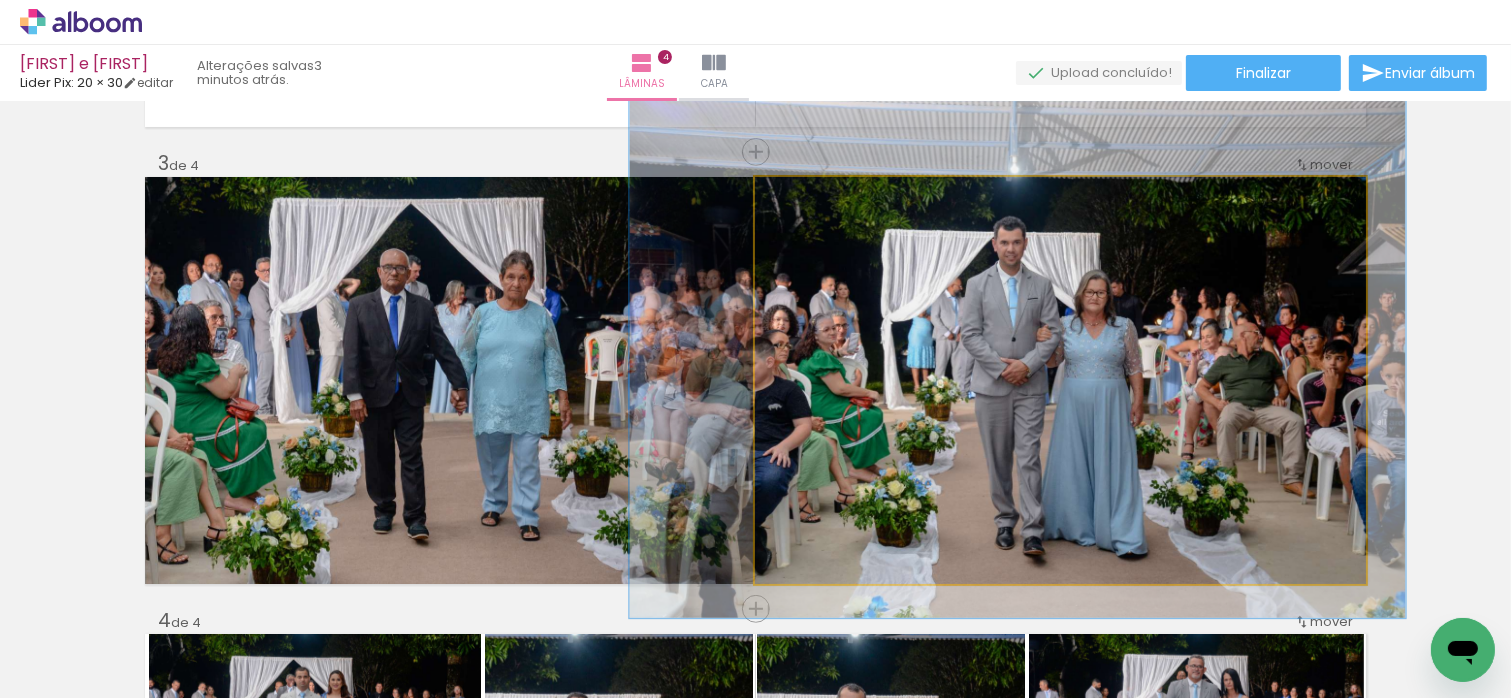 drag, startPoint x: 1193, startPoint y: 348, endPoint x: 1184, endPoint y: 354, distance: 10.816654 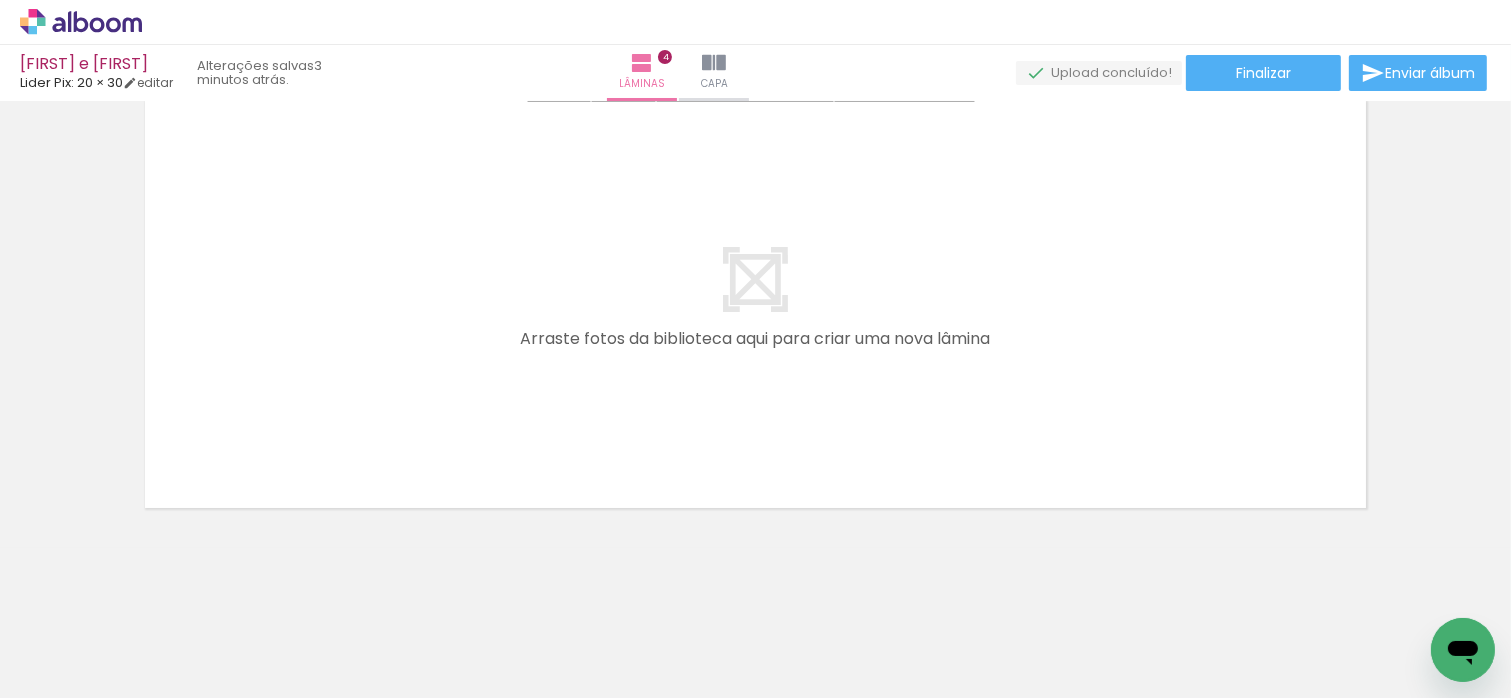 scroll, scrollTop: 1891, scrollLeft: 0, axis: vertical 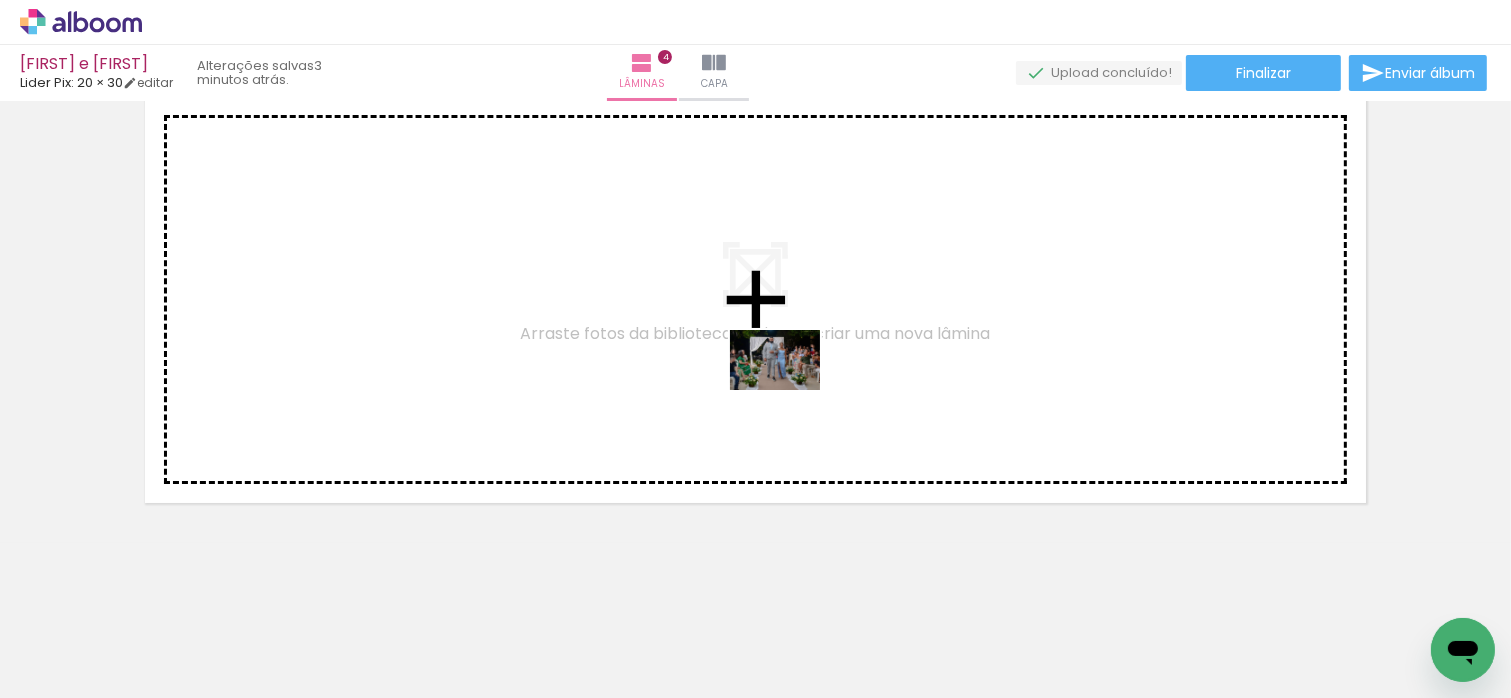 drag, startPoint x: 1100, startPoint y: 641, endPoint x: 726, endPoint y: 351, distance: 473.26102 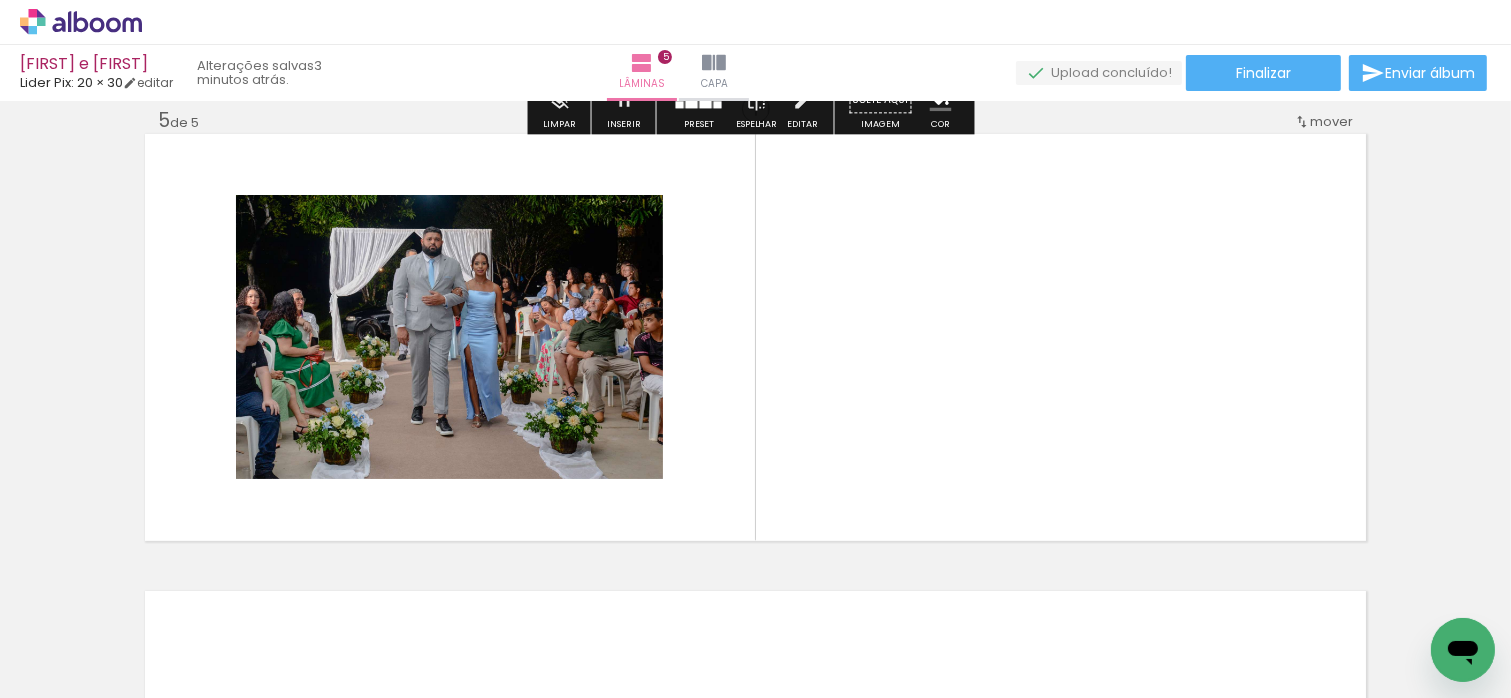 scroll, scrollTop: 1853, scrollLeft: 0, axis: vertical 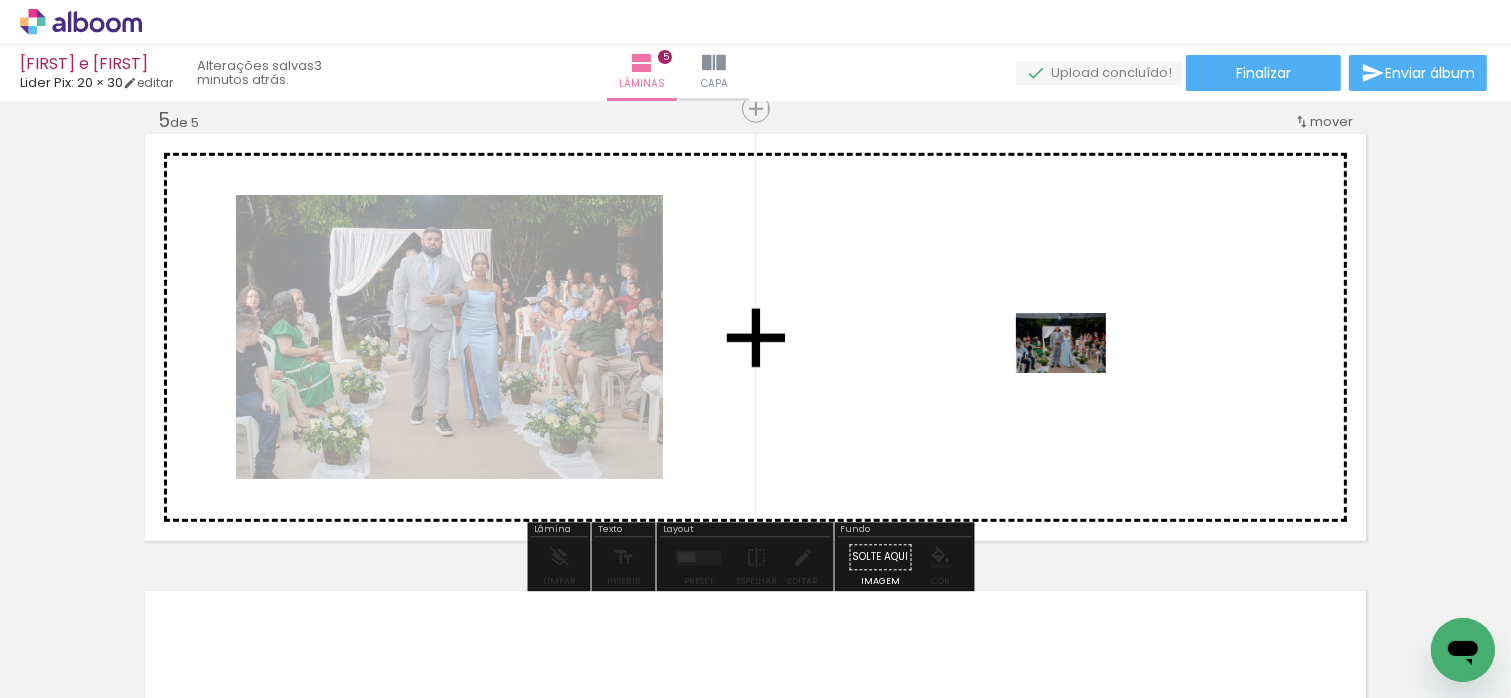 drag, startPoint x: 1236, startPoint y: 644, endPoint x: 1076, endPoint y: 373, distance: 314.7078 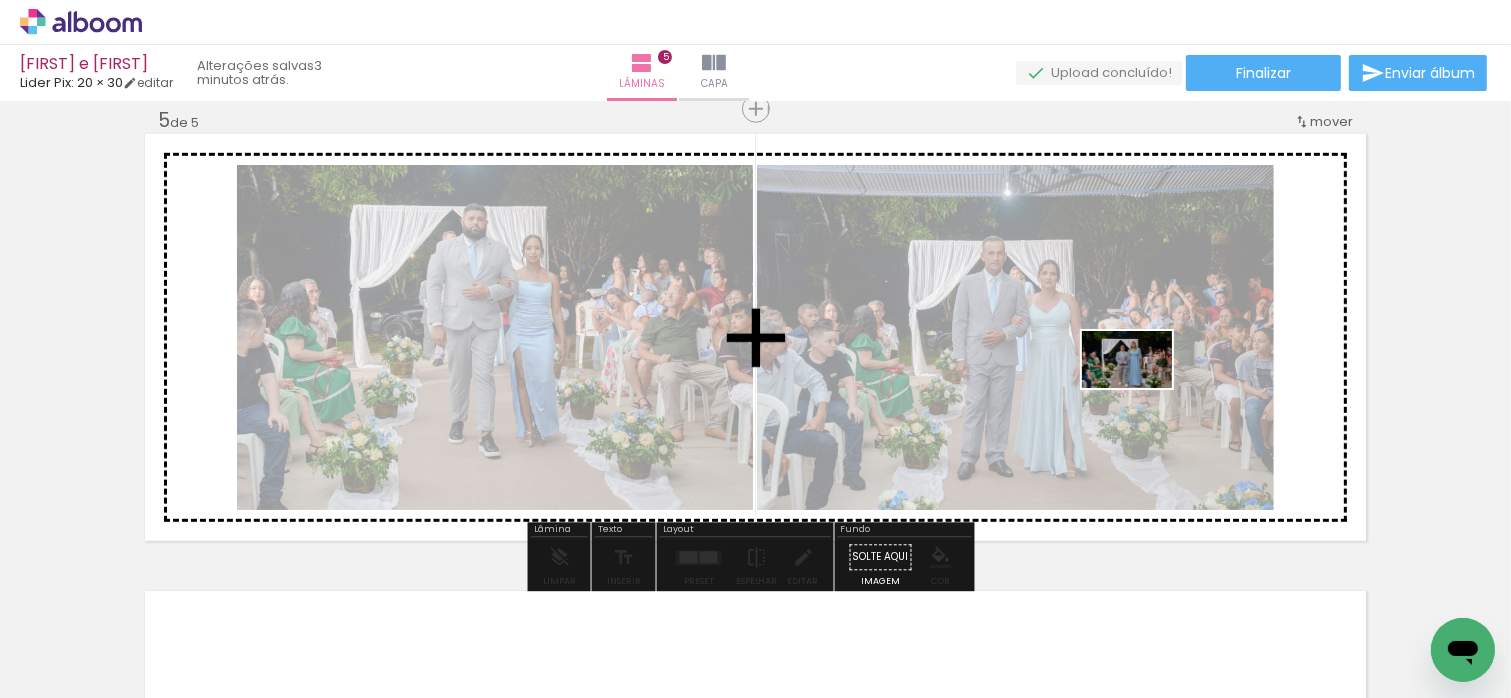 drag, startPoint x: 1332, startPoint y: 638, endPoint x: 1246, endPoint y: 481, distance: 179.01117 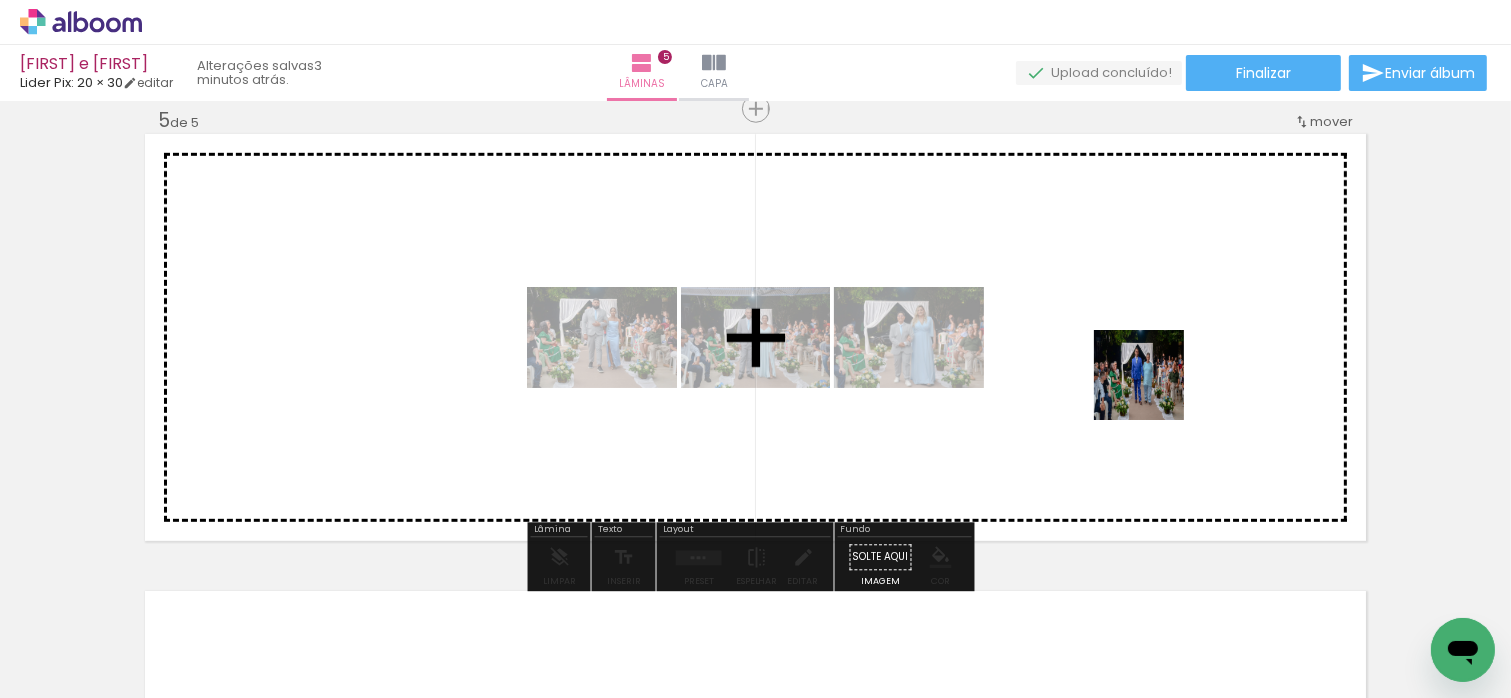 drag, startPoint x: 1407, startPoint y: 627, endPoint x: 1117, endPoint y: 366, distance: 390.1551 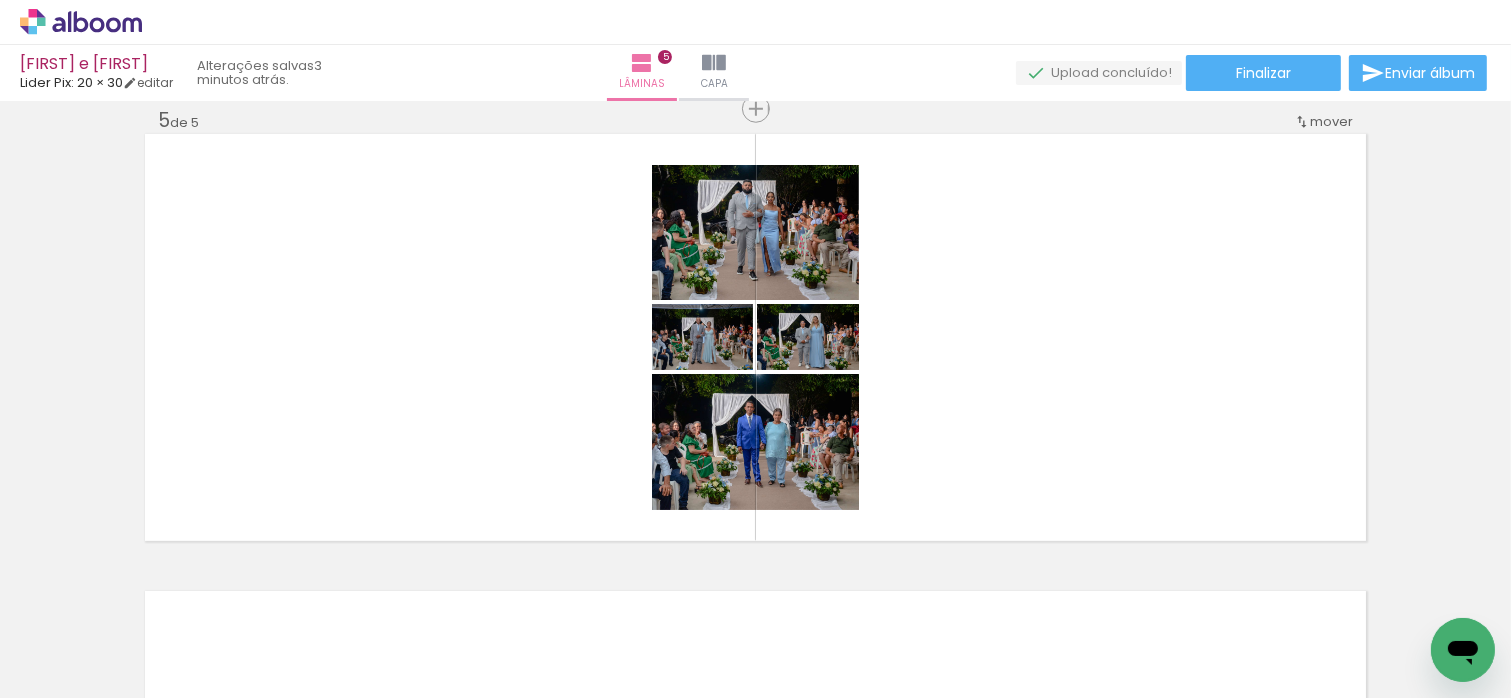 scroll, scrollTop: 0, scrollLeft: 2235, axis: horizontal 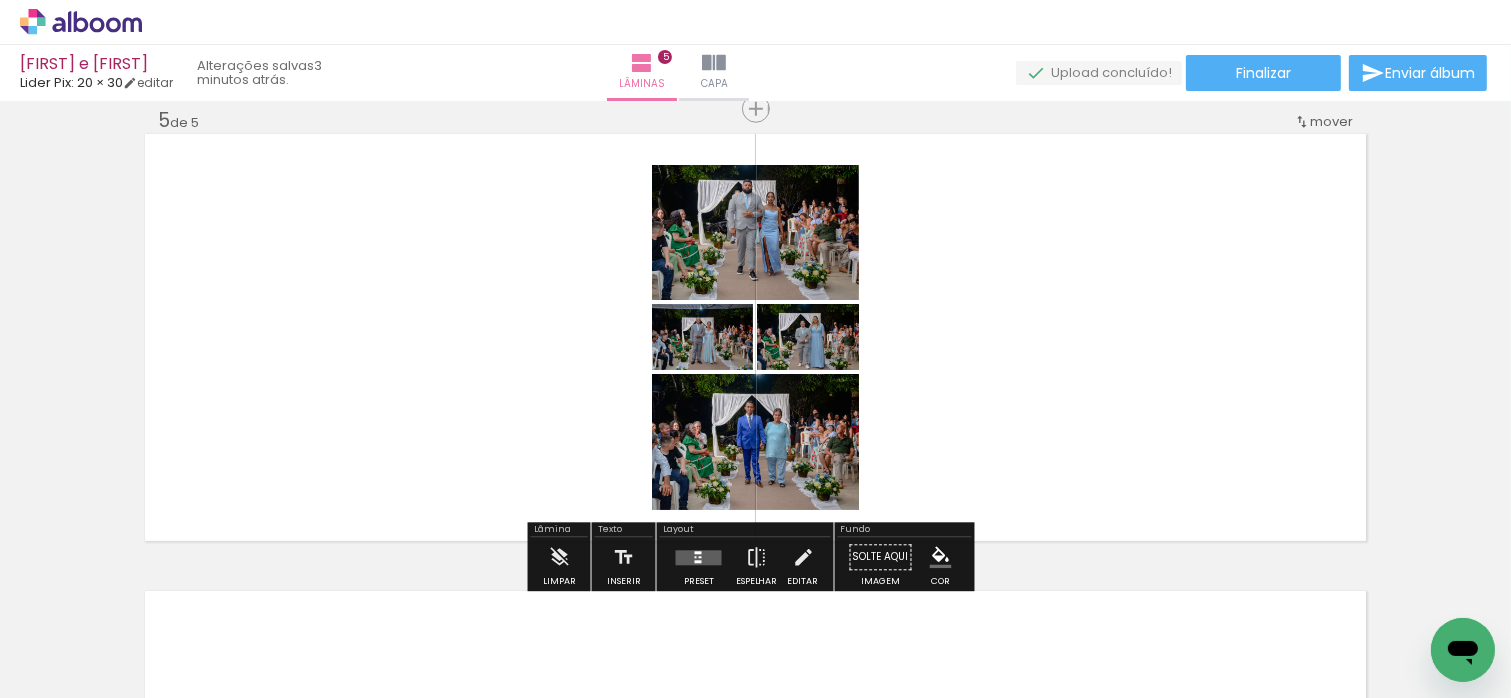 click at bounding box center [699, 557] 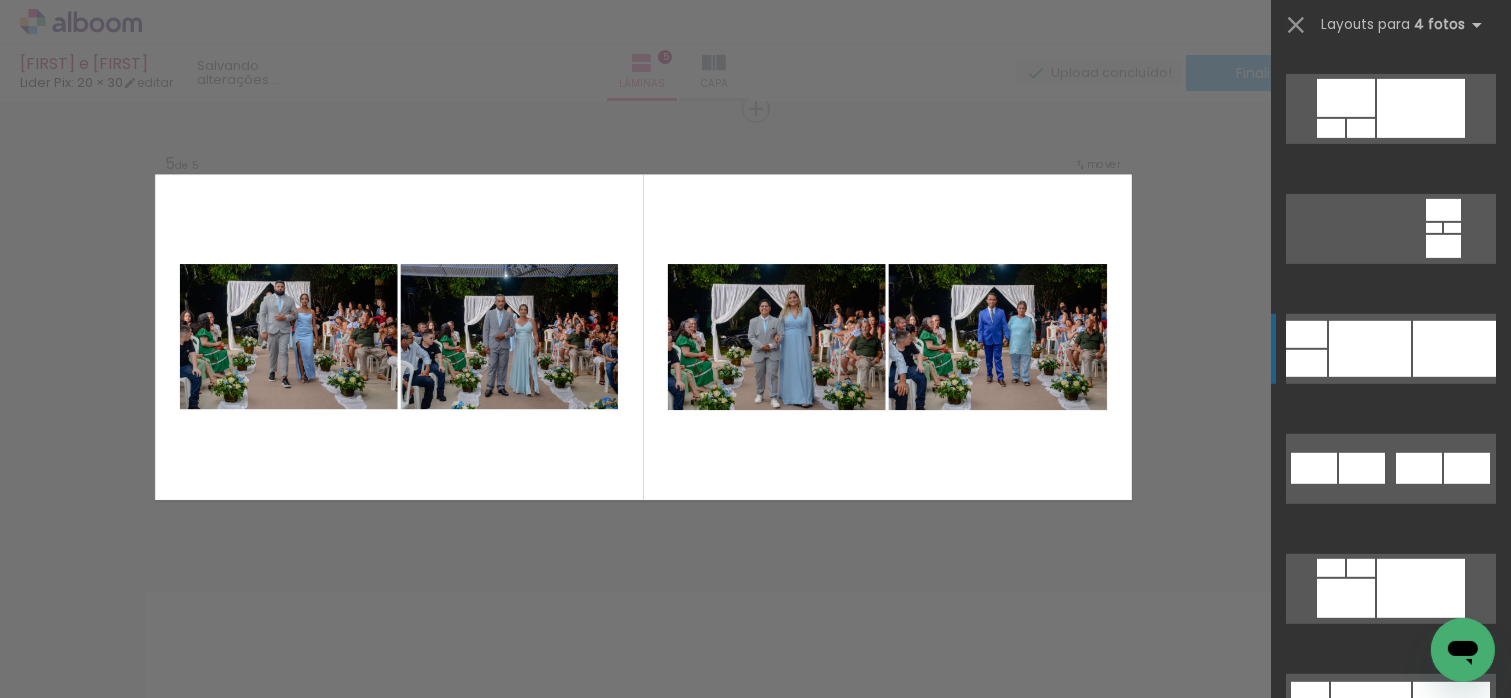 scroll, scrollTop: 9000, scrollLeft: 0, axis: vertical 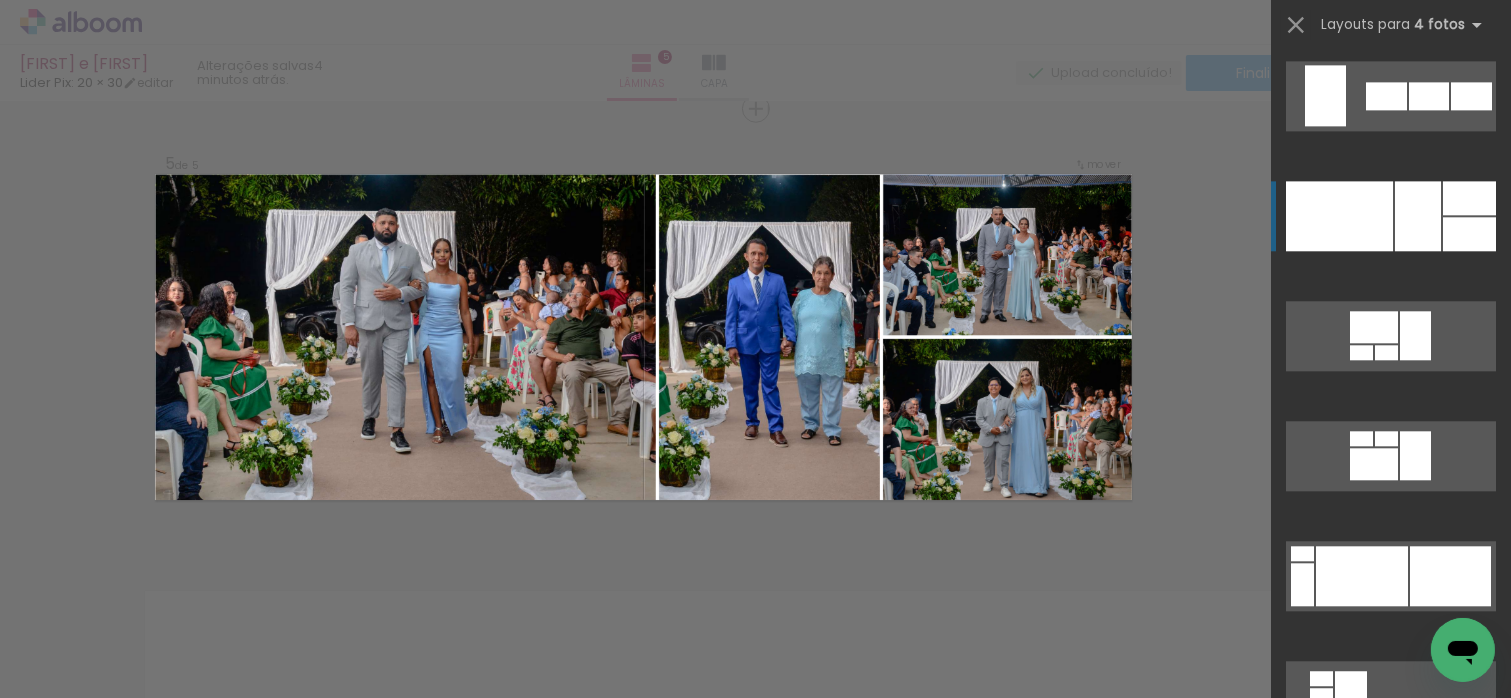 click at bounding box center (1302, 584) 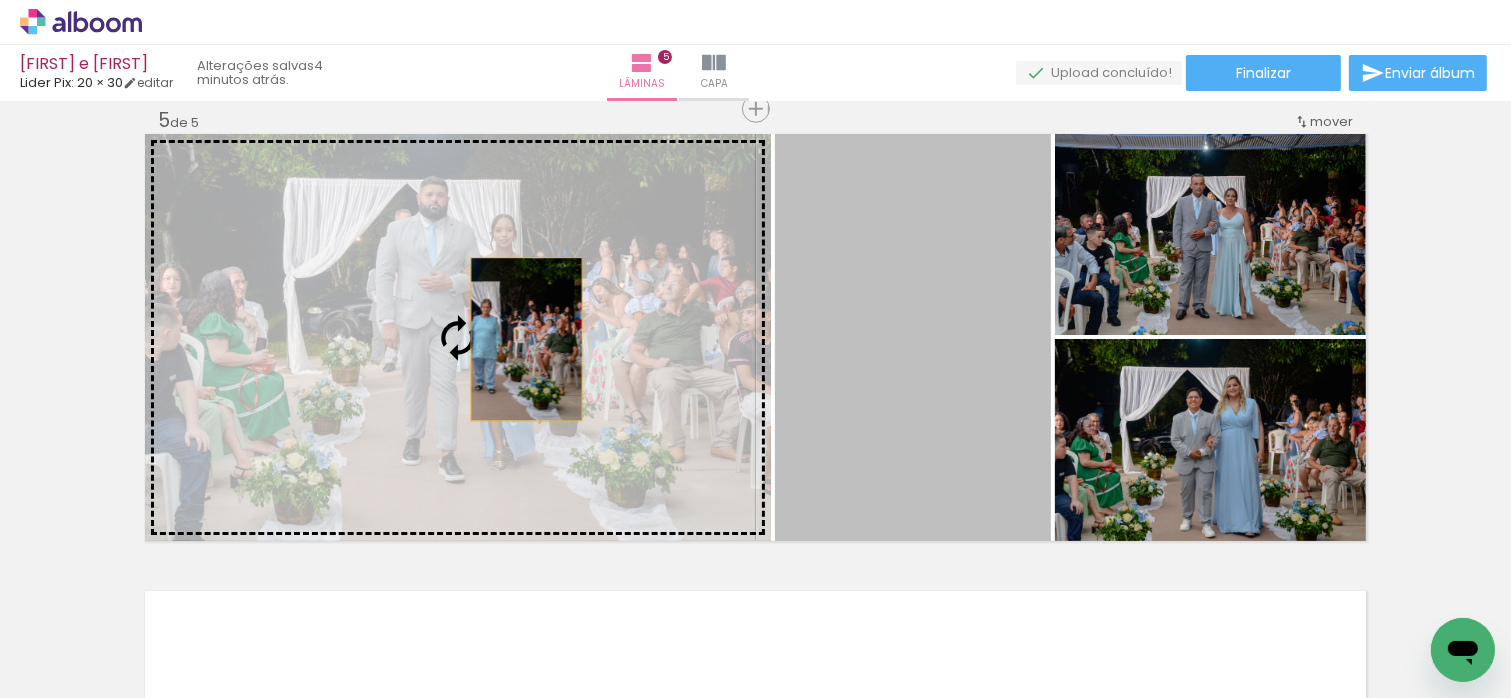 drag, startPoint x: 939, startPoint y: 387, endPoint x: 509, endPoint y: 336, distance: 433.01385 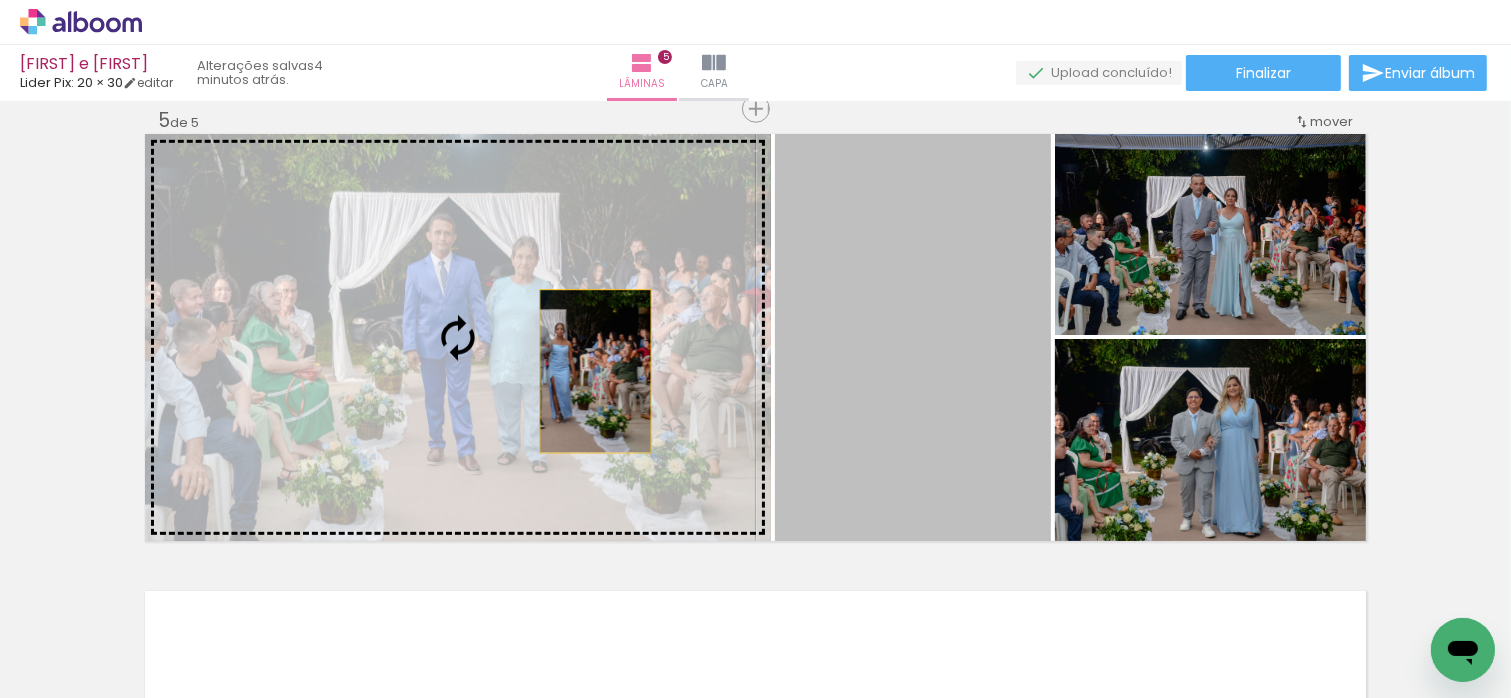 drag, startPoint x: 894, startPoint y: 389, endPoint x: 480, endPoint y: 359, distance: 415.08554 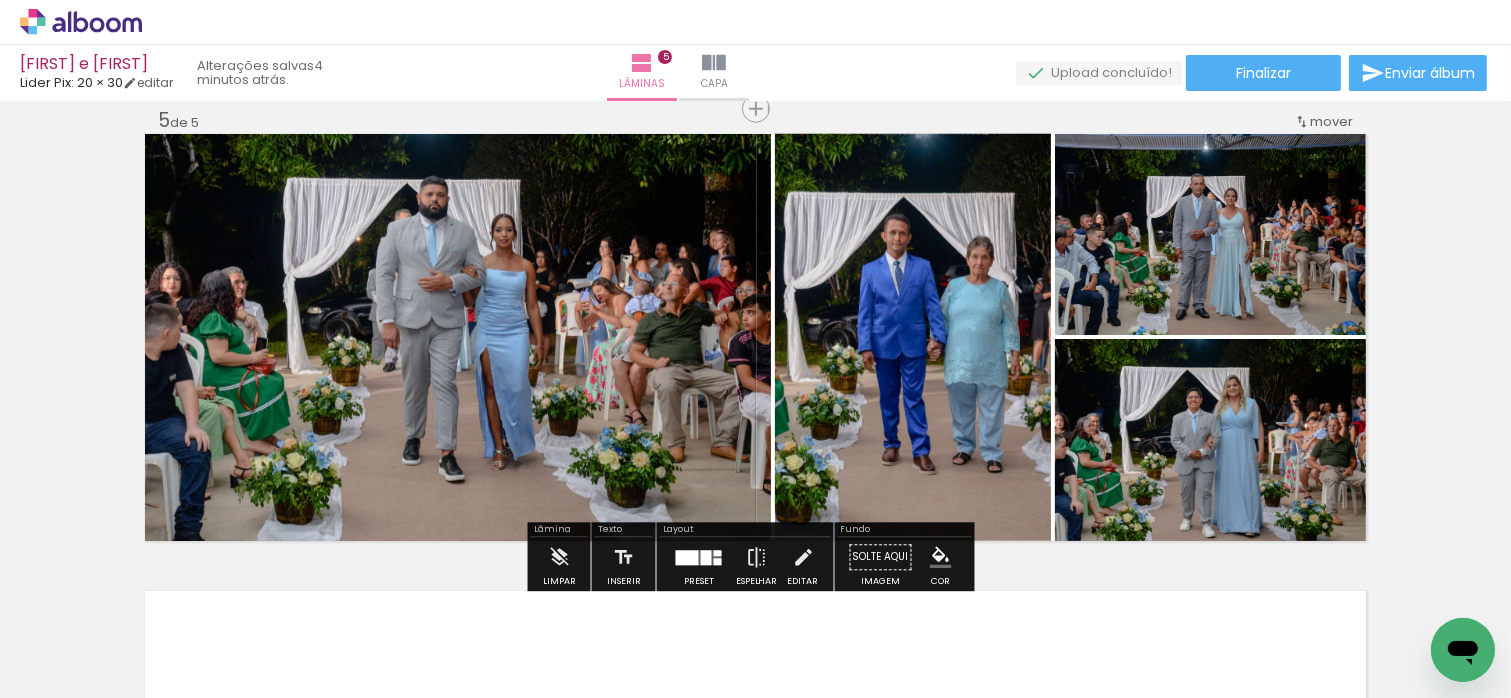 click 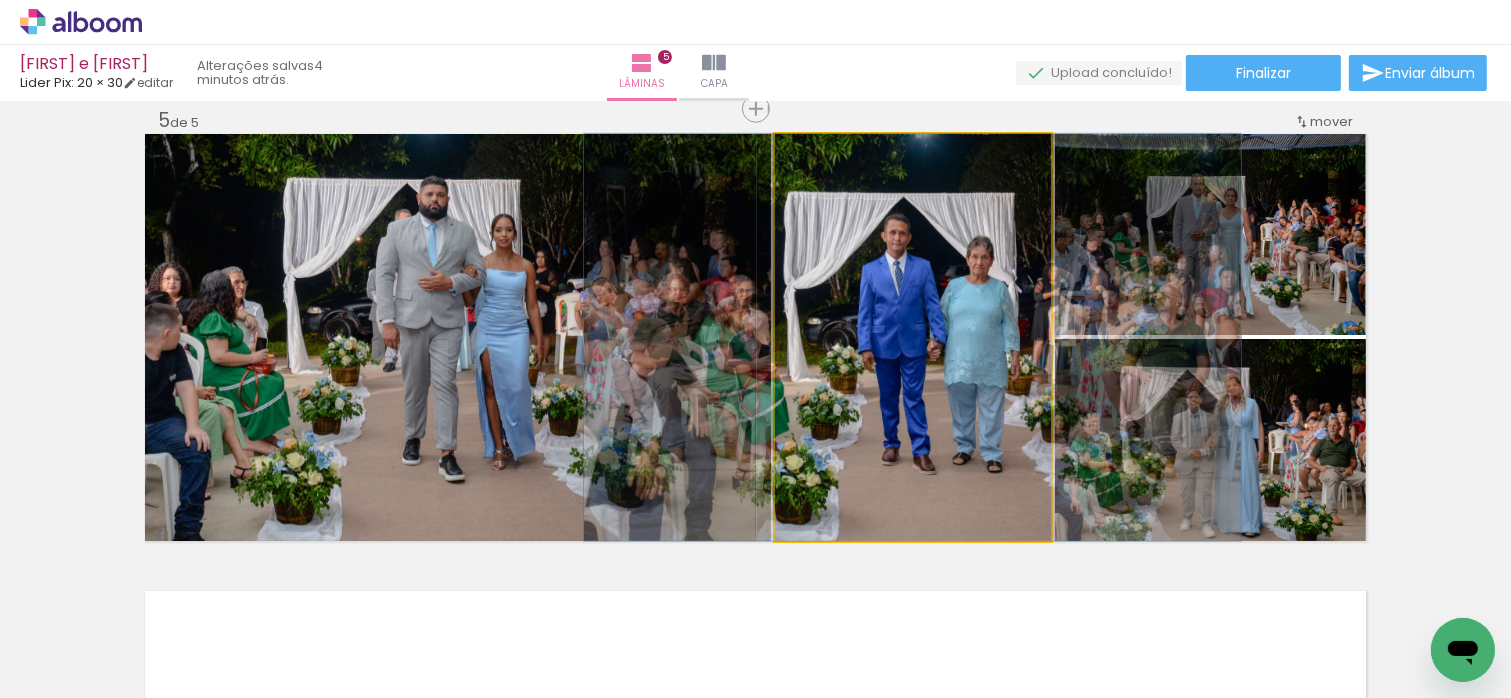 click 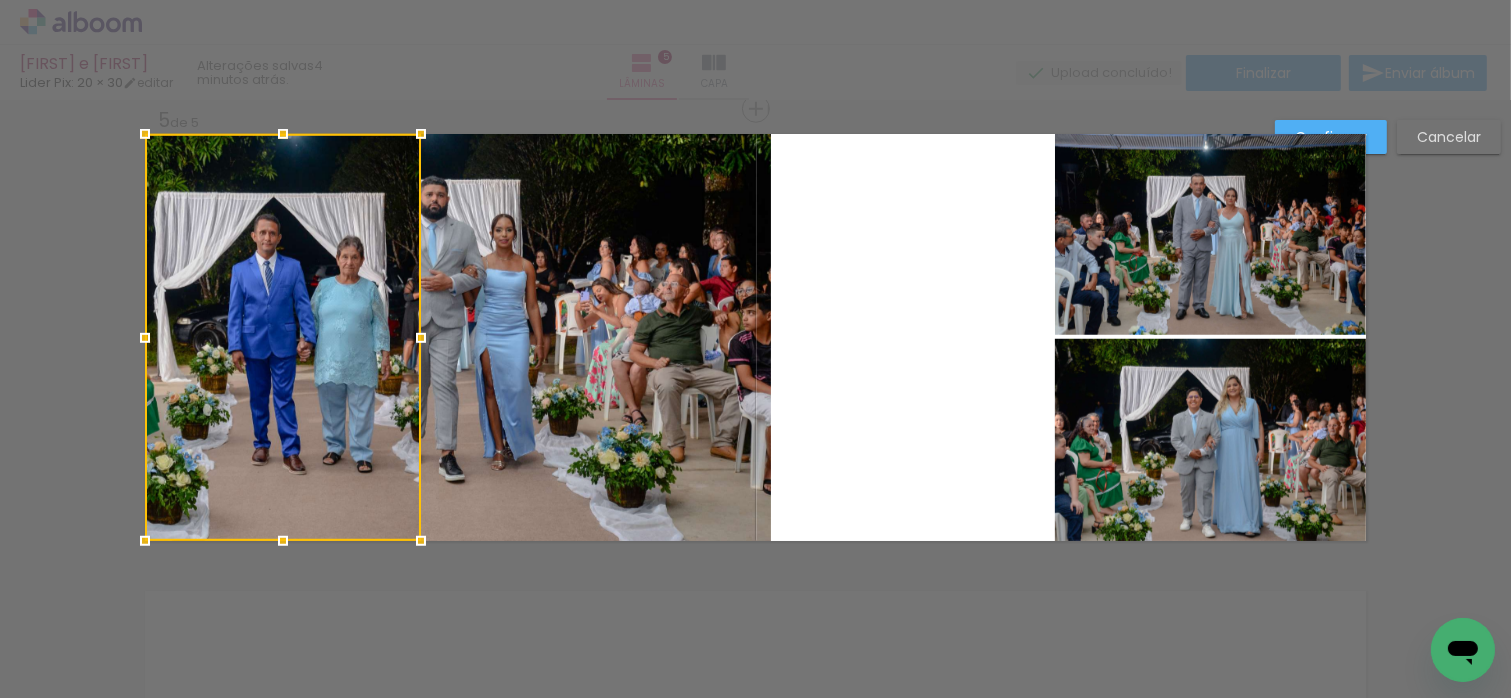 drag, startPoint x: 898, startPoint y: 349, endPoint x: 268, endPoint y: 312, distance: 631.0856 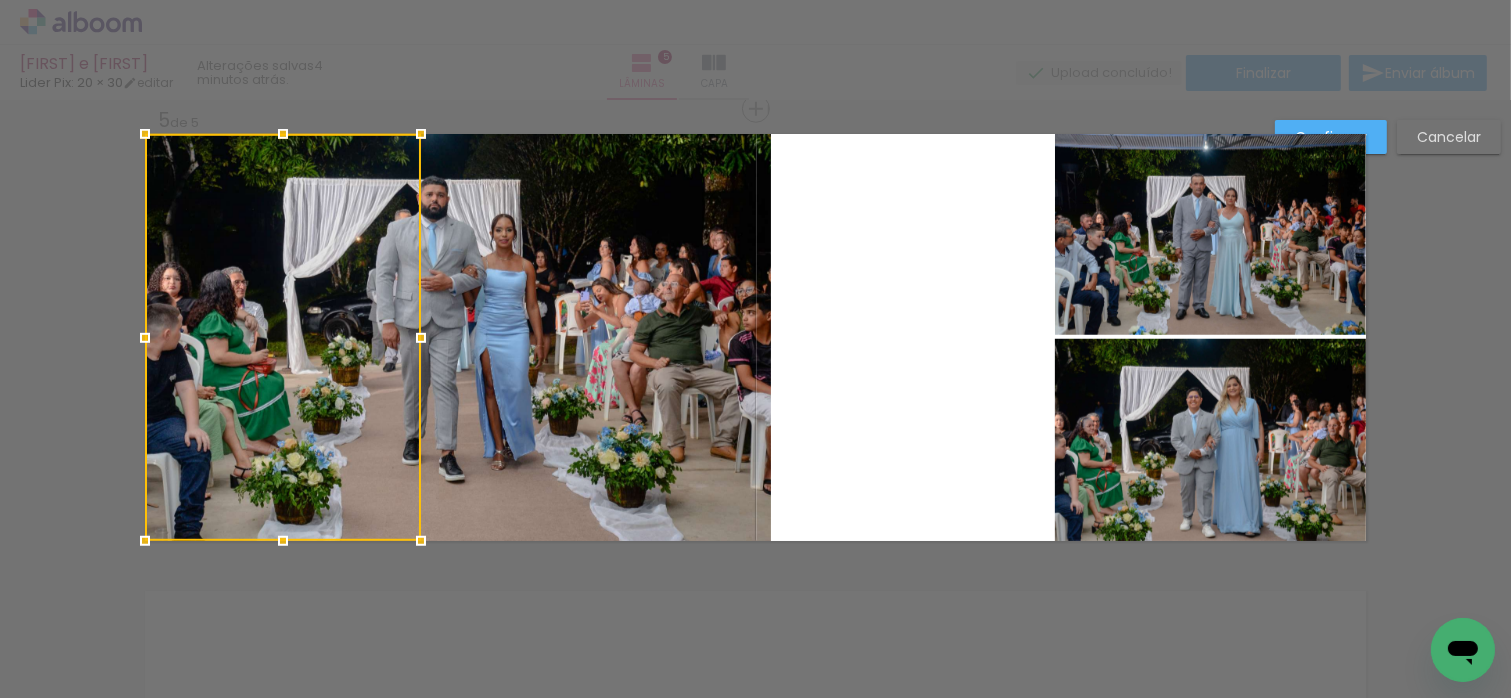click 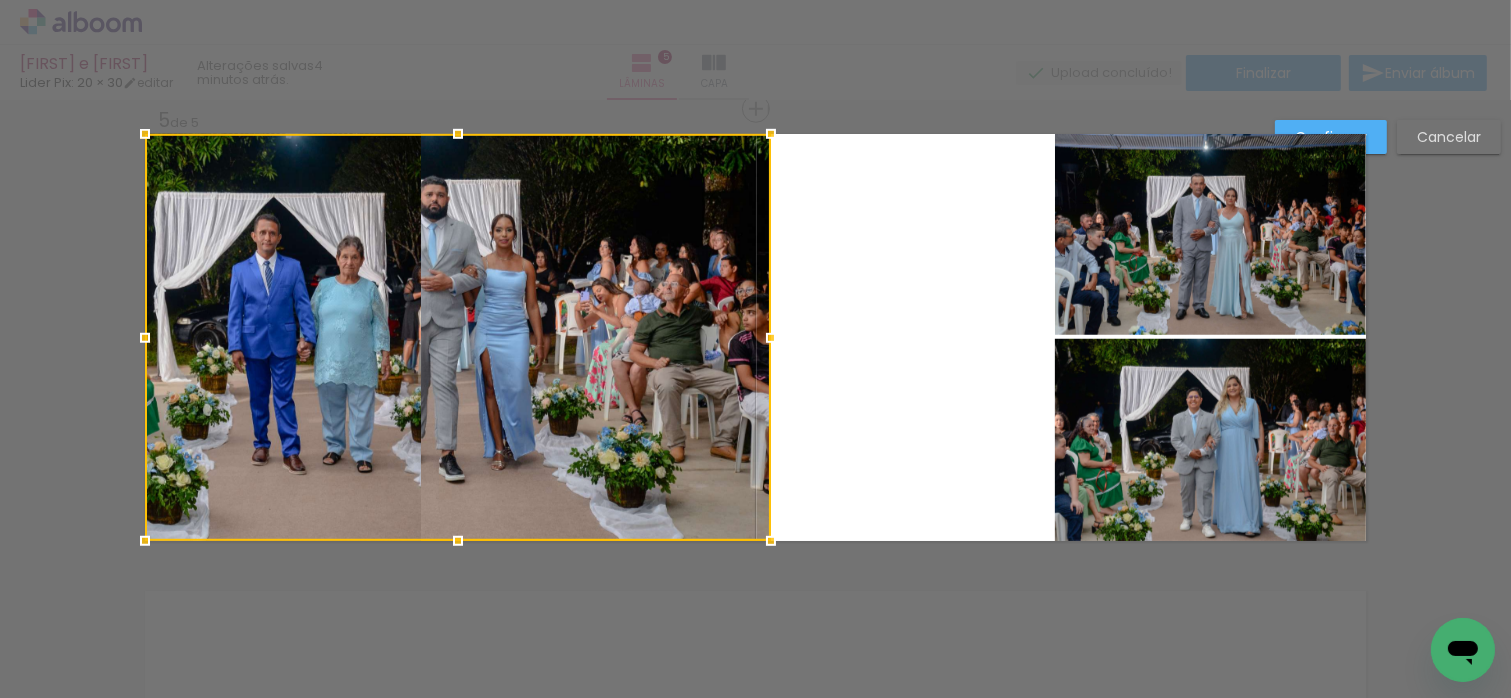 click at bounding box center (458, 337) 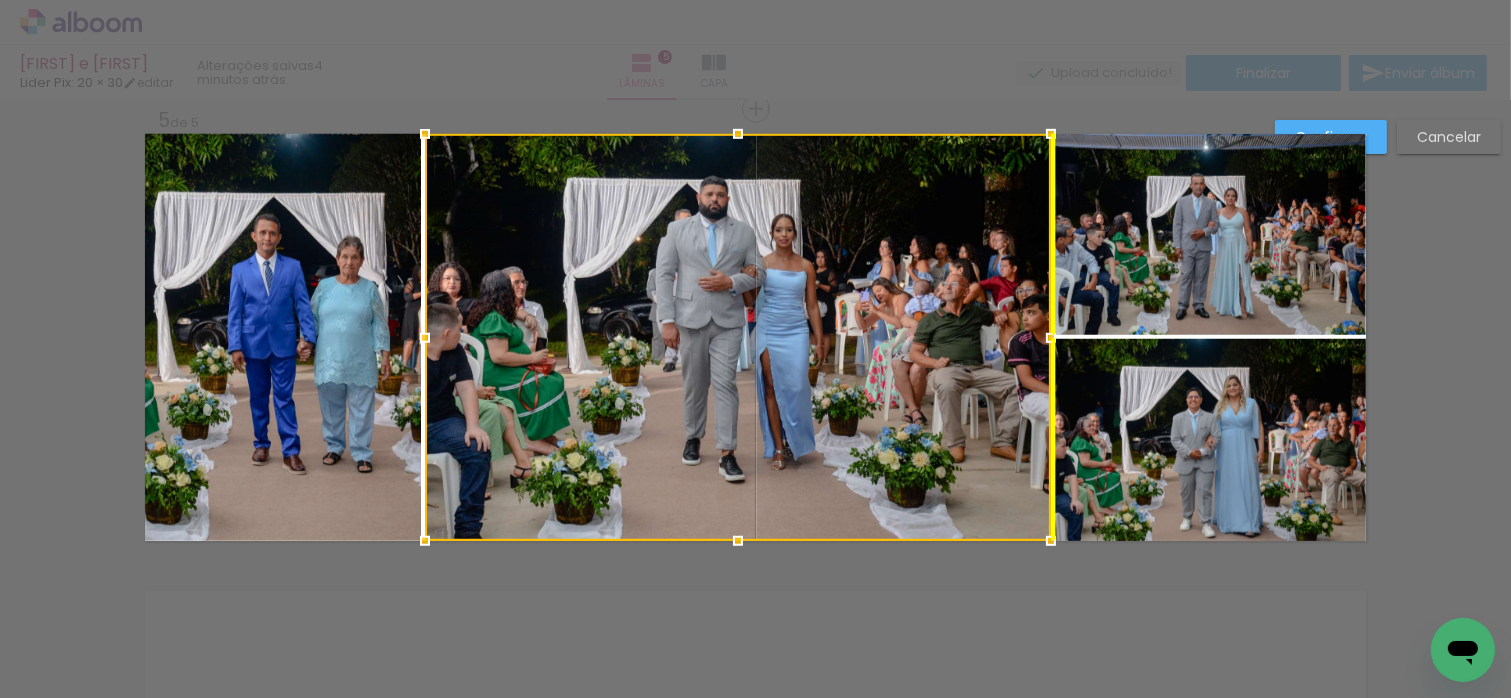 drag, startPoint x: 576, startPoint y: 291, endPoint x: 847, endPoint y: 315, distance: 272.06067 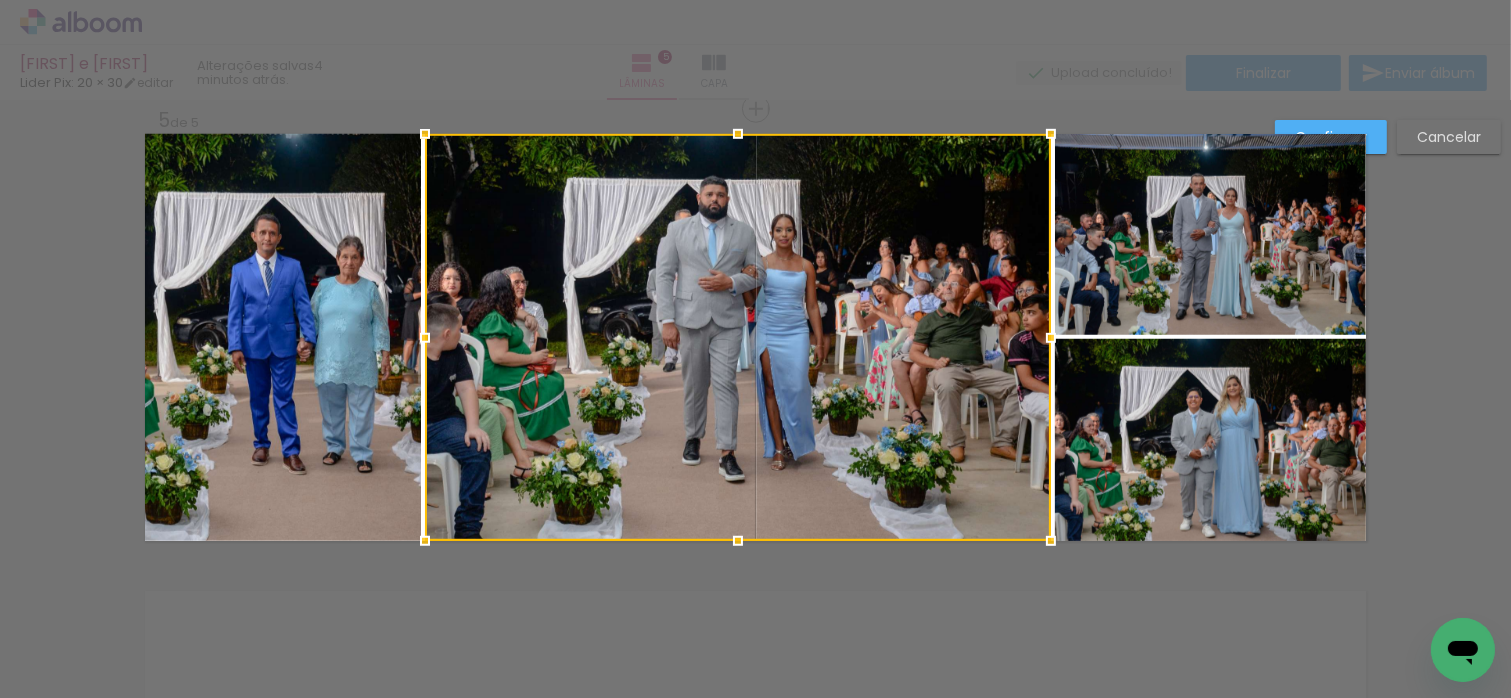 click on "Confirmar" at bounding box center [1331, 137] 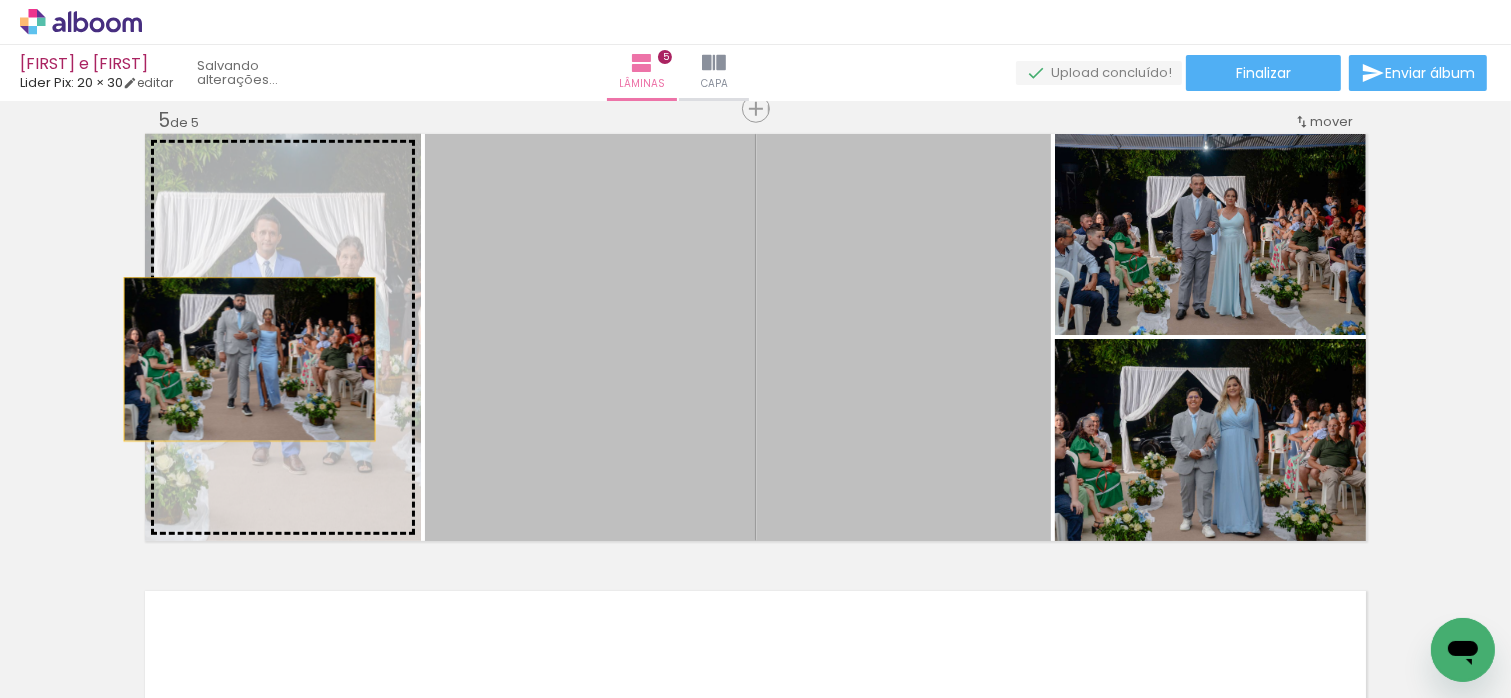 drag, startPoint x: 544, startPoint y: 381, endPoint x: 242, endPoint y: 359, distance: 302.80026 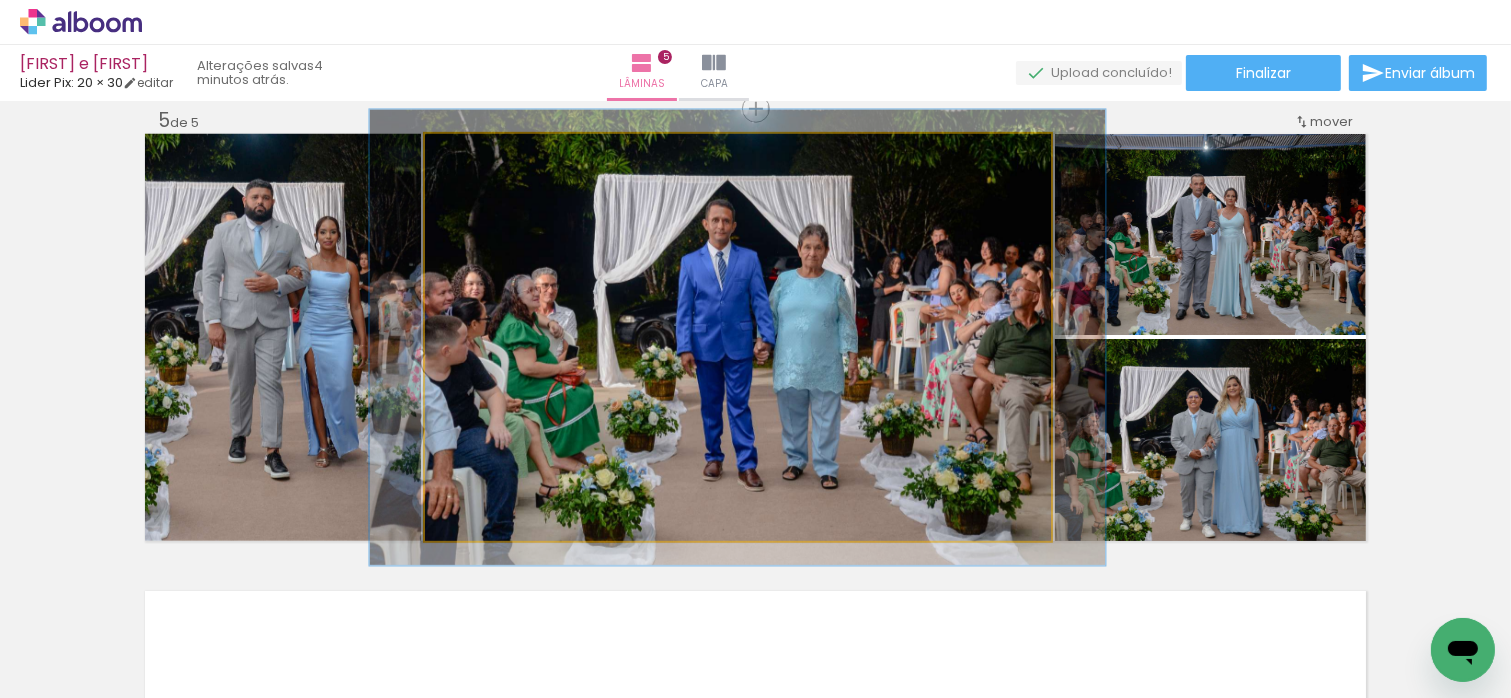 type on "112" 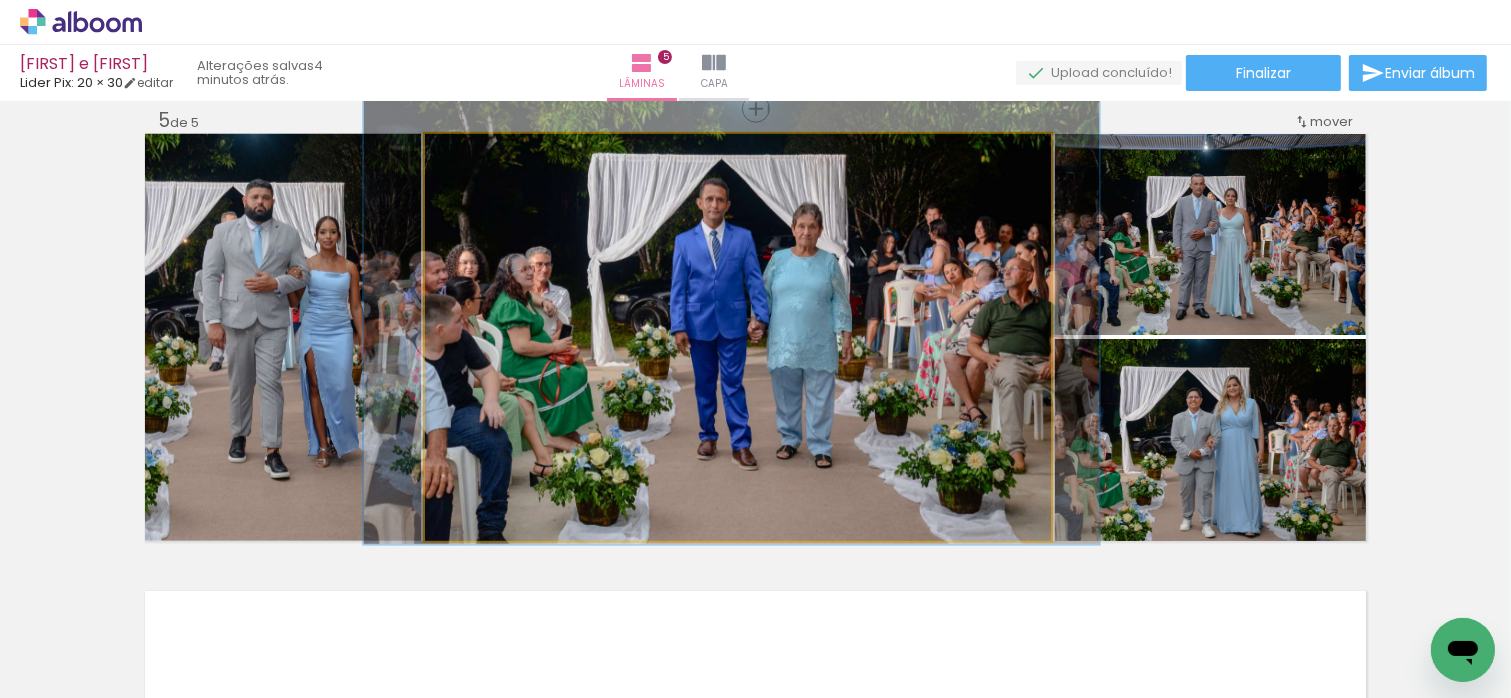 drag, startPoint x: 870, startPoint y: 407, endPoint x: 864, endPoint y: 386, distance: 21.84033 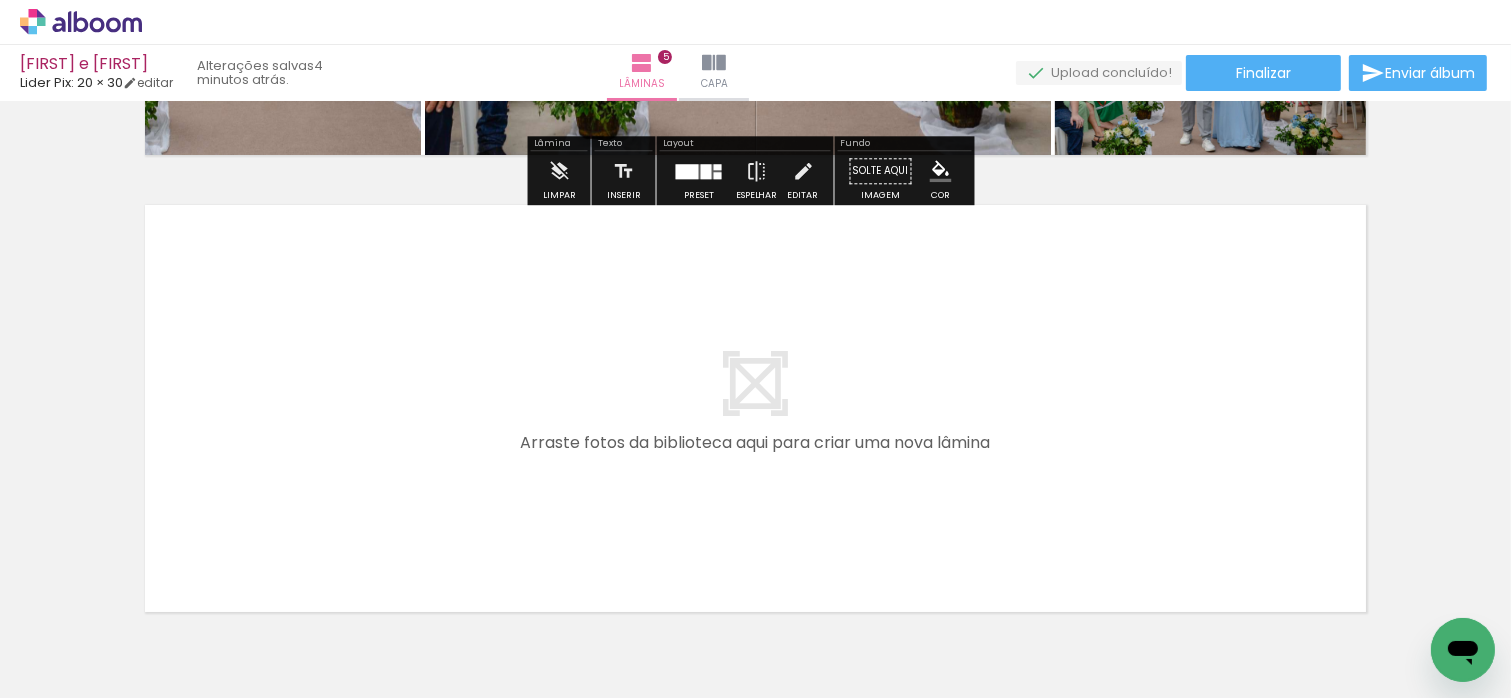 scroll, scrollTop: 2348, scrollLeft: 0, axis: vertical 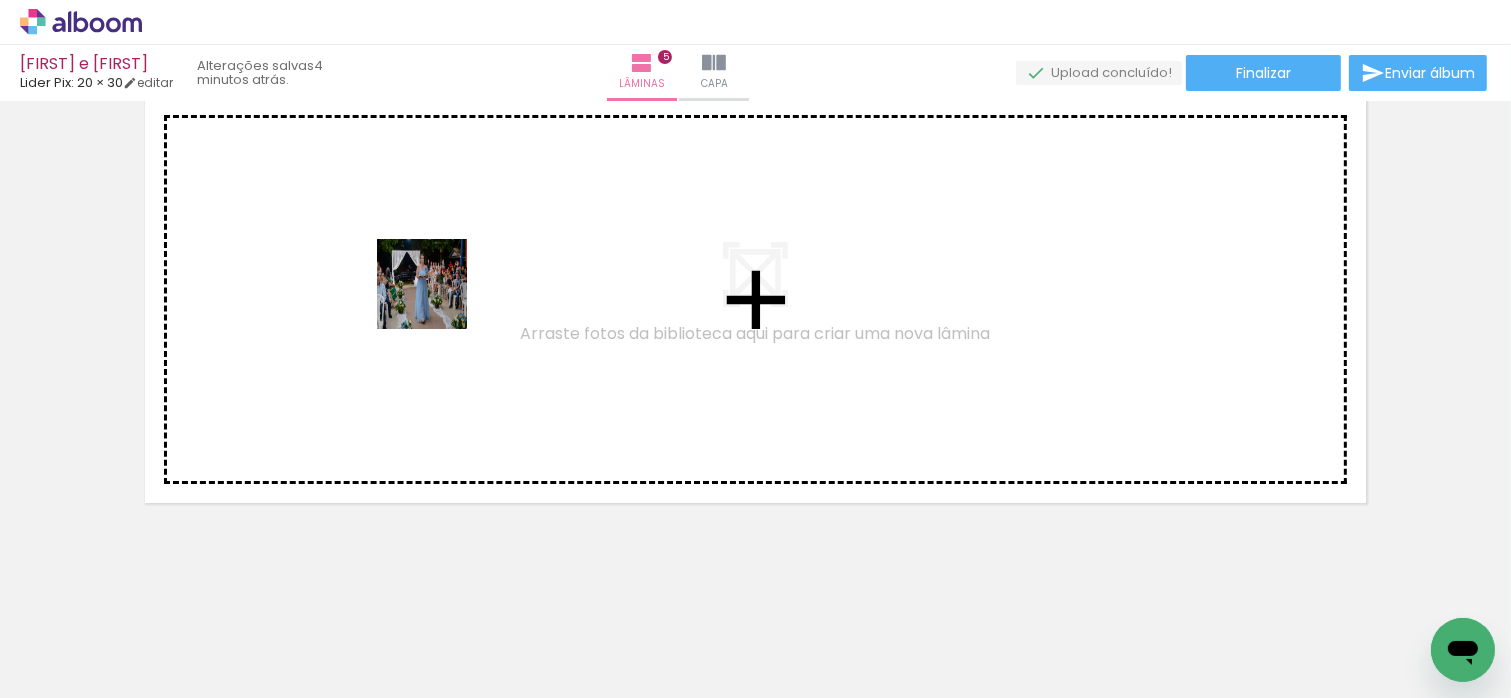 drag, startPoint x: 551, startPoint y: 636, endPoint x: 743, endPoint y: 636, distance: 192 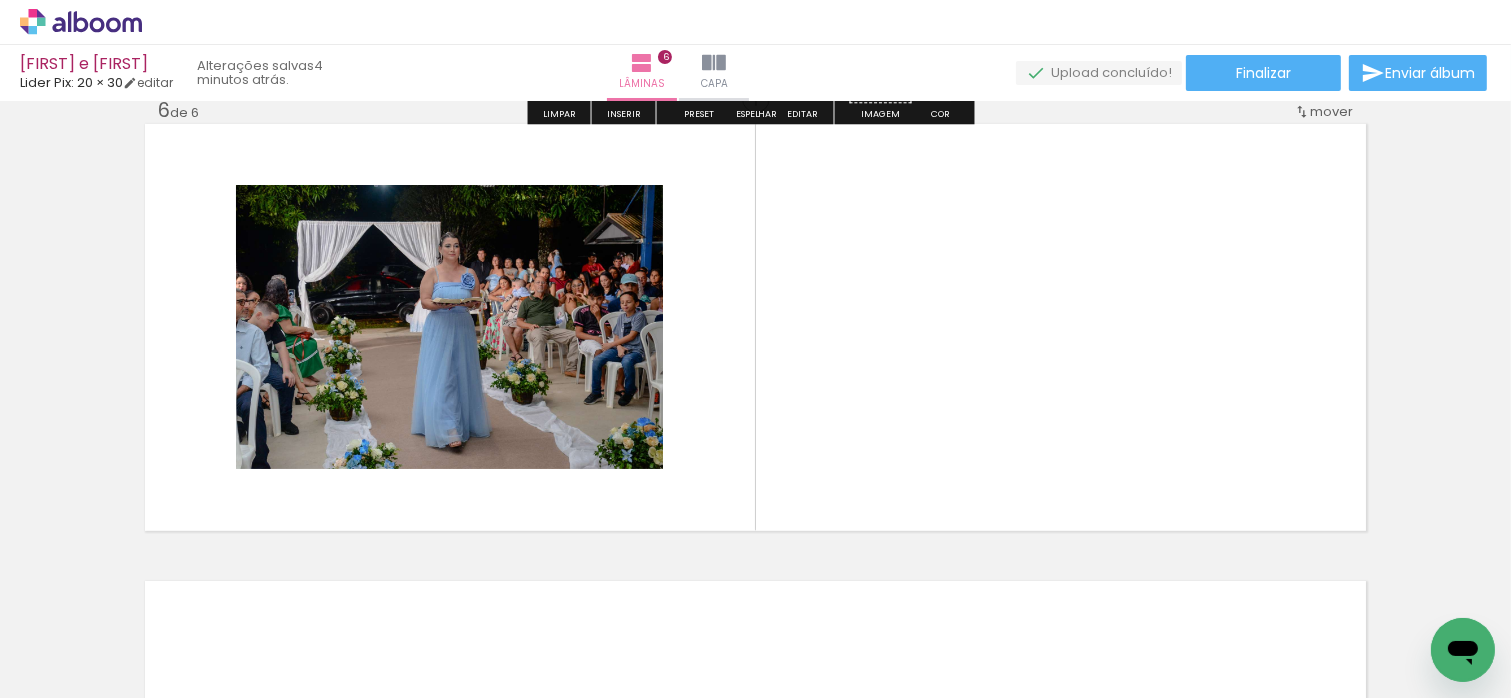 scroll, scrollTop: 2310, scrollLeft: 0, axis: vertical 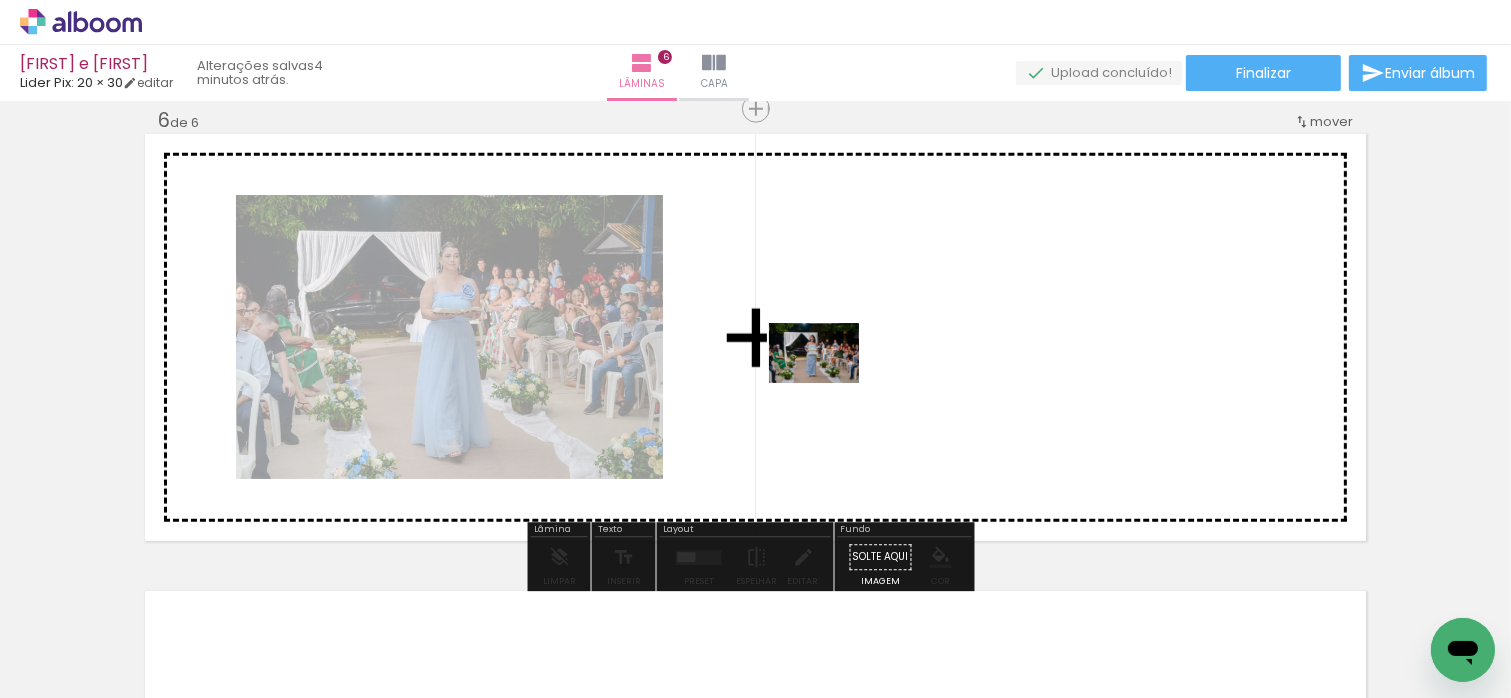 drag, startPoint x: 692, startPoint y: 643, endPoint x: 839, endPoint y: 371, distance: 309.18118 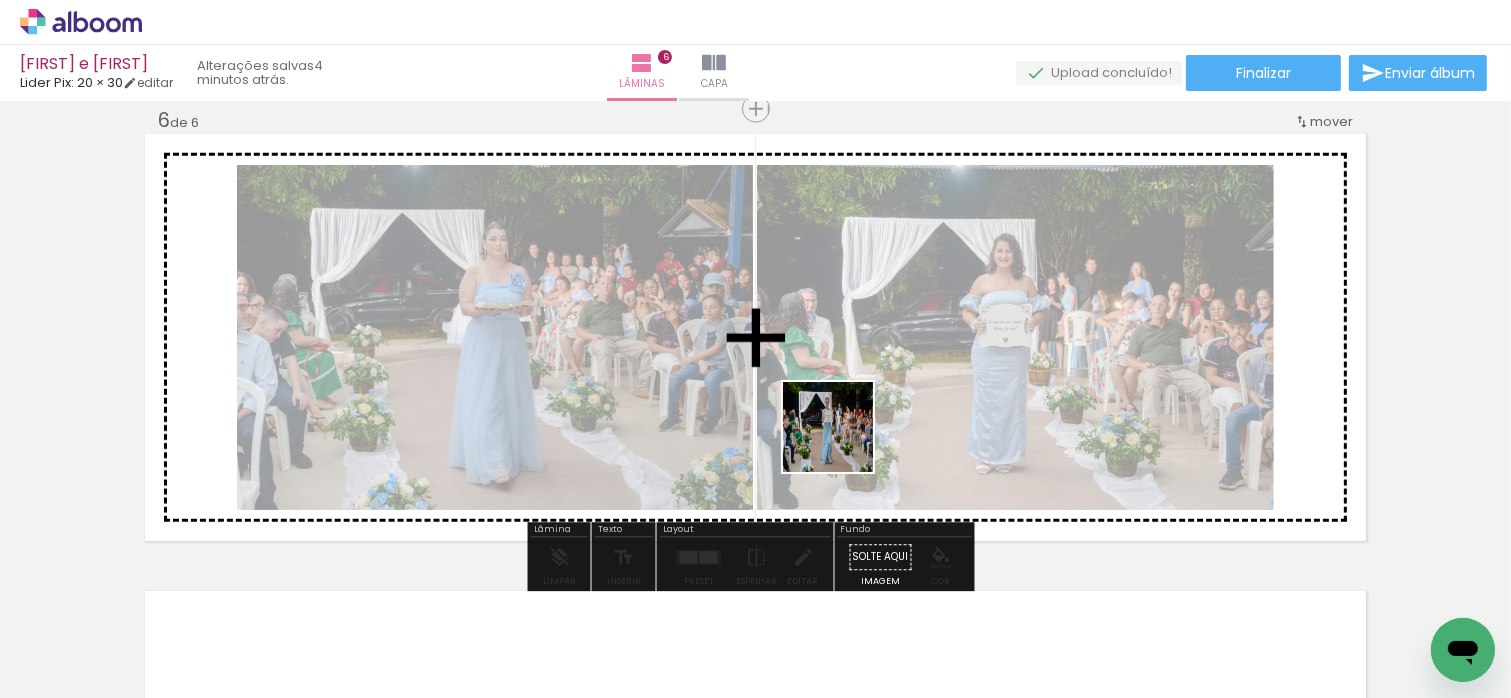 drag, startPoint x: 825, startPoint y: 490, endPoint x: 897, endPoint y: 553, distance: 95.67131 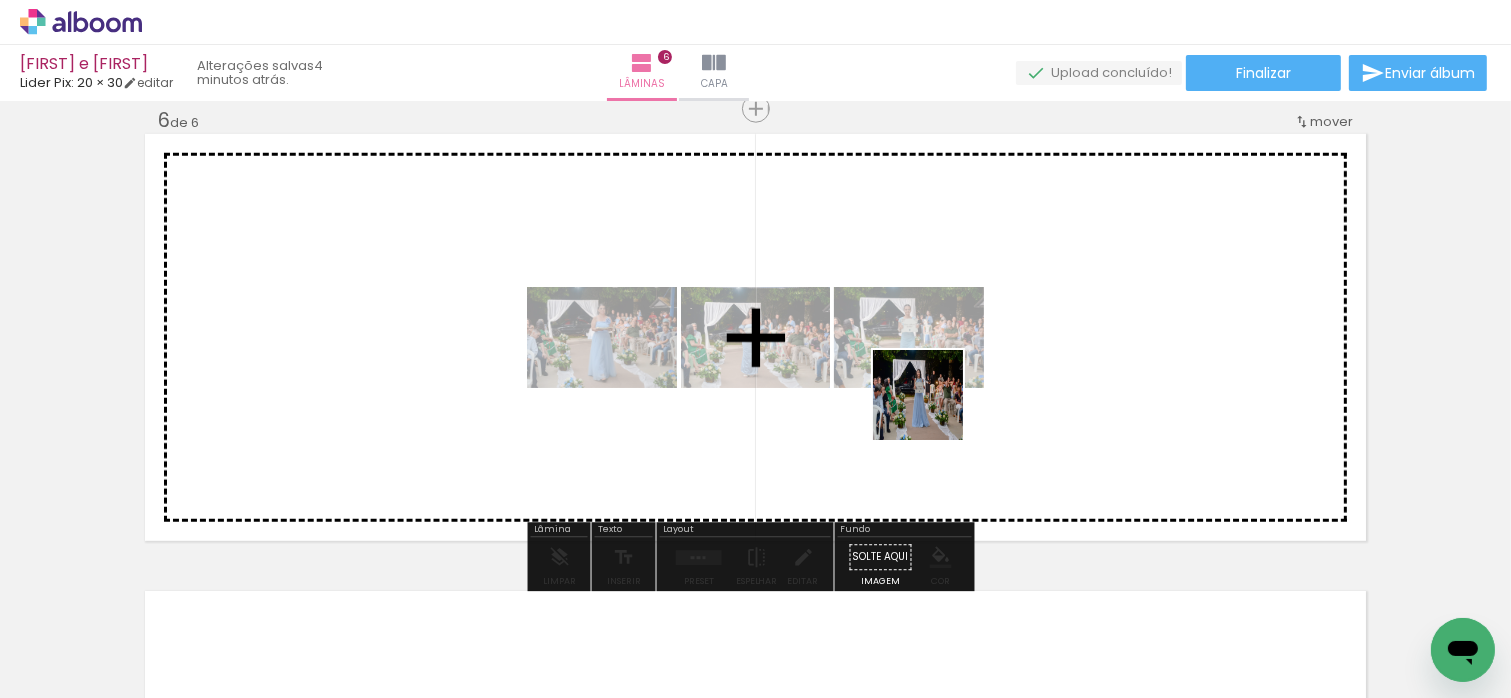 drag, startPoint x: 899, startPoint y: 583, endPoint x: 1000, endPoint y: 559, distance: 103.81233 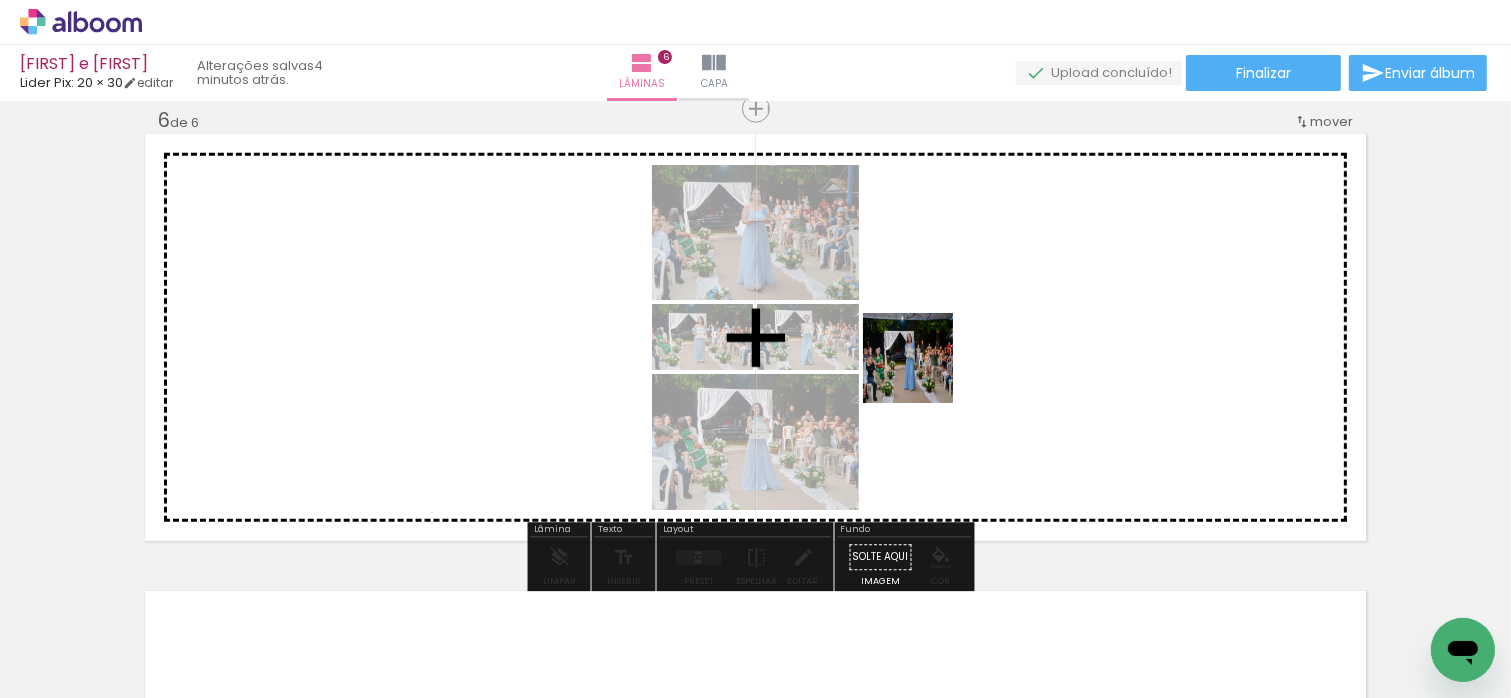 drag, startPoint x: 1012, startPoint y: 628, endPoint x: 961, endPoint y: 434, distance: 200.59163 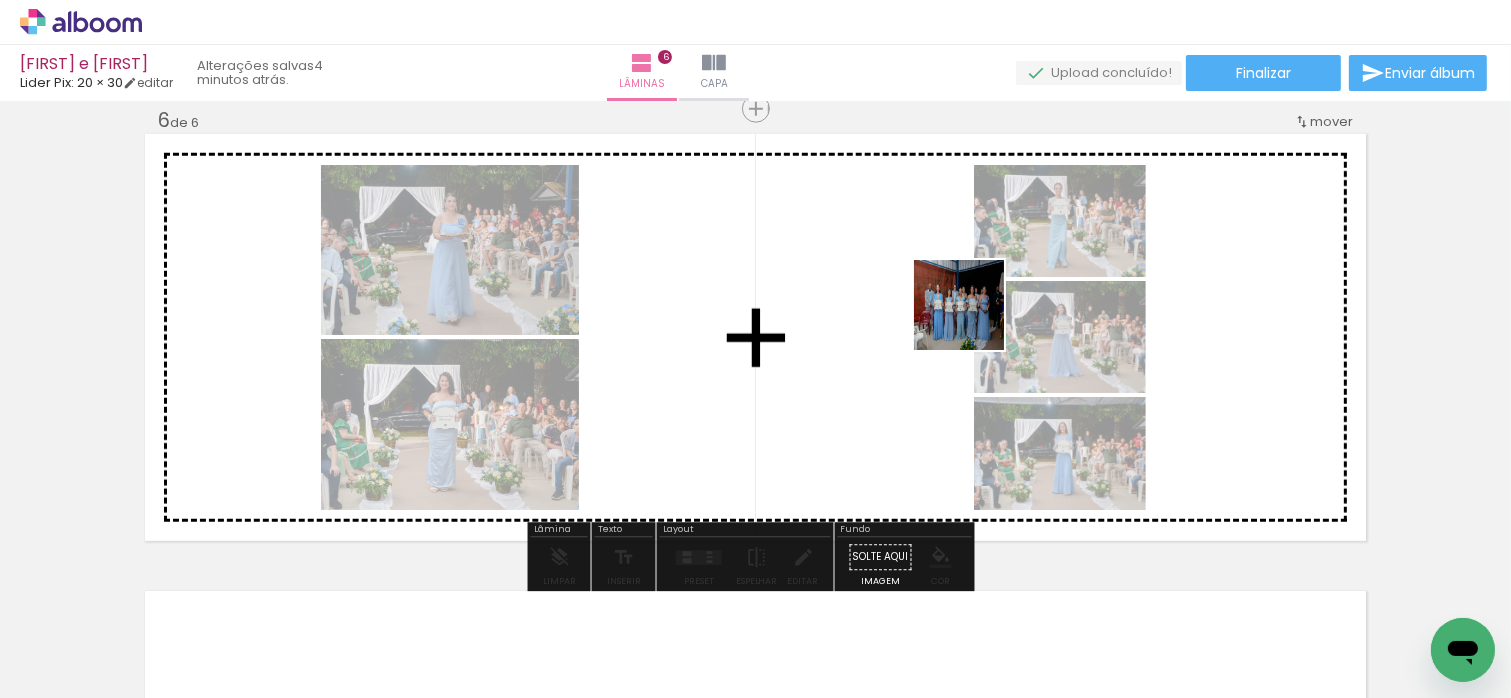 drag, startPoint x: 1112, startPoint y: 643, endPoint x: 974, endPoint y: 331, distance: 341.15686 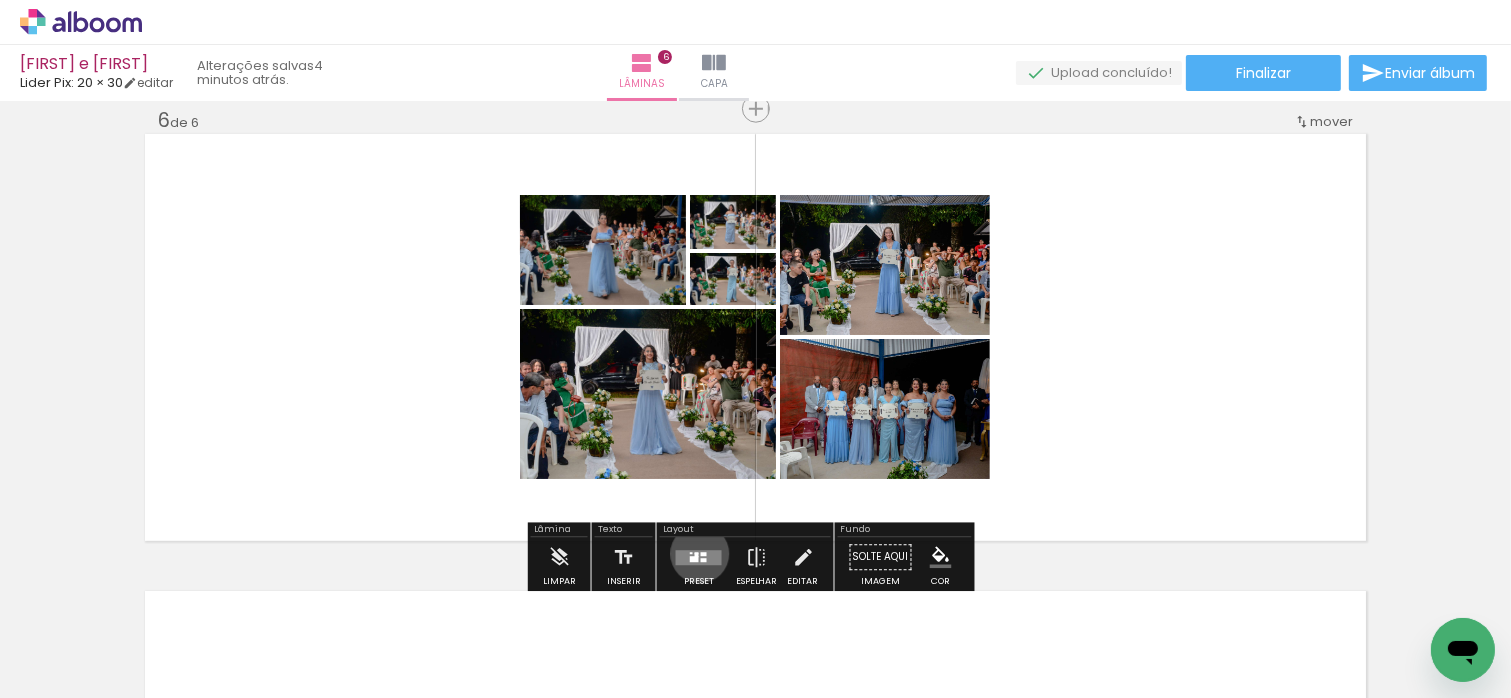 click at bounding box center [704, 554] 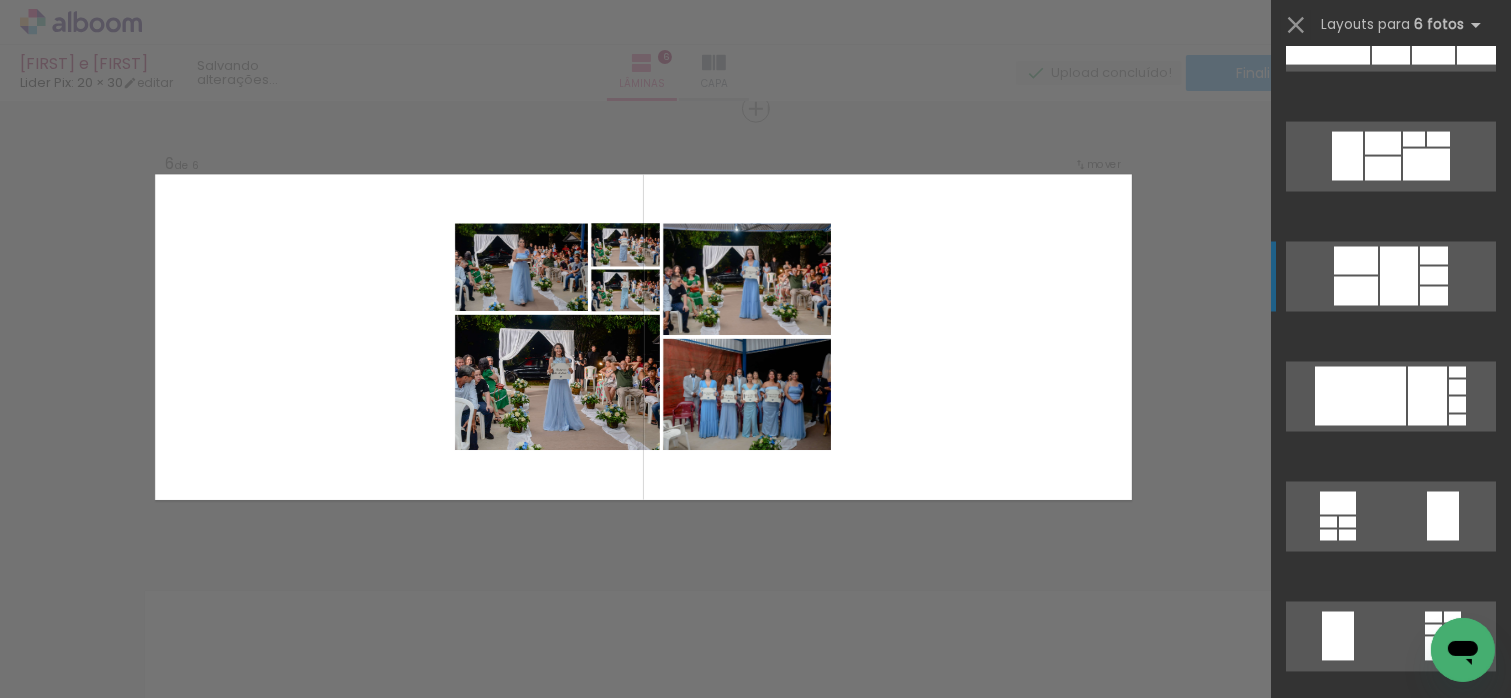 scroll, scrollTop: 18700, scrollLeft: 0, axis: vertical 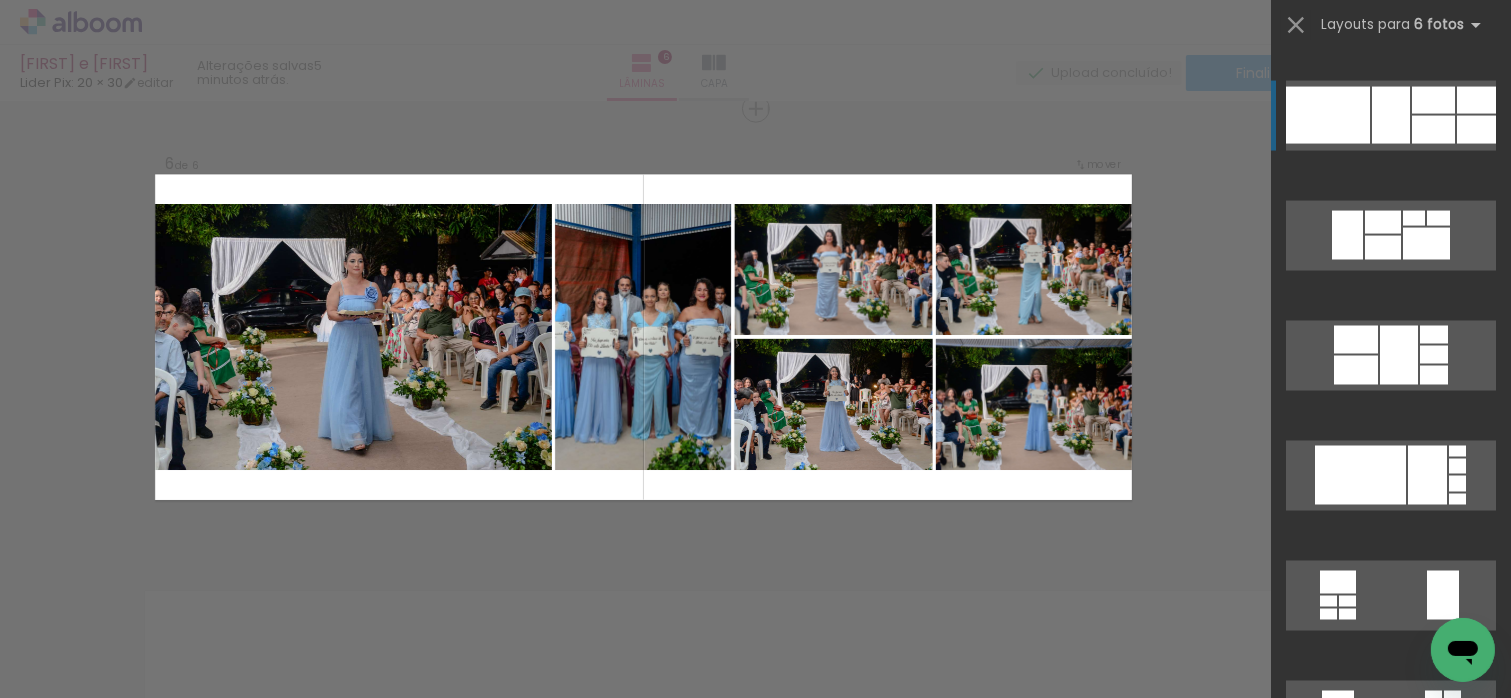 click at bounding box center [1386, 945] 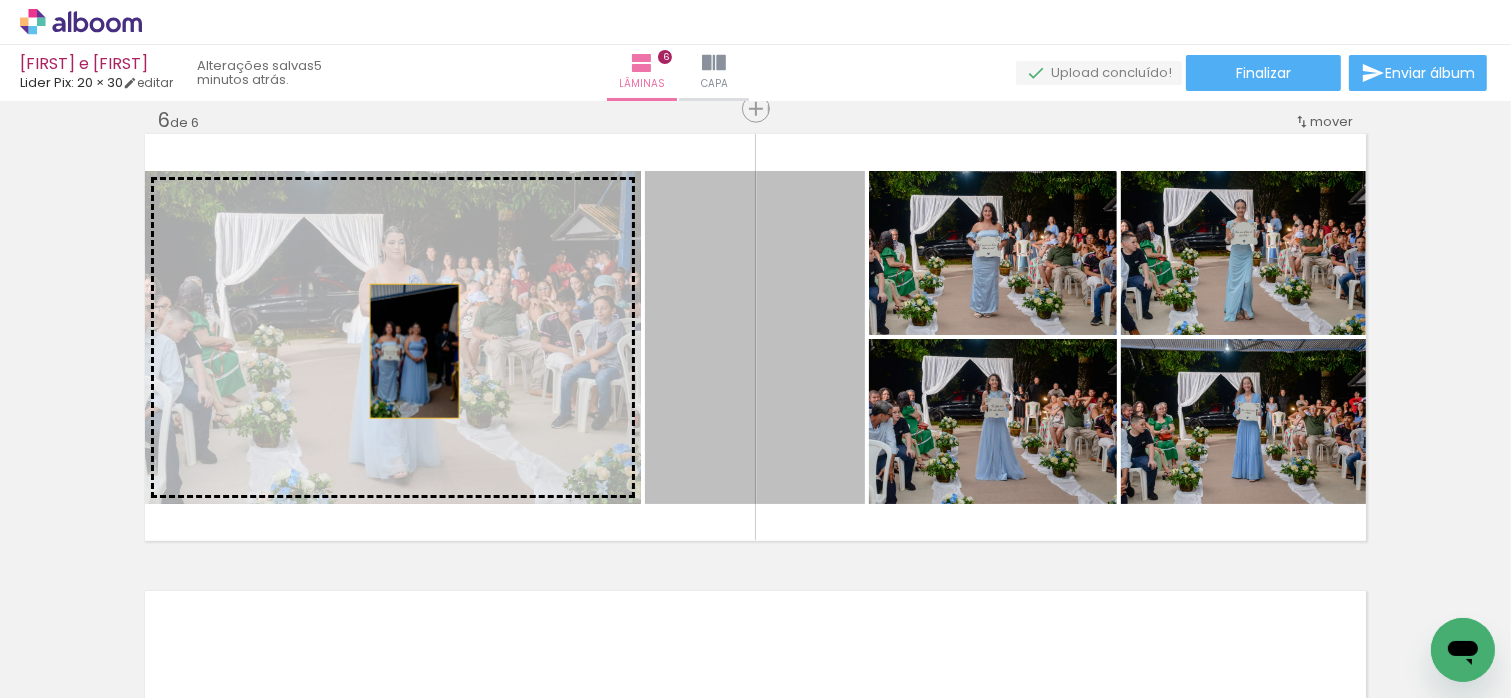 drag, startPoint x: 765, startPoint y: 353, endPoint x: 387, endPoint y: 347, distance: 378.0476 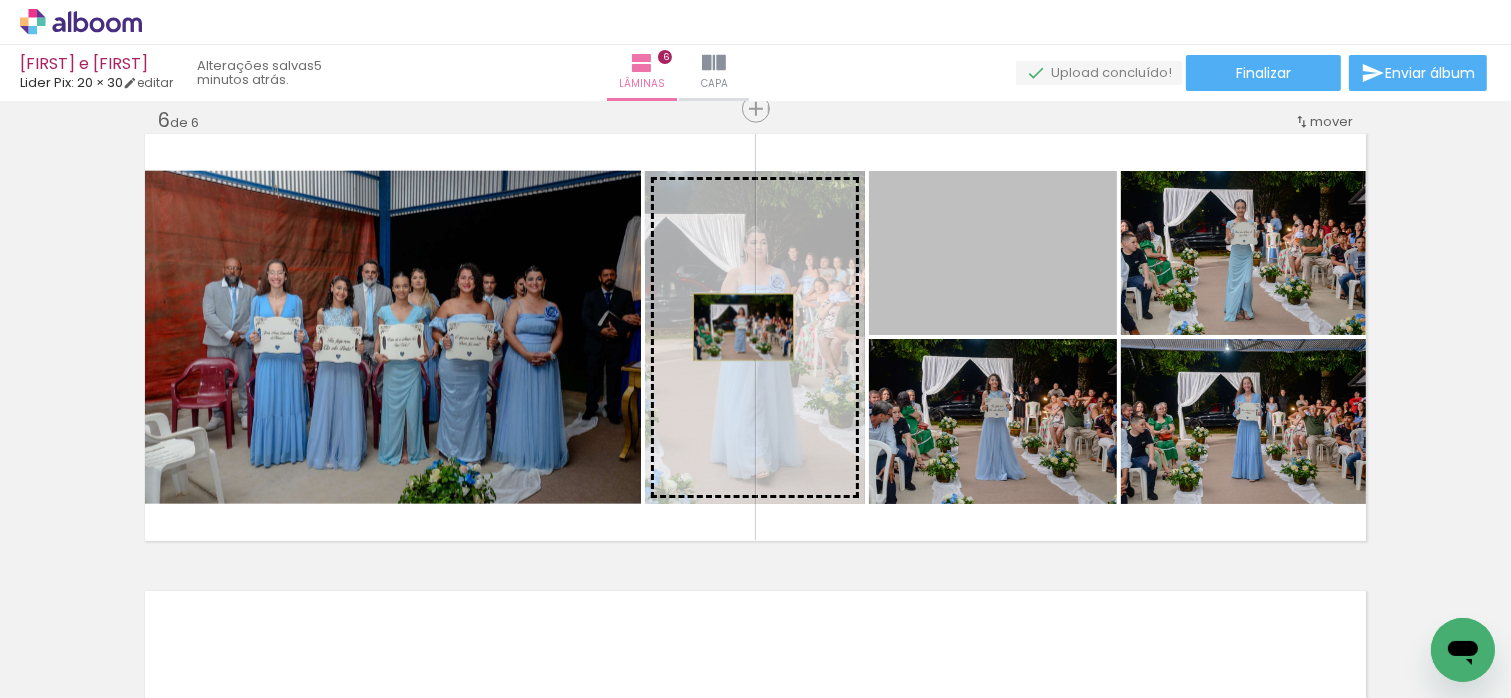 drag, startPoint x: 981, startPoint y: 287, endPoint x: 736, endPoint y: 327, distance: 248.24384 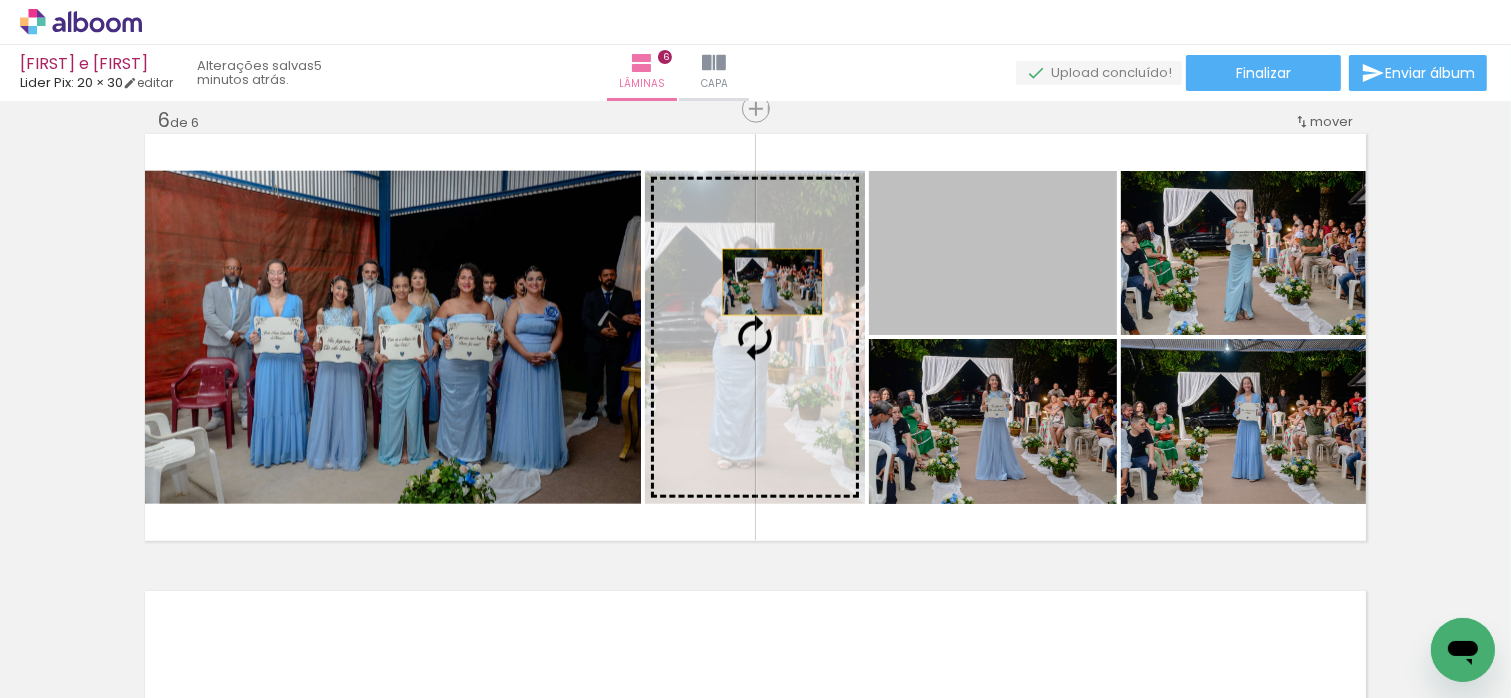 drag, startPoint x: 979, startPoint y: 276, endPoint x: 698, endPoint y: 300, distance: 282.02304 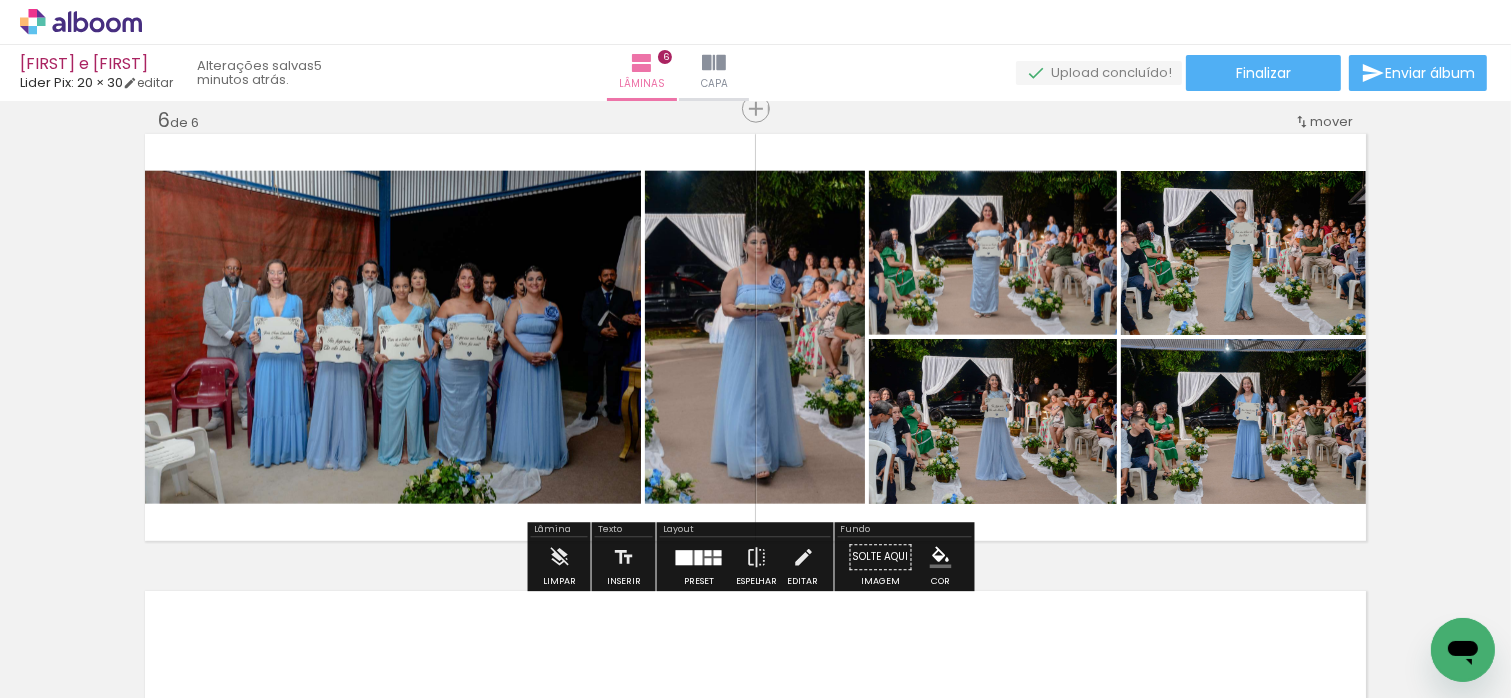 click 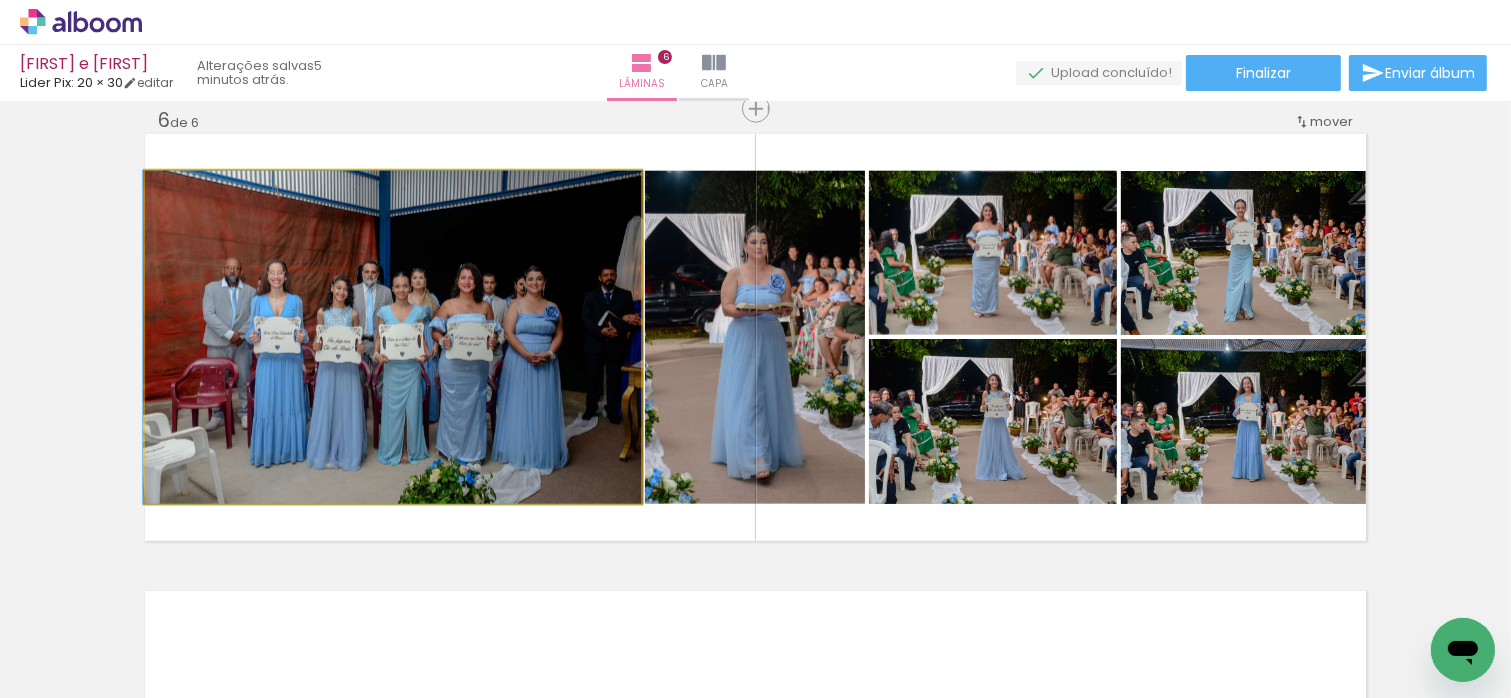 click 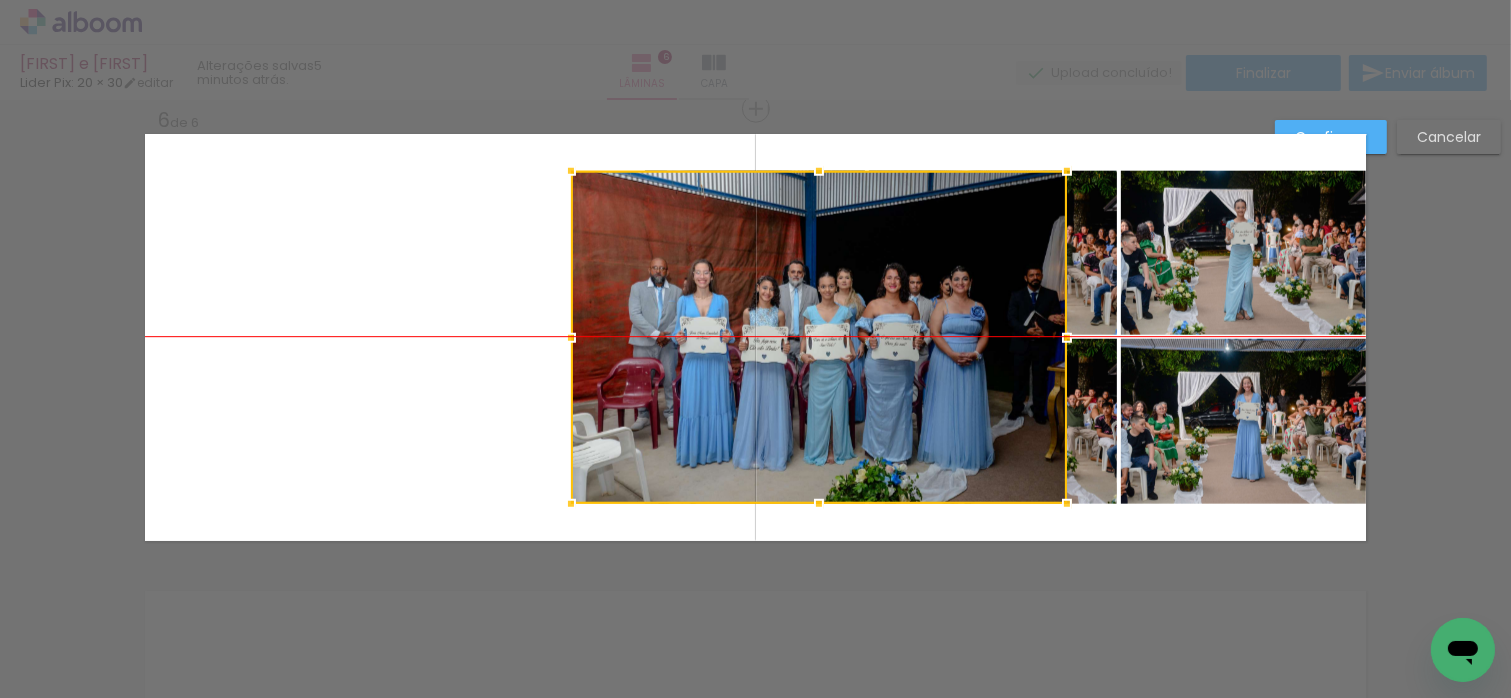 drag, startPoint x: 448, startPoint y: 312, endPoint x: 912, endPoint y: 318, distance: 464.0388 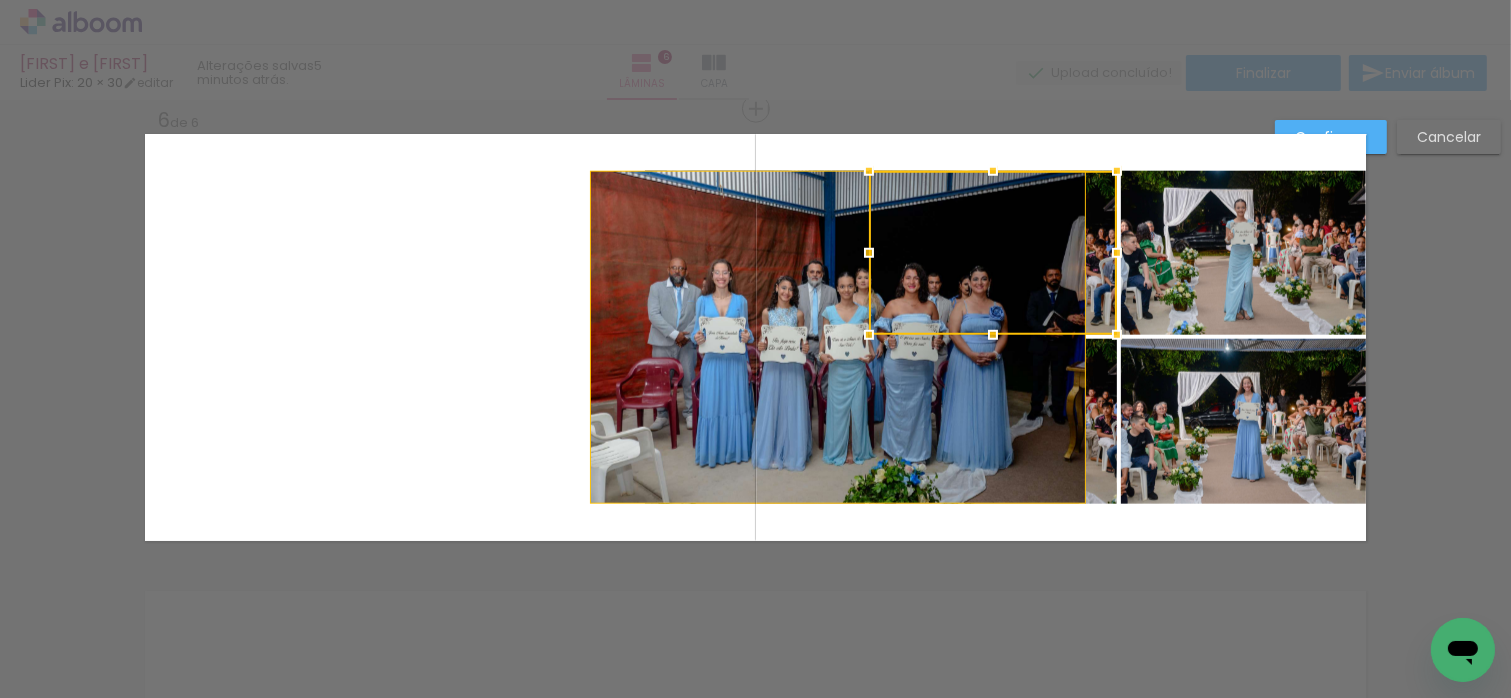 click 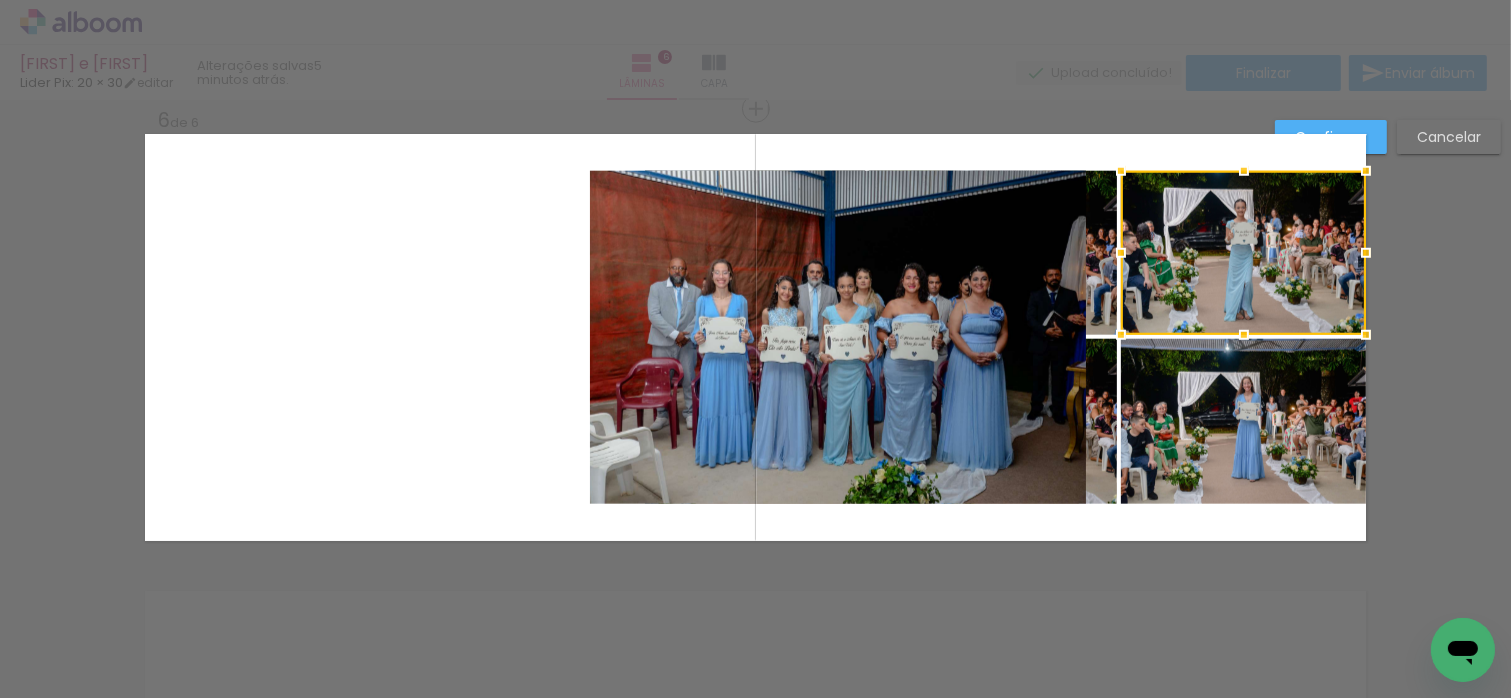click at bounding box center (1243, 253) 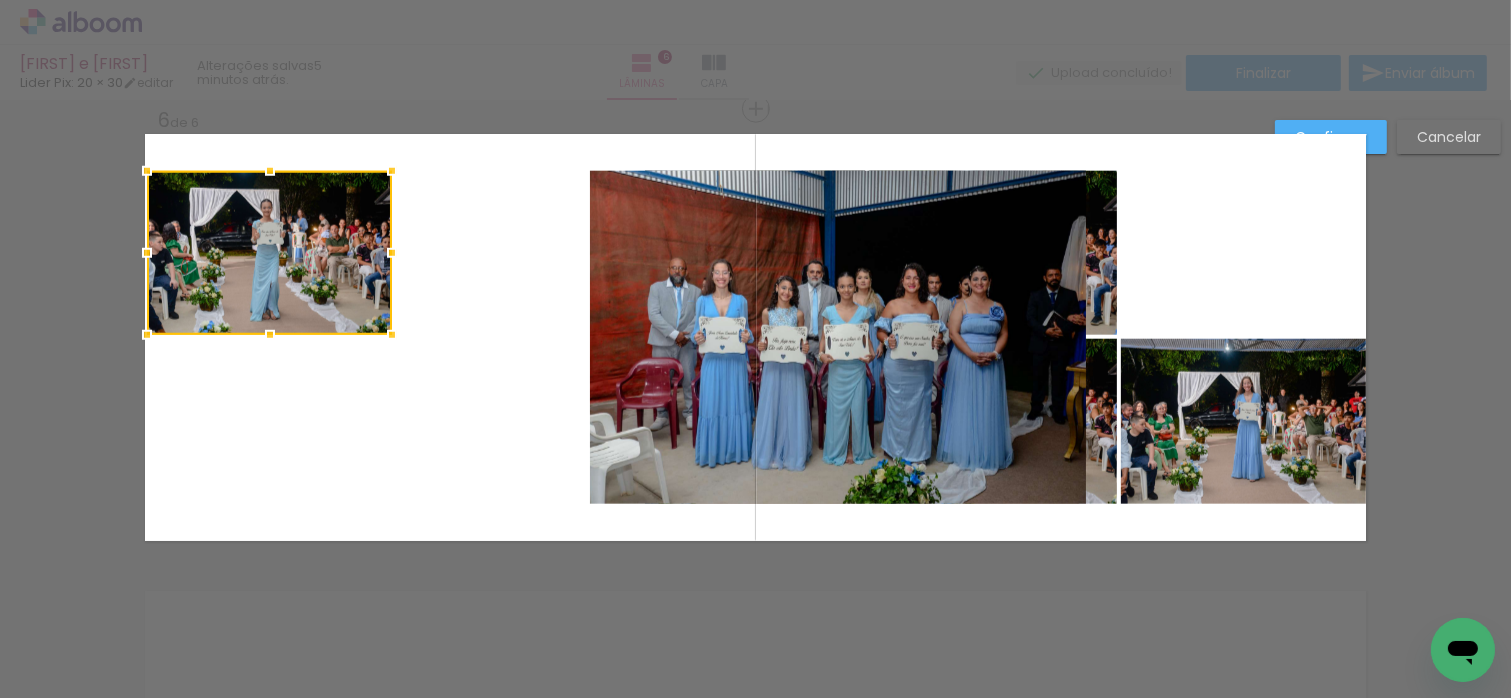 drag, startPoint x: 1216, startPoint y: 258, endPoint x: 243, endPoint y: 254, distance: 973.00824 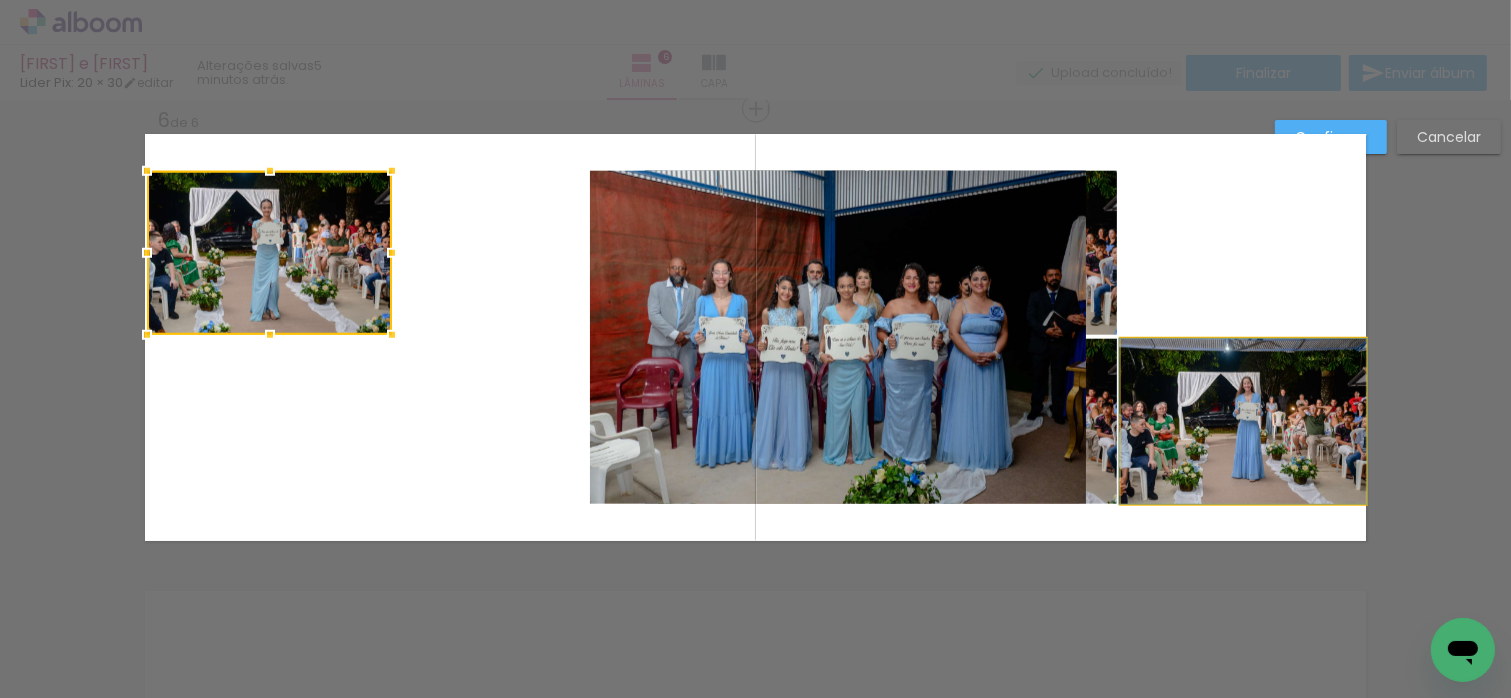 click 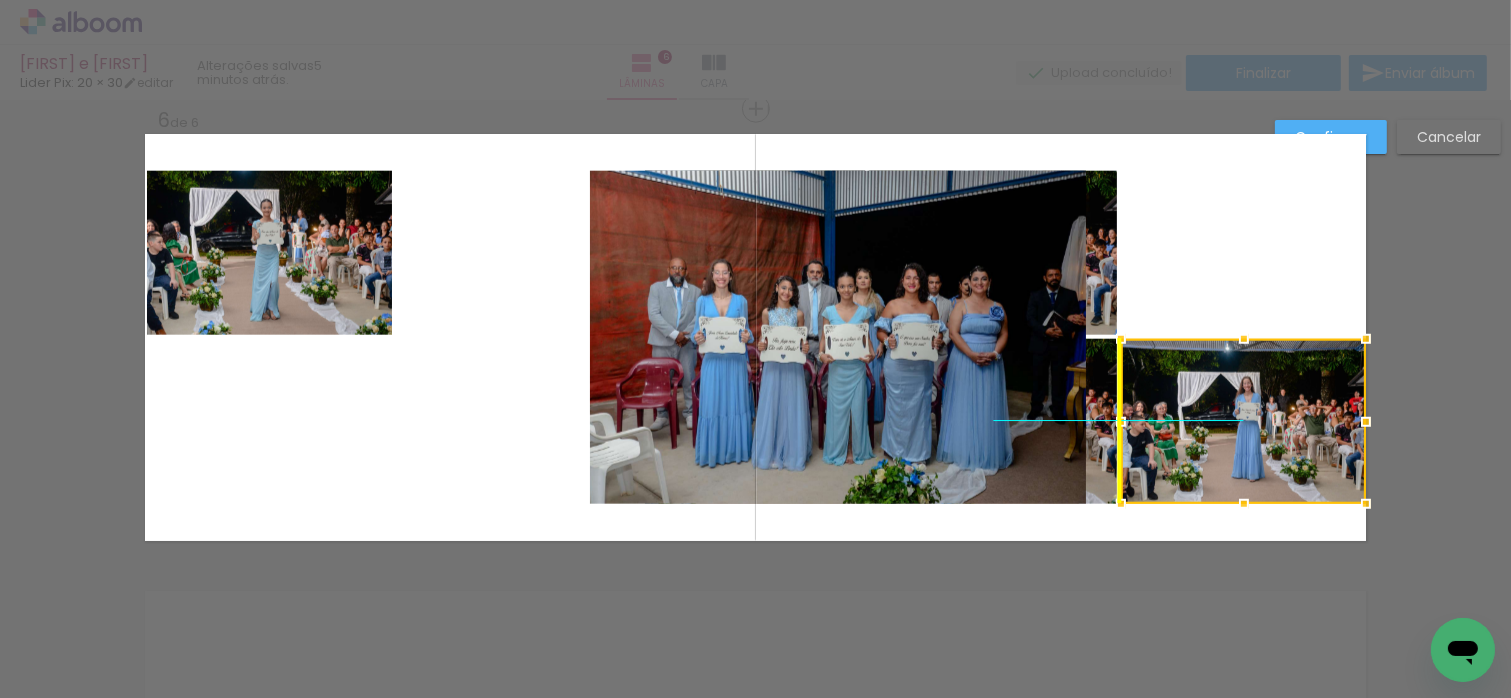 click at bounding box center [1243, 421] 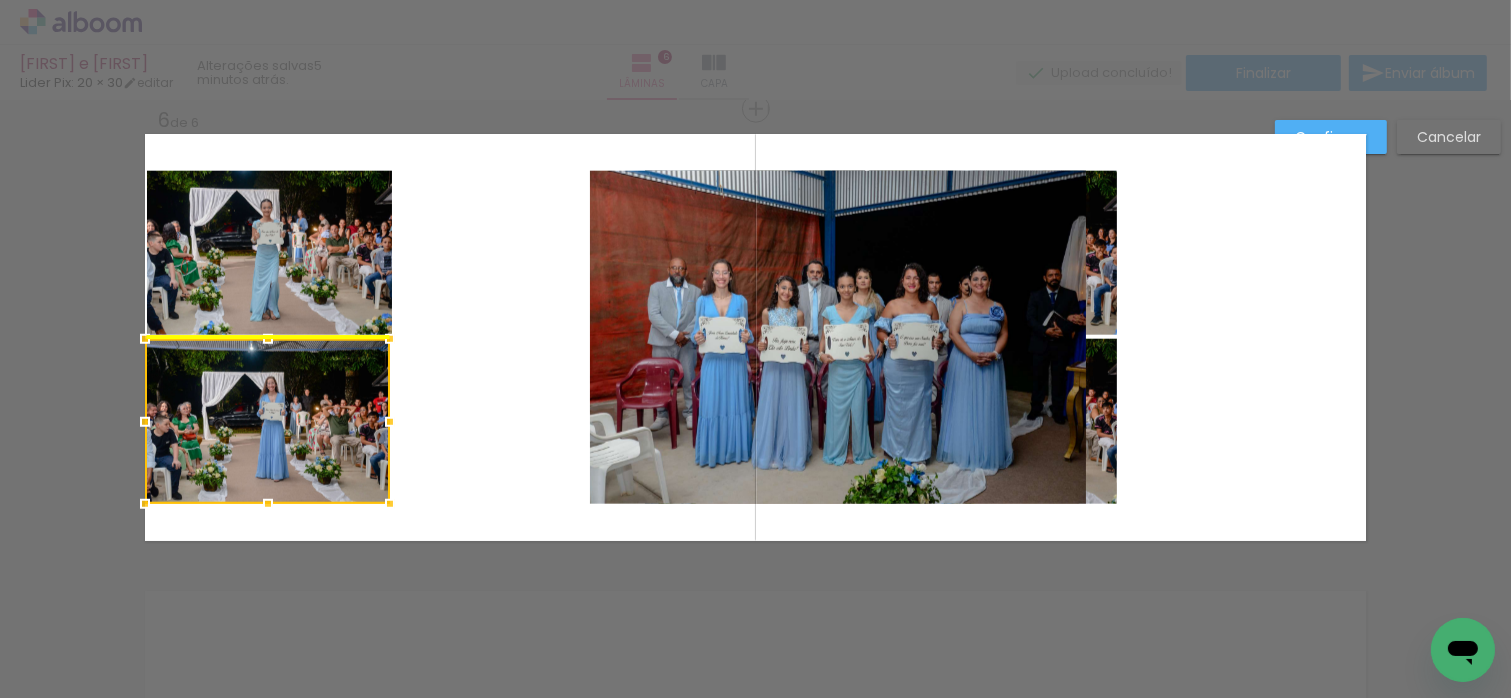 drag, startPoint x: 1259, startPoint y: 427, endPoint x: 268, endPoint y: 427, distance: 991 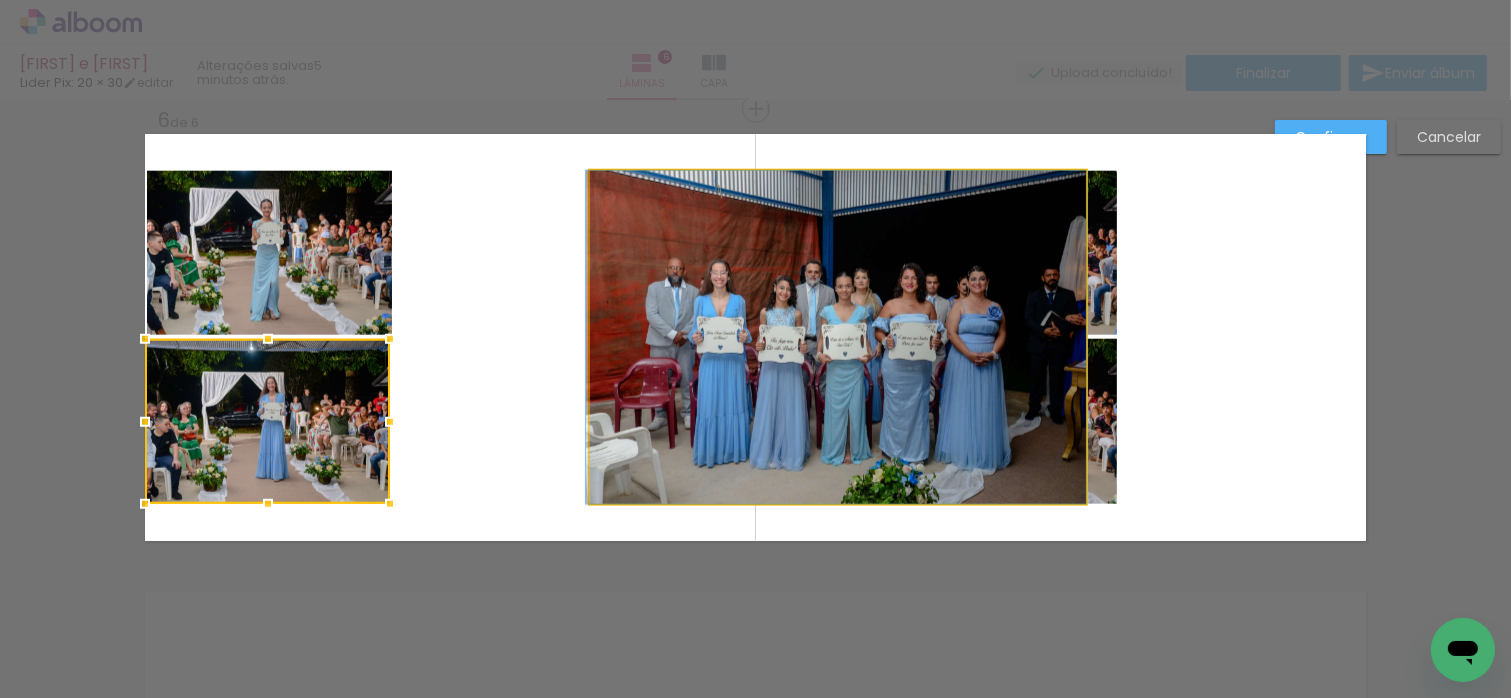 drag, startPoint x: 755, startPoint y: 325, endPoint x: 733, endPoint y: 455, distance: 131.8484 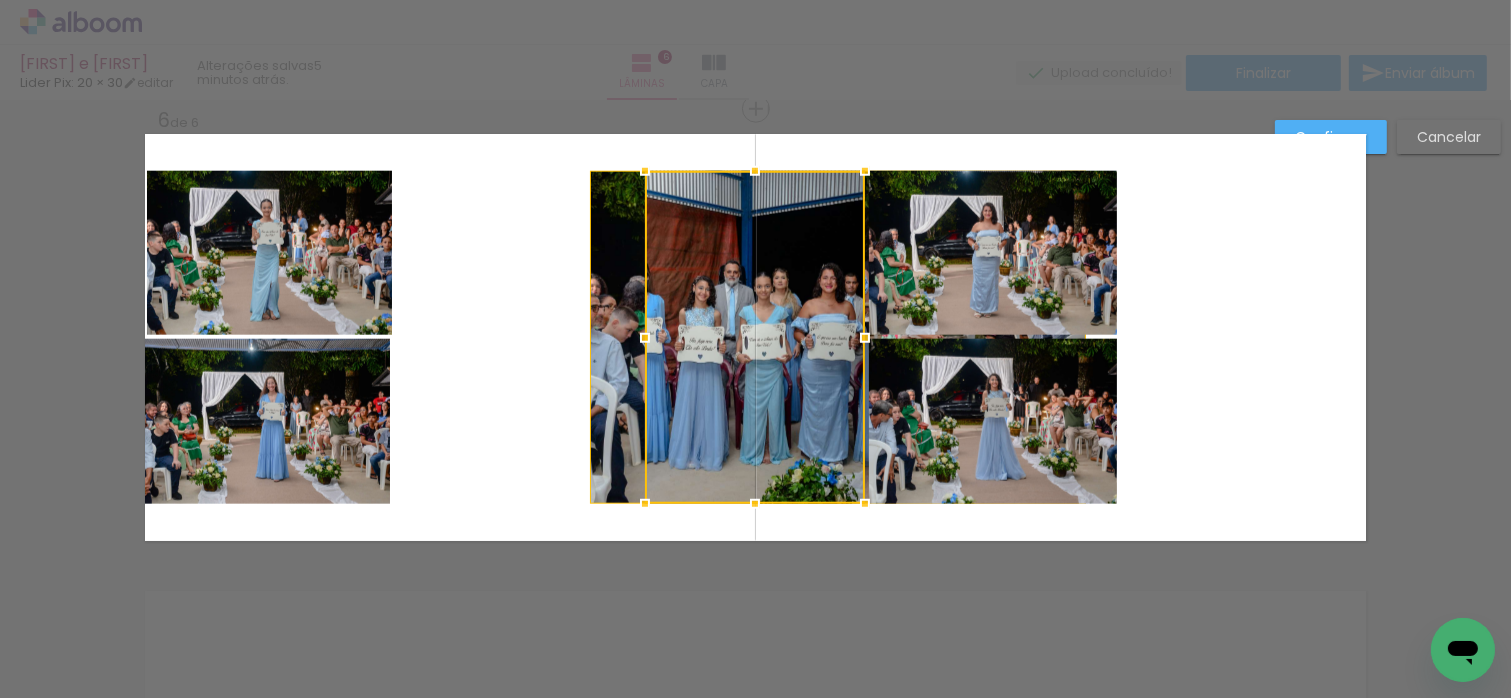 click 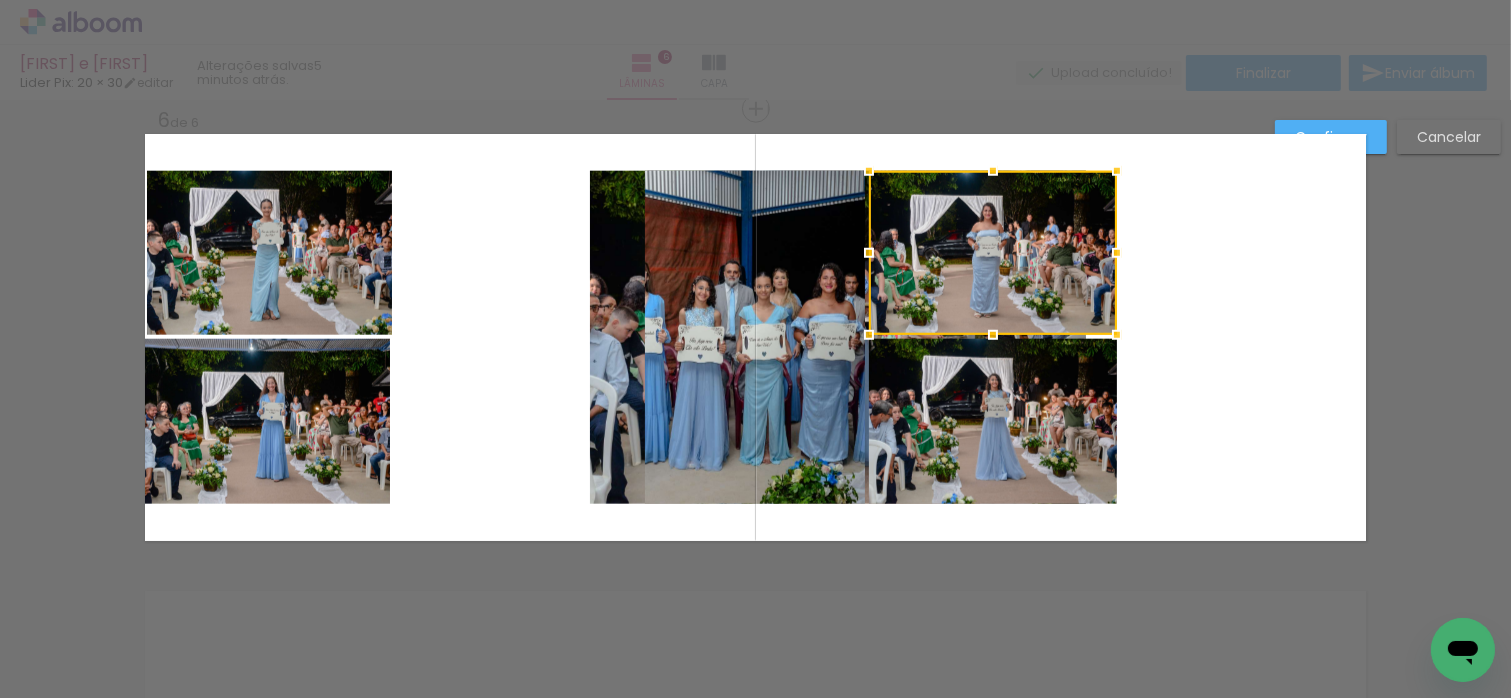 click at bounding box center (993, 253) 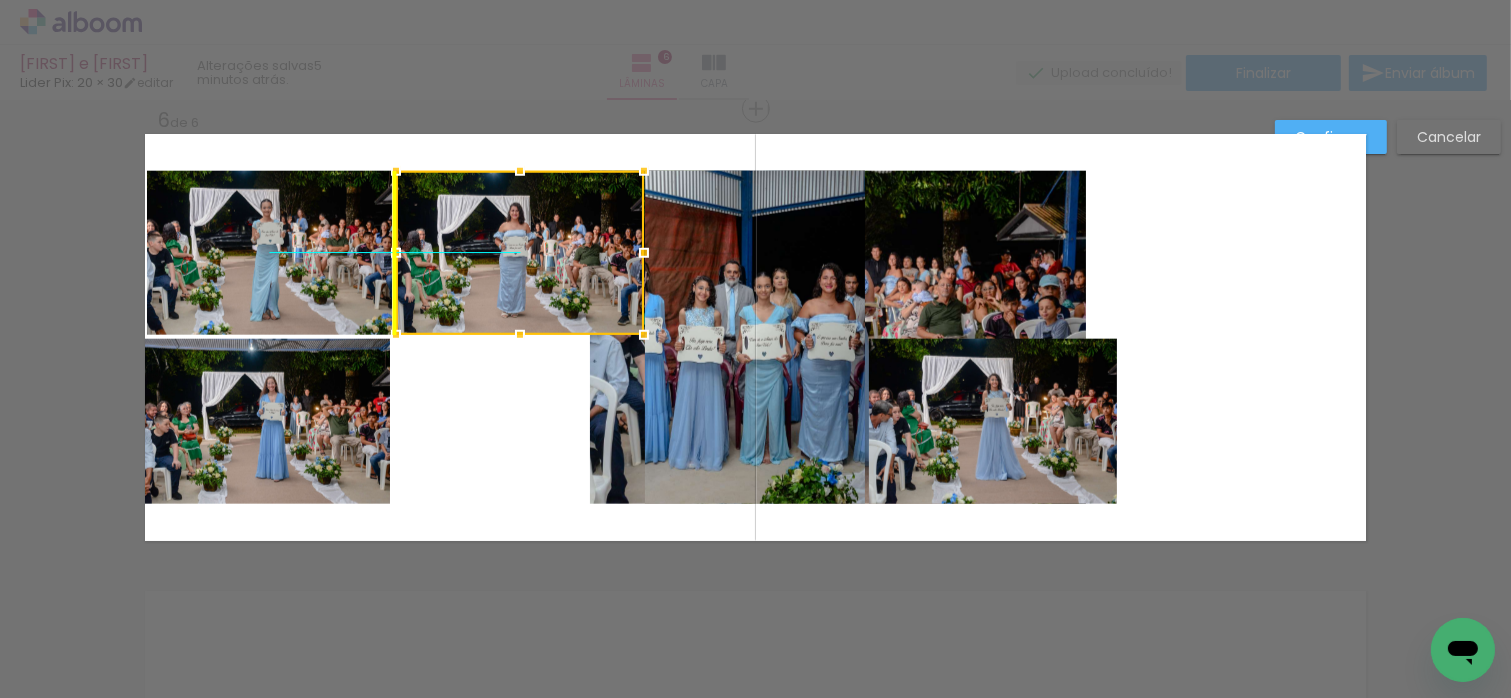 drag, startPoint x: 968, startPoint y: 260, endPoint x: 585, endPoint y: 266, distance: 383.047 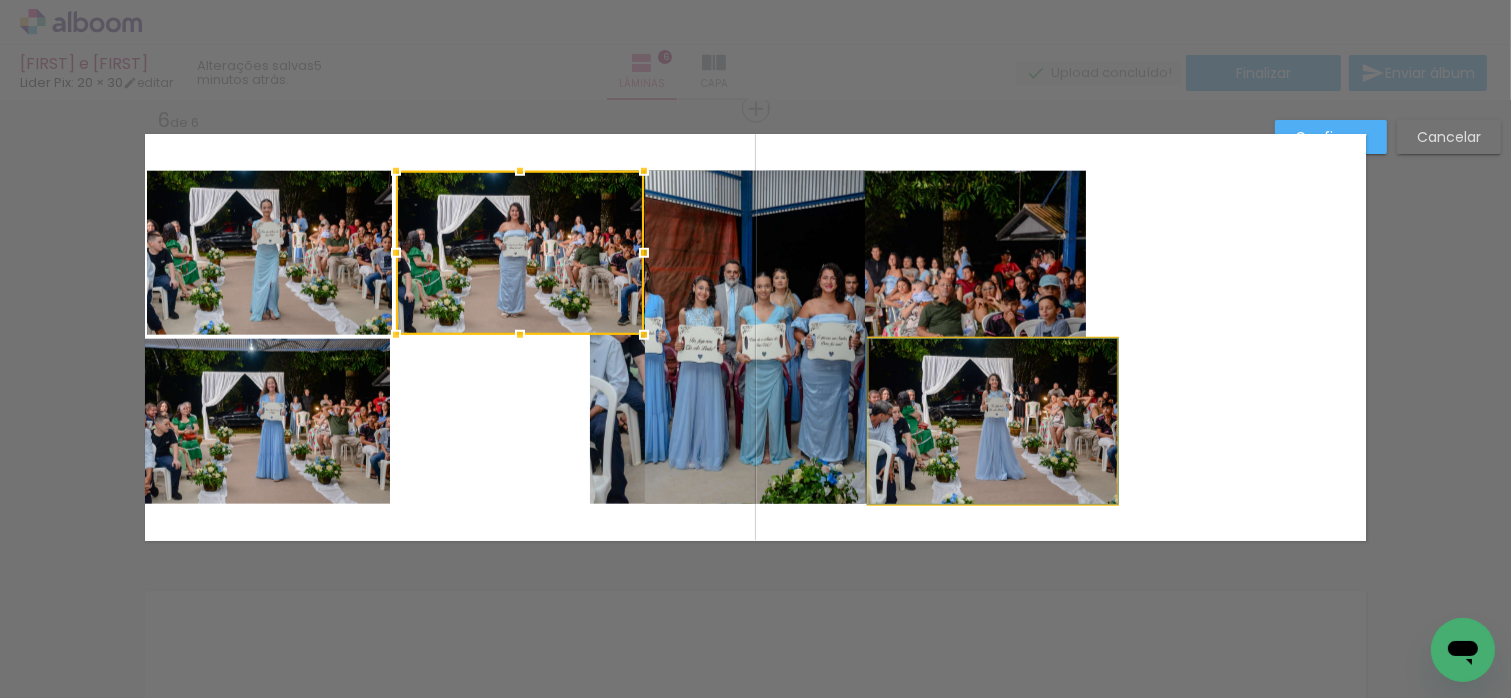 click 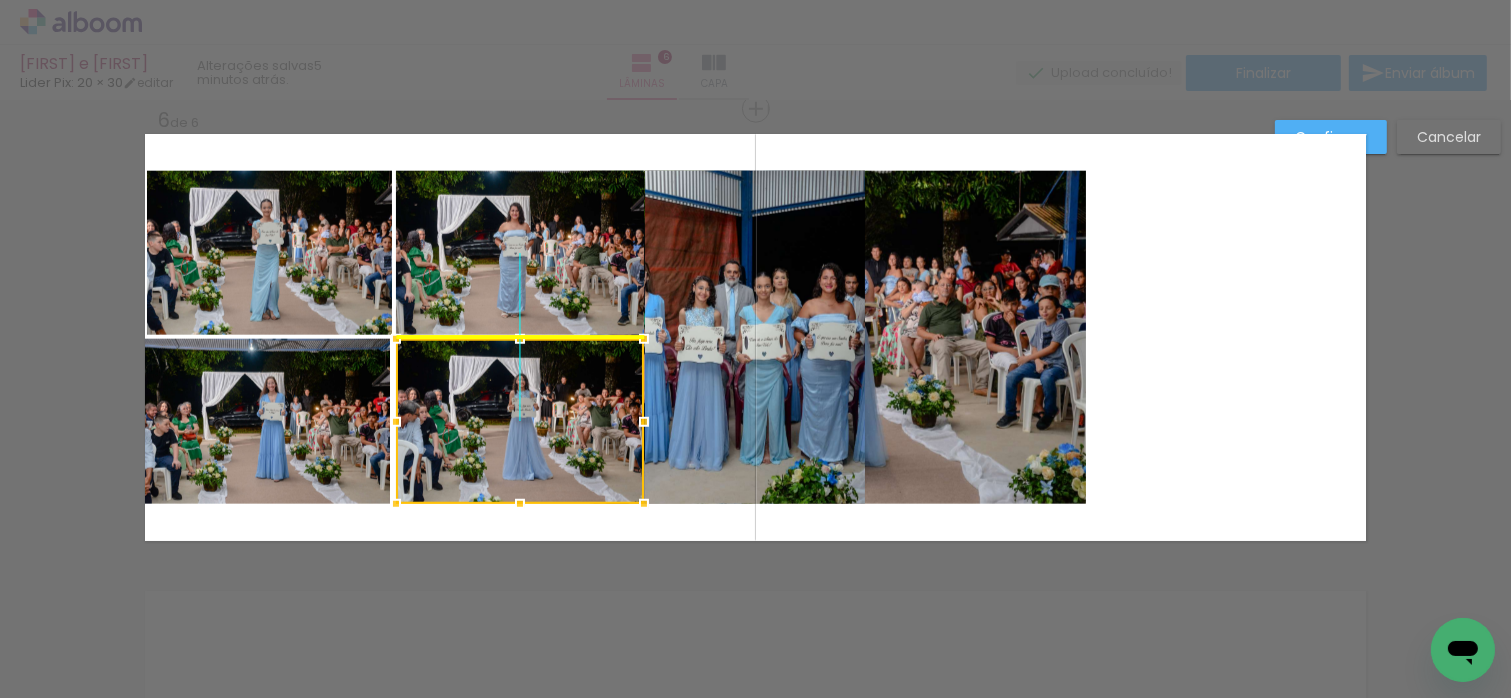 drag, startPoint x: 1029, startPoint y: 423, endPoint x: 569, endPoint y: 428, distance: 460.02716 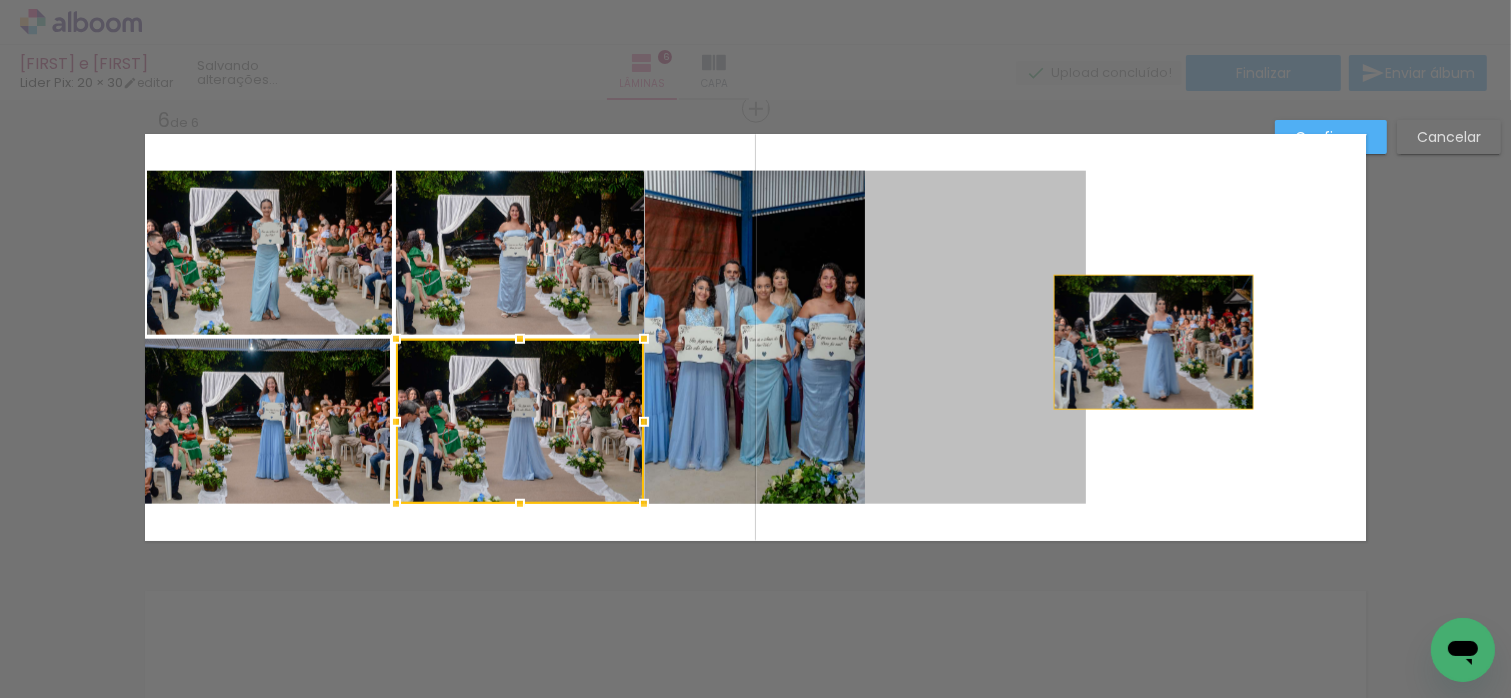 drag, startPoint x: 820, startPoint y: 340, endPoint x: 1110, endPoint y: 343, distance: 290.0155 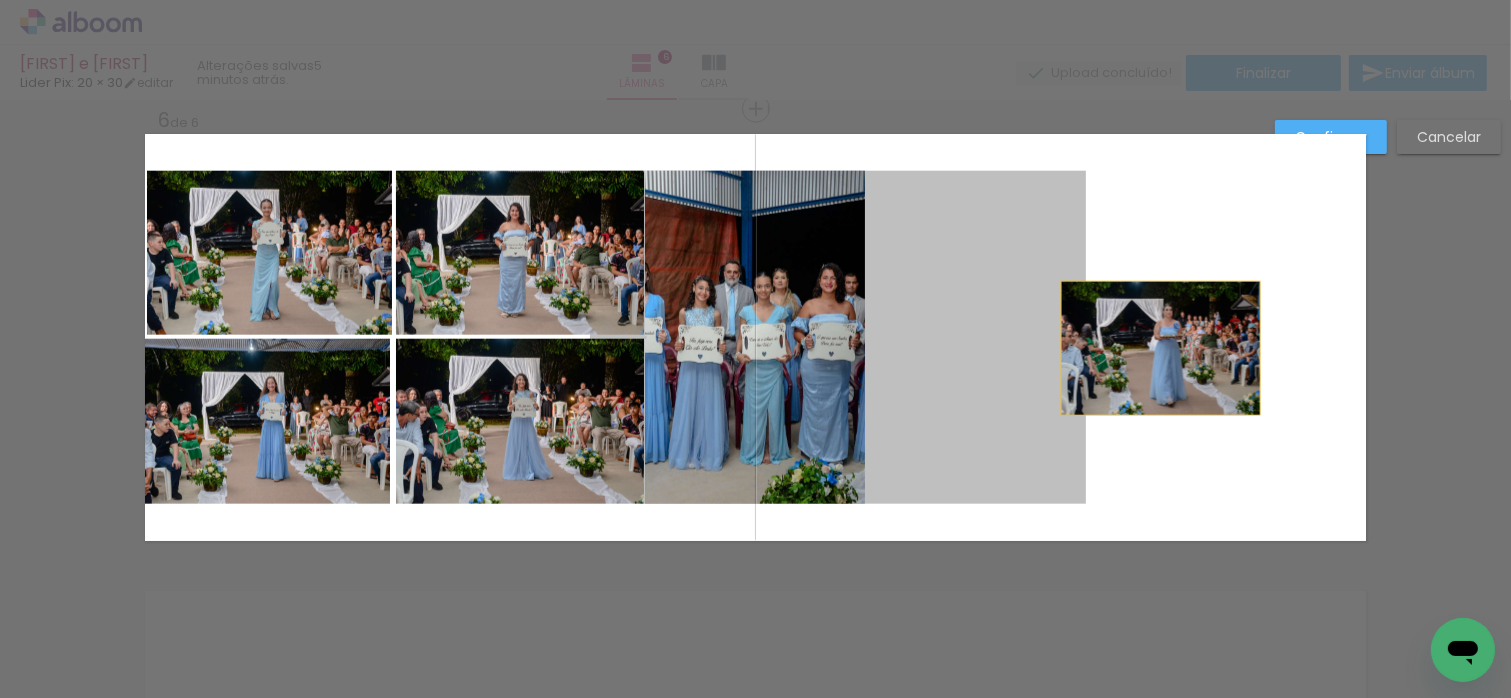 drag, startPoint x: 842, startPoint y: 350, endPoint x: 1153, endPoint y: 348, distance: 311.00644 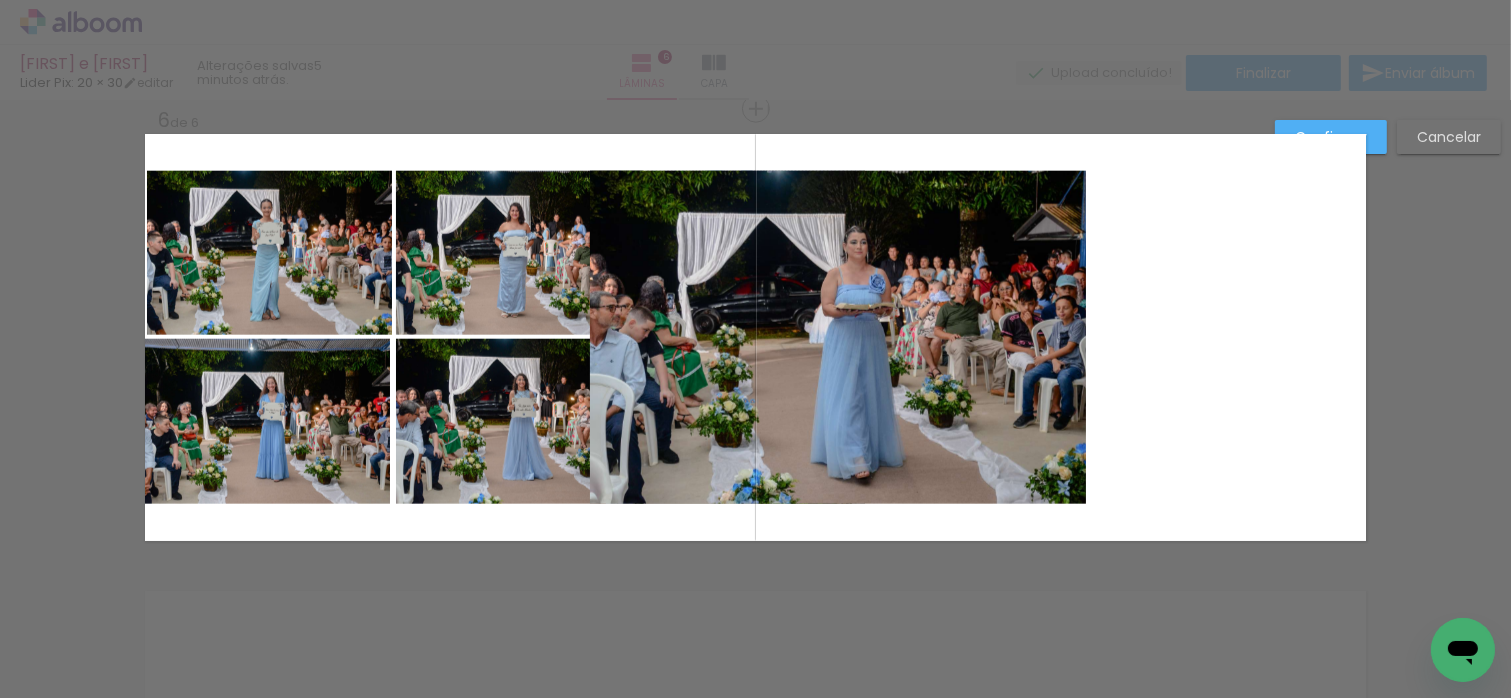 click 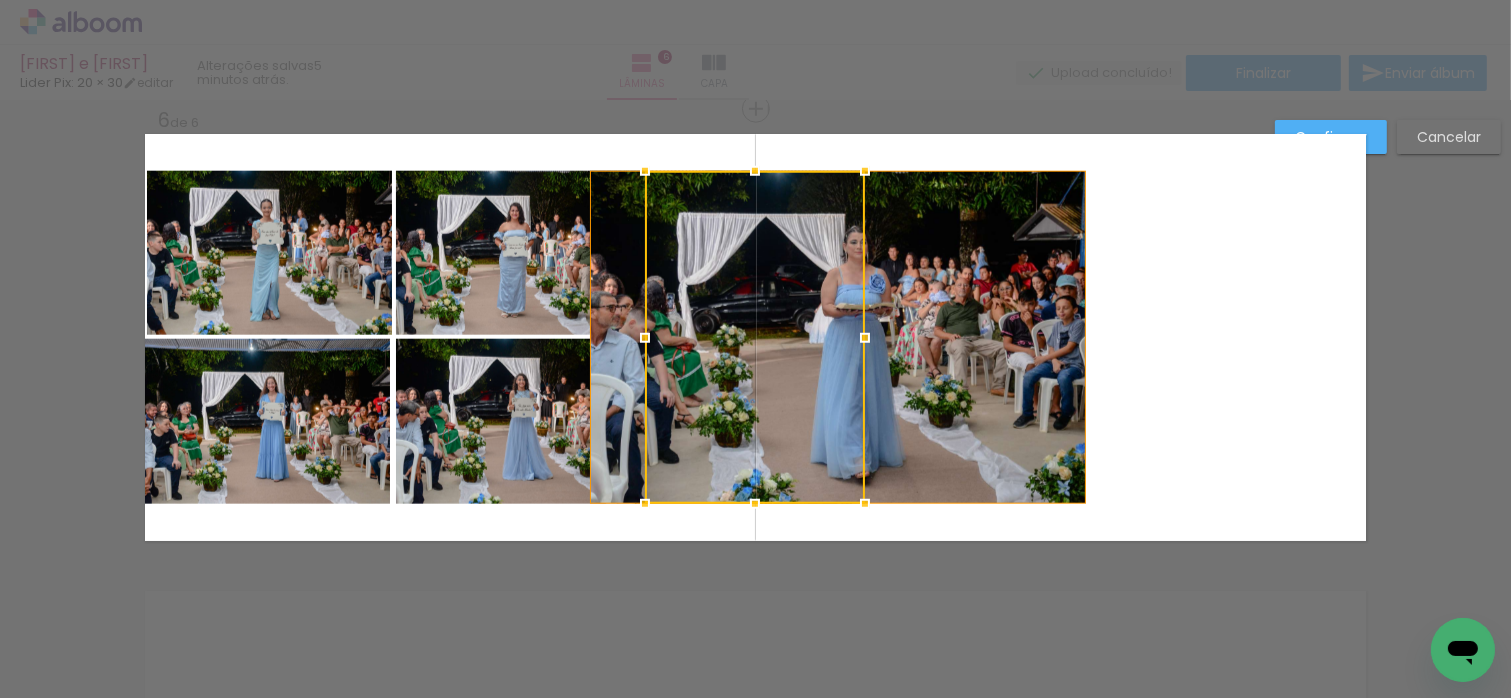 click at bounding box center (755, 337) 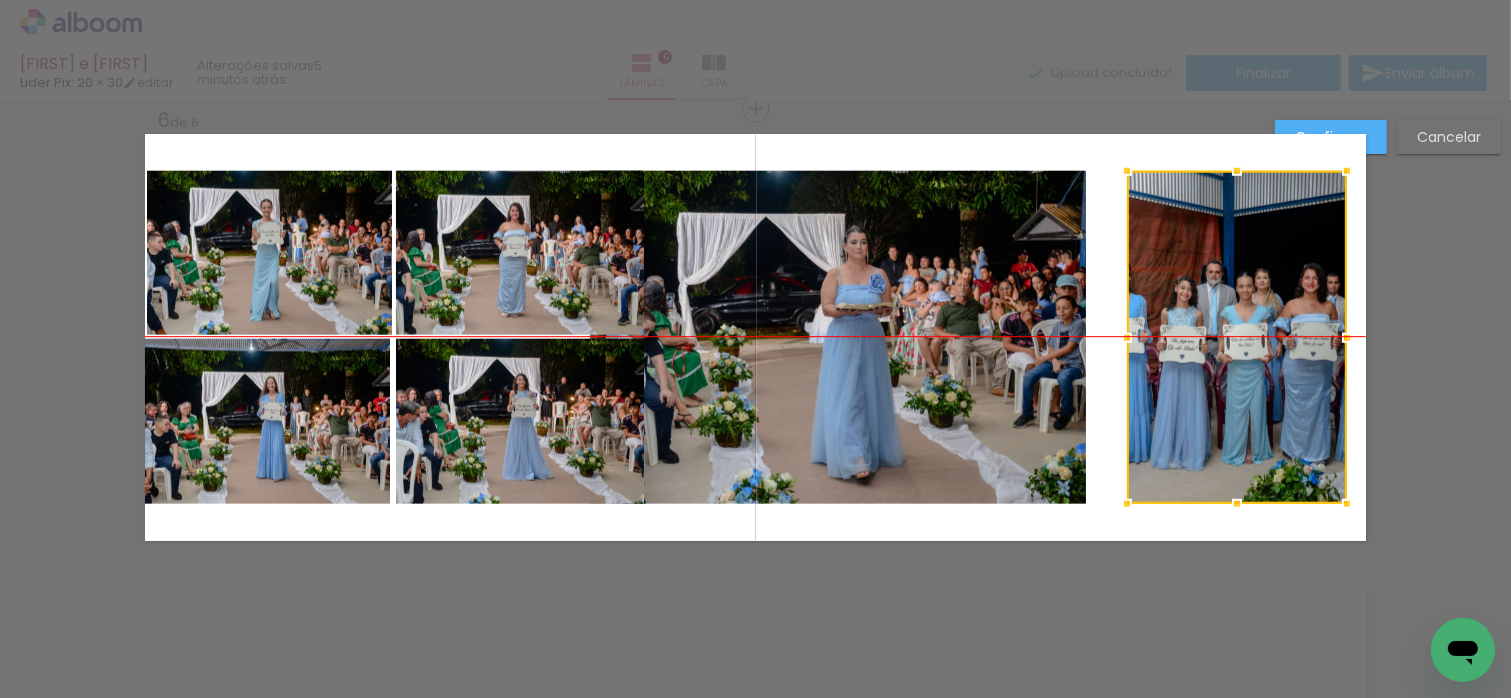 drag, startPoint x: 760, startPoint y: 341, endPoint x: 1242, endPoint y: 343, distance: 482.00415 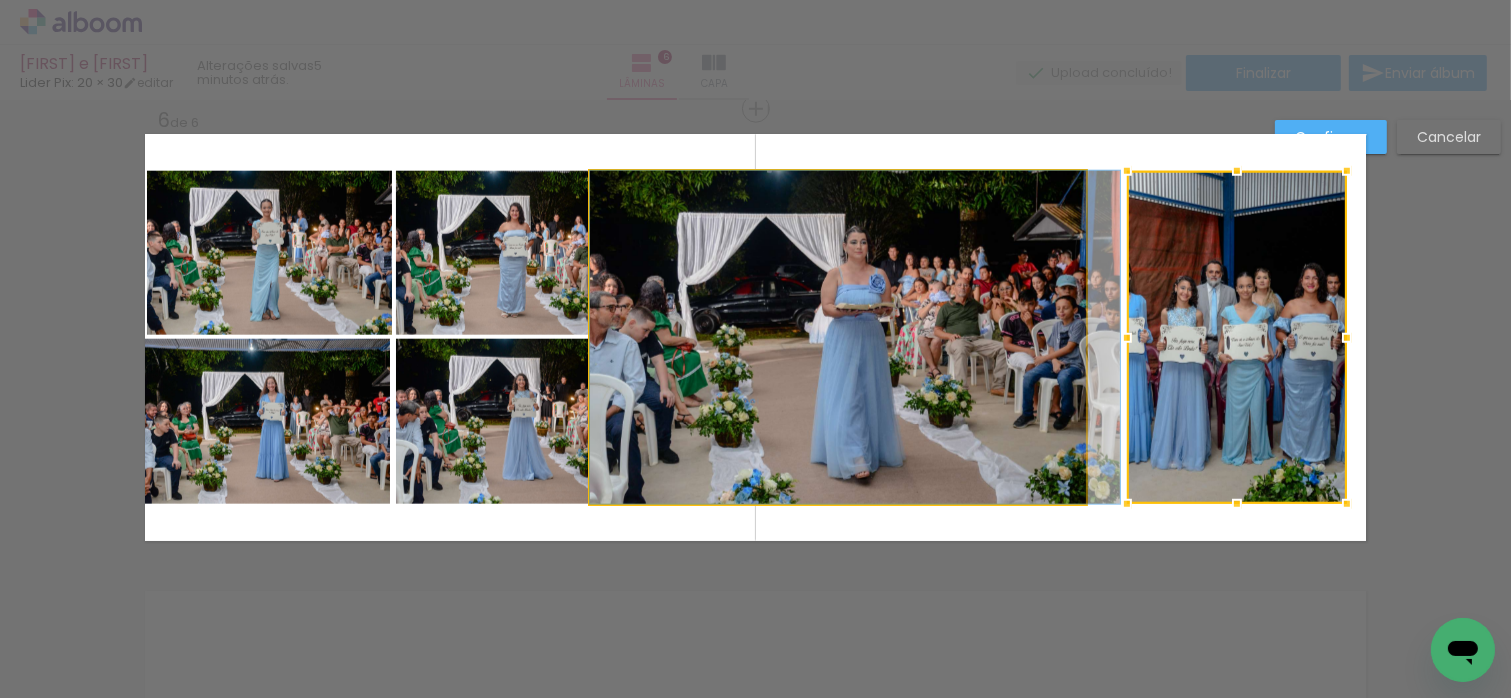 click 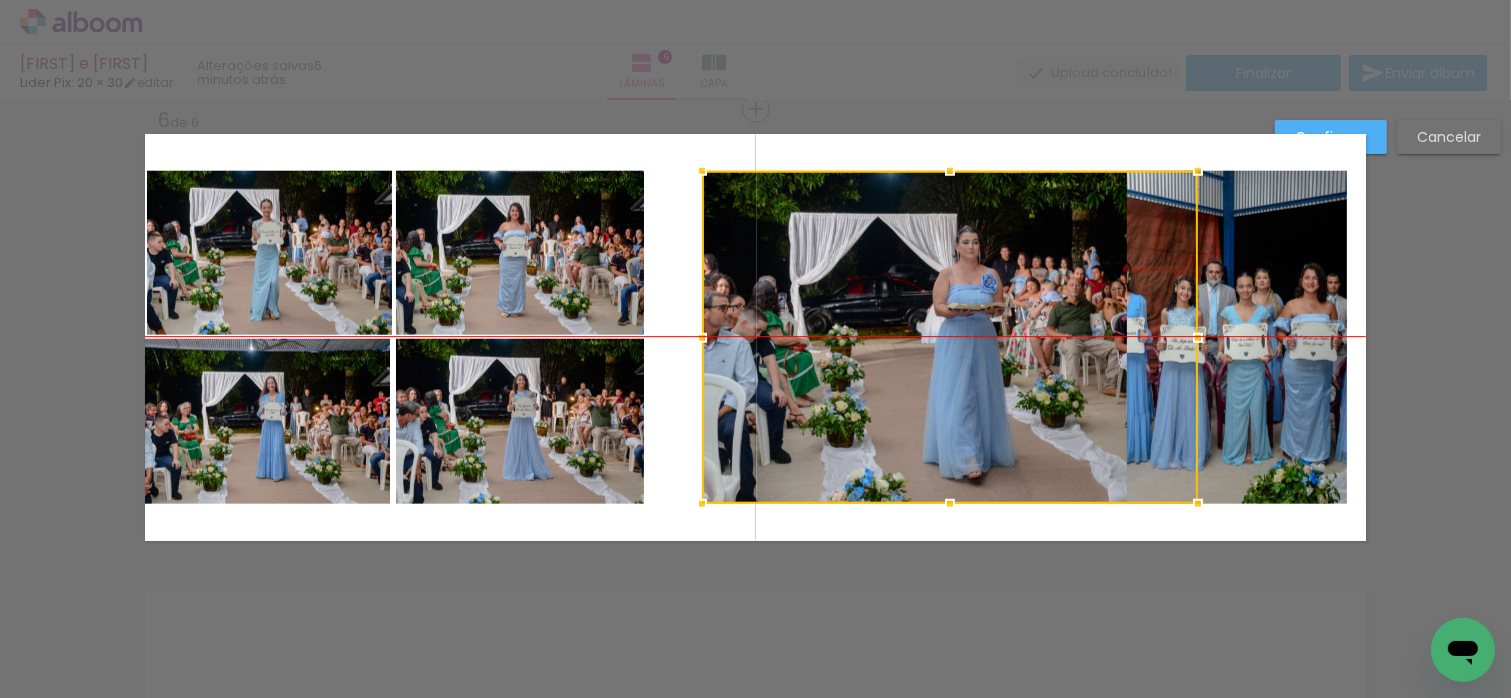 drag, startPoint x: 807, startPoint y: 343, endPoint x: 940, endPoint y: 347, distance: 133.06013 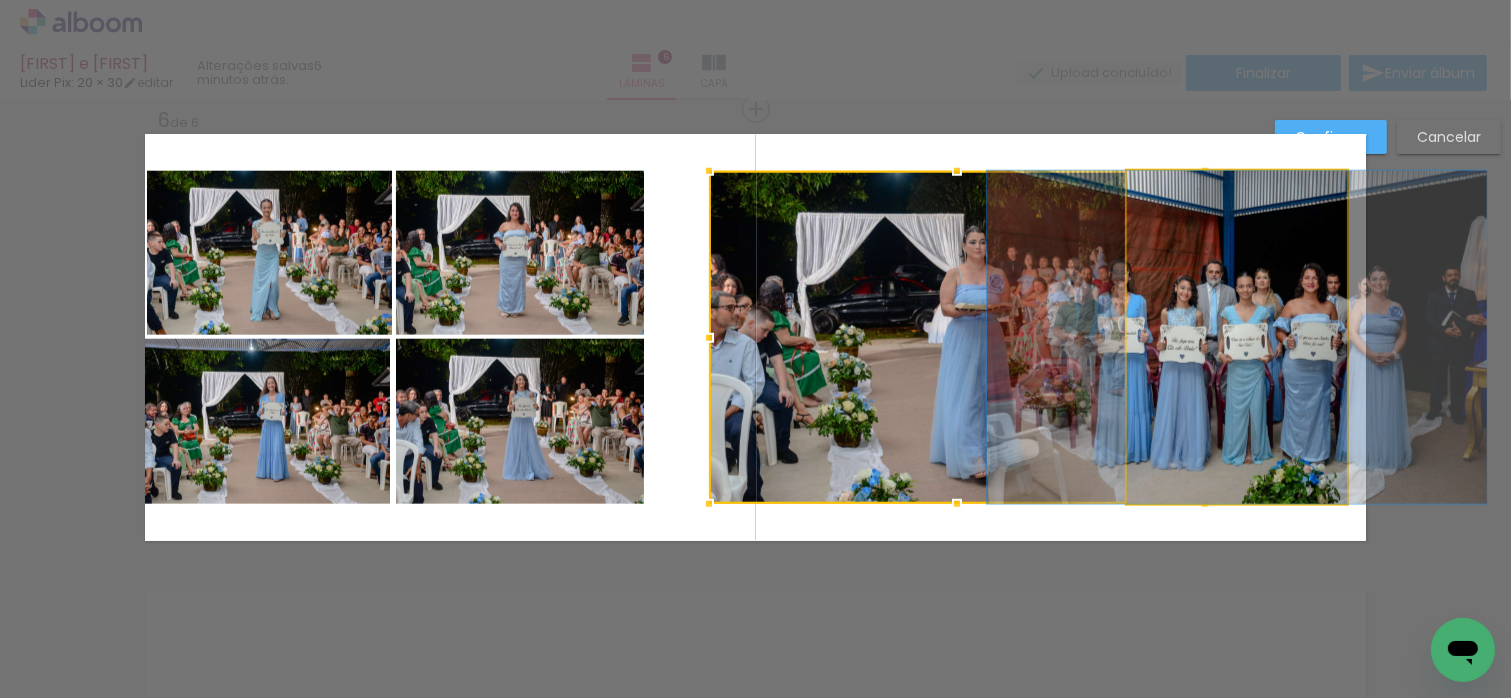 click 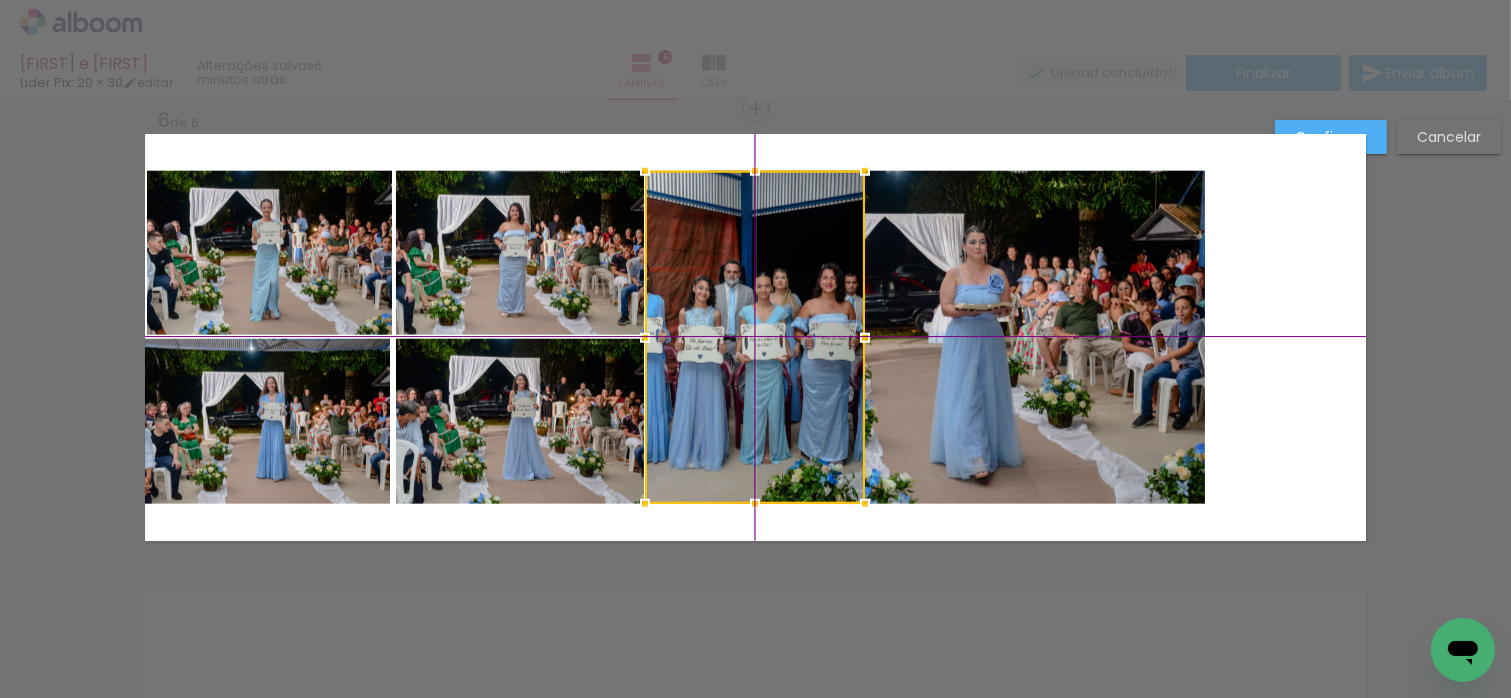 drag, startPoint x: 1236, startPoint y: 309, endPoint x: 772, endPoint y: 326, distance: 464.3113 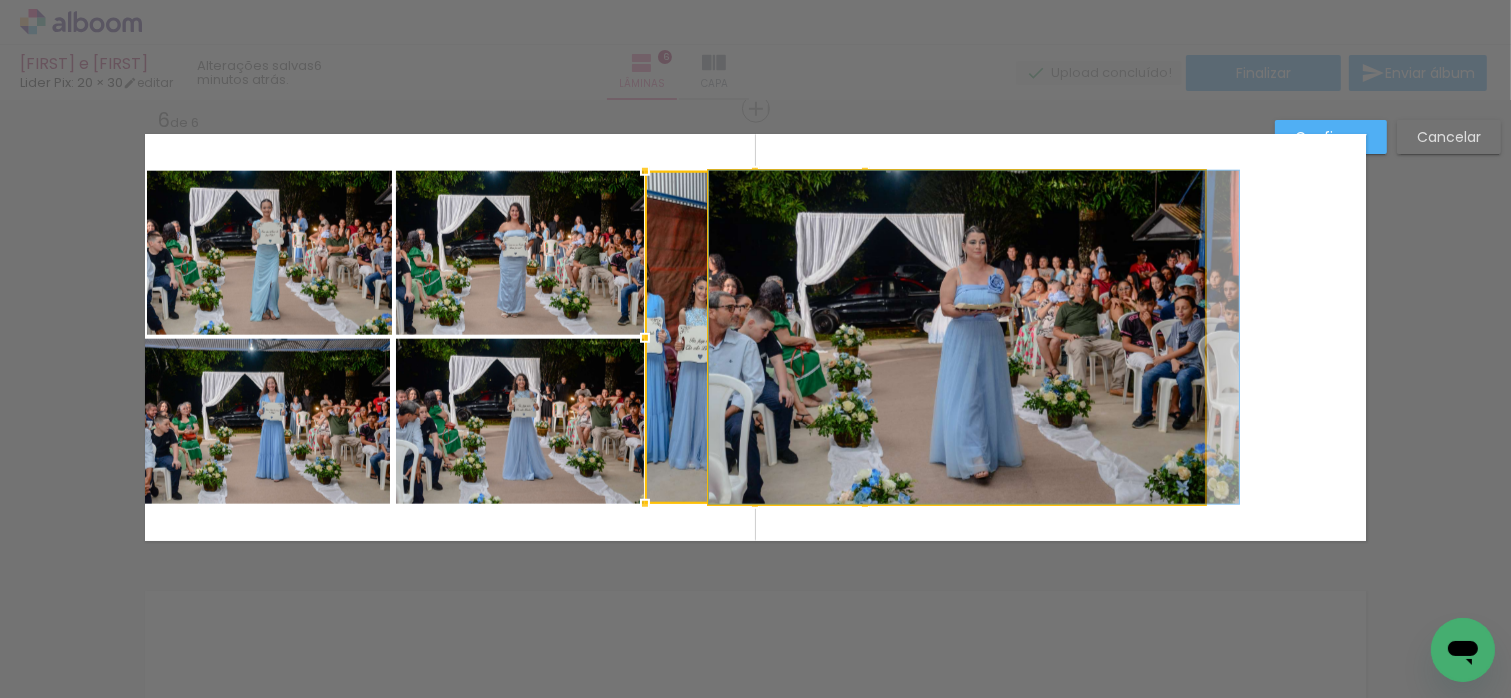 click 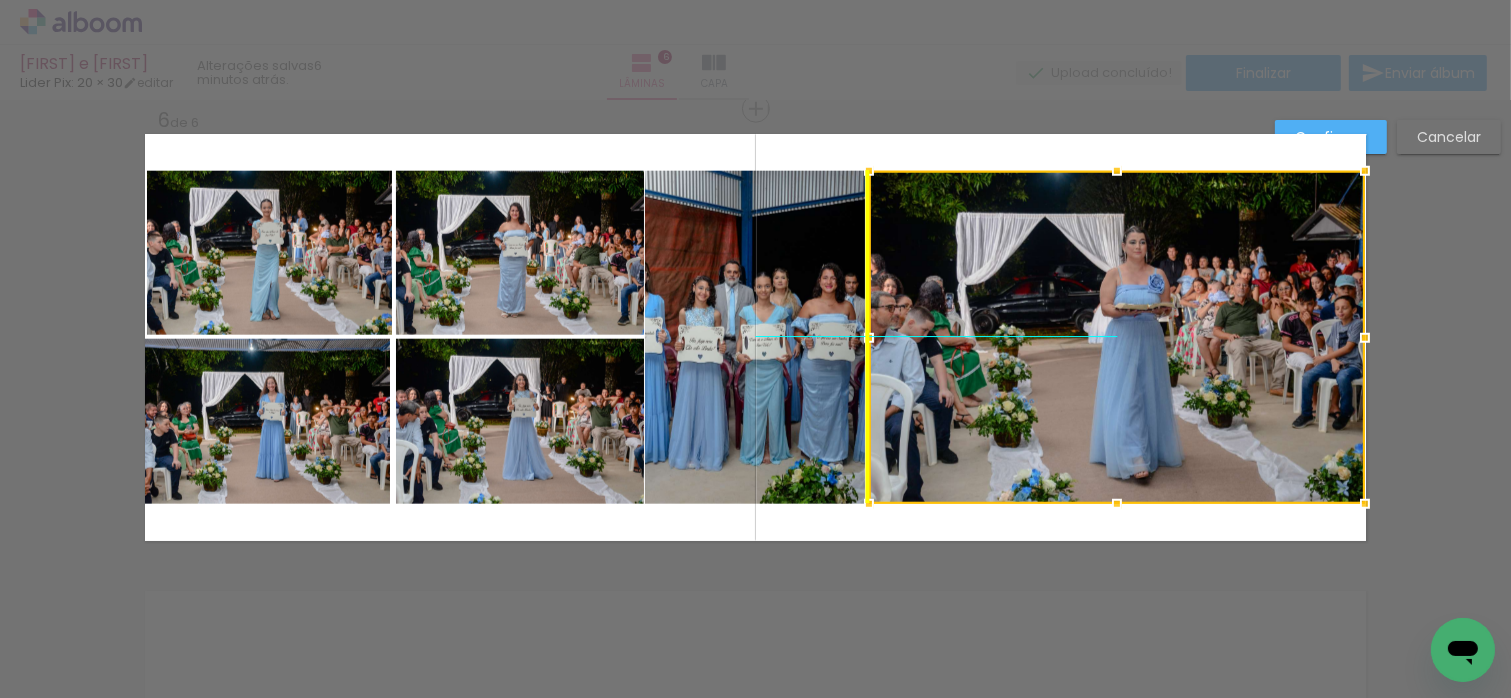 drag, startPoint x: 967, startPoint y: 338, endPoint x: 1126, endPoint y: 337, distance: 159.00314 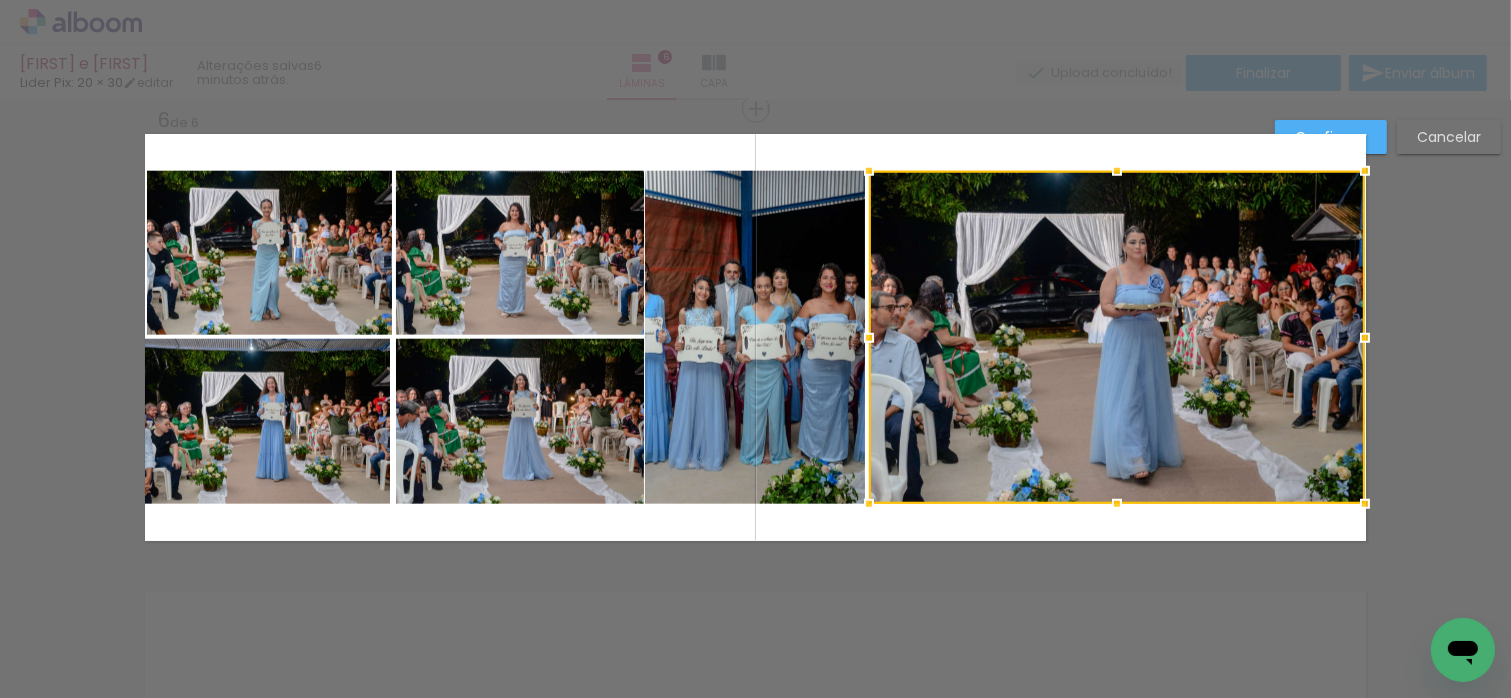 drag, startPoint x: 1373, startPoint y: 132, endPoint x: 1344, endPoint y: 135, distance: 29.15476 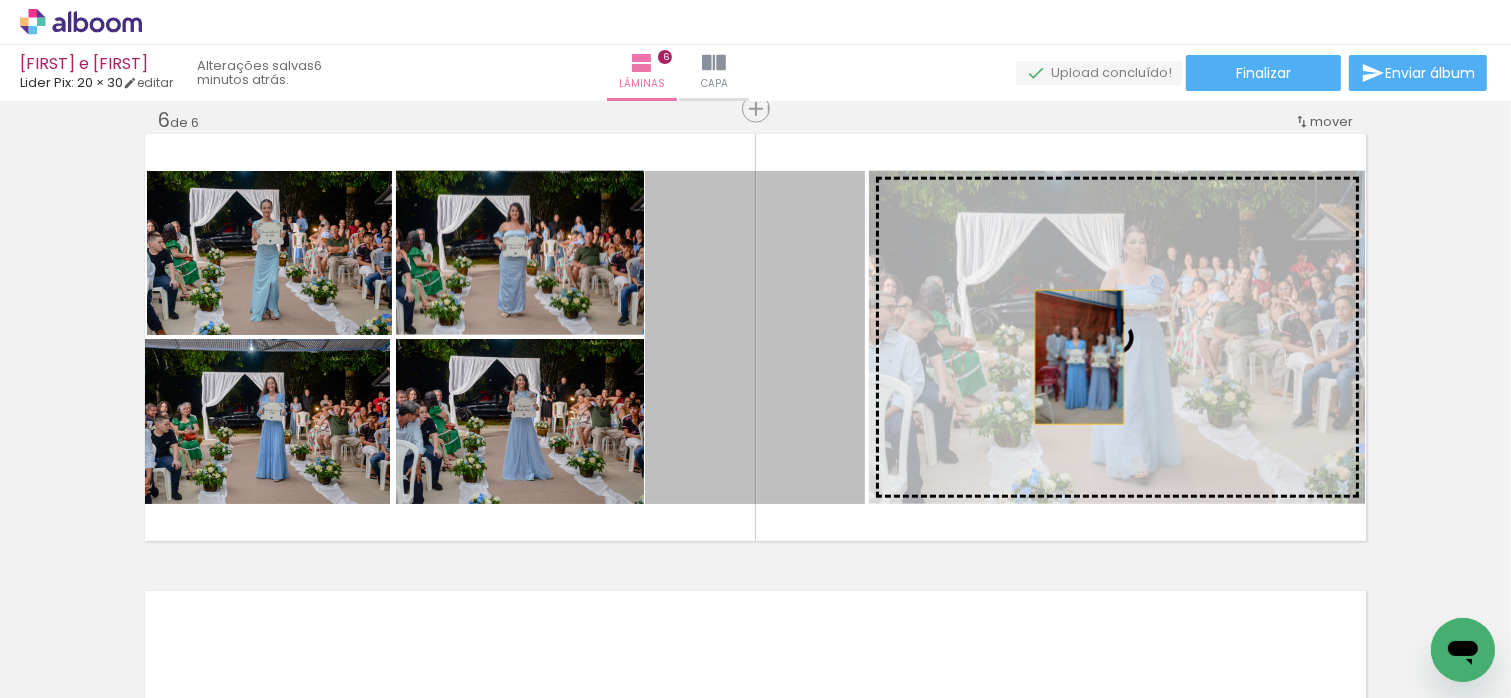drag, startPoint x: 737, startPoint y: 351, endPoint x: 1072, endPoint y: 357, distance: 335.05374 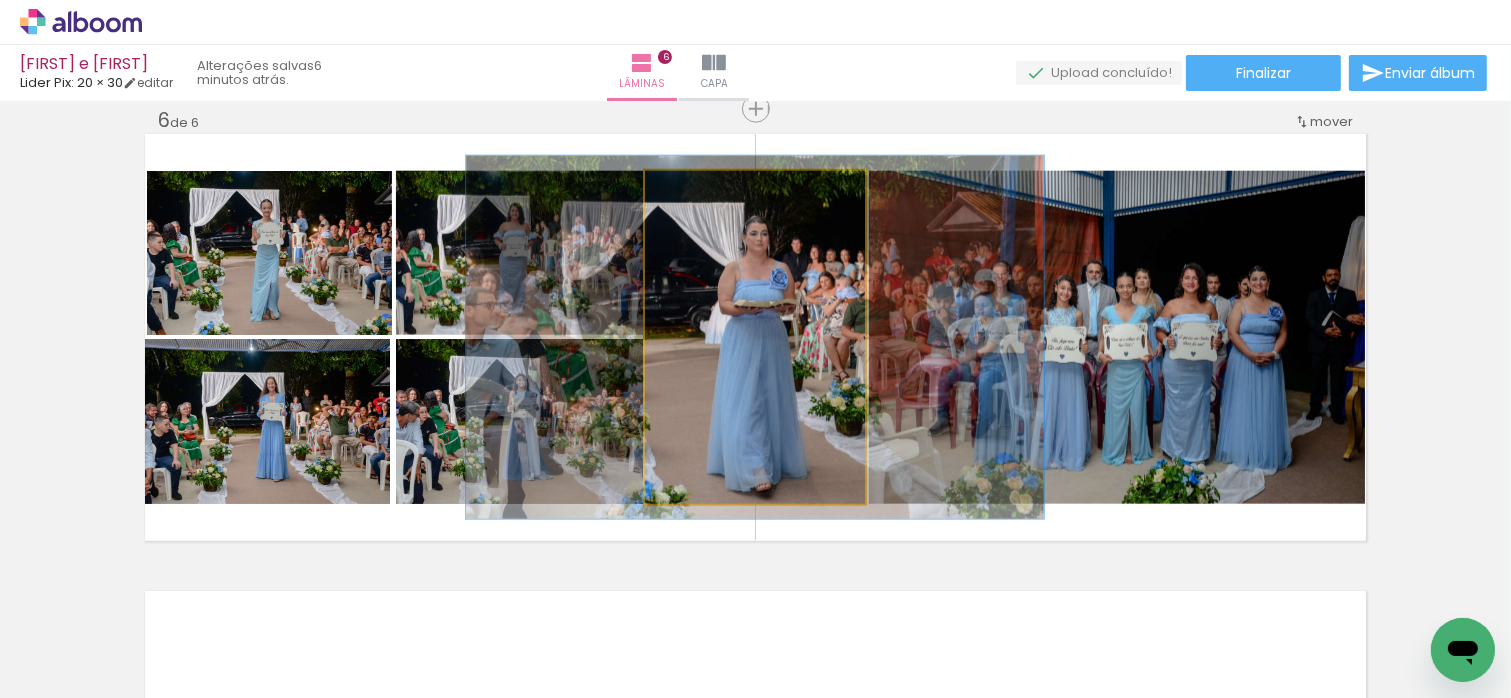 type on "109" 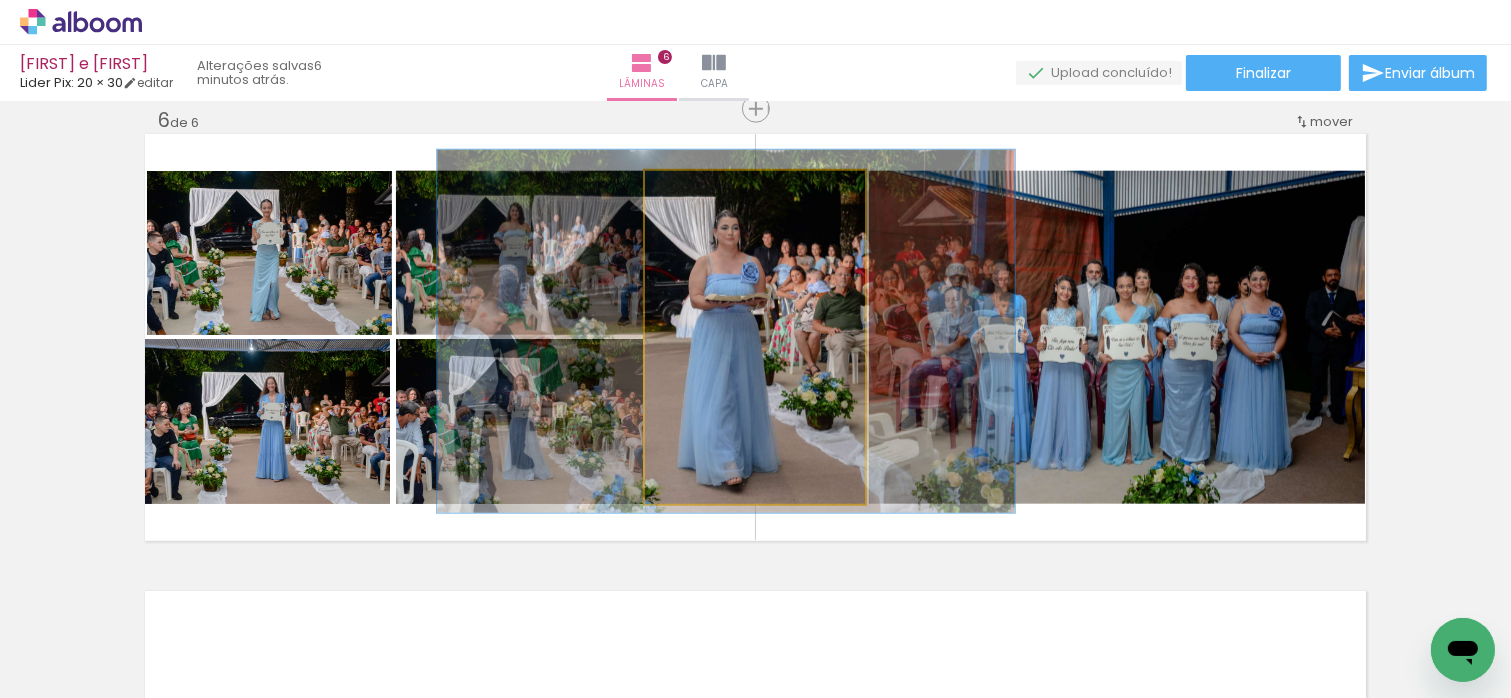 drag, startPoint x: 792, startPoint y: 329, endPoint x: 768, endPoint y: 323, distance: 24.738634 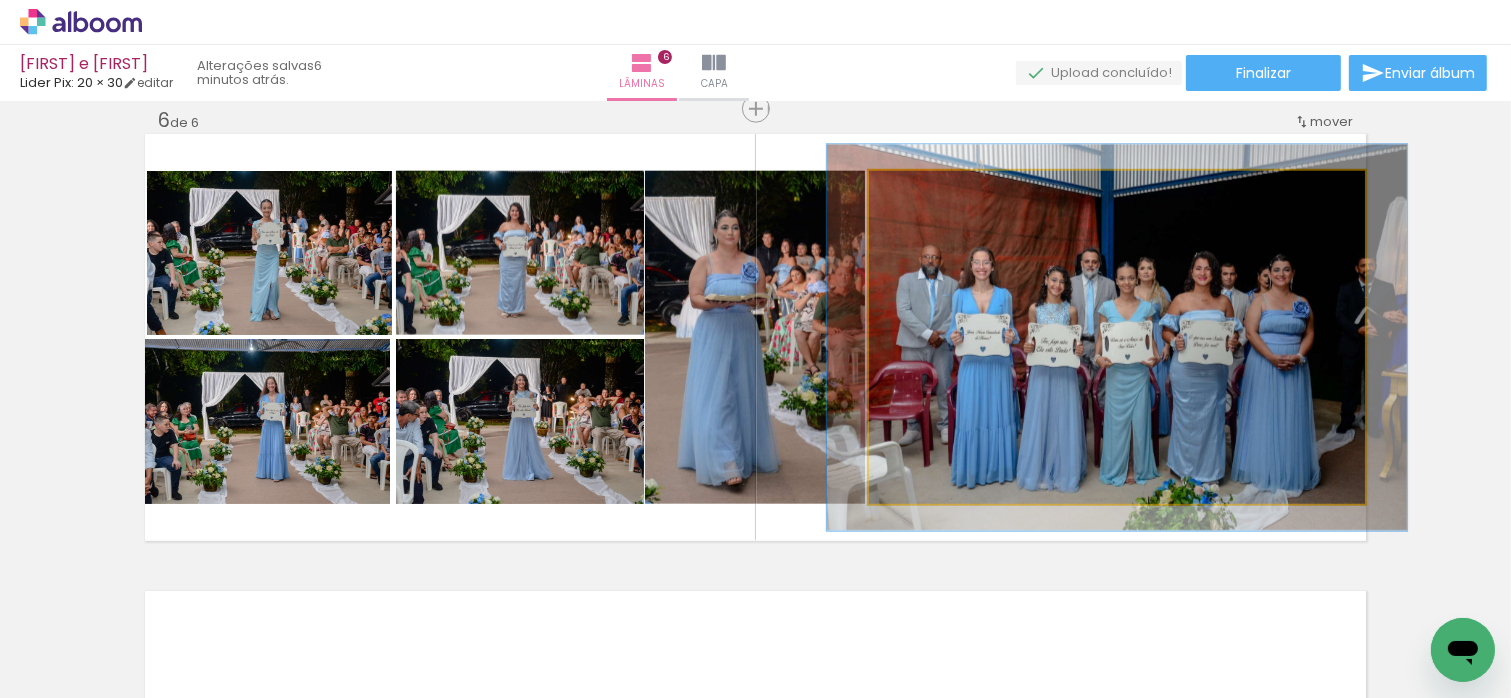 click at bounding box center (927, 192) 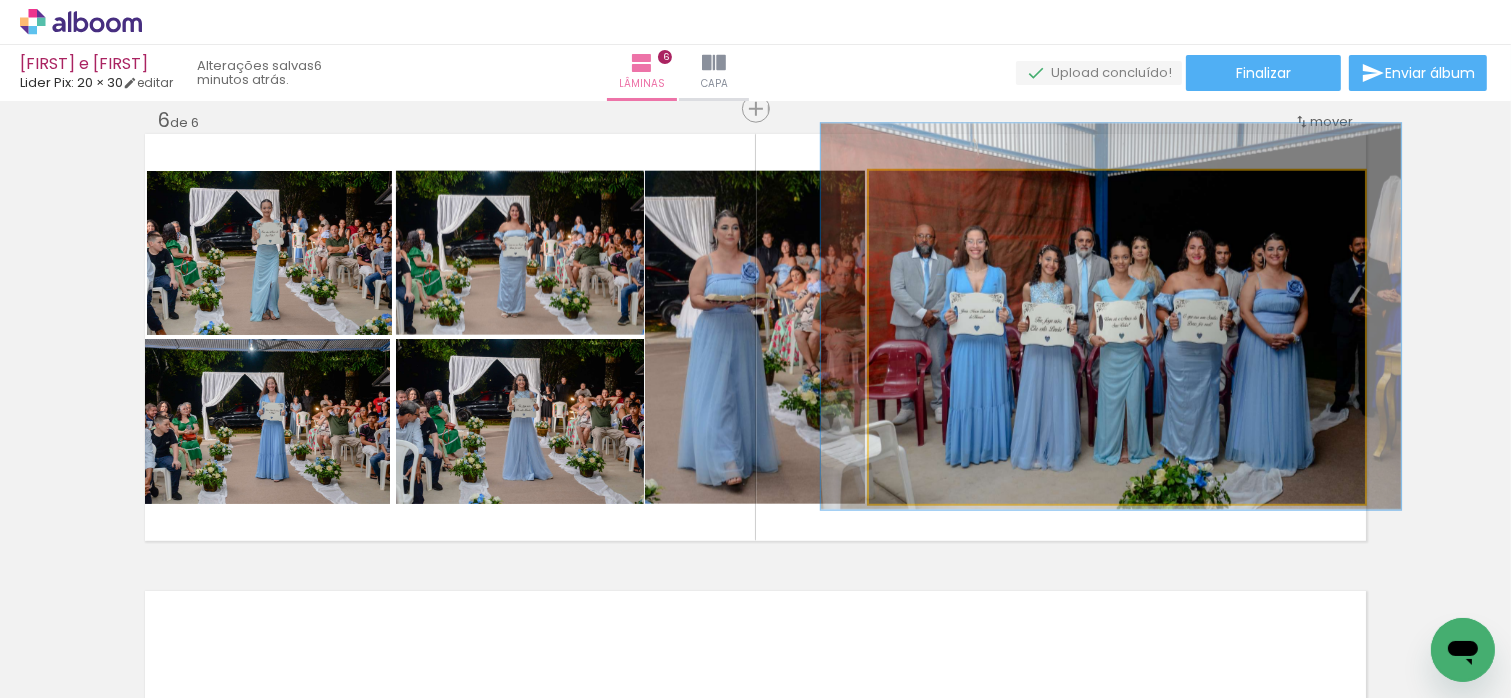 drag, startPoint x: 1135, startPoint y: 380, endPoint x: 1129, endPoint y: 359, distance: 21.84033 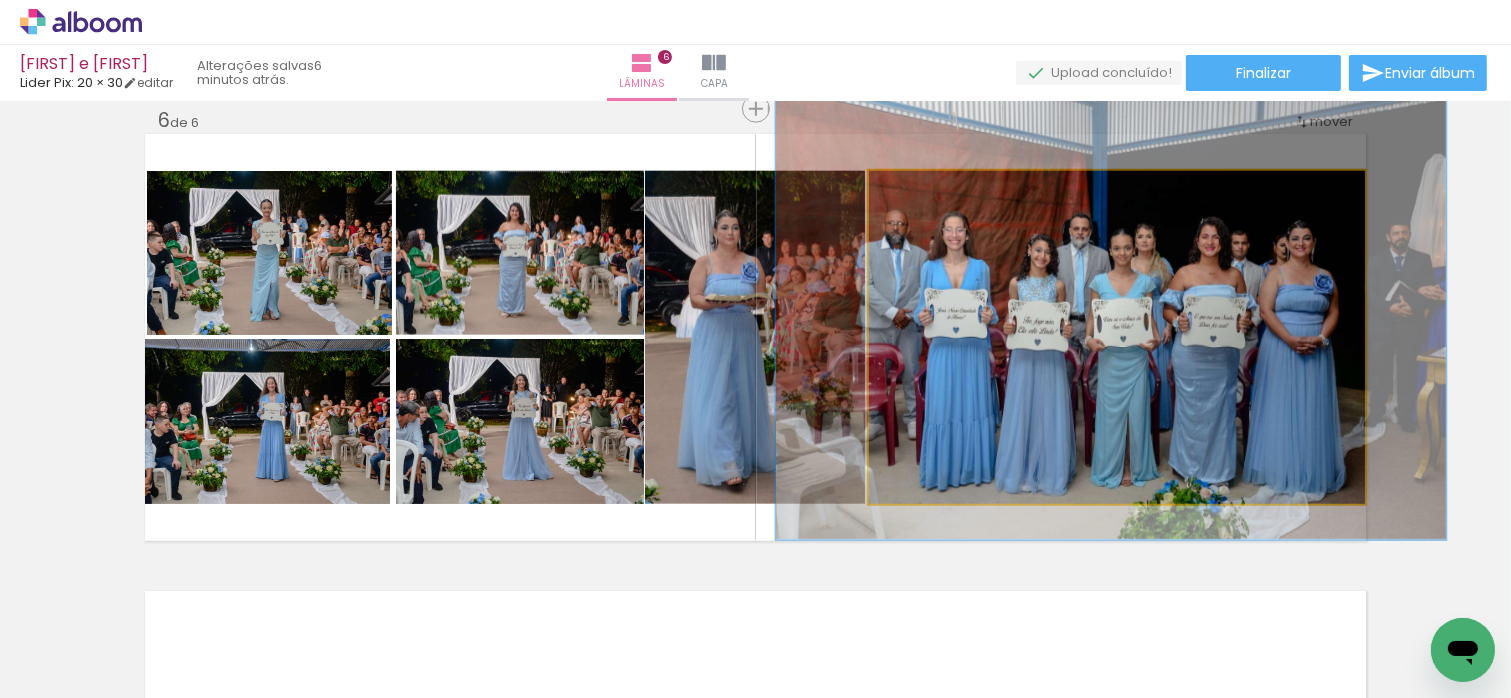 drag, startPoint x: 925, startPoint y: 191, endPoint x: 939, endPoint y: 191, distance: 14 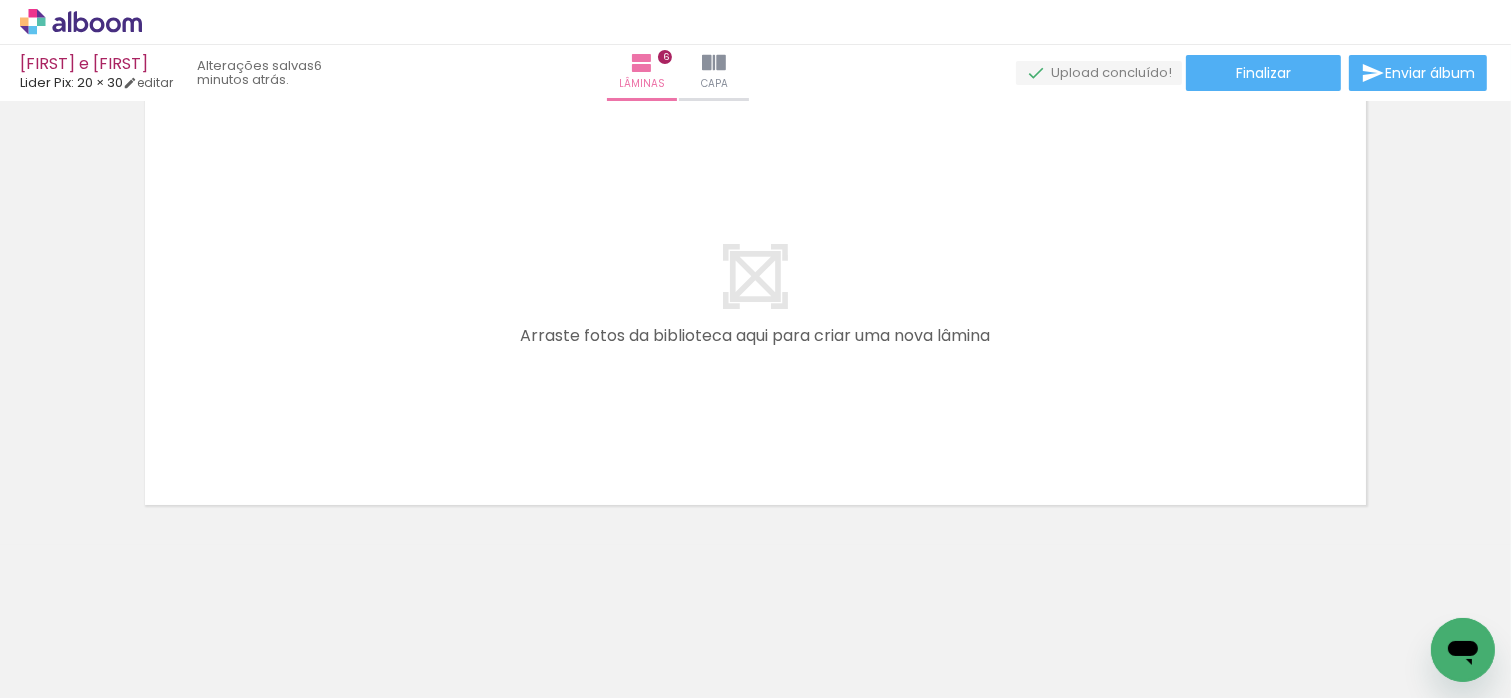 scroll, scrollTop: 2805, scrollLeft: 0, axis: vertical 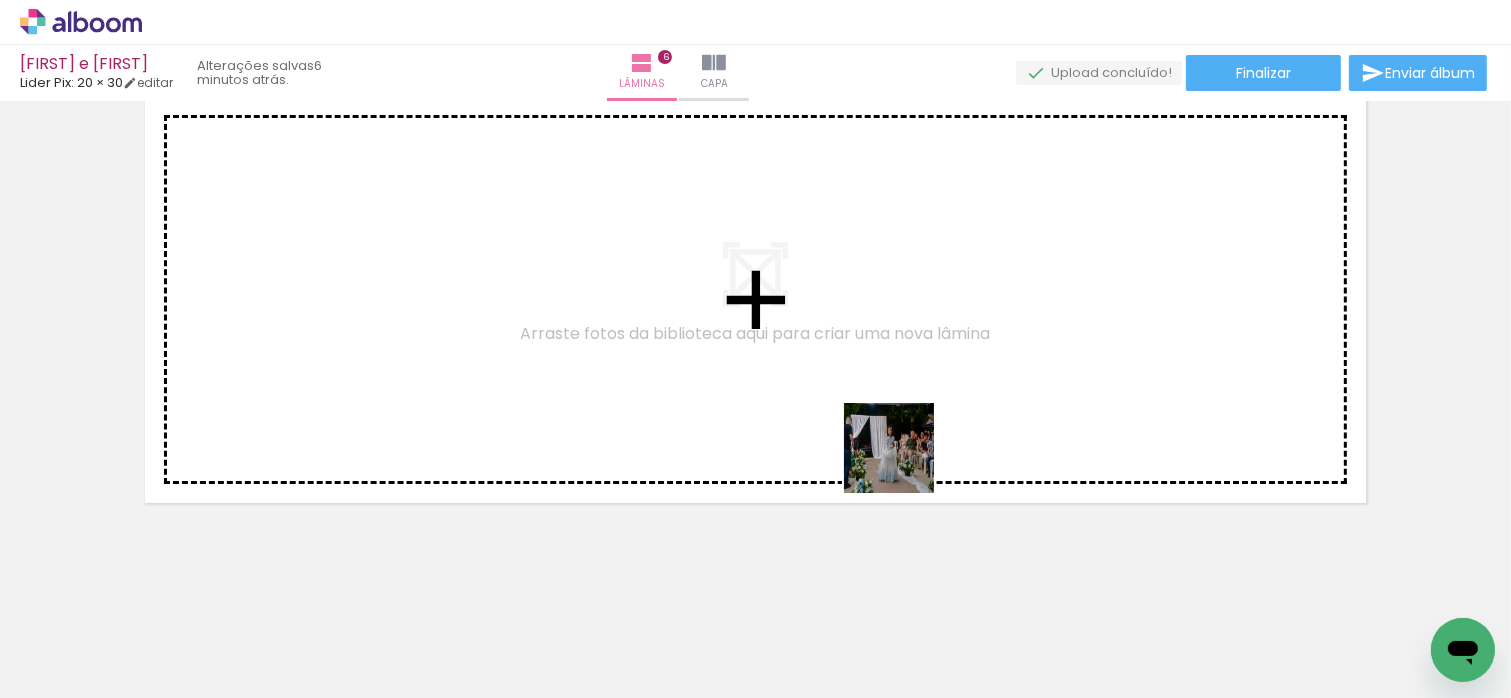 drag, startPoint x: 1207, startPoint y: 643, endPoint x: 633, endPoint y: 374, distance: 633.9061 